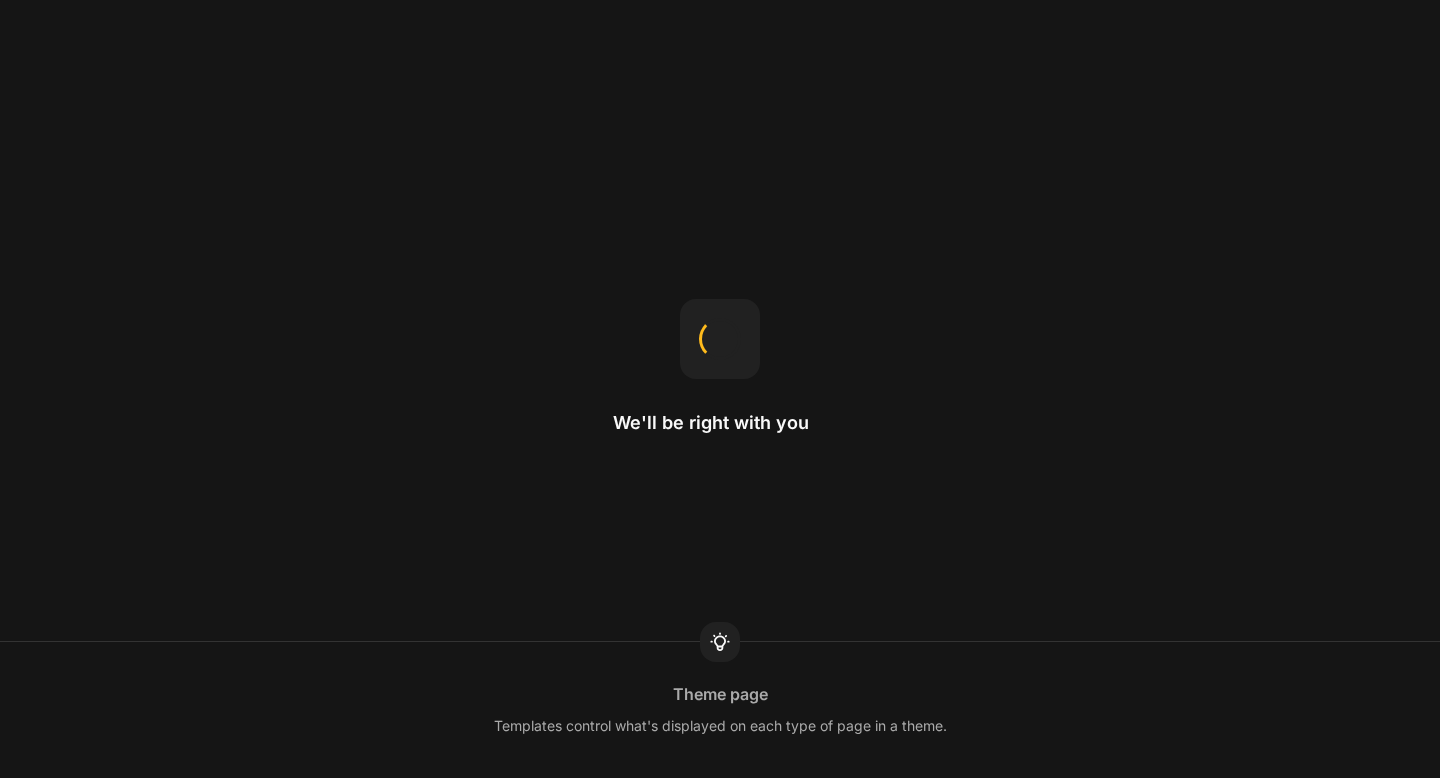 scroll, scrollTop: 0, scrollLeft: 0, axis: both 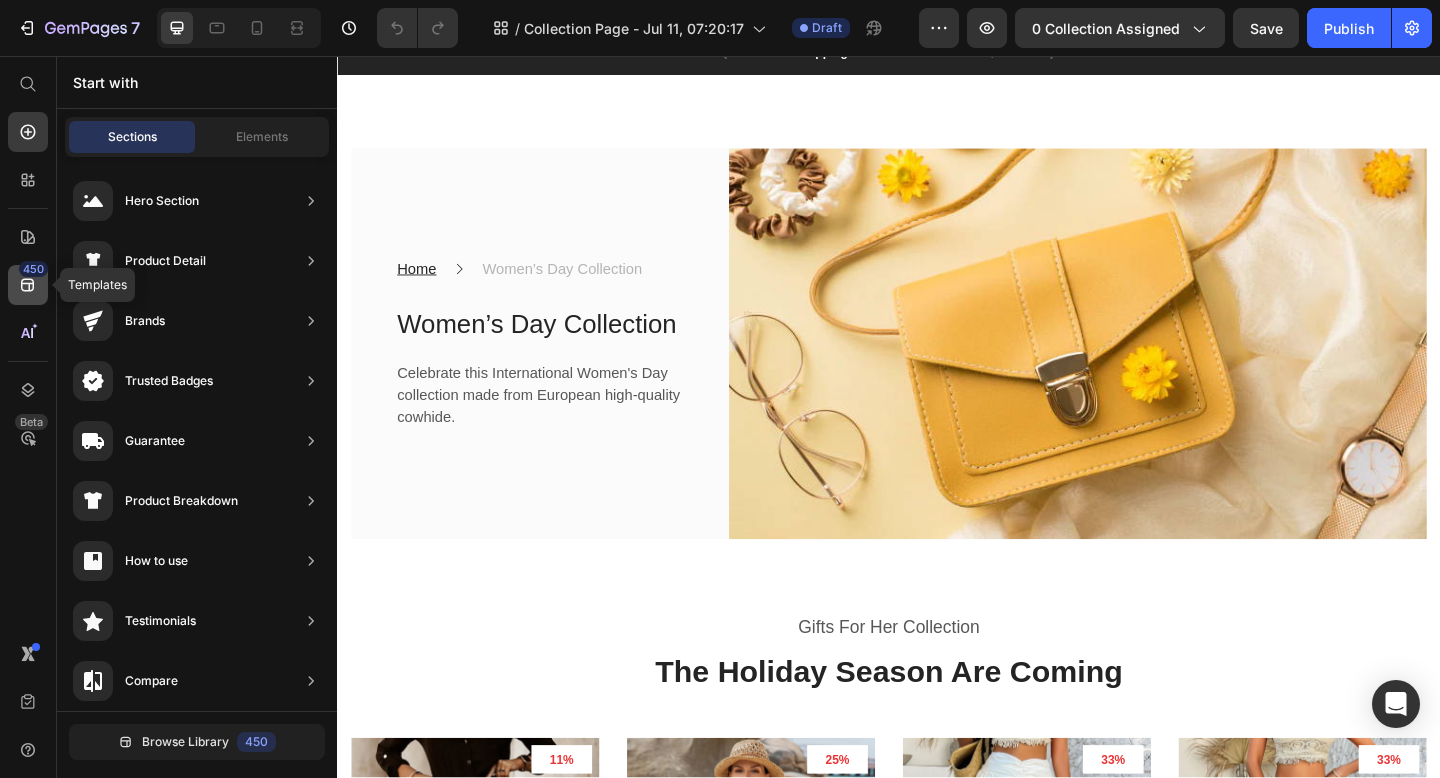 click 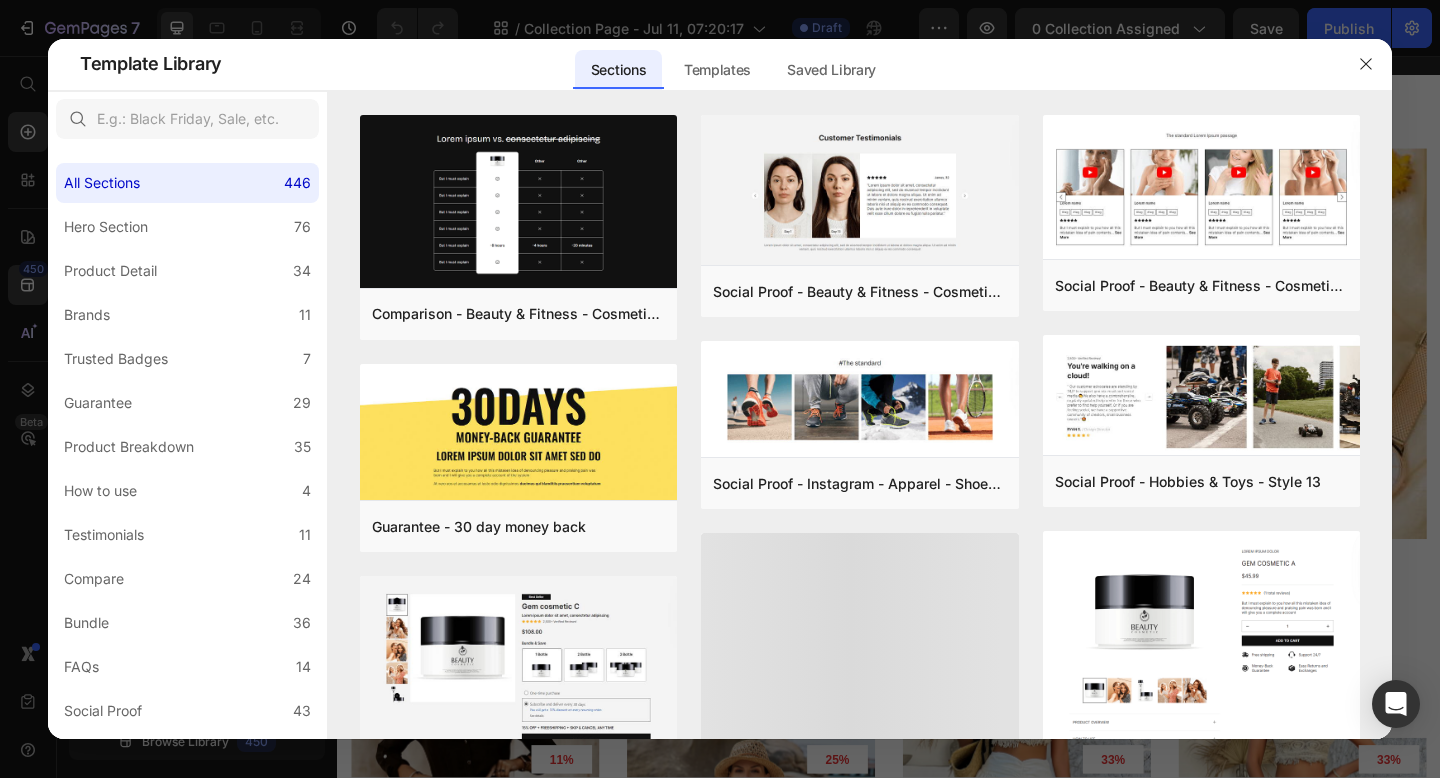 click at bounding box center [720, 389] 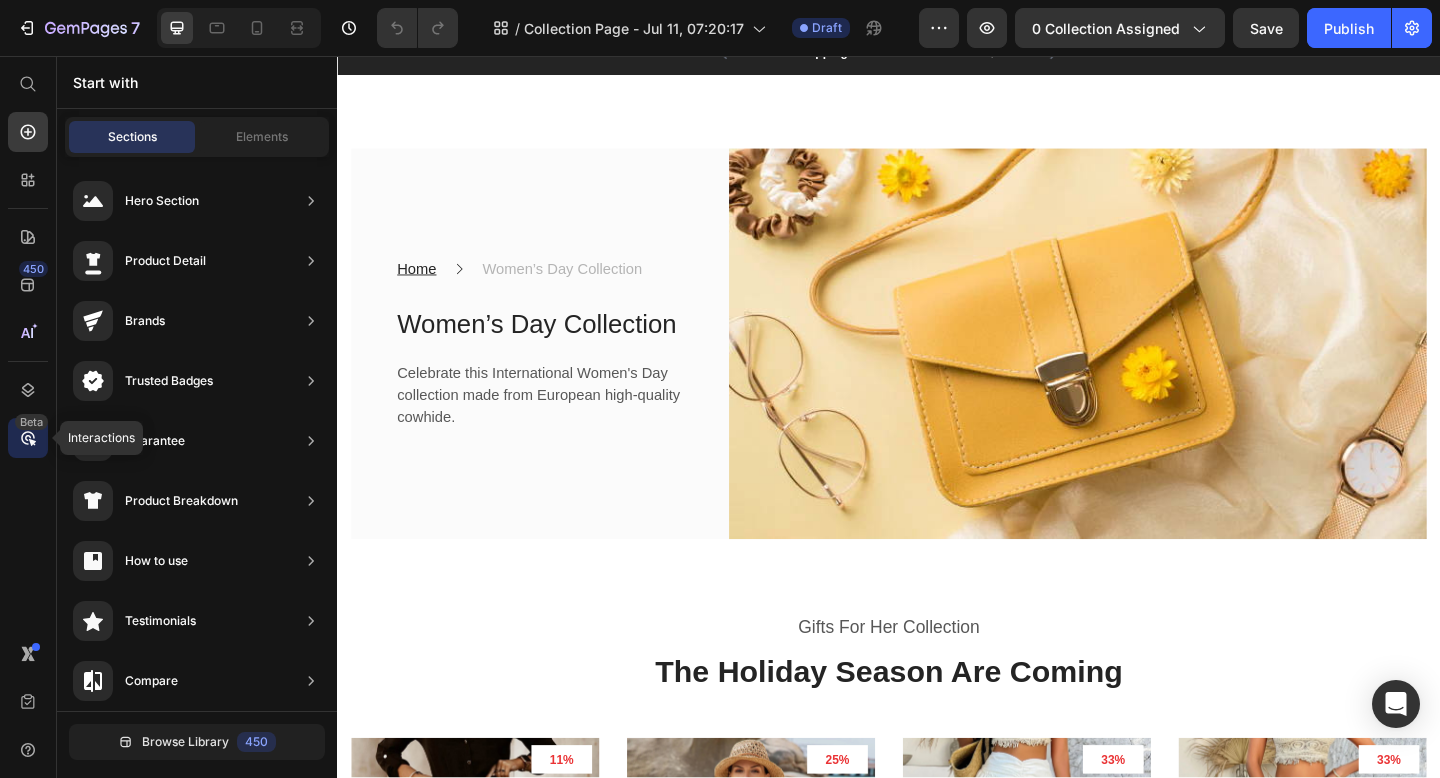 click on "Beta" 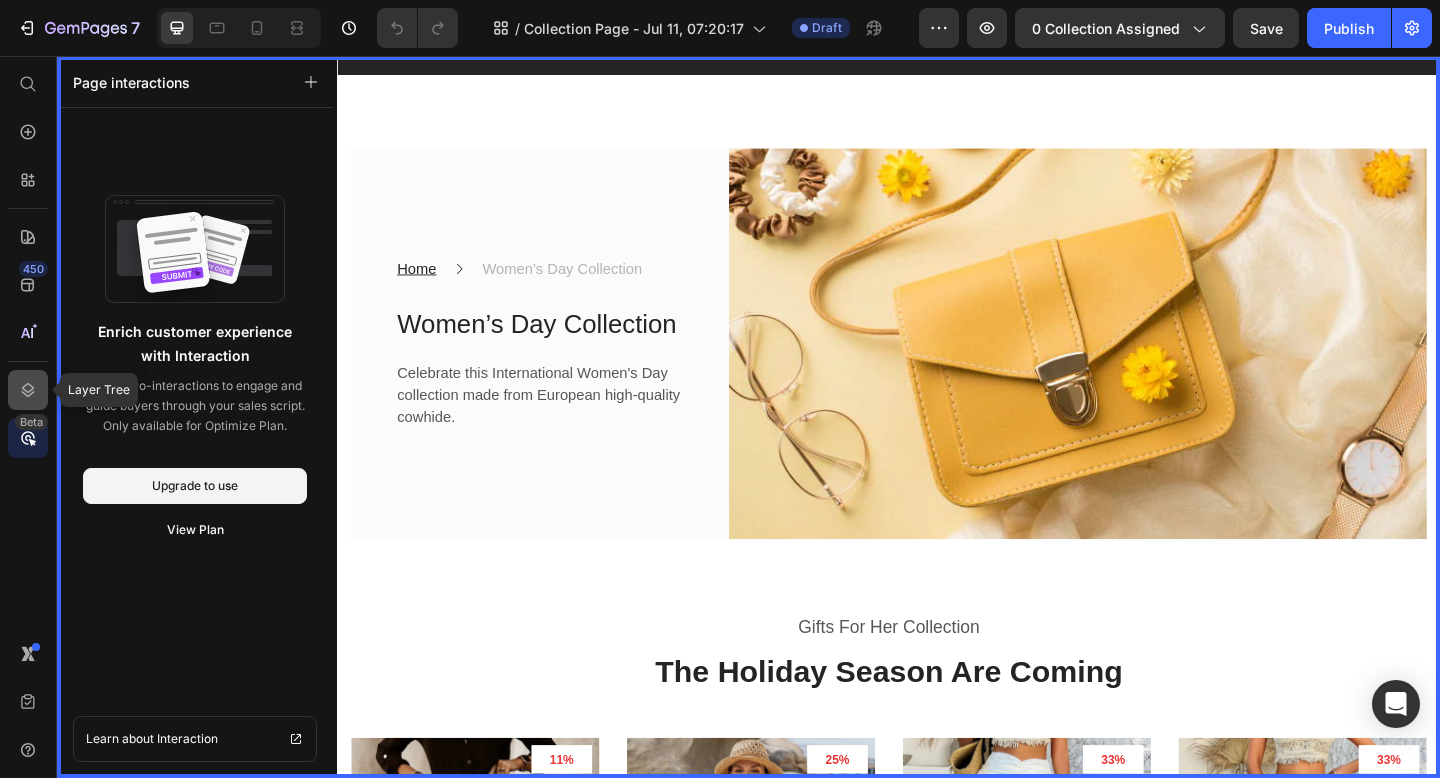 click 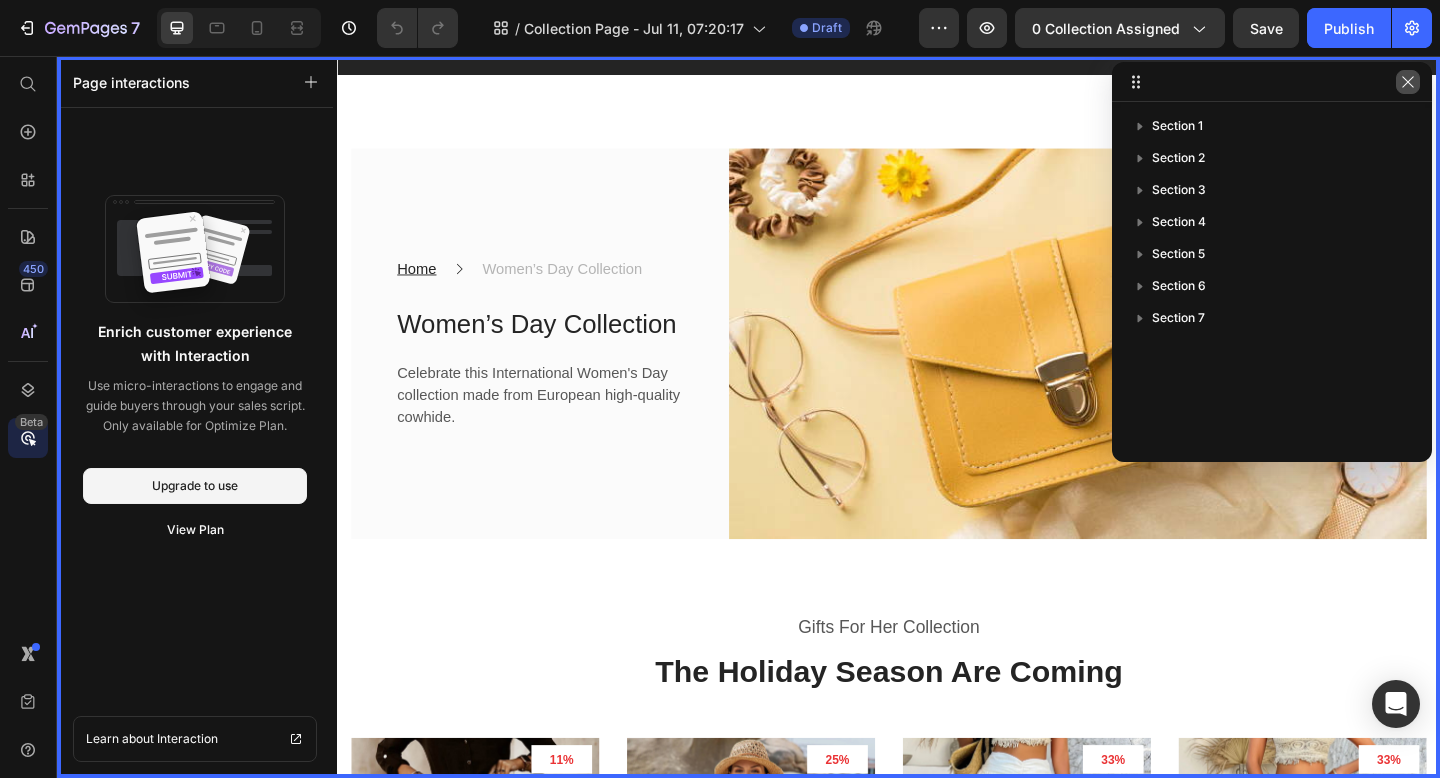 click 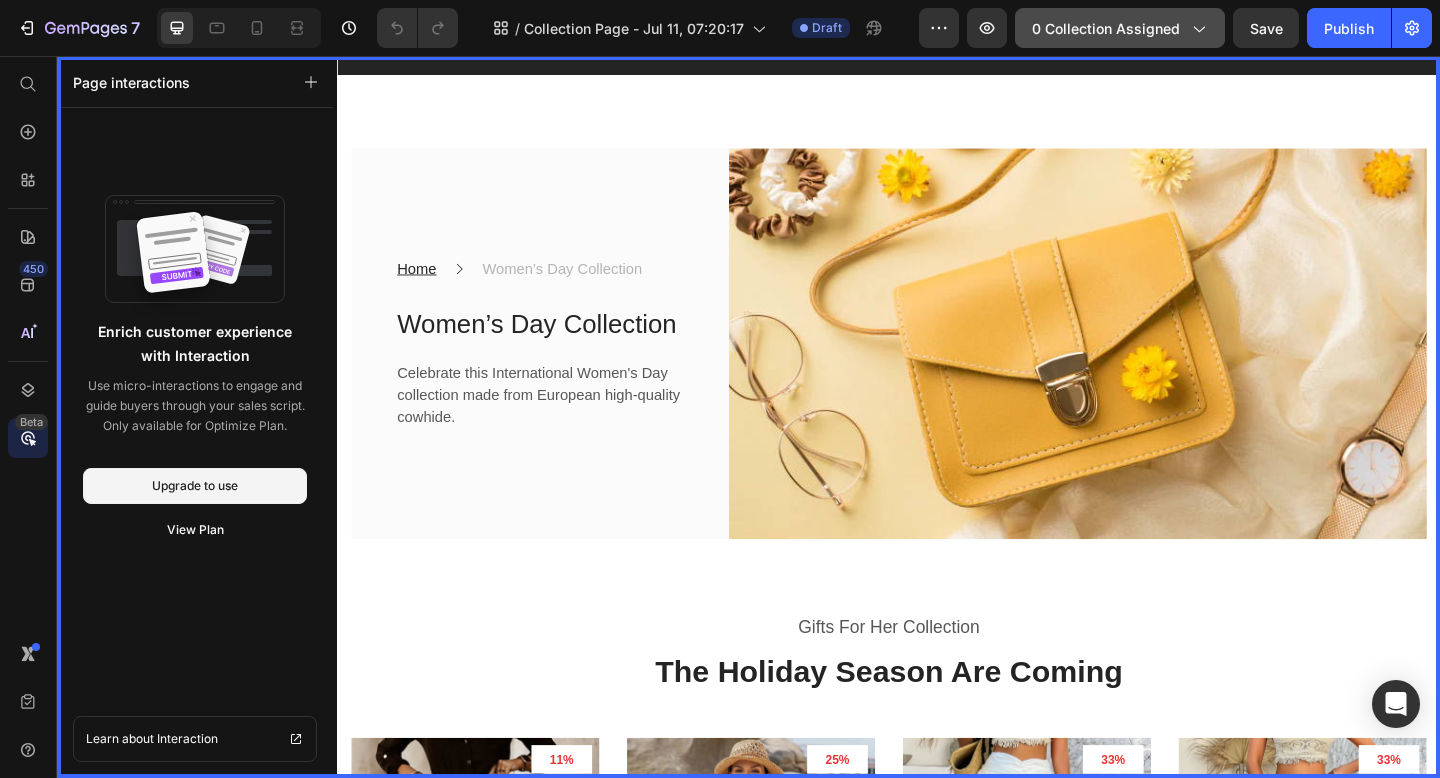 click on "0 collection assigned" 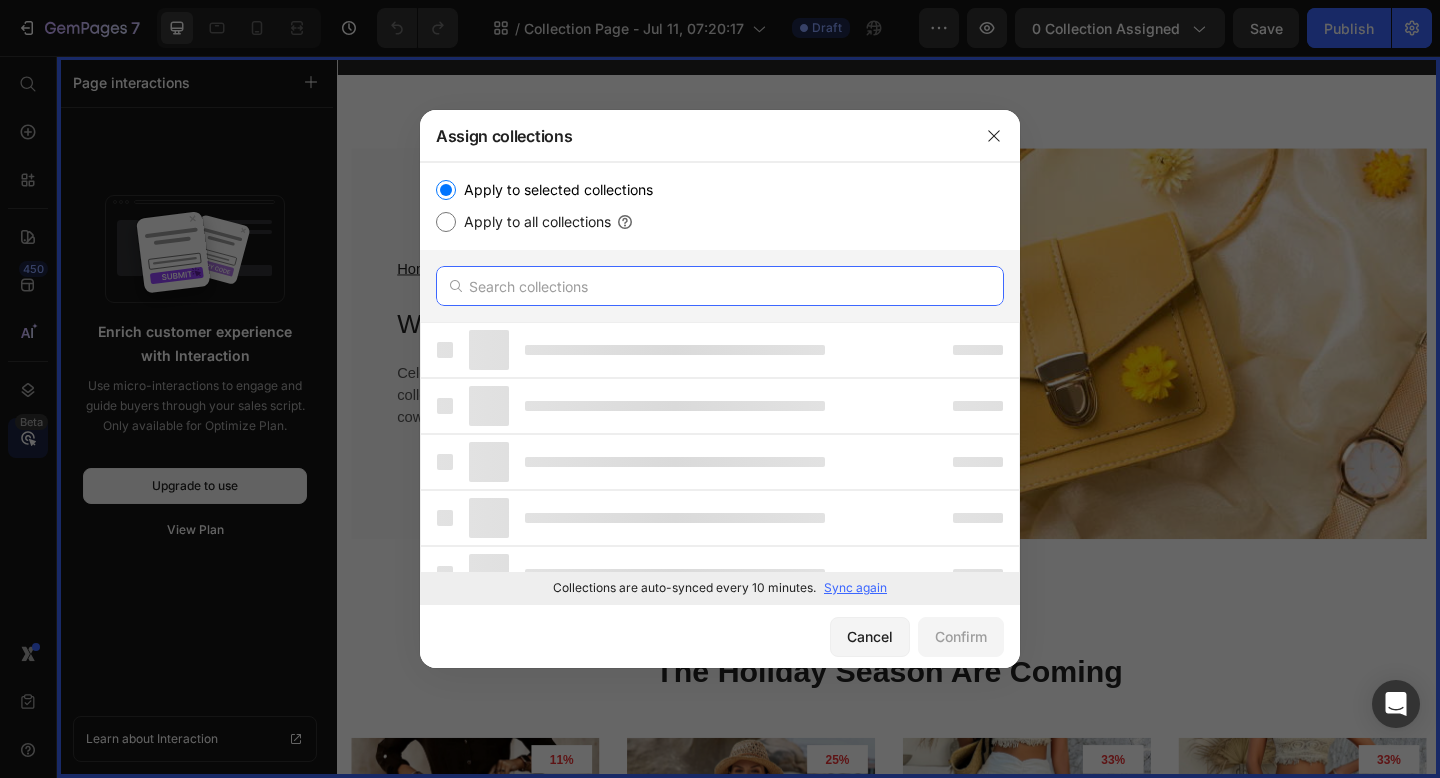 click at bounding box center [720, 286] 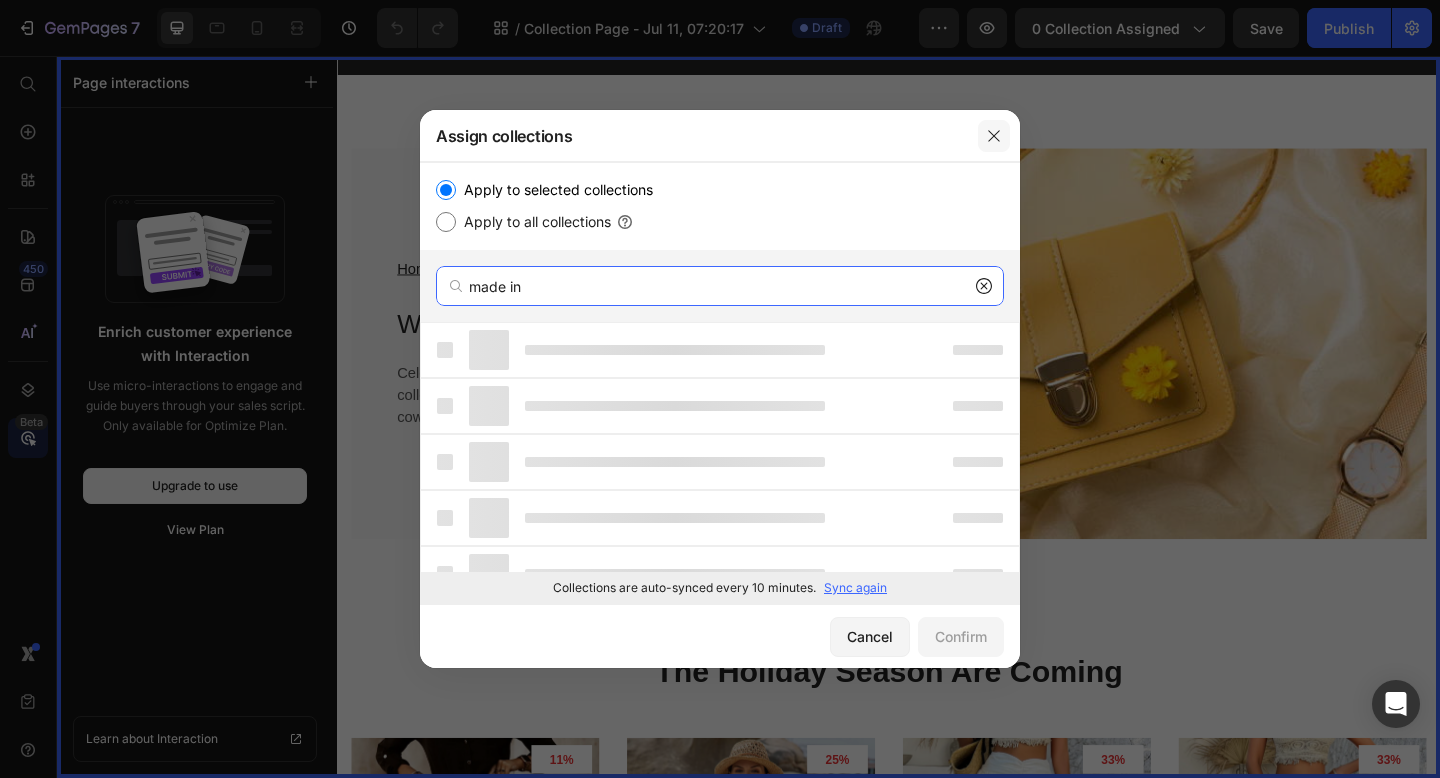 type on "made in" 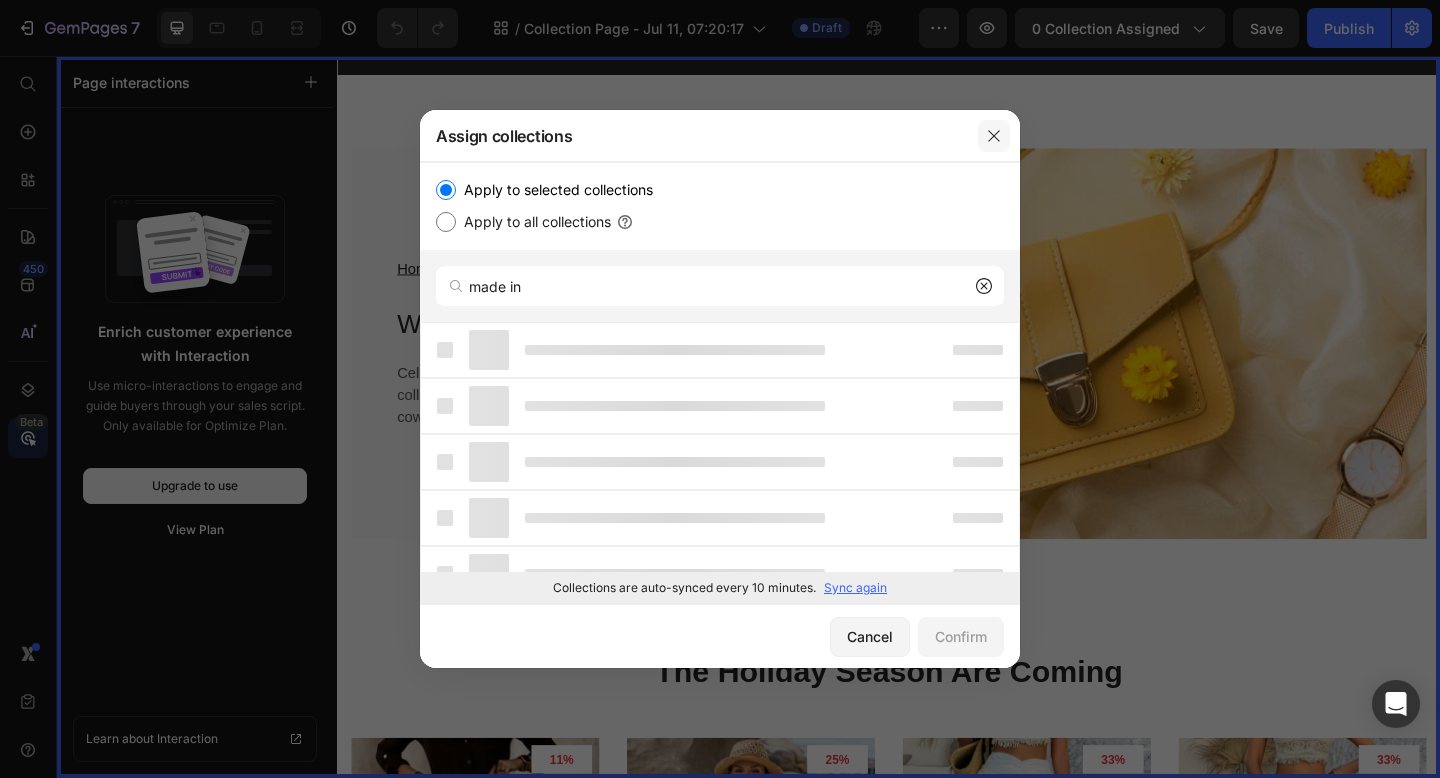 click at bounding box center [994, 136] 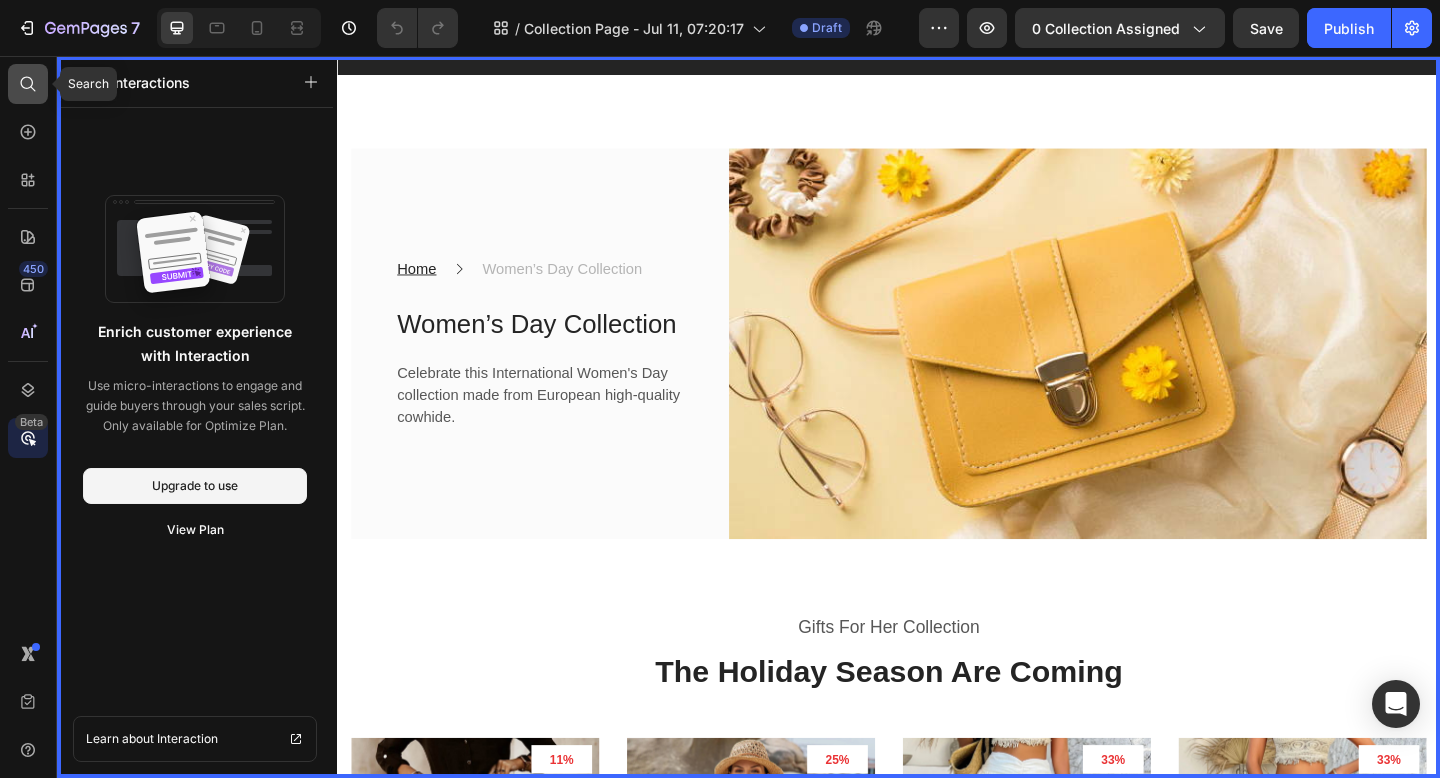 click 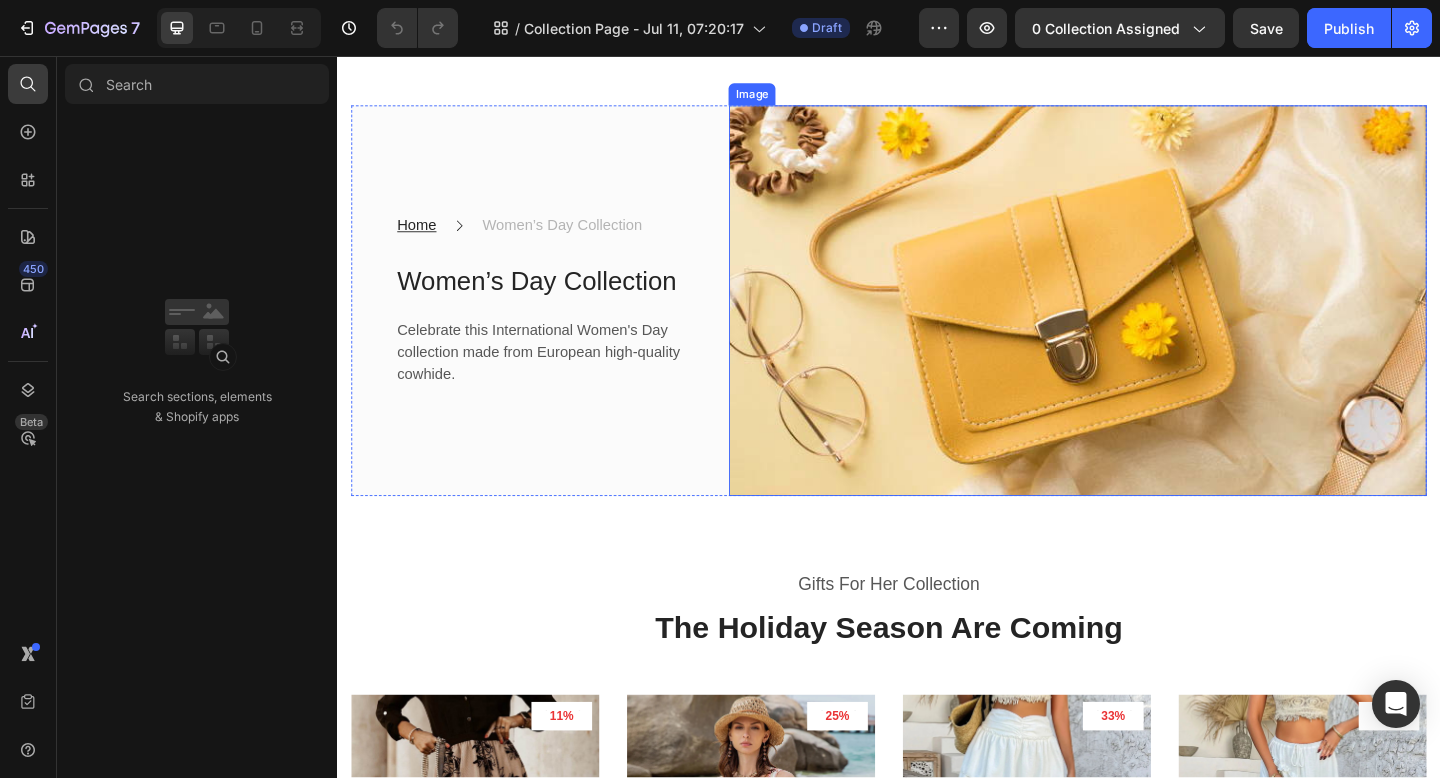 scroll, scrollTop: 4, scrollLeft: 0, axis: vertical 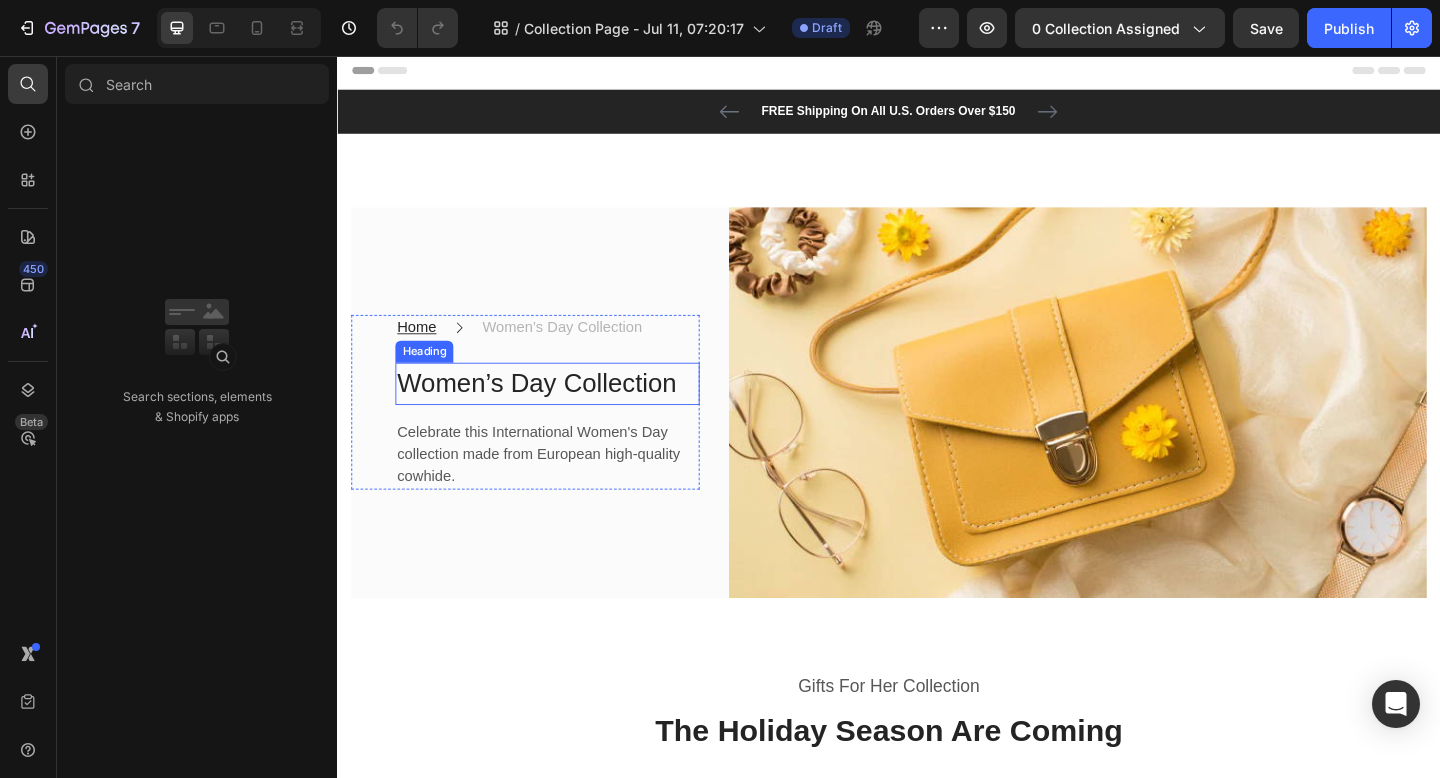 click on "Women’s Day Collection" at bounding box center (565, 413) 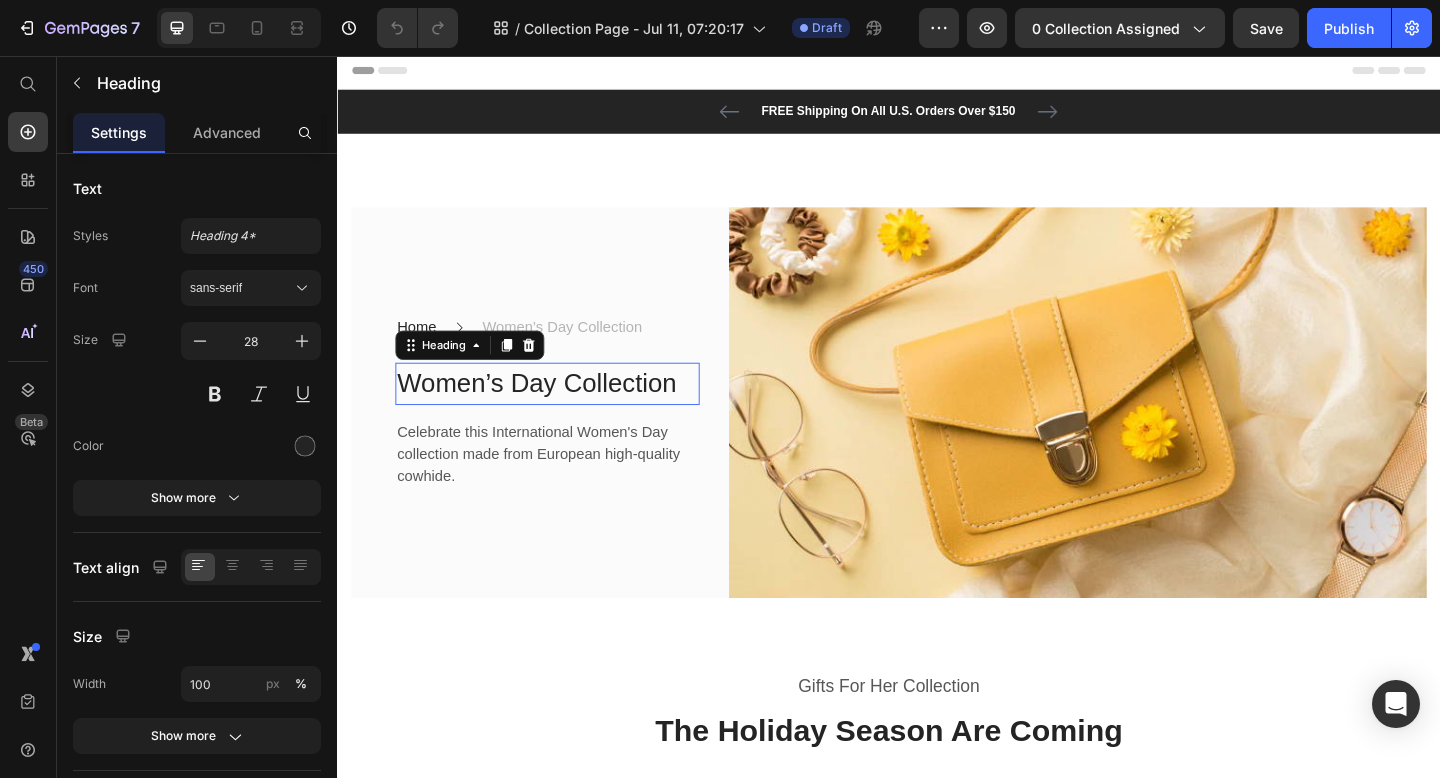 click on "Women’s Day Collection" at bounding box center (565, 413) 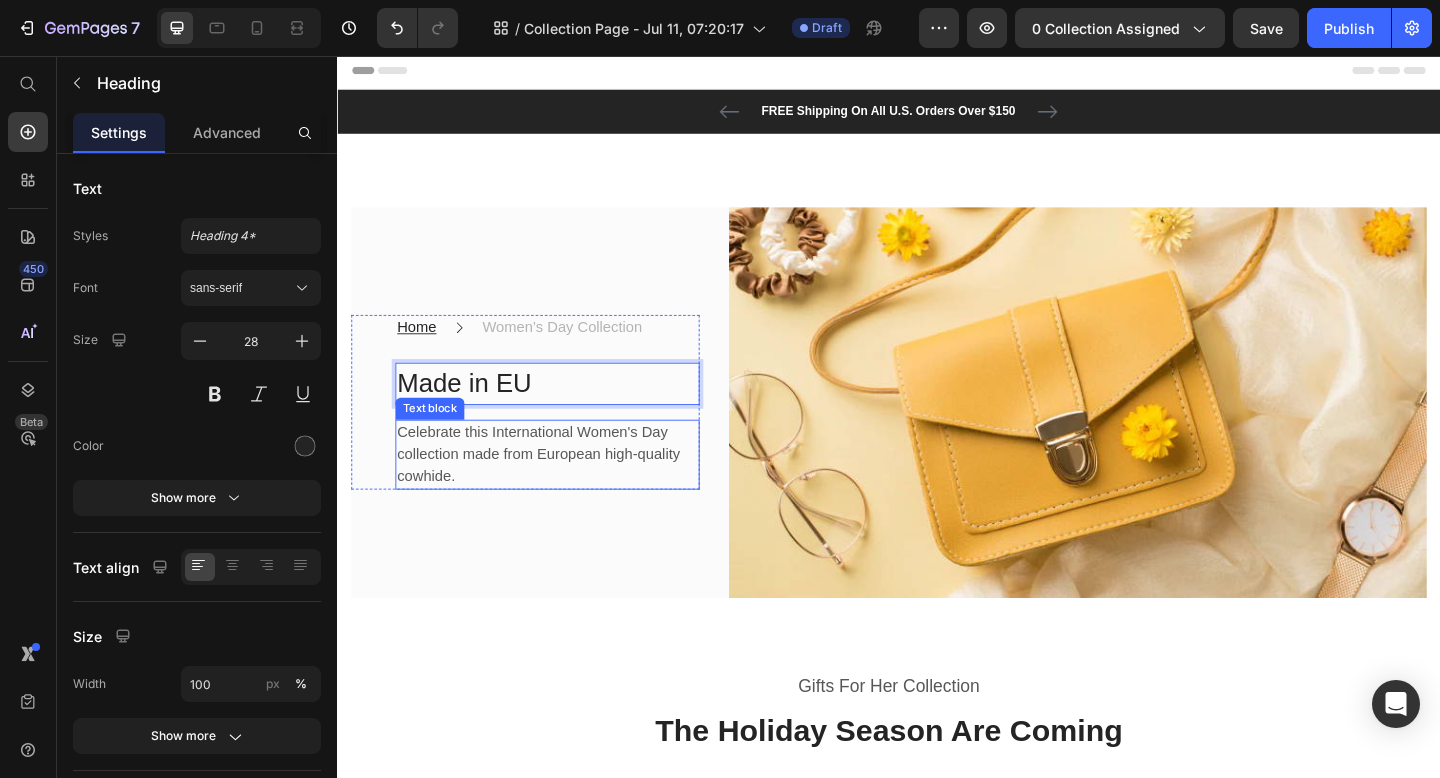 click on "Celebrate this International Women's Day collection made from European high-quality cowhide." at bounding box center (565, 490) 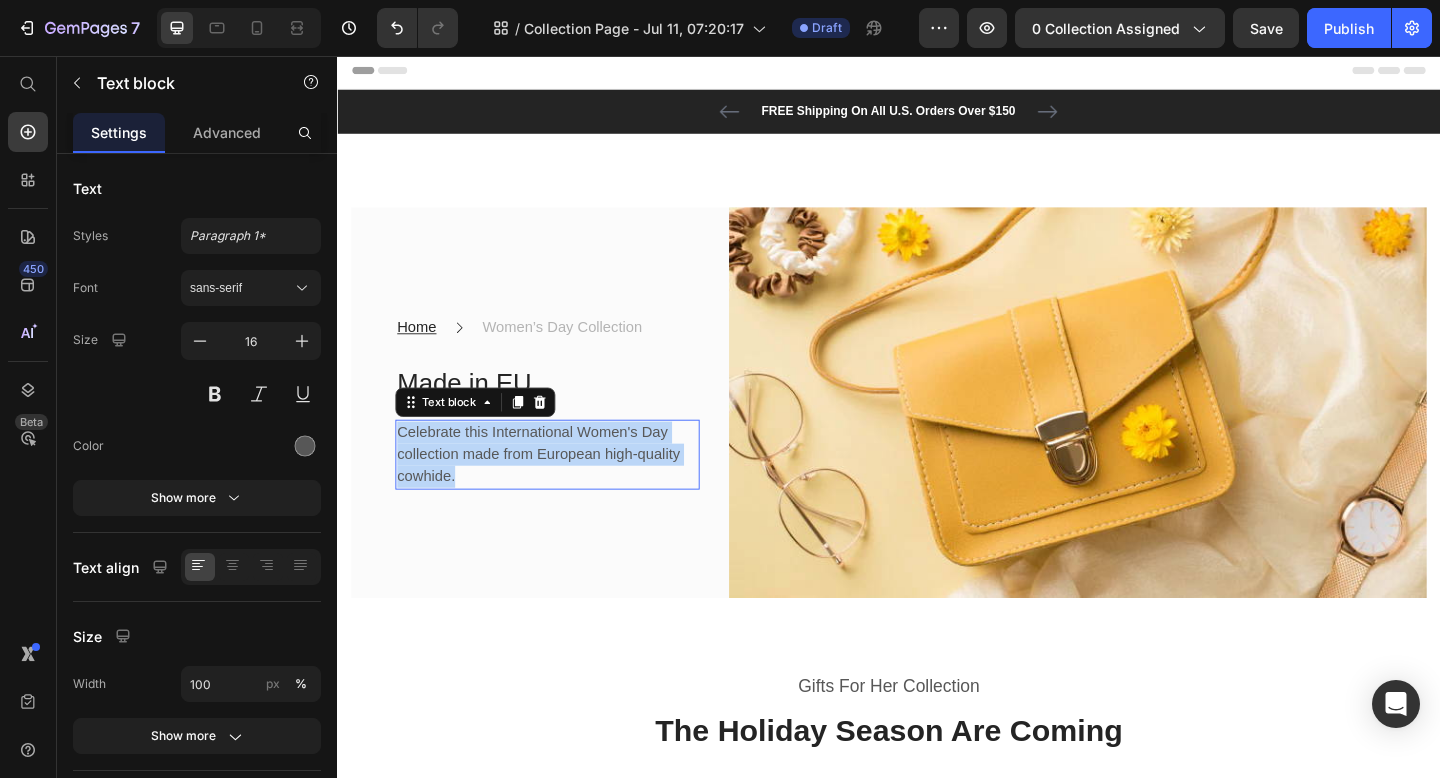 click on "Celebrate this International Women's Day collection made from European high-quality cowhide." at bounding box center (565, 490) 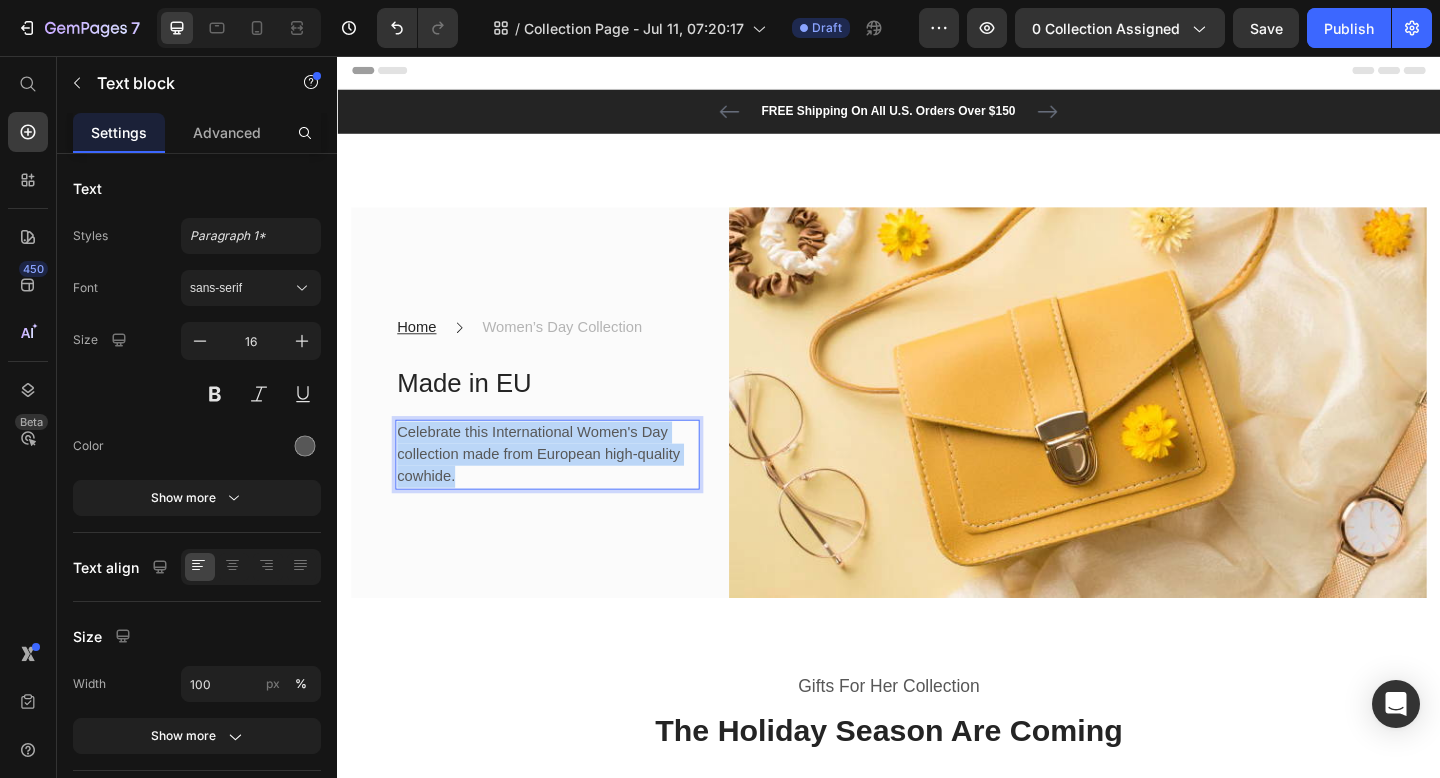 click on "Celebrate this International Women's Day collection made from European high-quality cowhide." at bounding box center [565, 490] 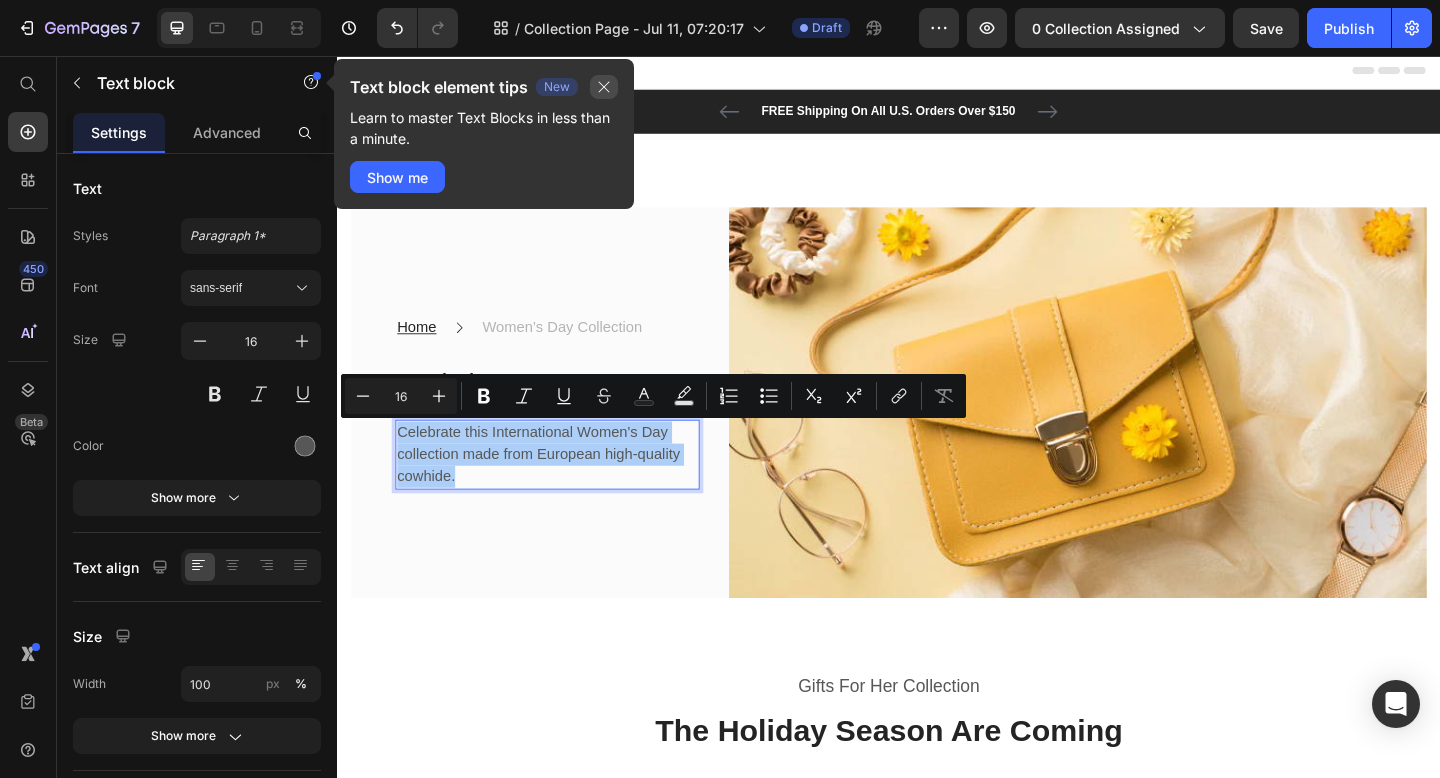 click 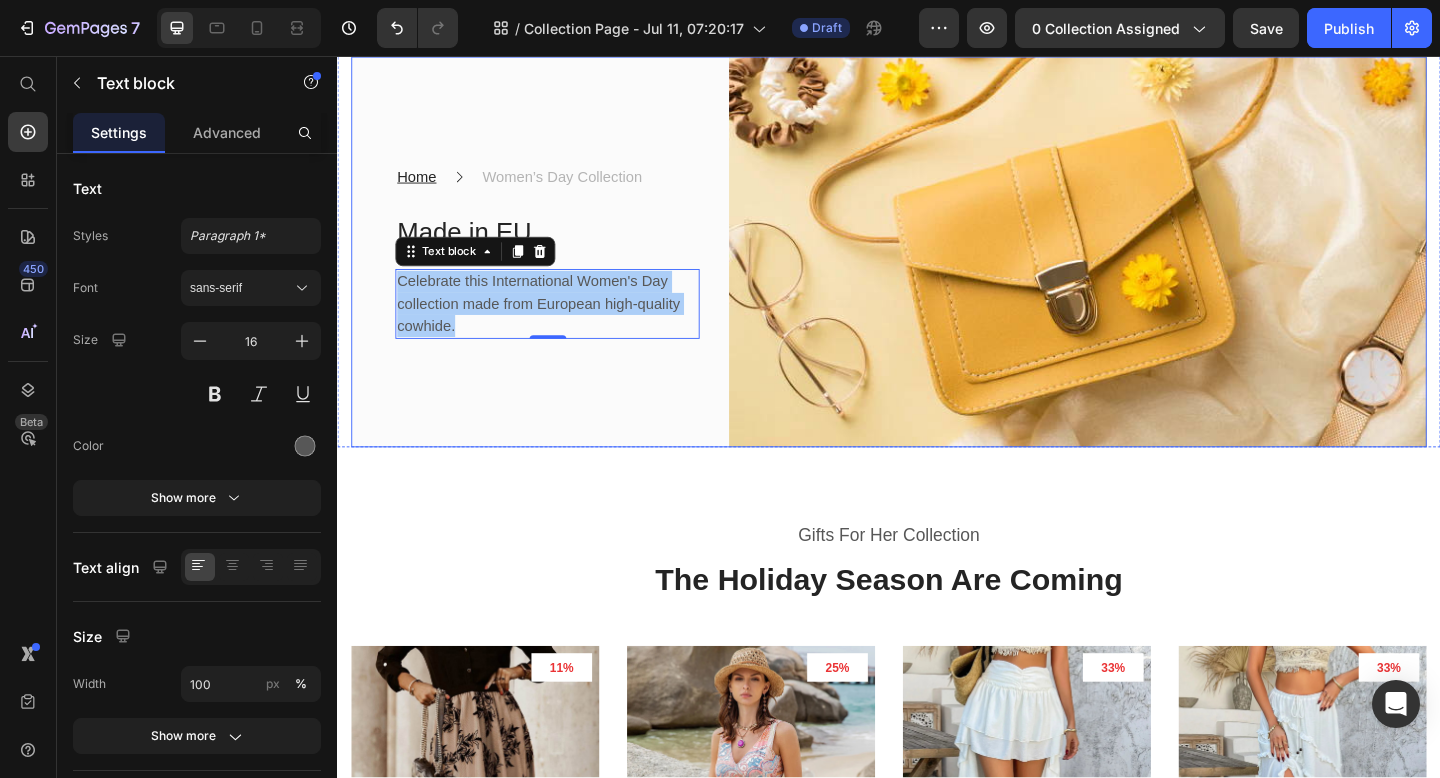 scroll, scrollTop: 340, scrollLeft: 0, axis: vertical 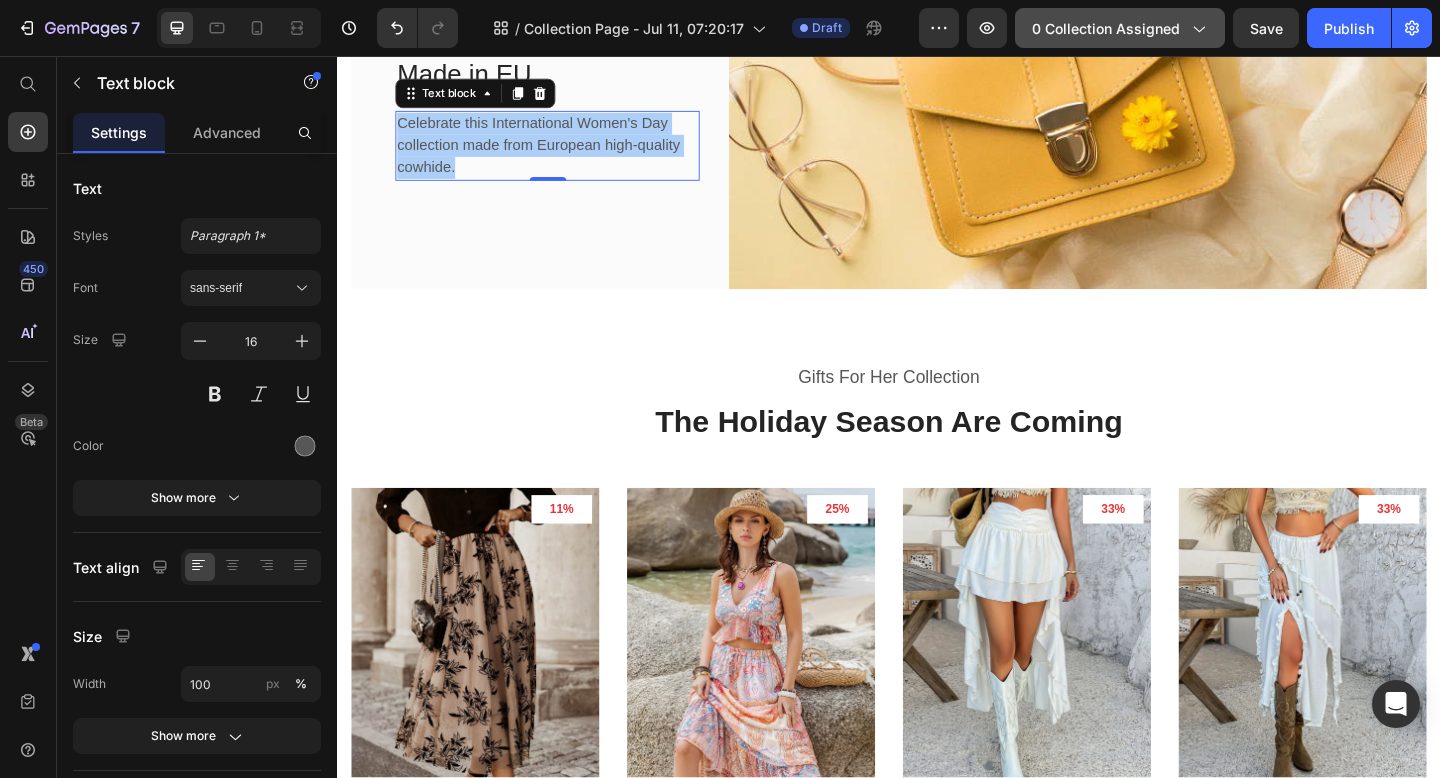 click on "0 collection assigned" 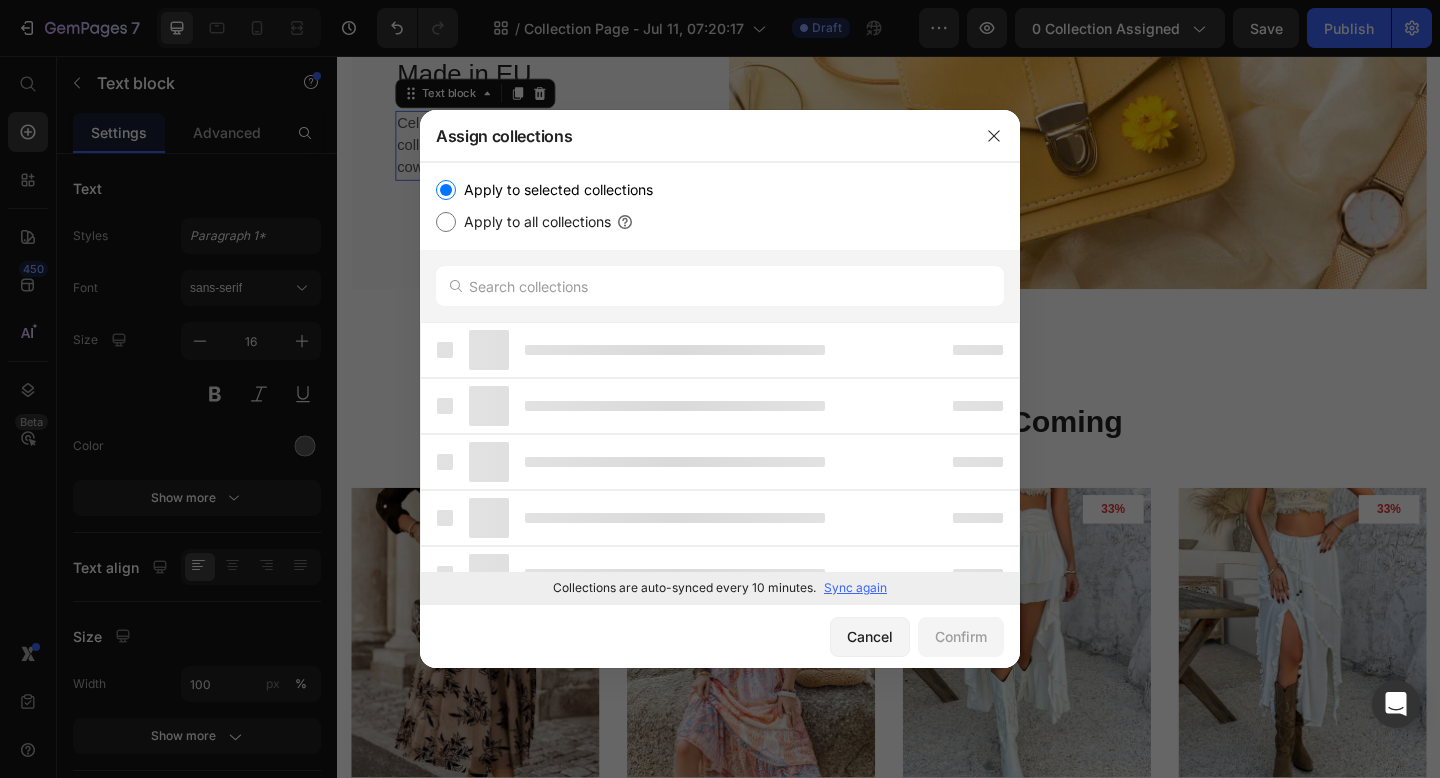 click on "Apply to all collections" at bounding box center (720, 222) 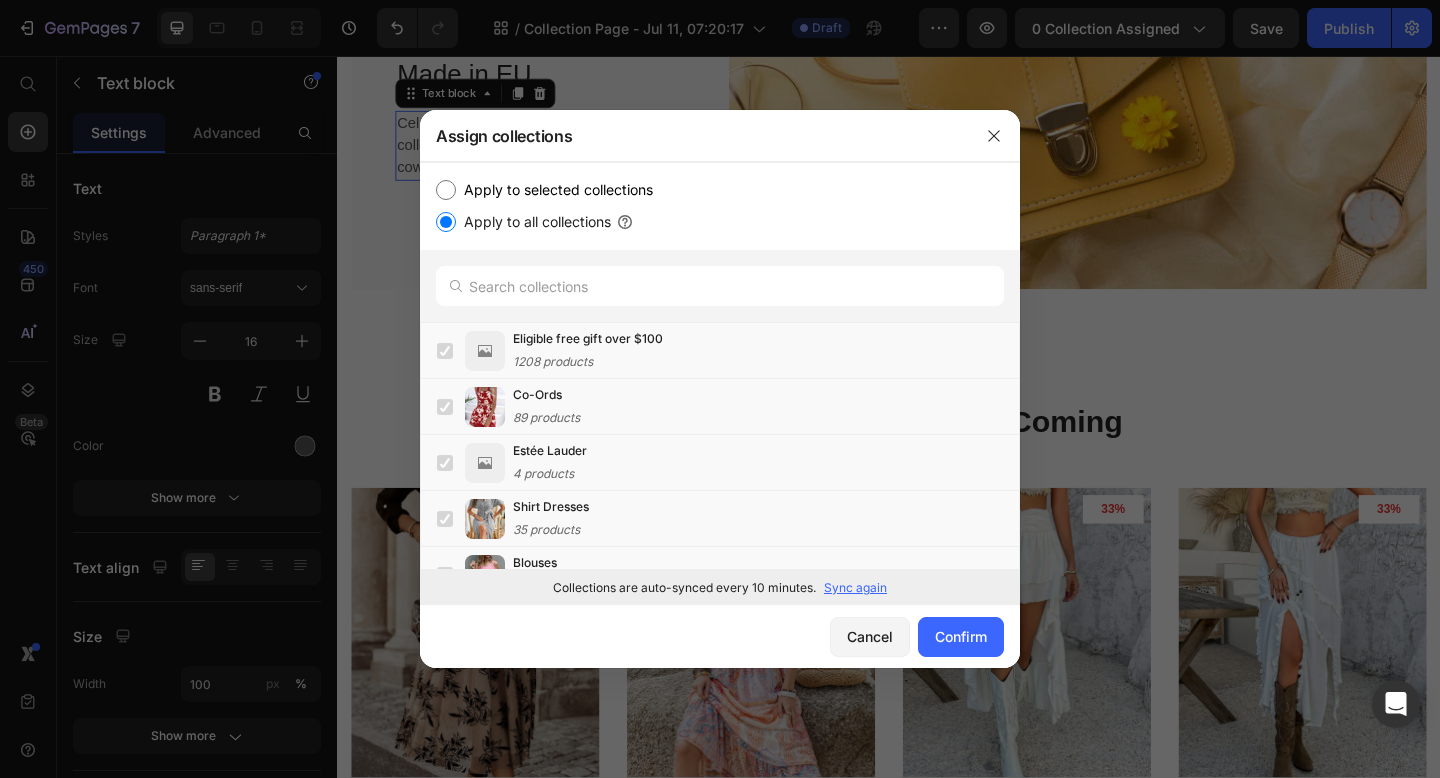 click on "Apply to selected collections Apply to all collections" 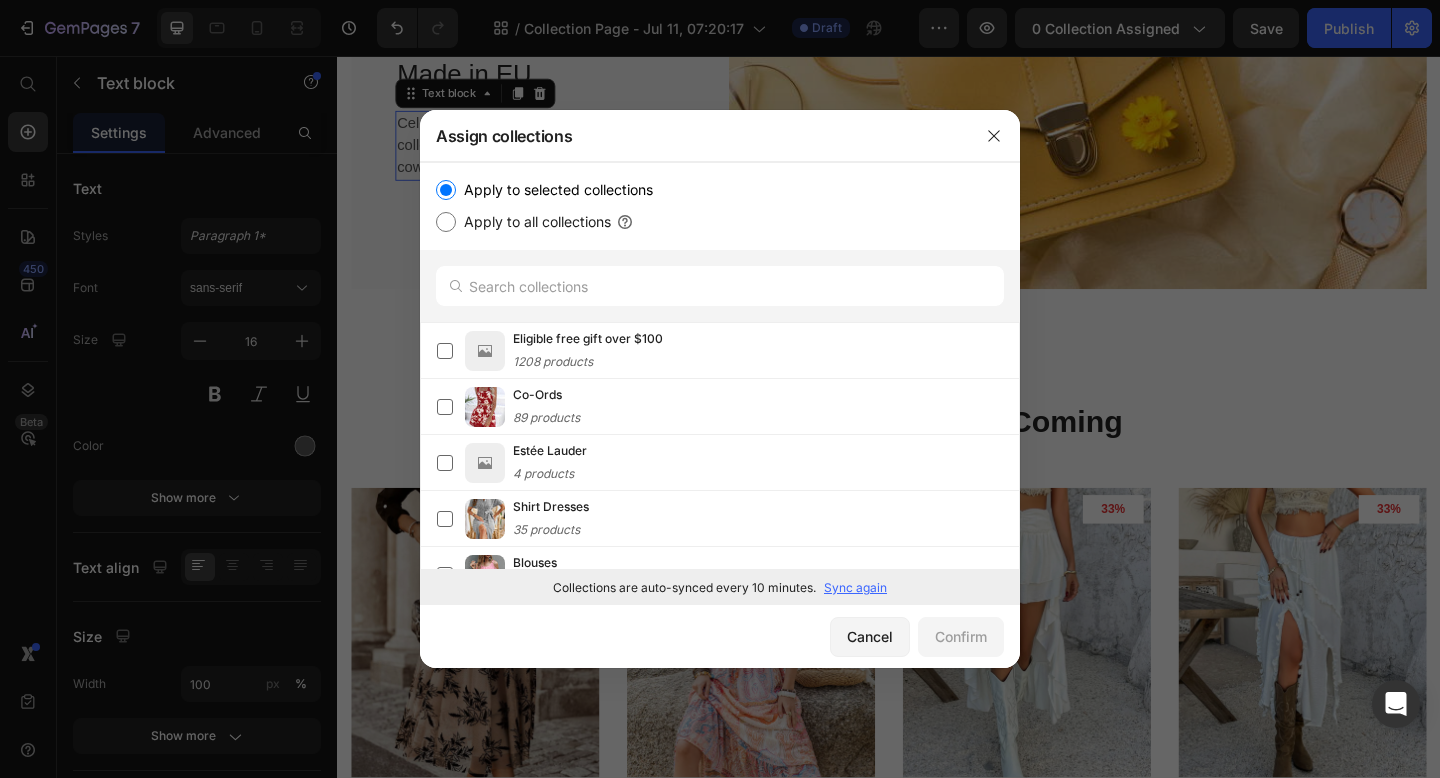 click 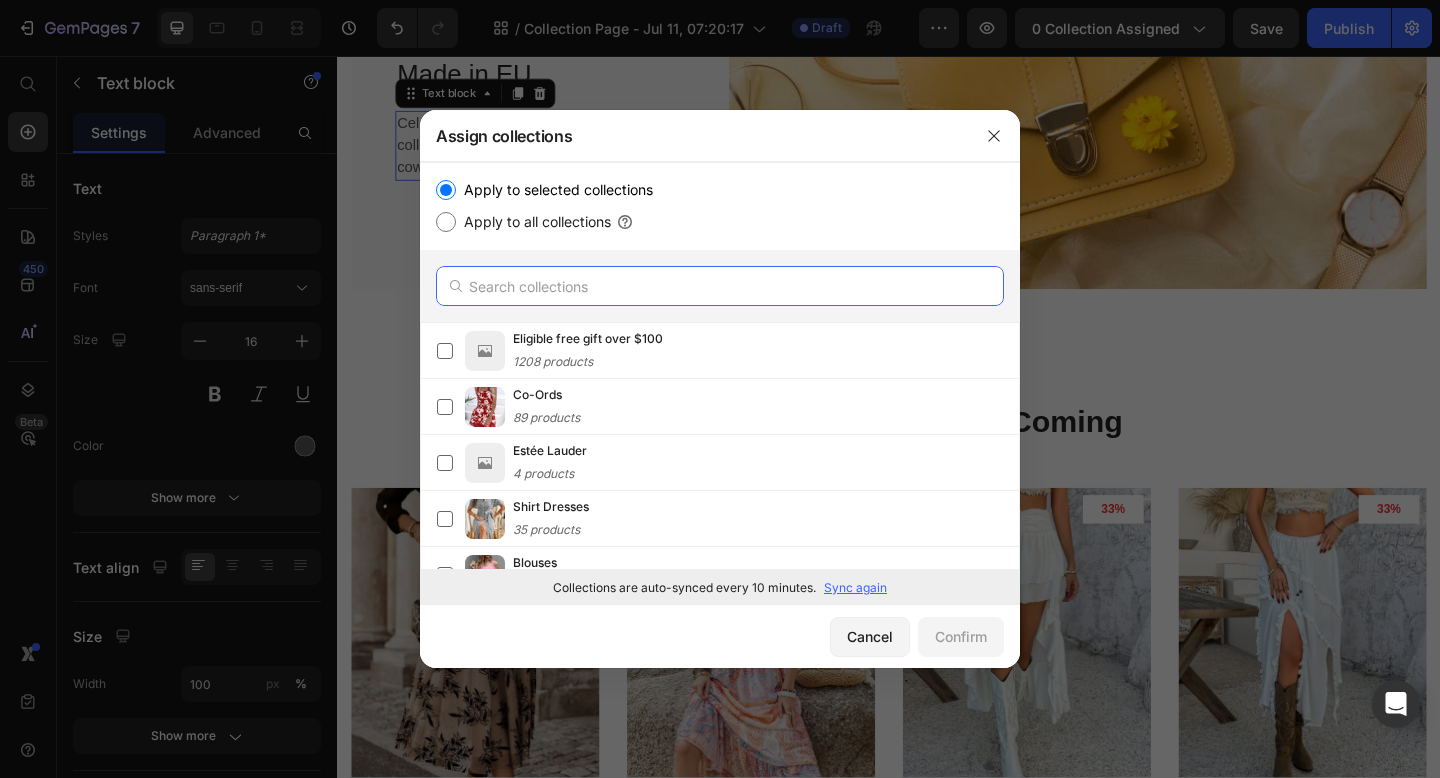 click at bounding box center [720, 286] 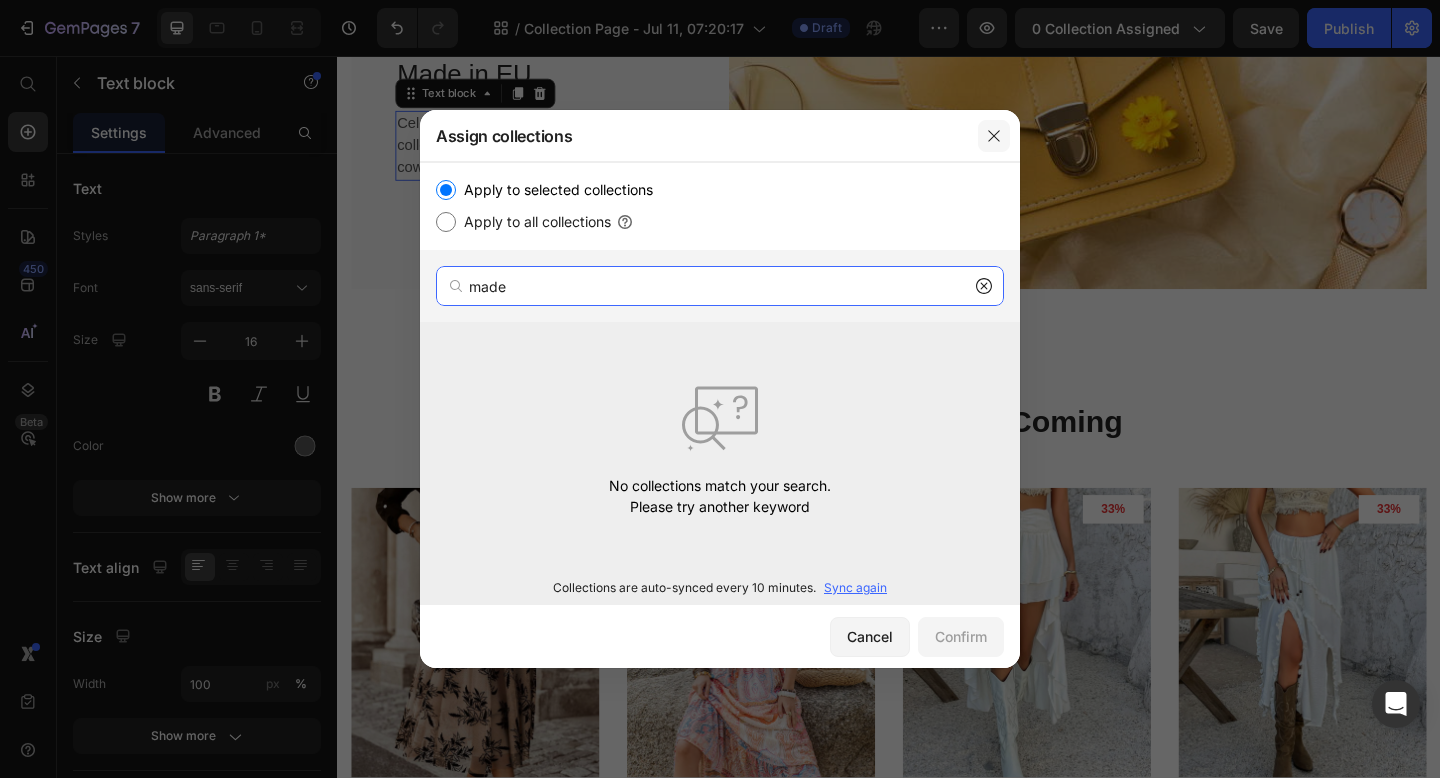 type on "made" 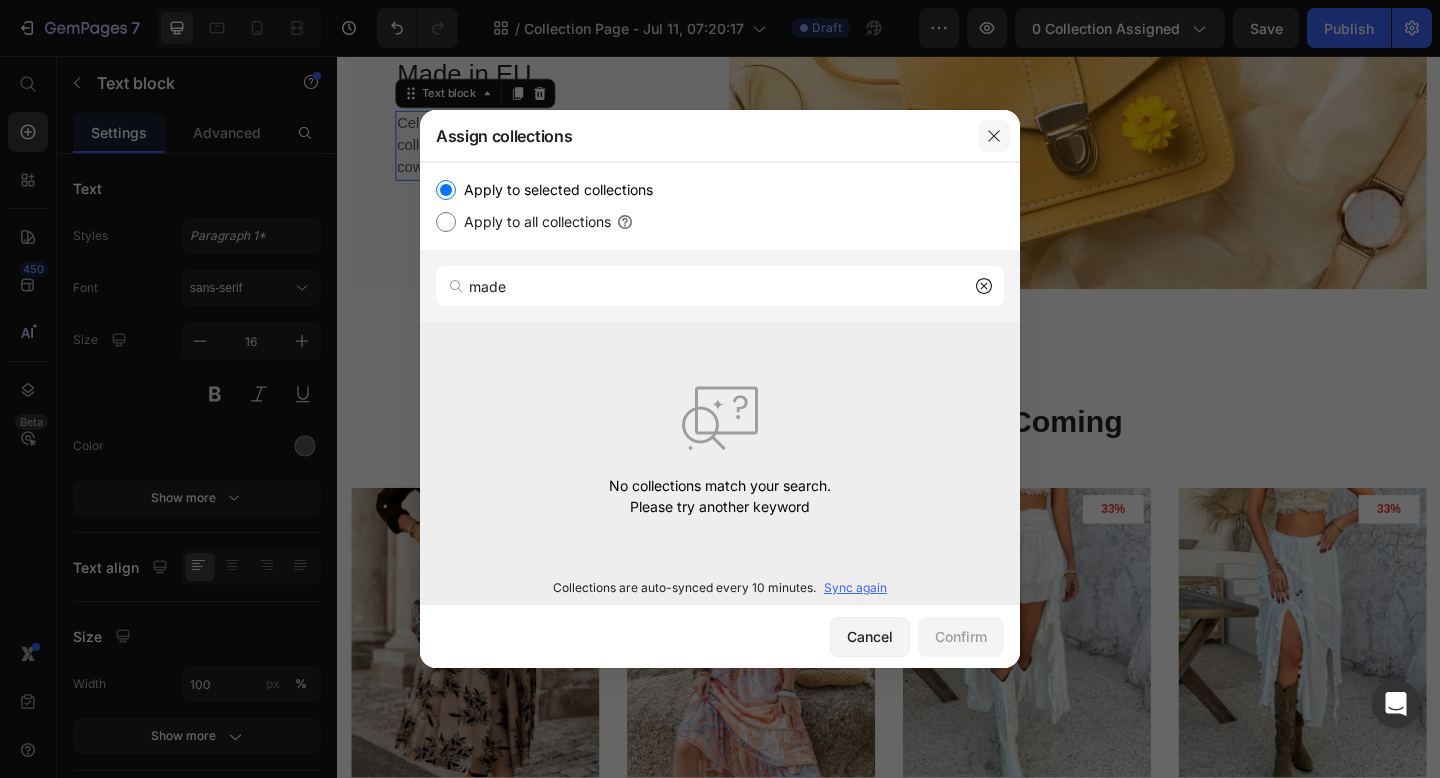 click at bounding box center [994, 136] 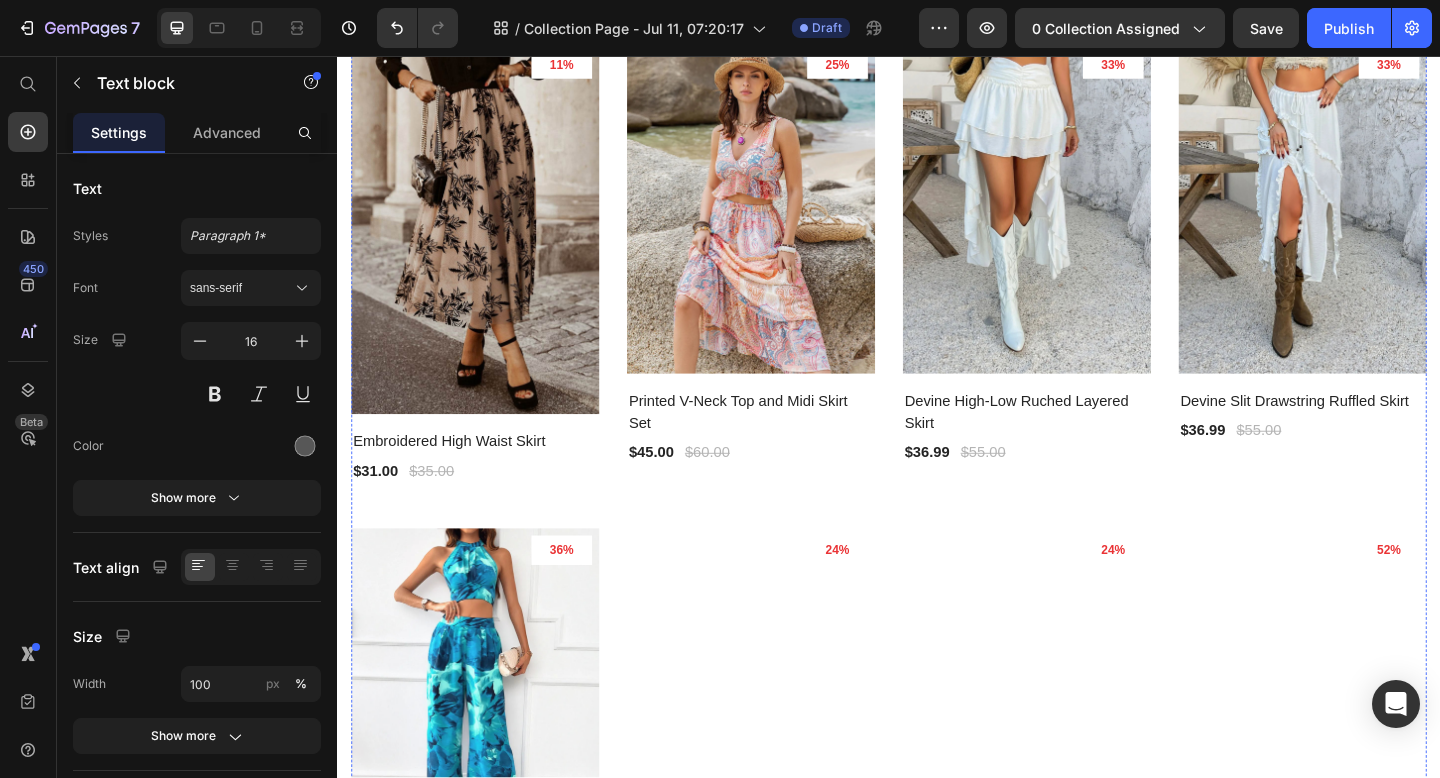scroll, scrollTop: 757, scrollLeft: 0, axis: vertical 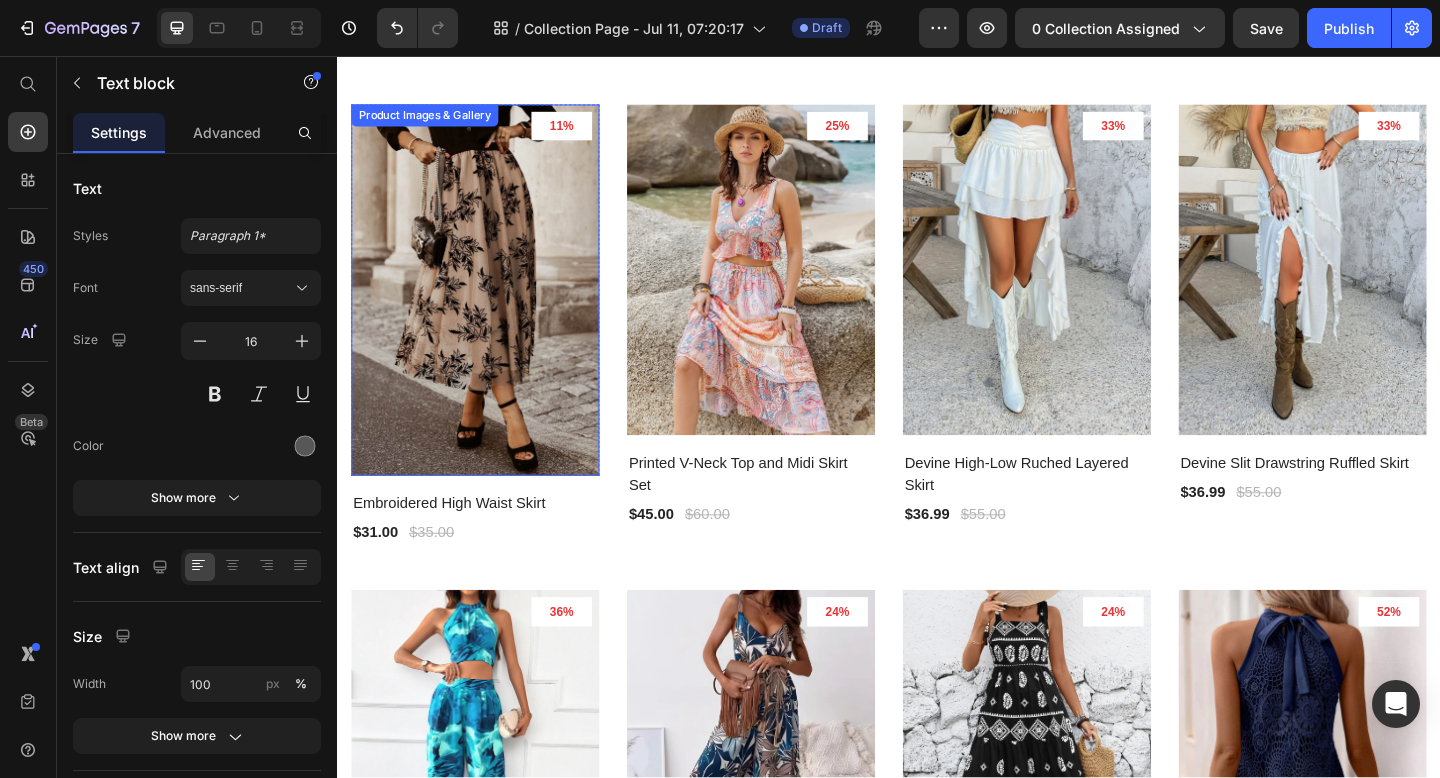 click at bounding box center (487, 311) 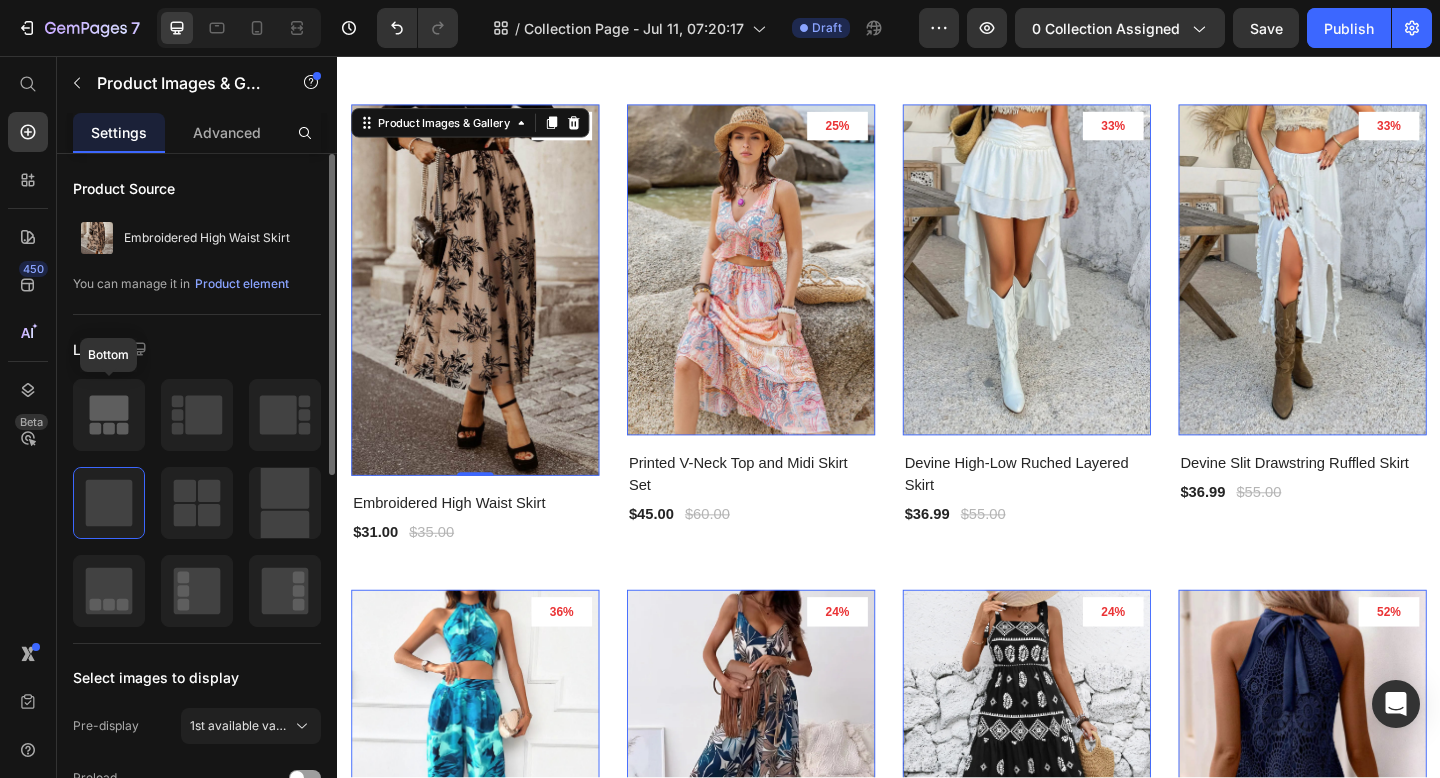 click 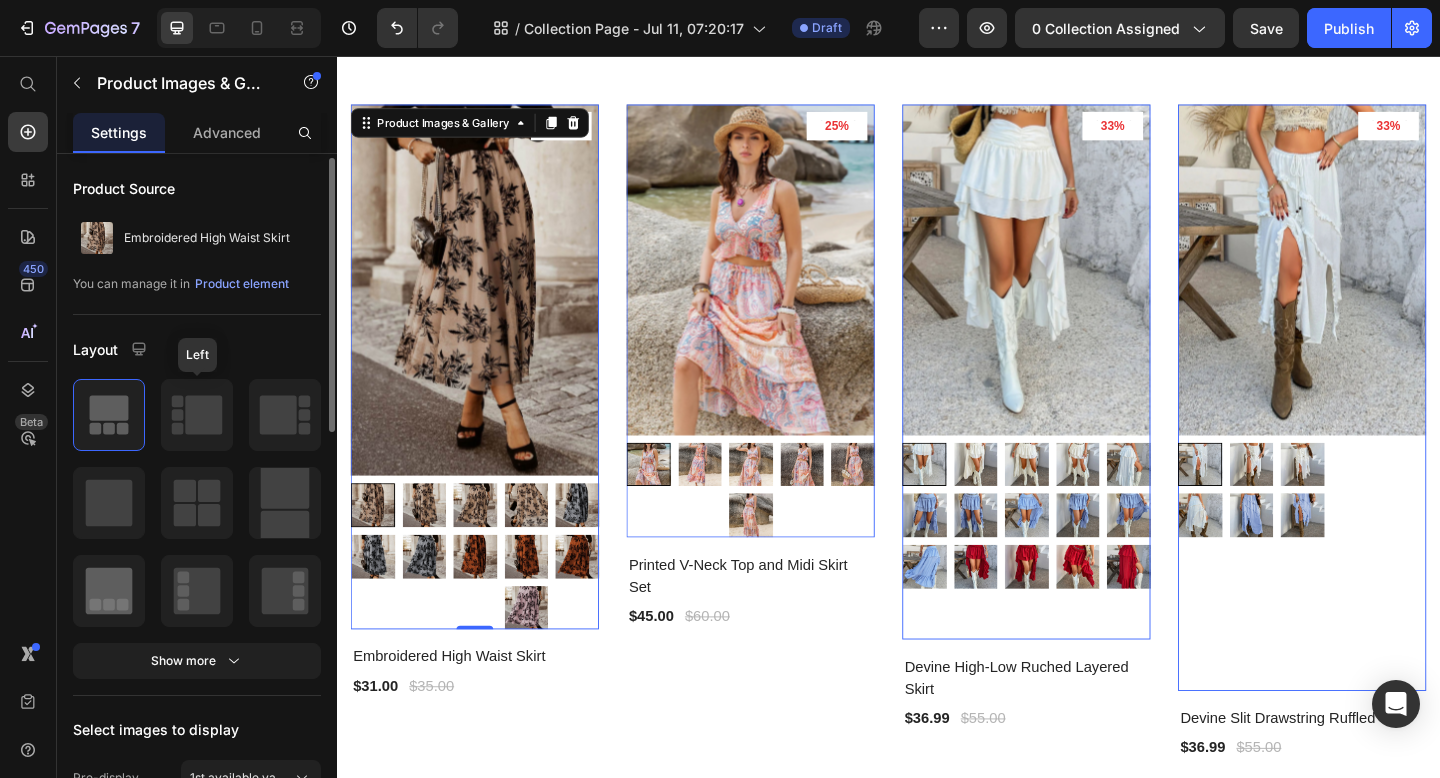 click 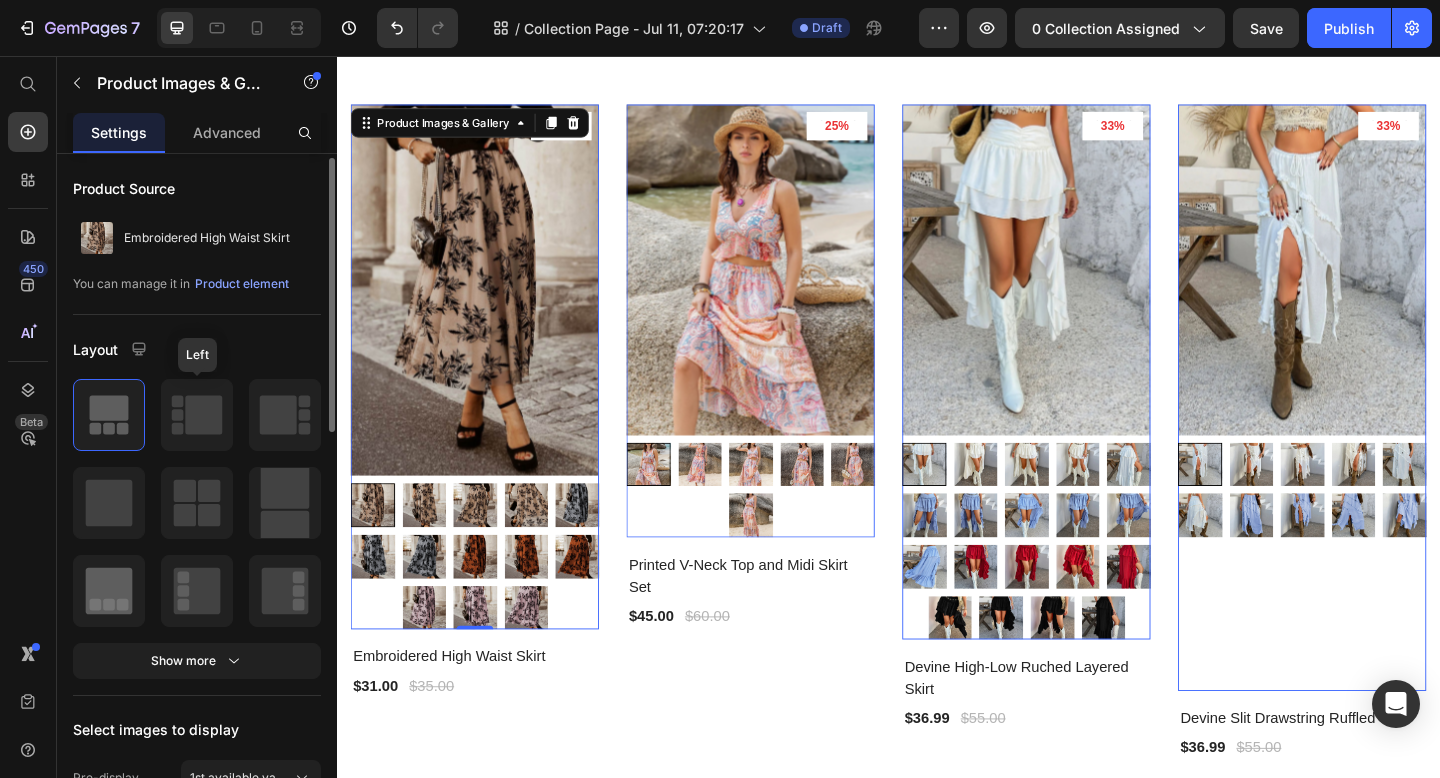 click 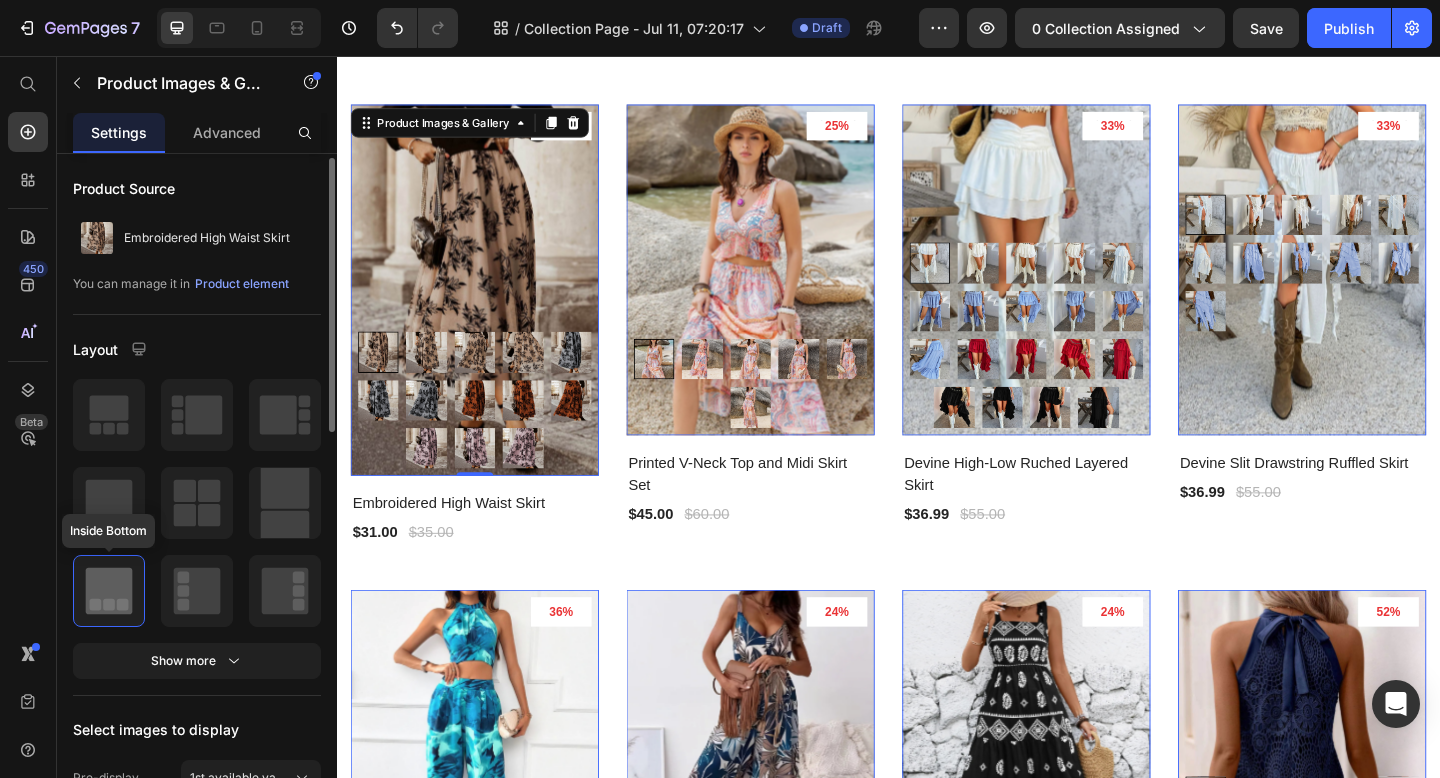 scroll, scrollTop: 3, scrollLeft: 0, axis: vertical 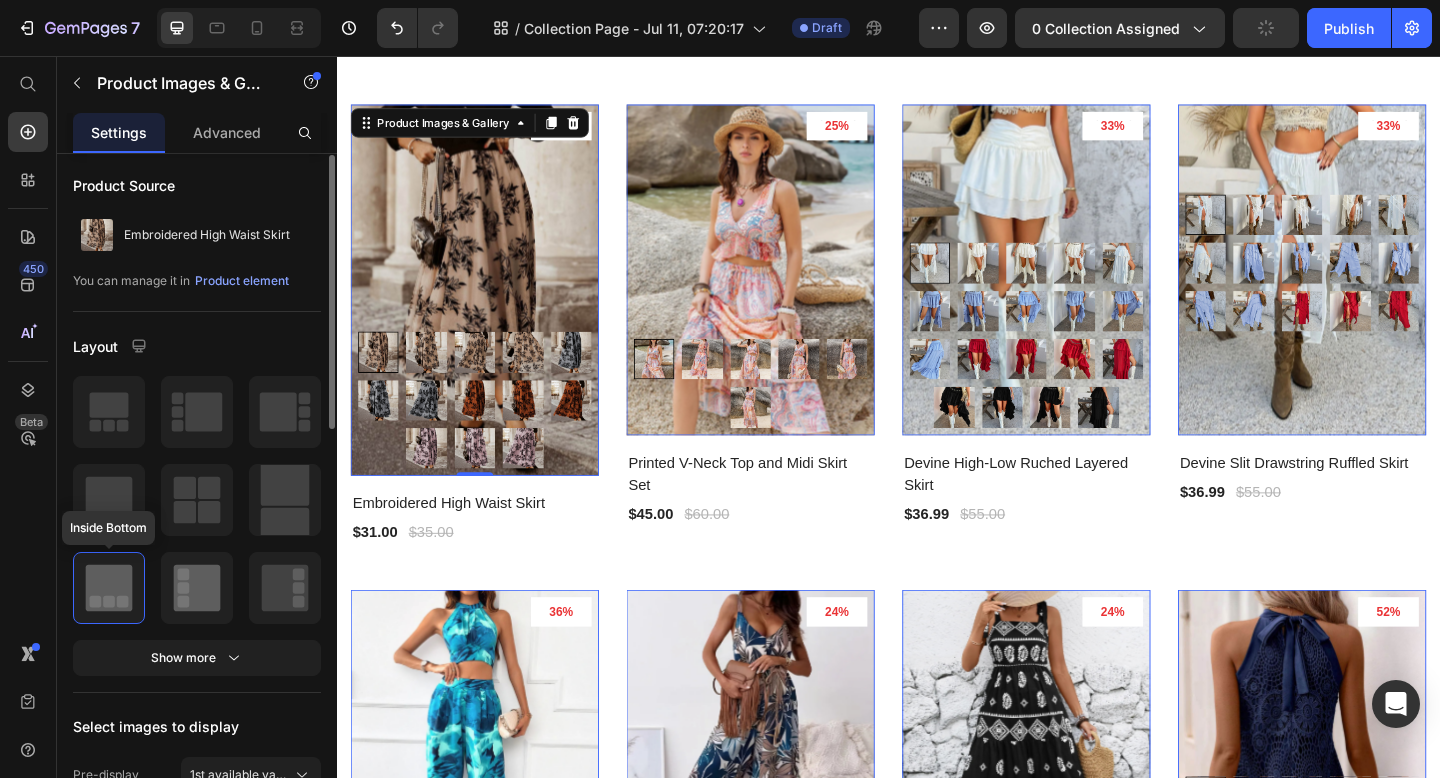 click 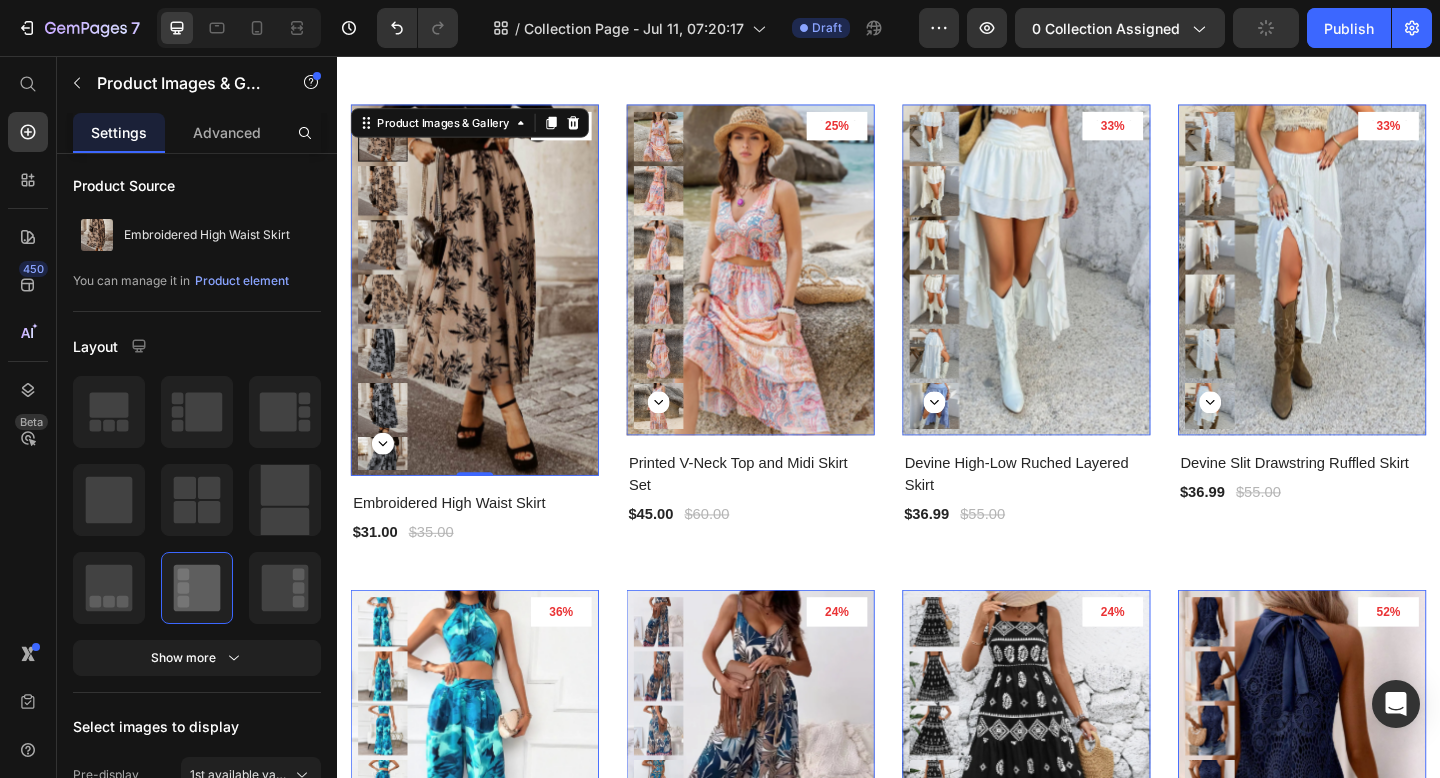 click 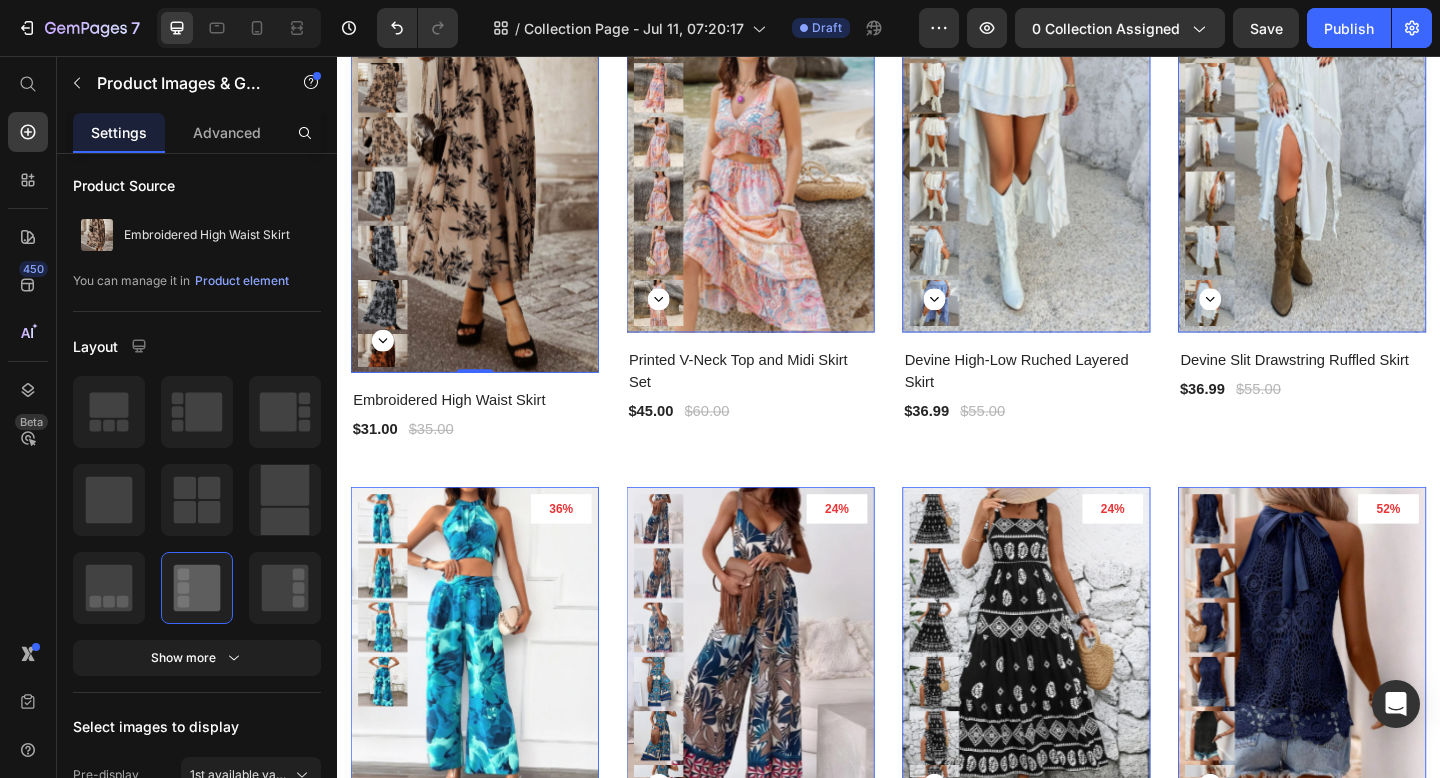 scroll, scrollTop: 863, scrollLeft: 0, axis: vertical 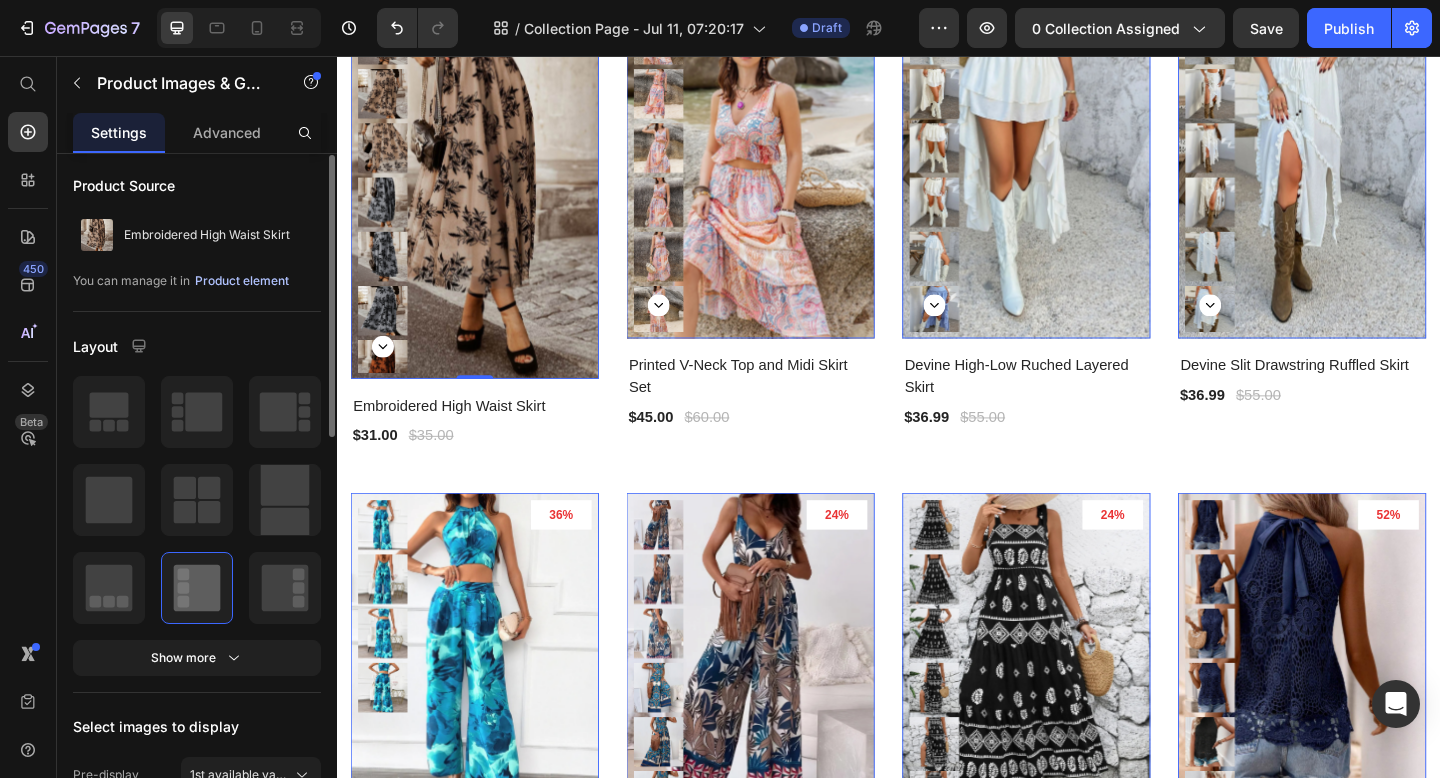 click on "Product element" at bounding box center [242, 281] 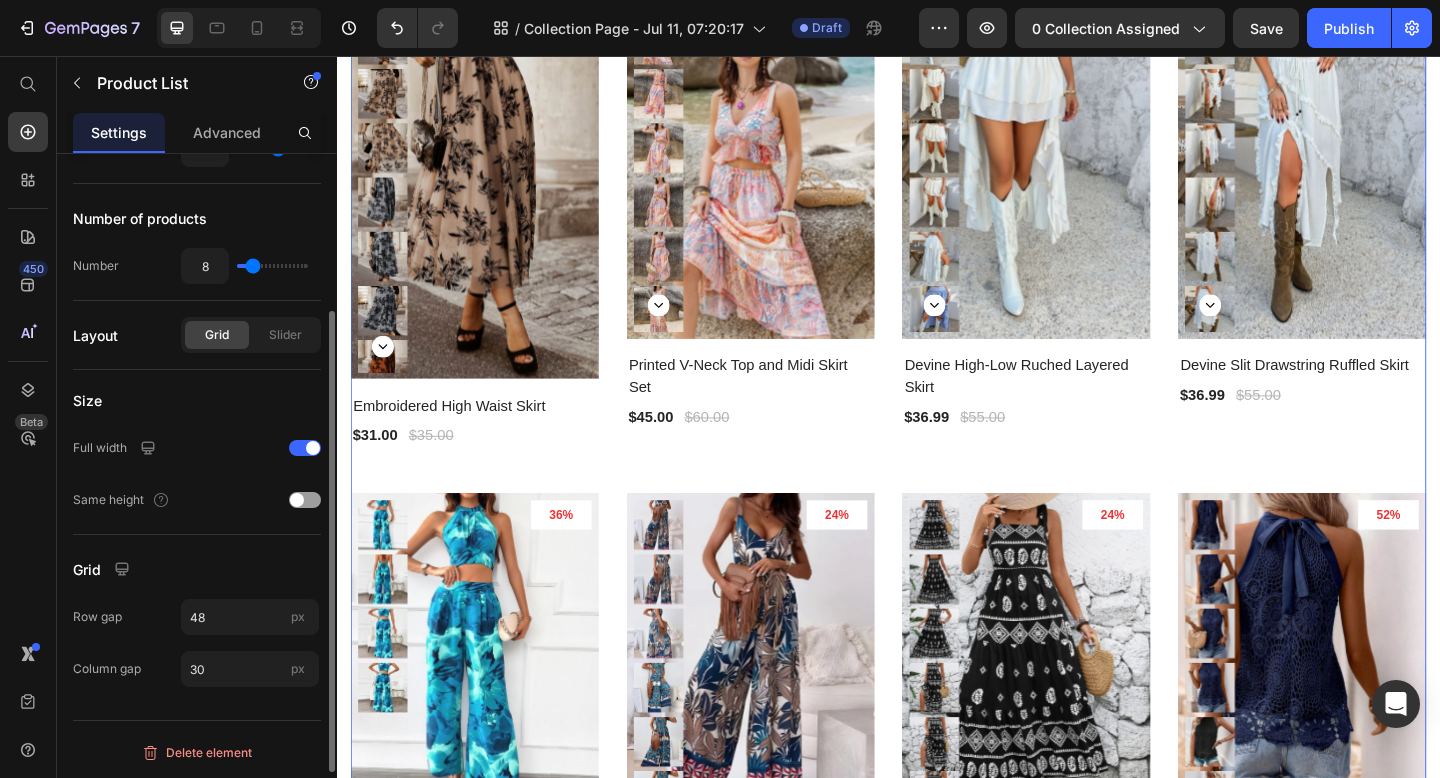 scroll, scrollTop: 0, scrollLeft: 0, axis: both 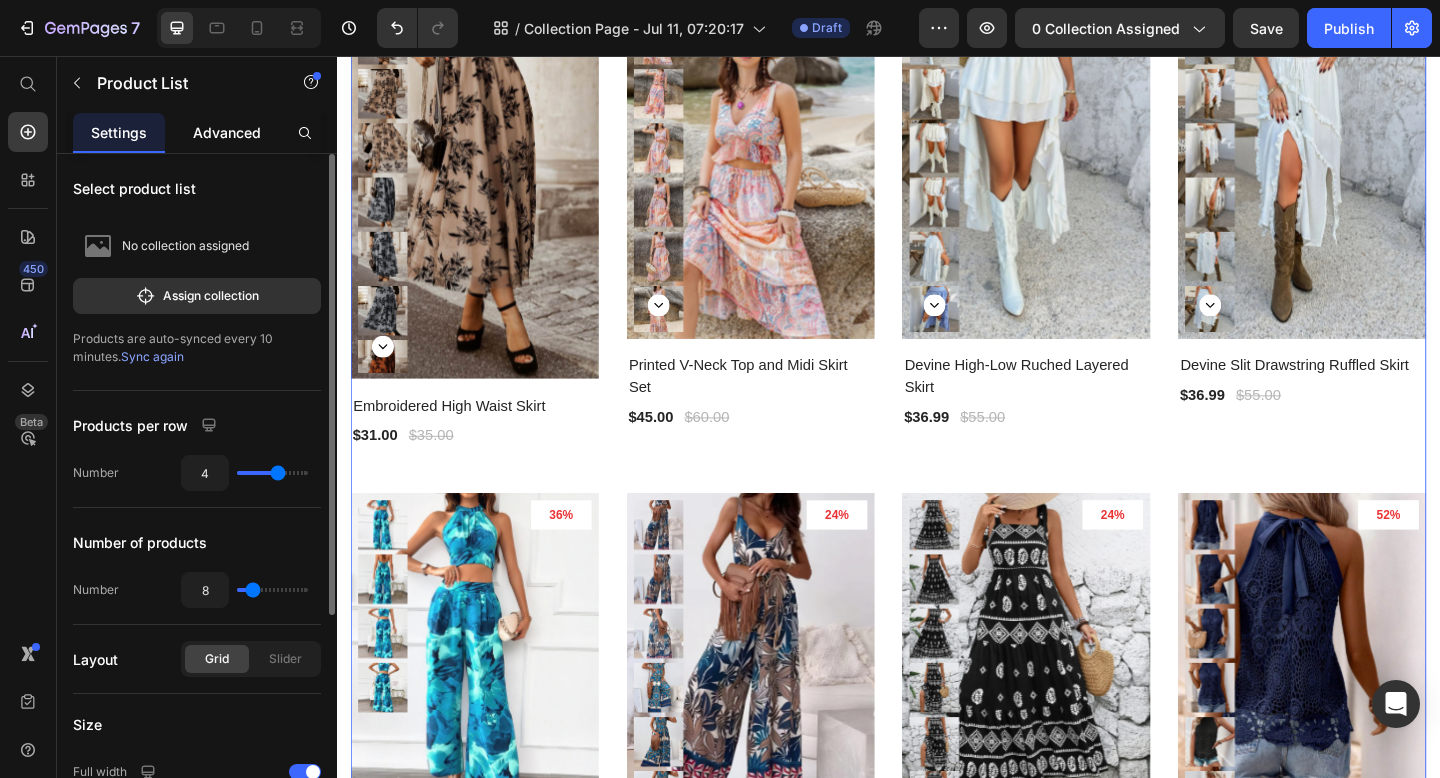 click on "Advanced" at bounding box center (227, 132) 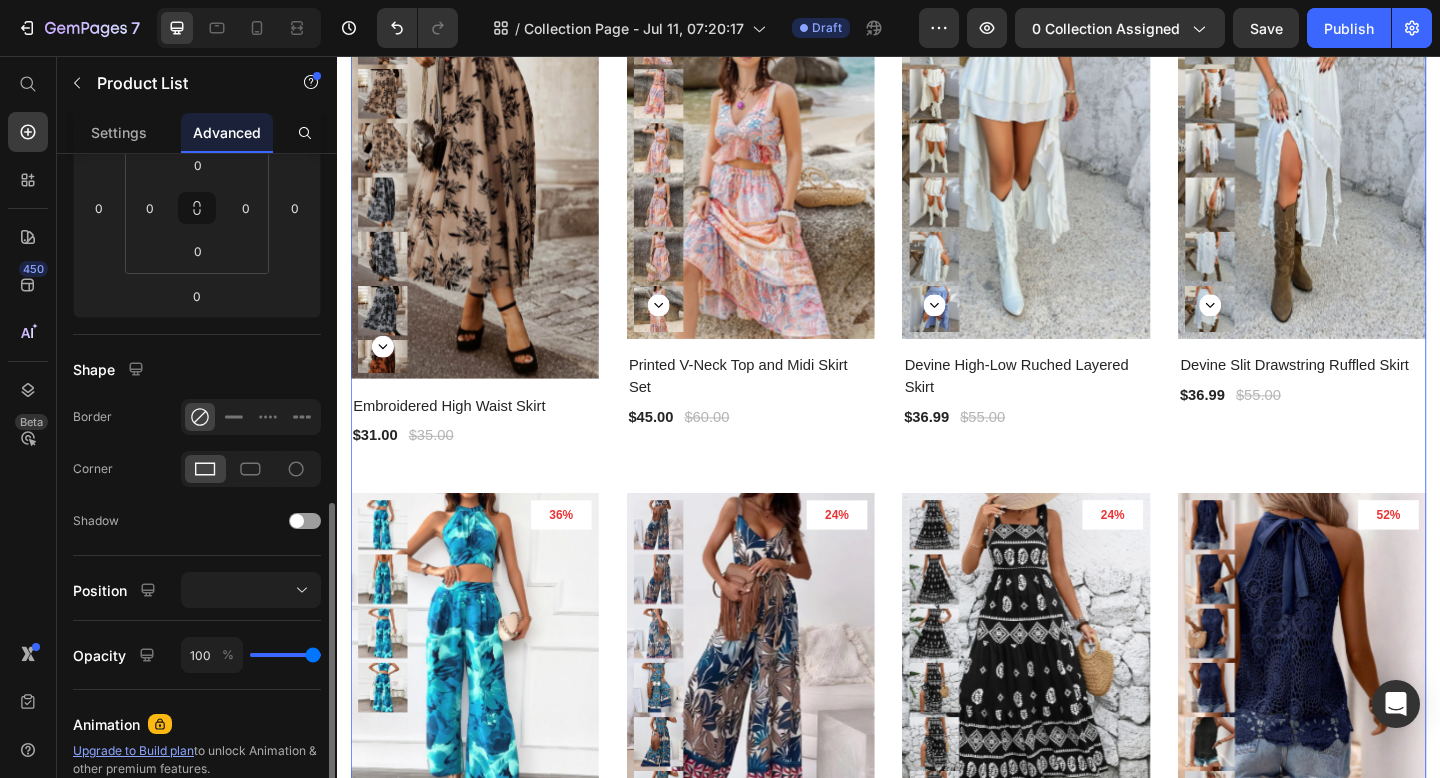 scroll, scrollTop: 542, scrollLeft: 0, axis: vertical 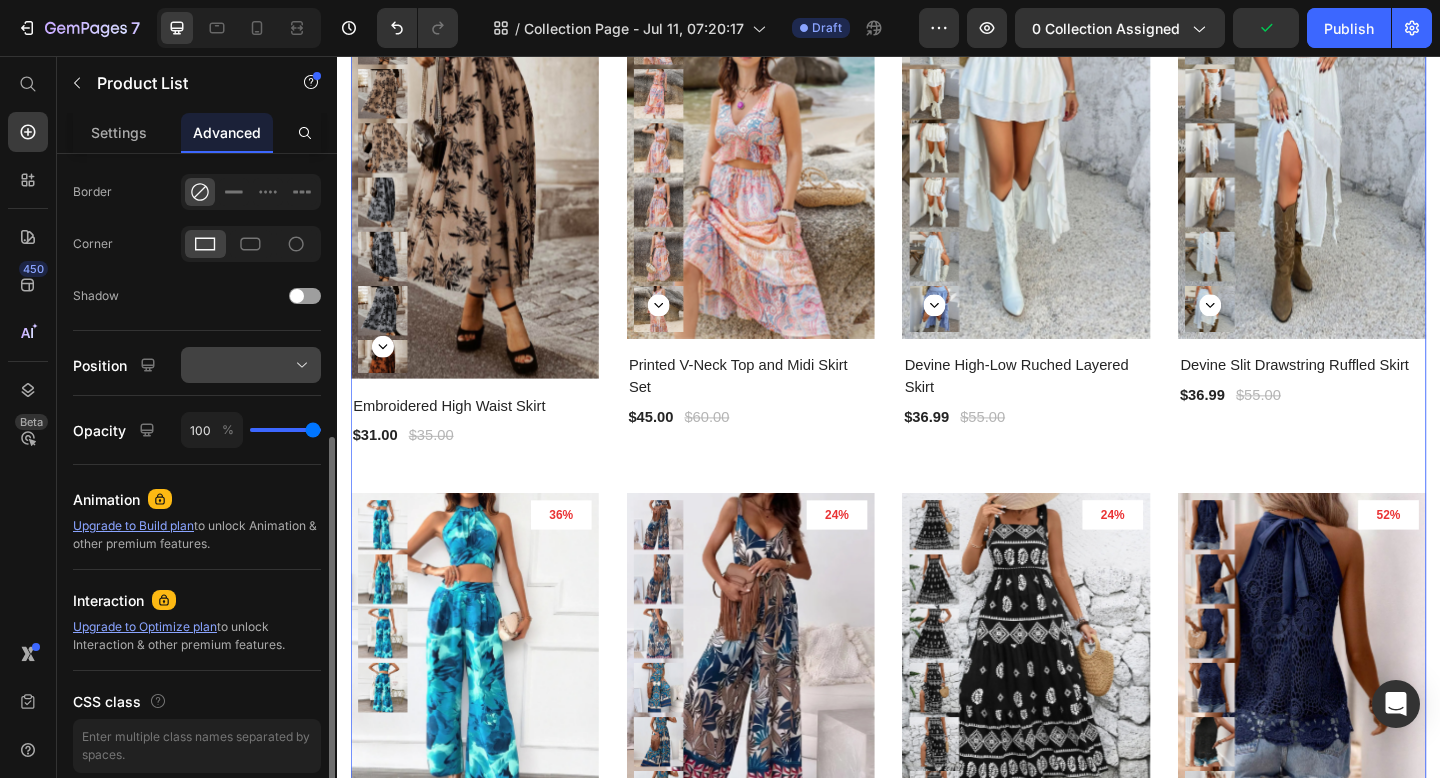 click at bounding box center [251, 365] 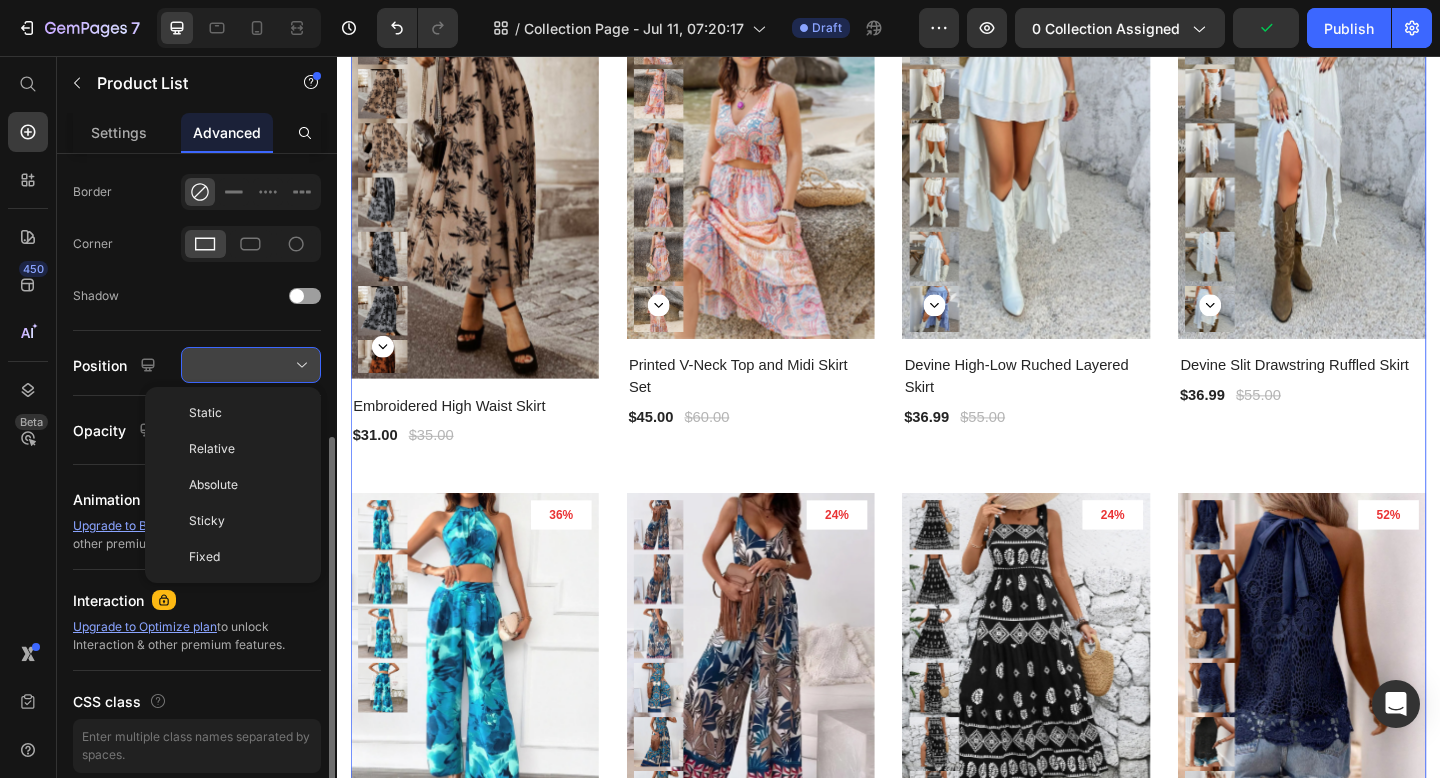 click at bounding box center (251, 365) 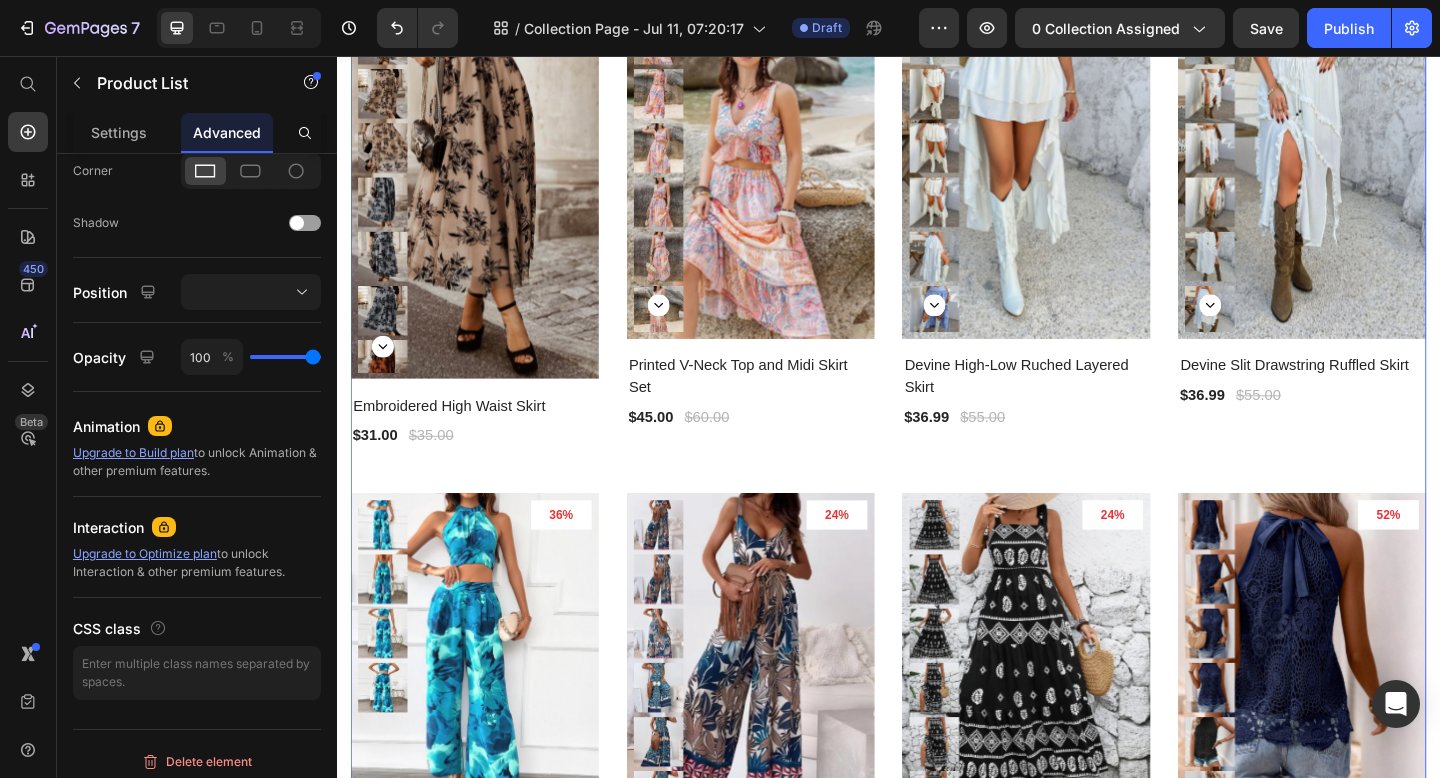 scroll, scrollTop: 0, scrollLeft: 0, axis: both 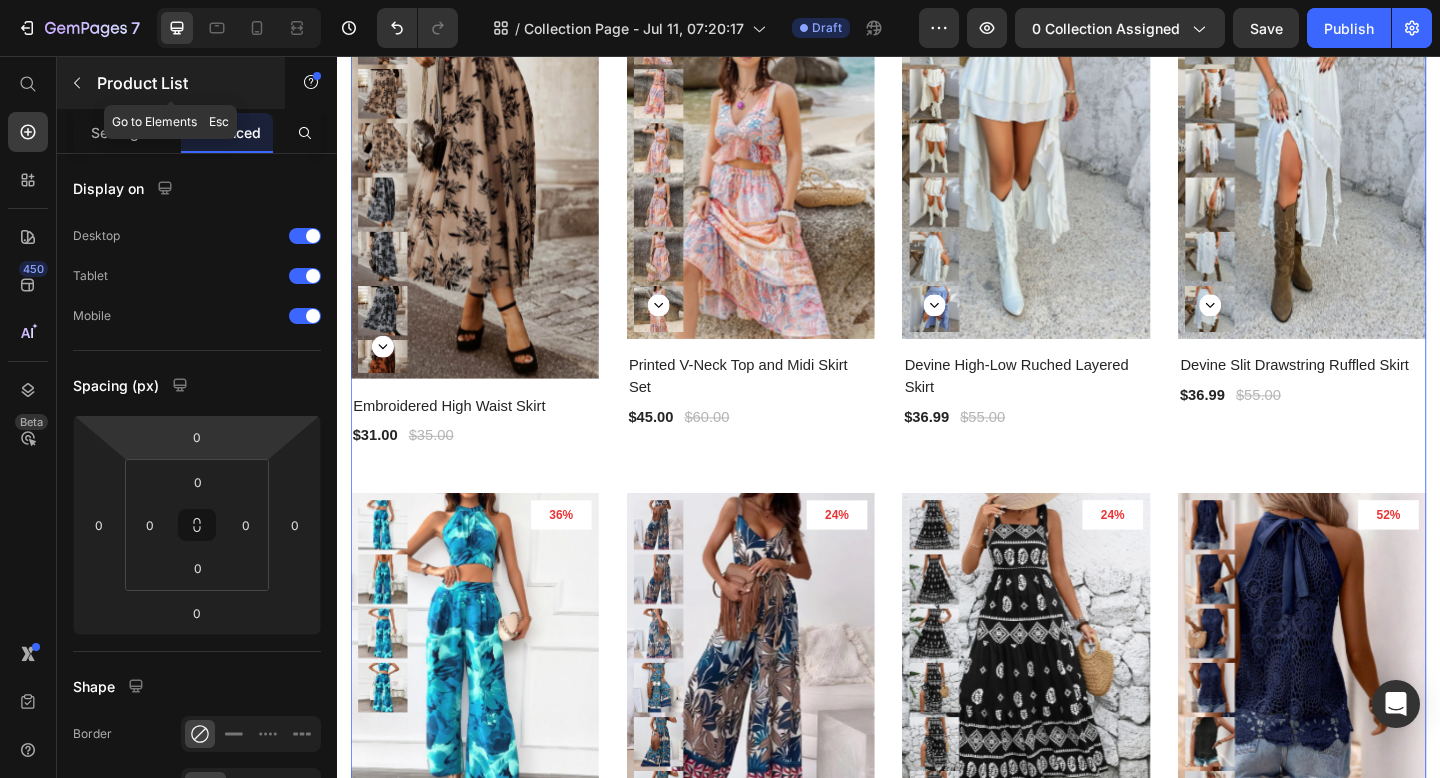 click at bounding box center (77, 83) 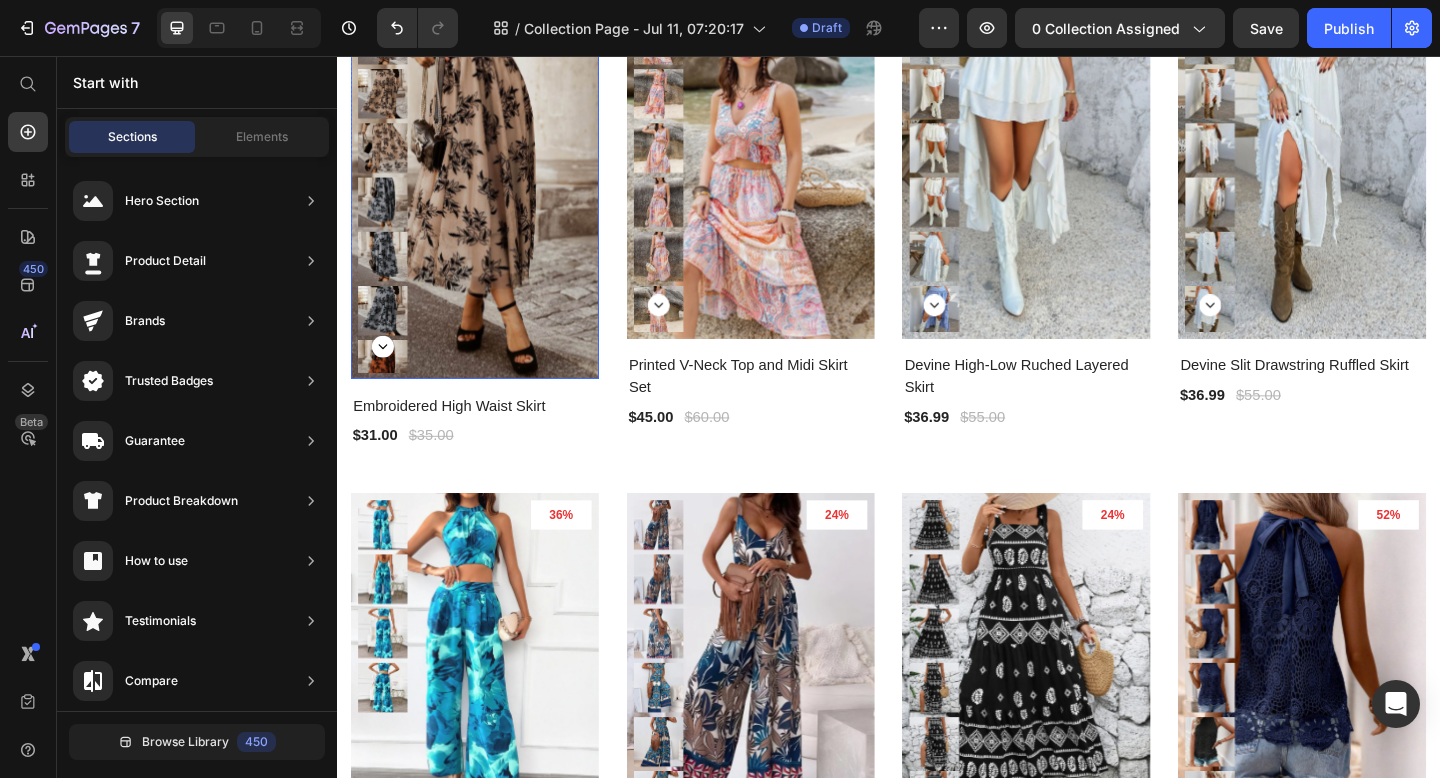 click at bounding box center (487, 205) 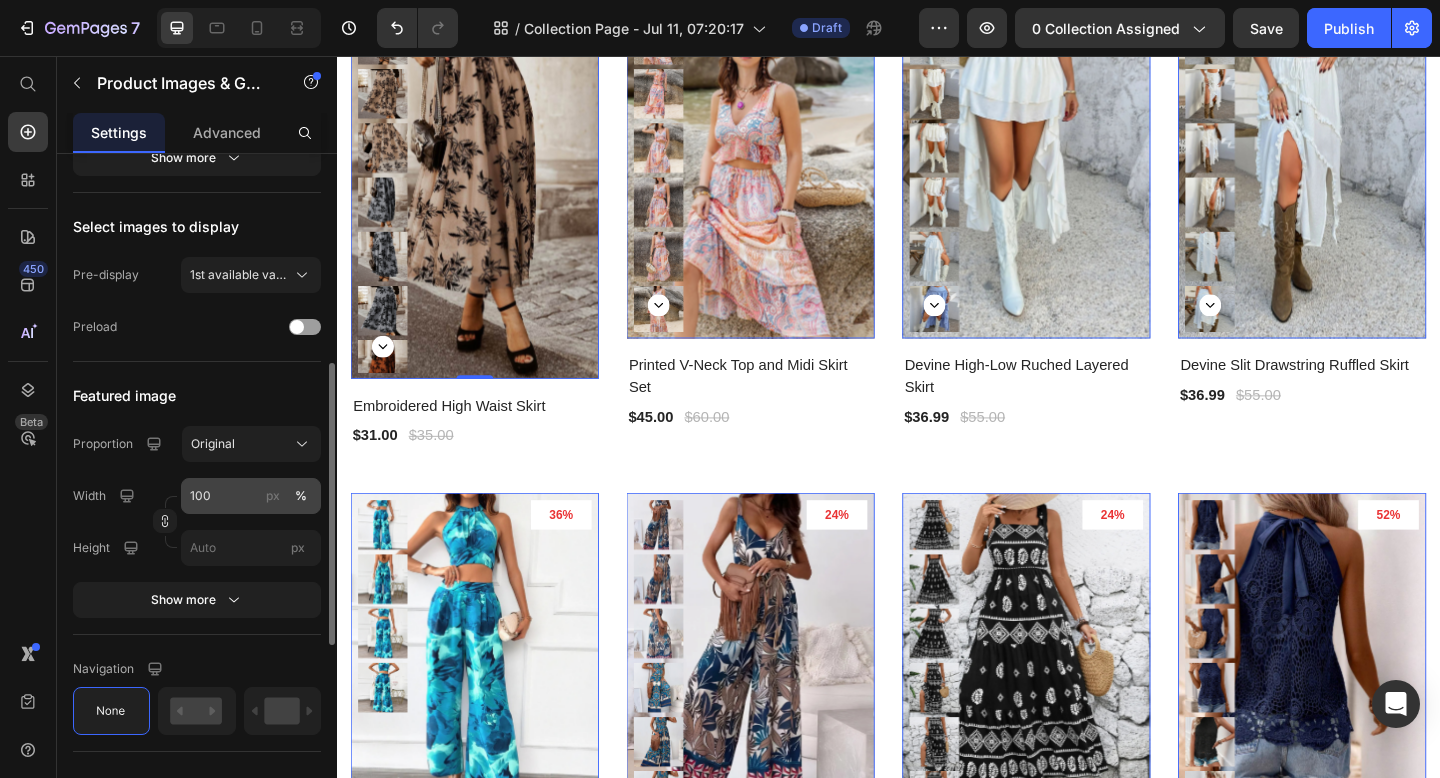 scroll, scrollTop: 514, scrollLeft: 0, axis: vertical 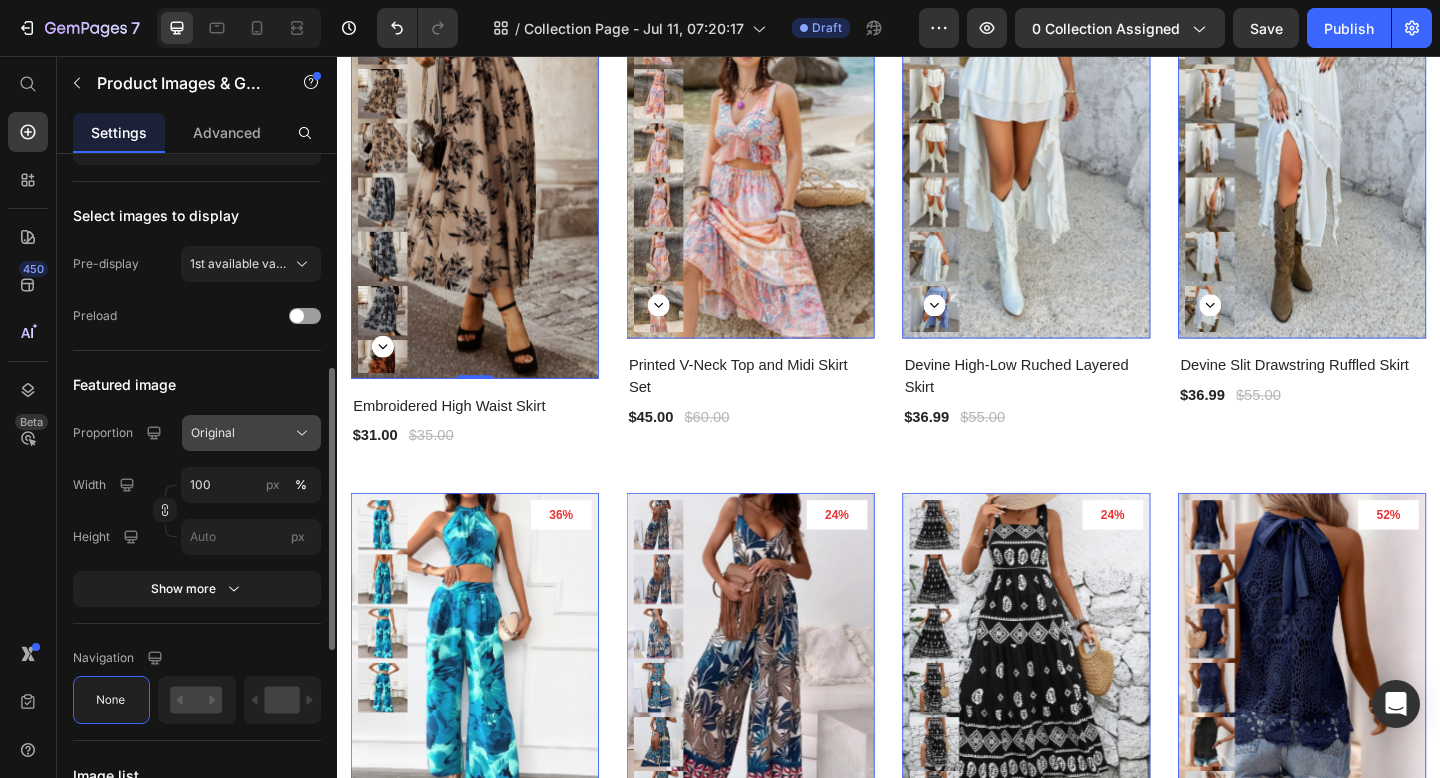 click on "Original" at bounding box center (251, 433) 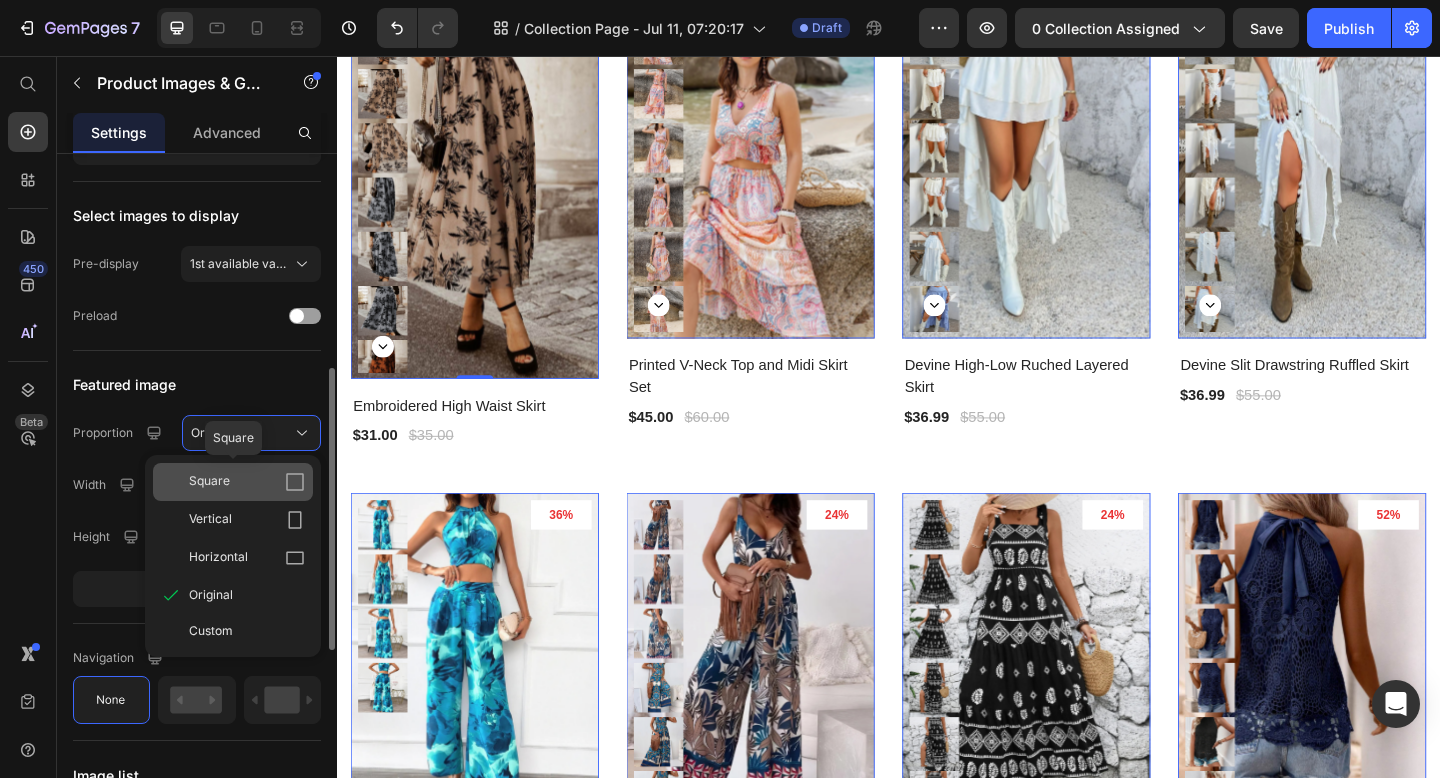 click on "Square" at bounding box center [247, 482] 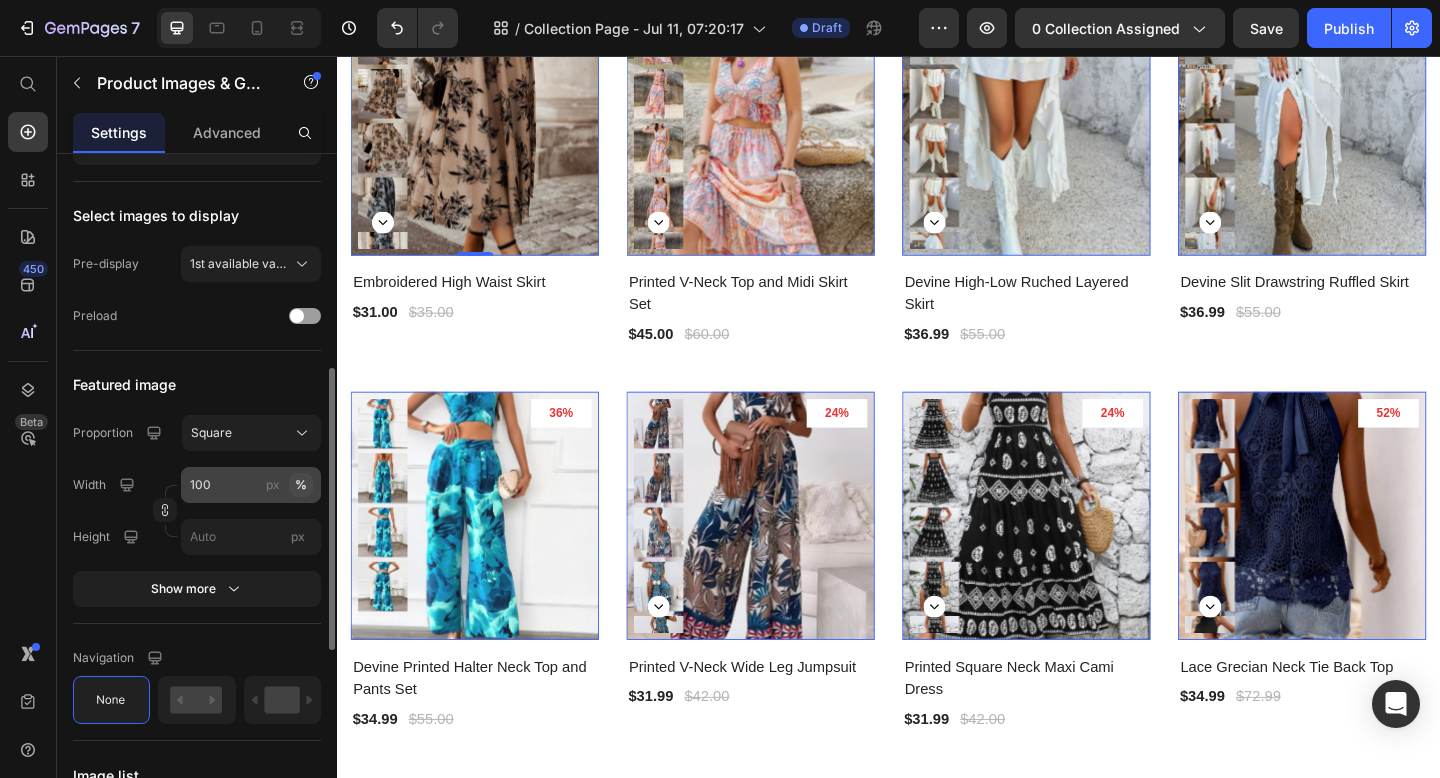 drag, startPoint x: 297, startPoint y: 484, endPoint x: 166, endPoint y: 392, distance: 160.07811 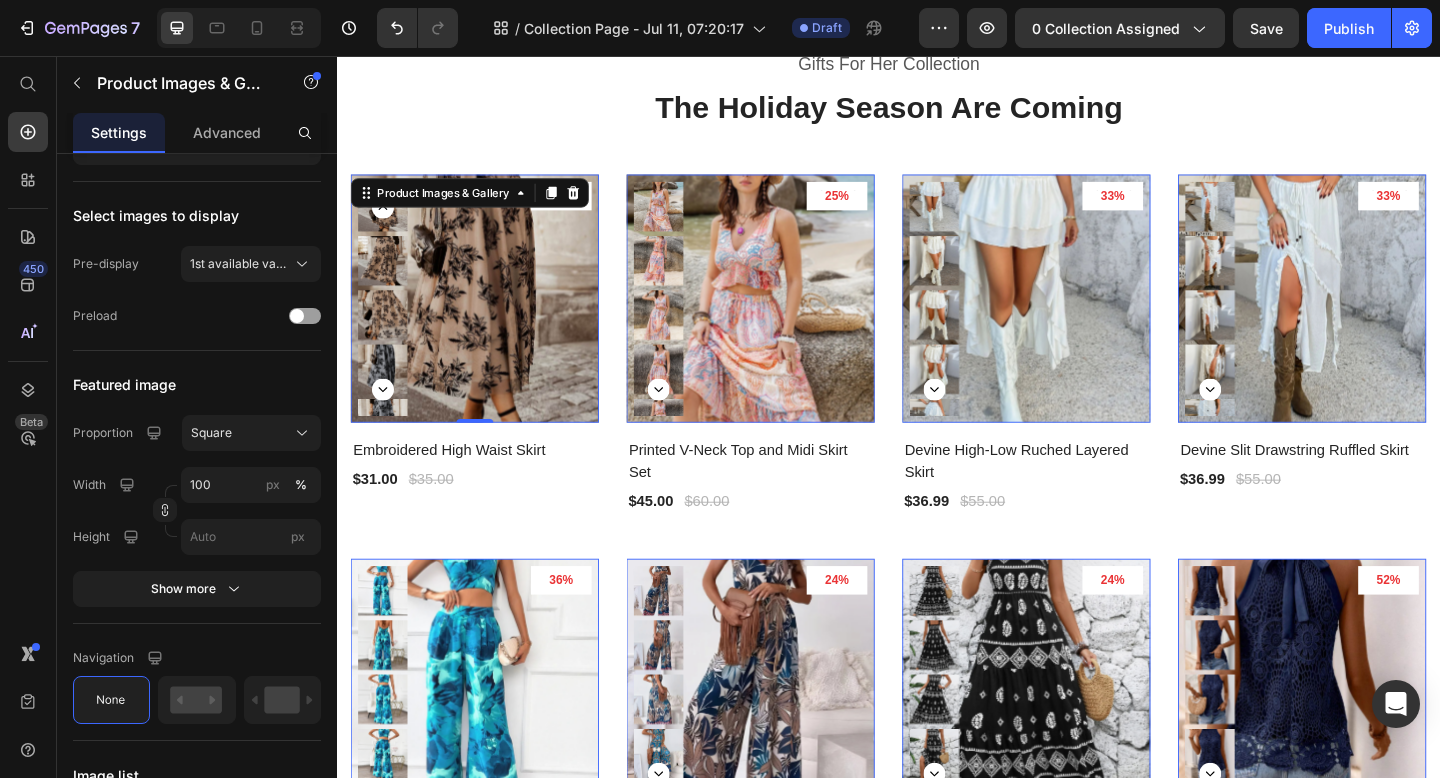scroll, scrollTop: 699, scrollLeft: 0, axis: vertical 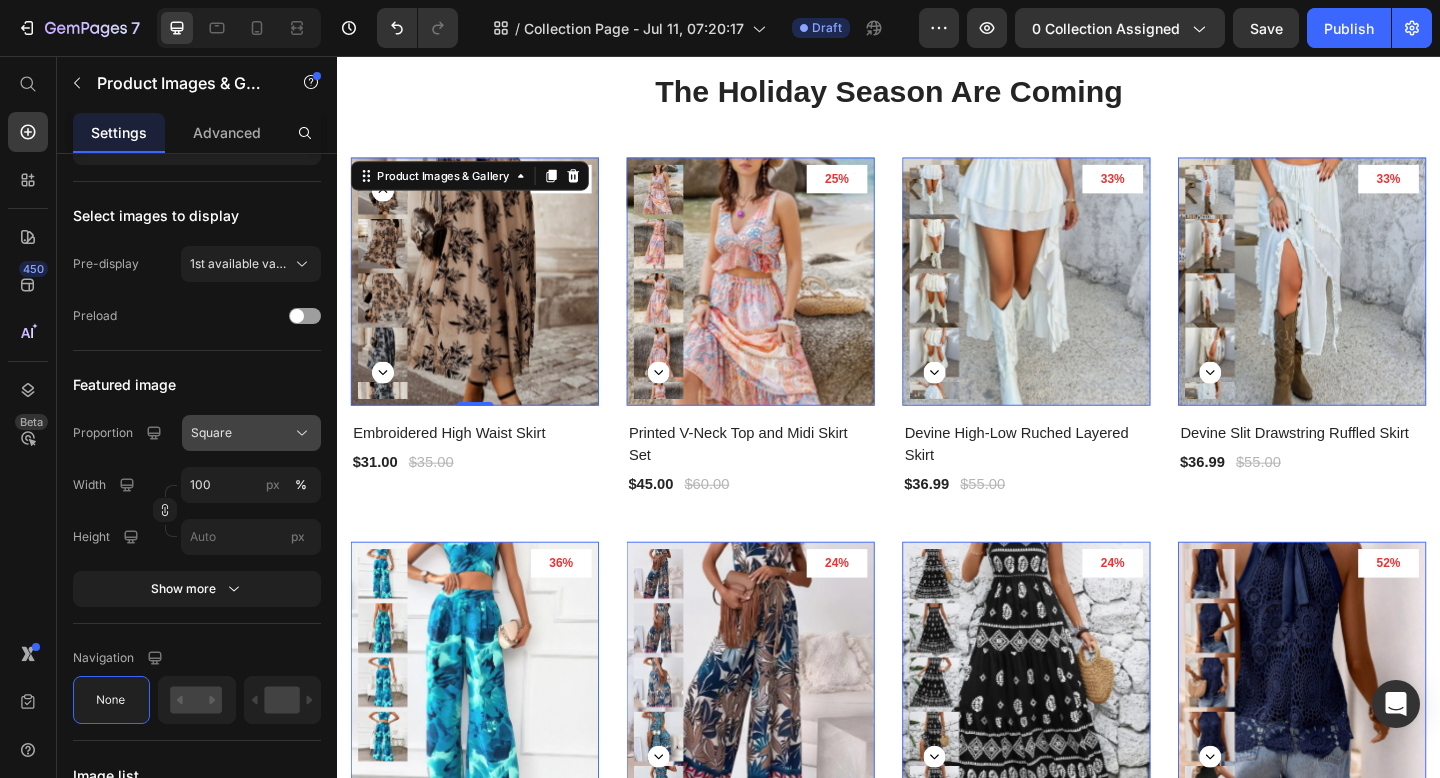 click on "Square" 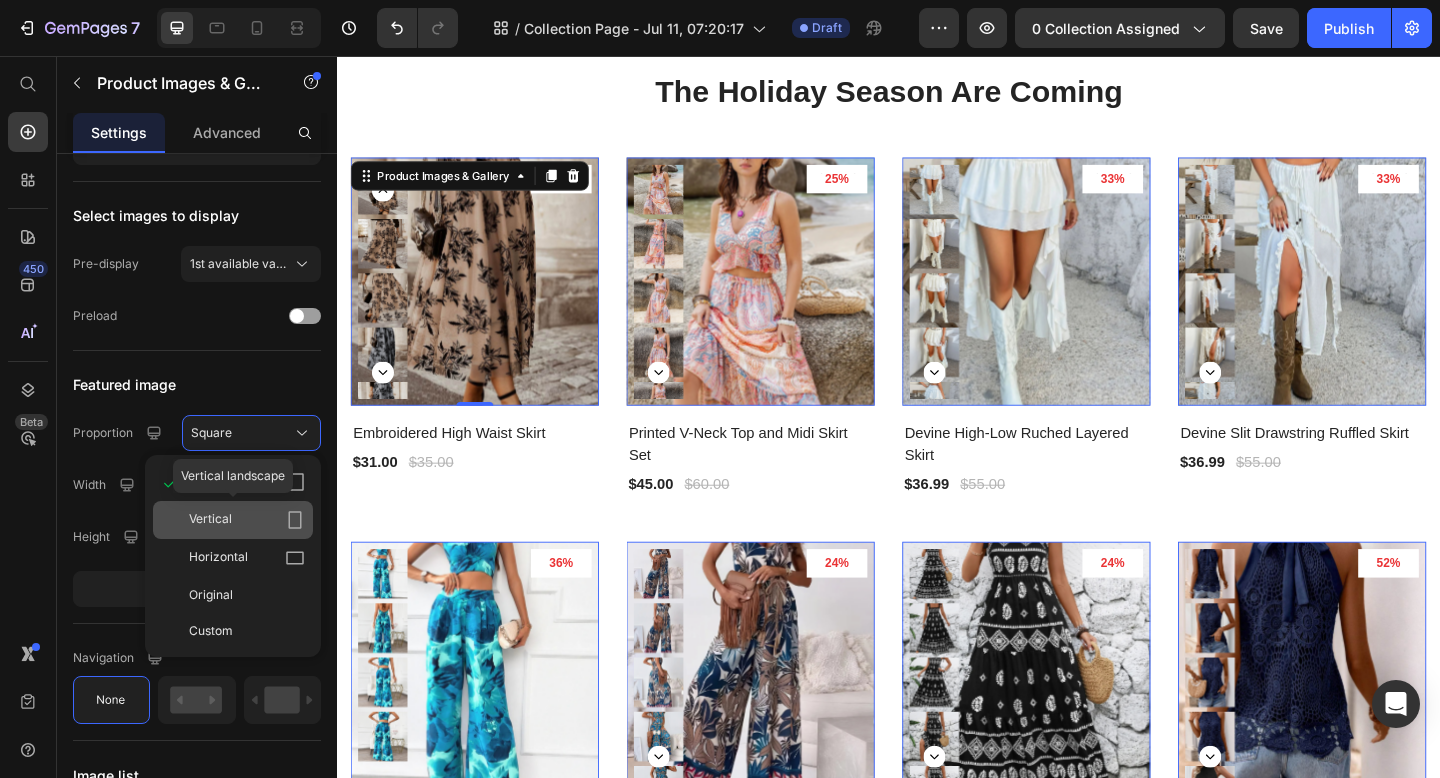 click 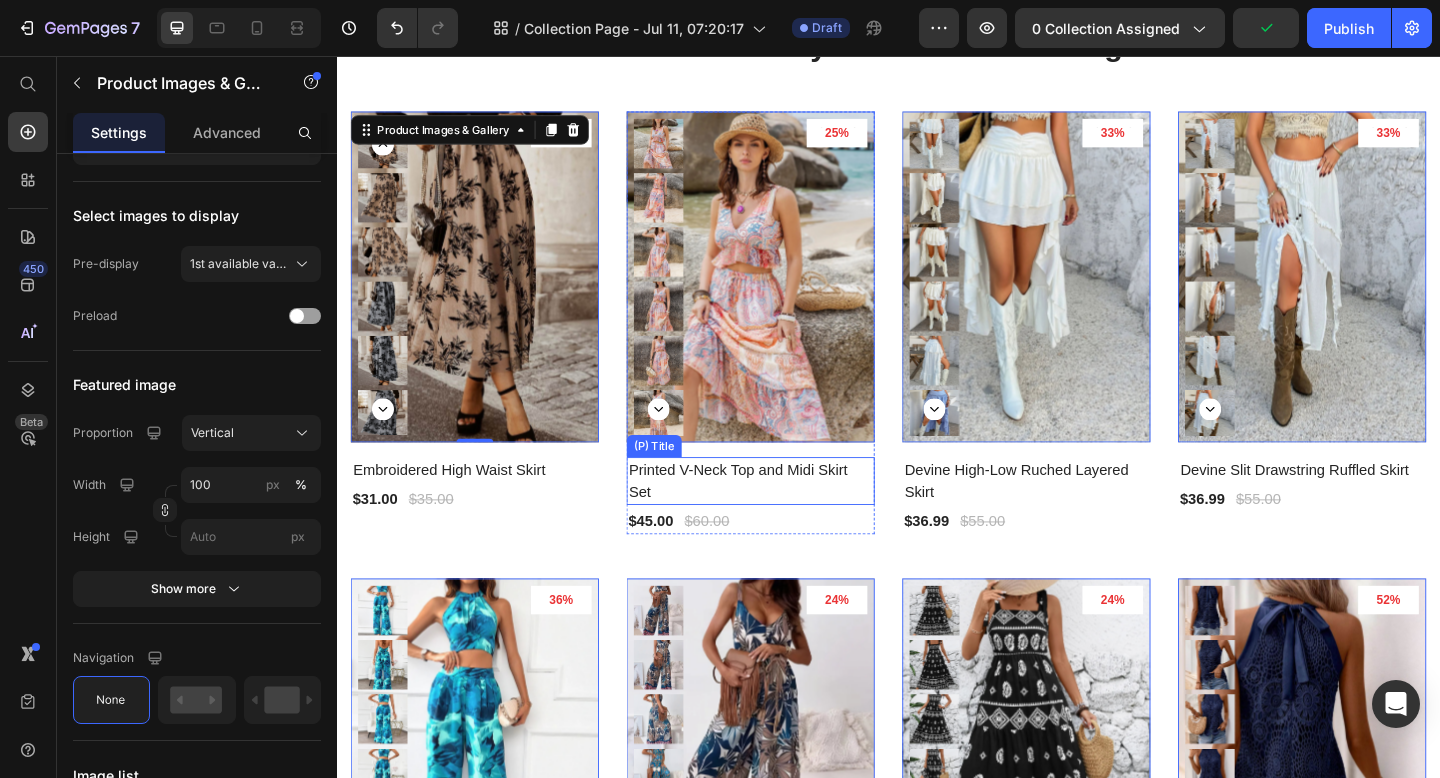 scroll, scrollTop: 750, scrollLeft: 0, axis: vertical 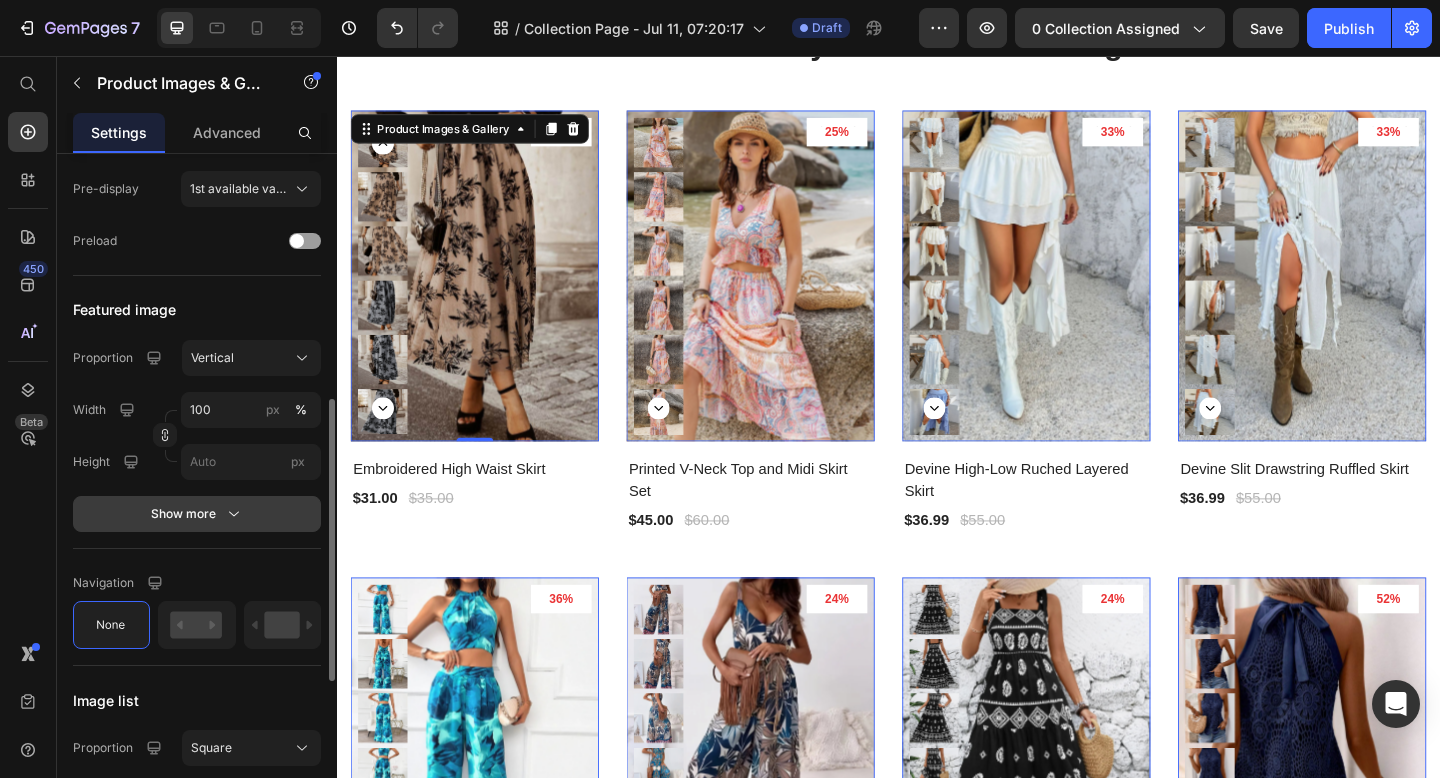 click 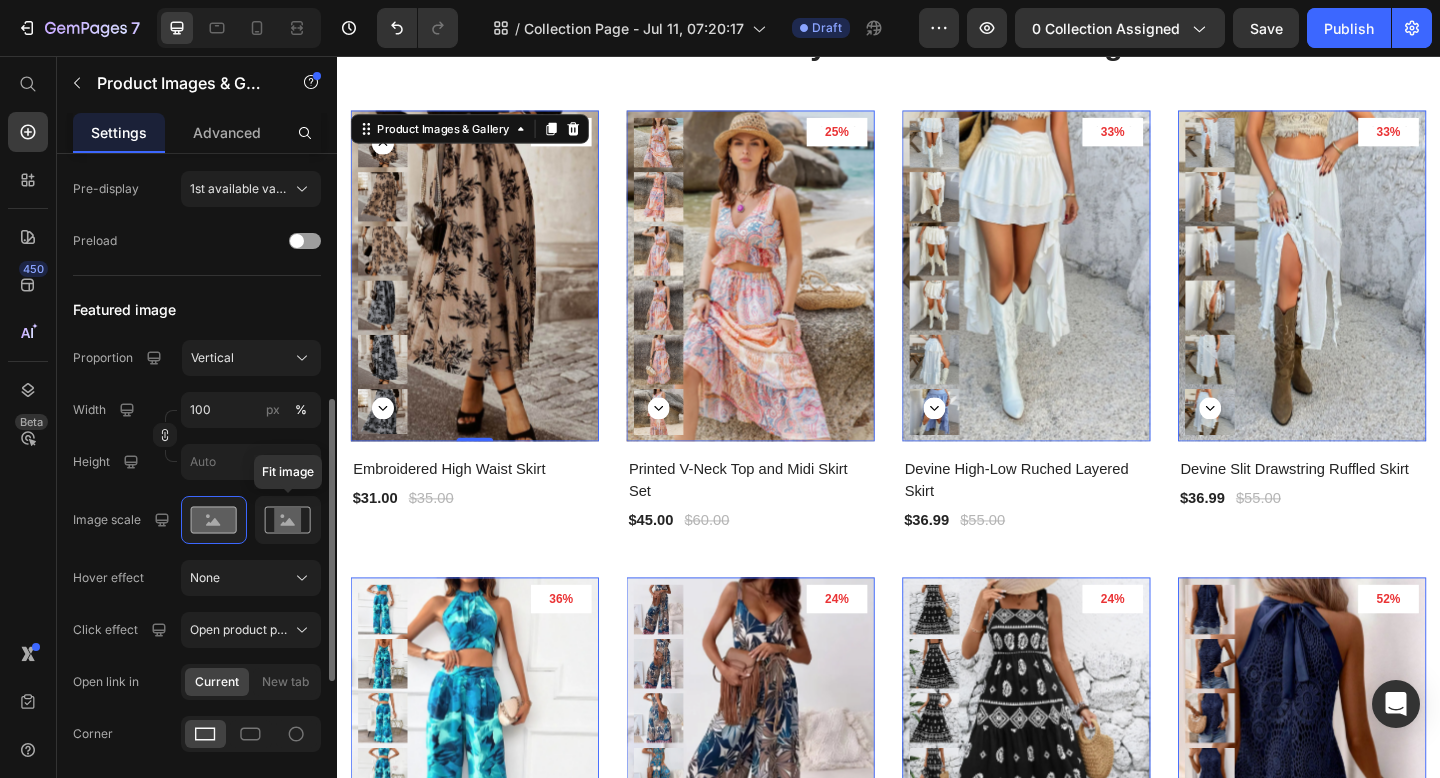click 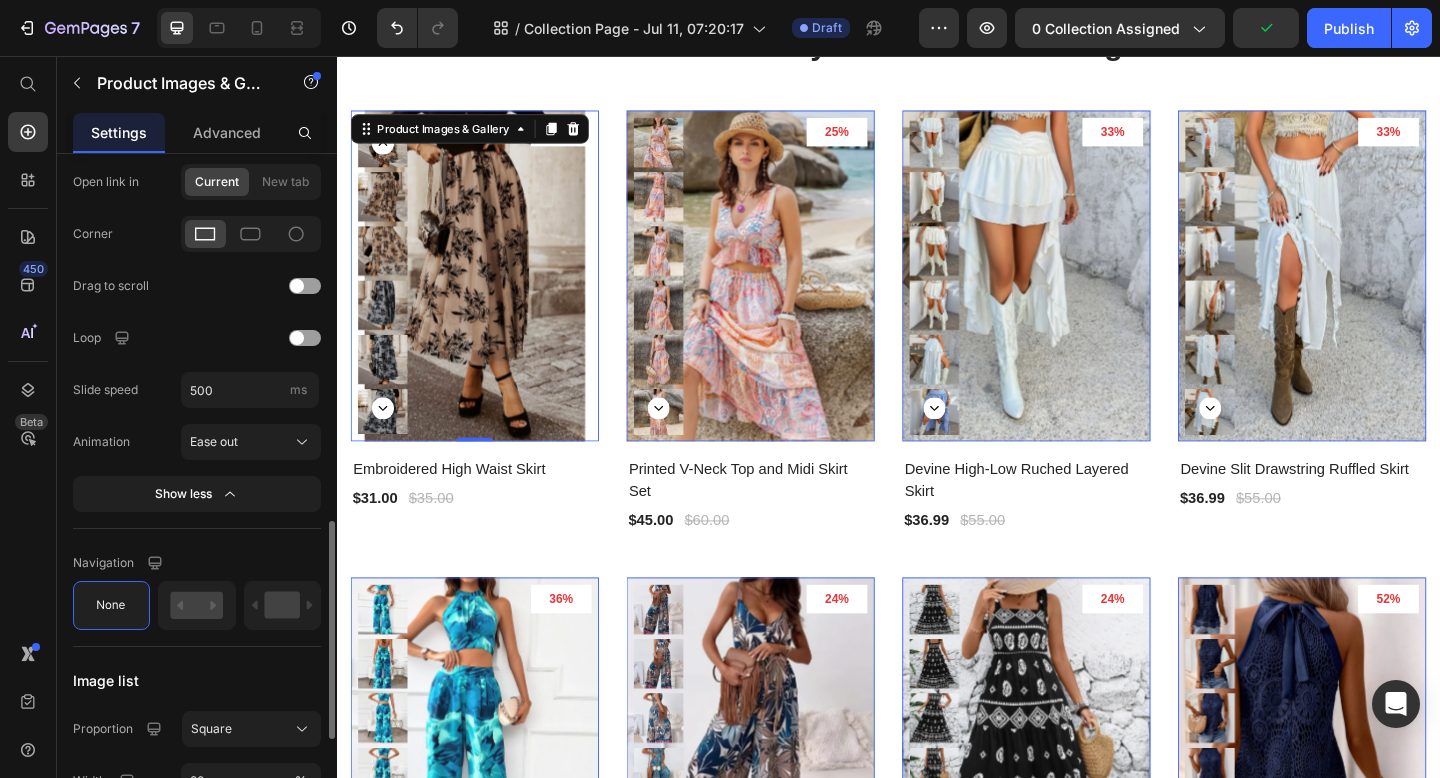 scroll, scrollTop: 1102, scrollLeft: 0, axis: vertical 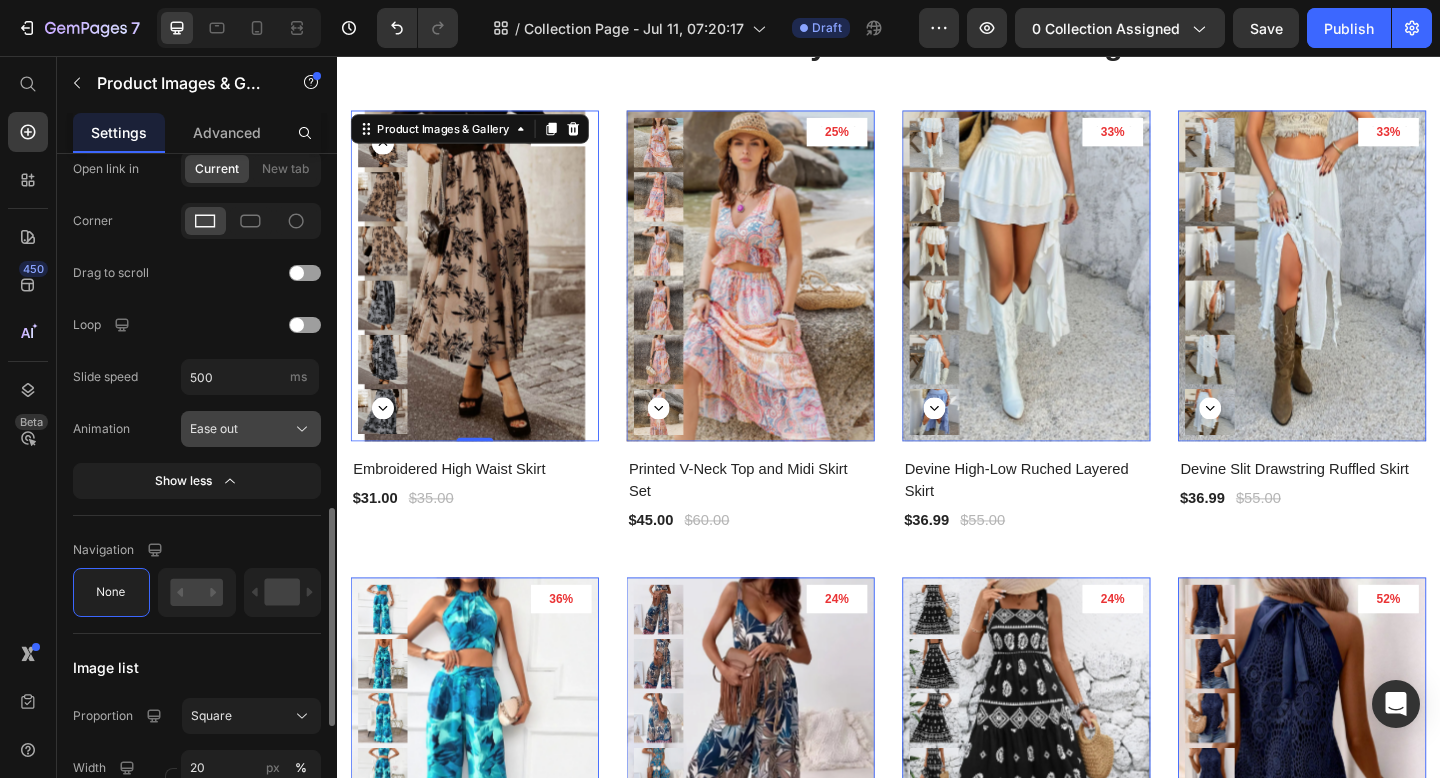 click on "Ease out" 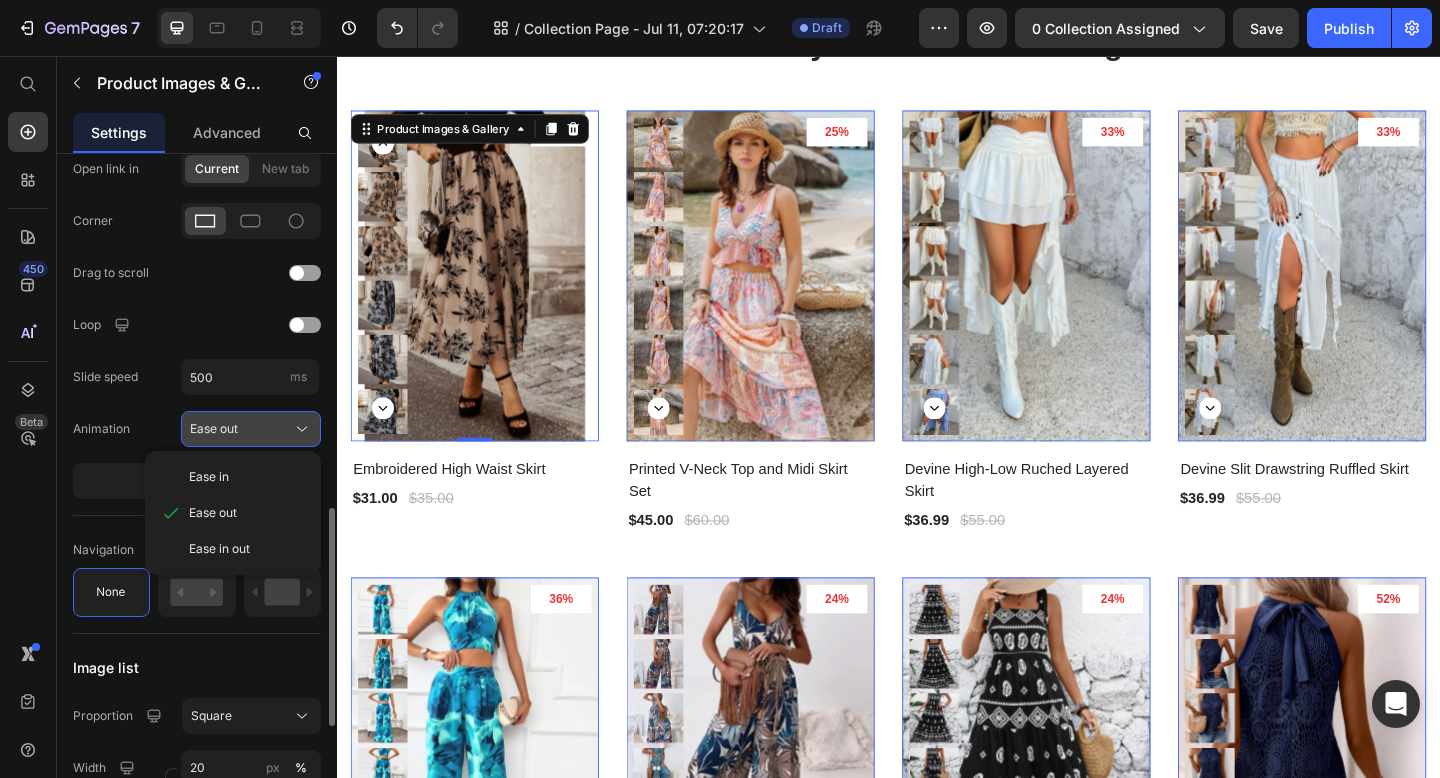 click on "Ease out" 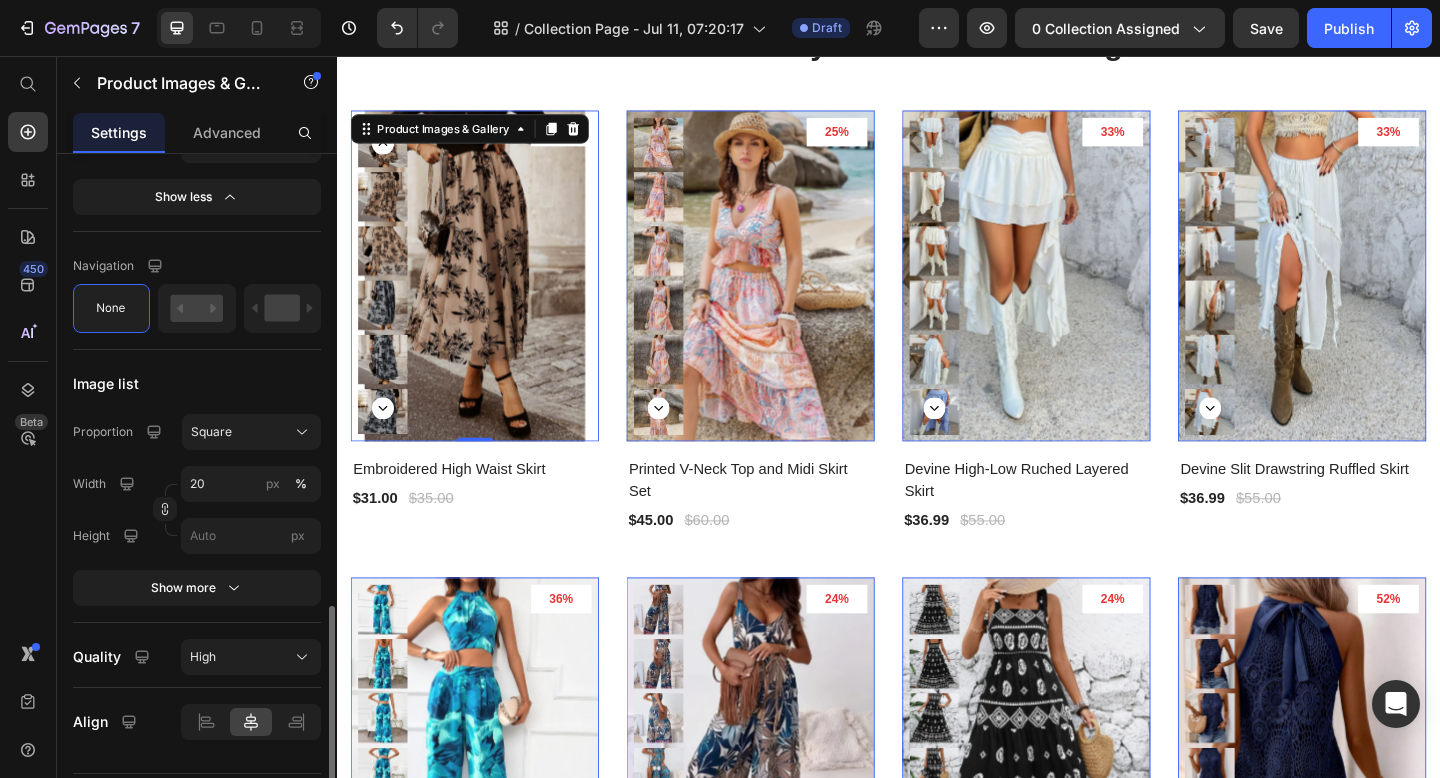 scroll, scrollTop: 1395, scrollLeft: 0, axis: vertical 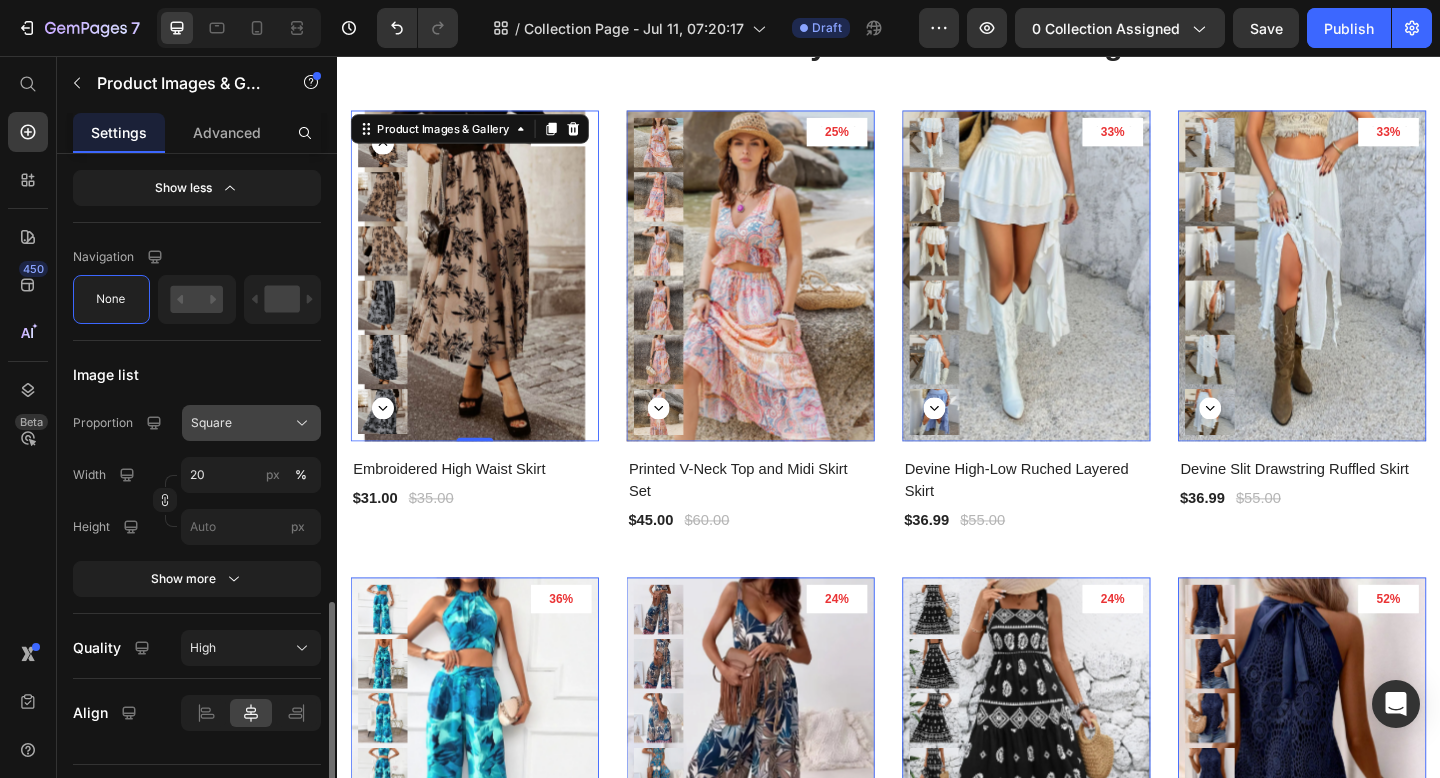 click on "Square" at bounding box center (251, 423) 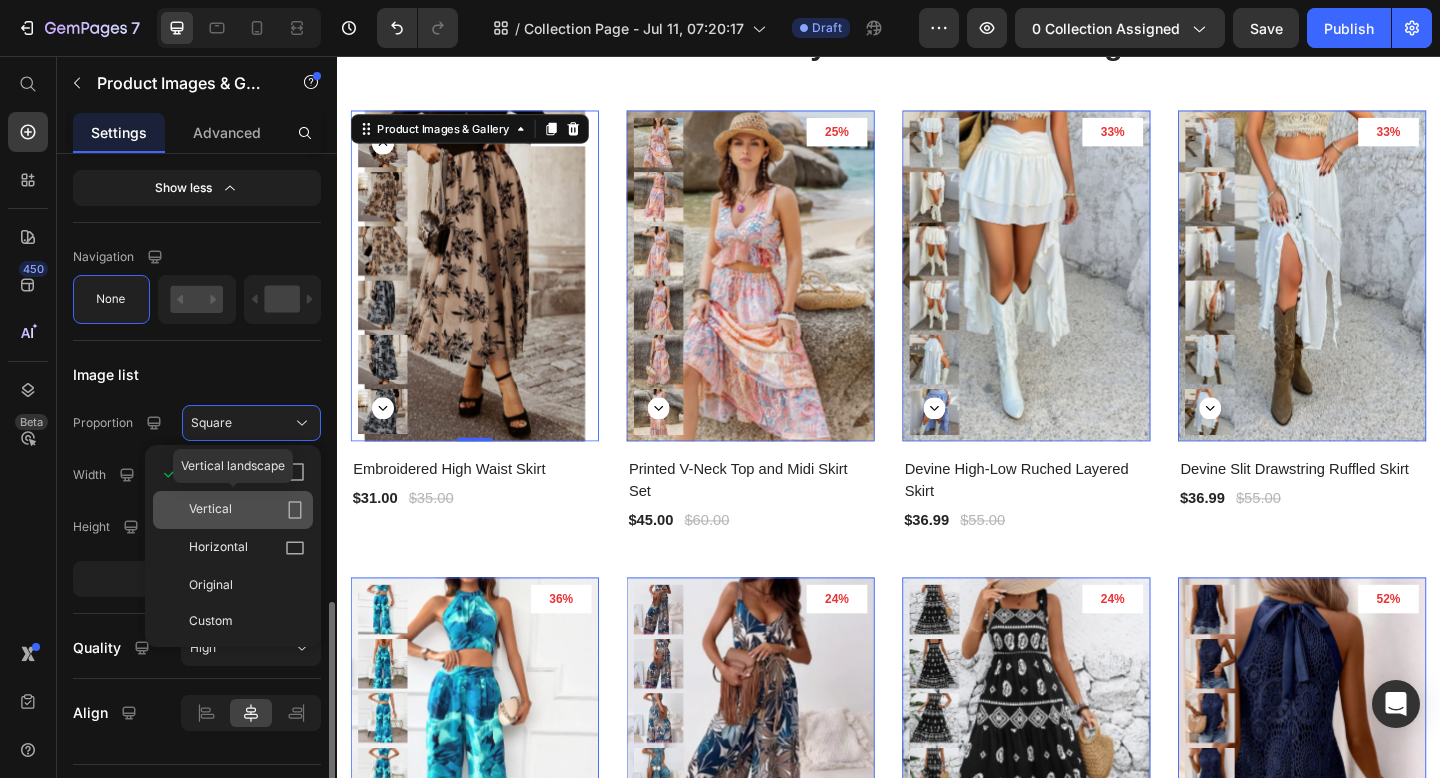 click 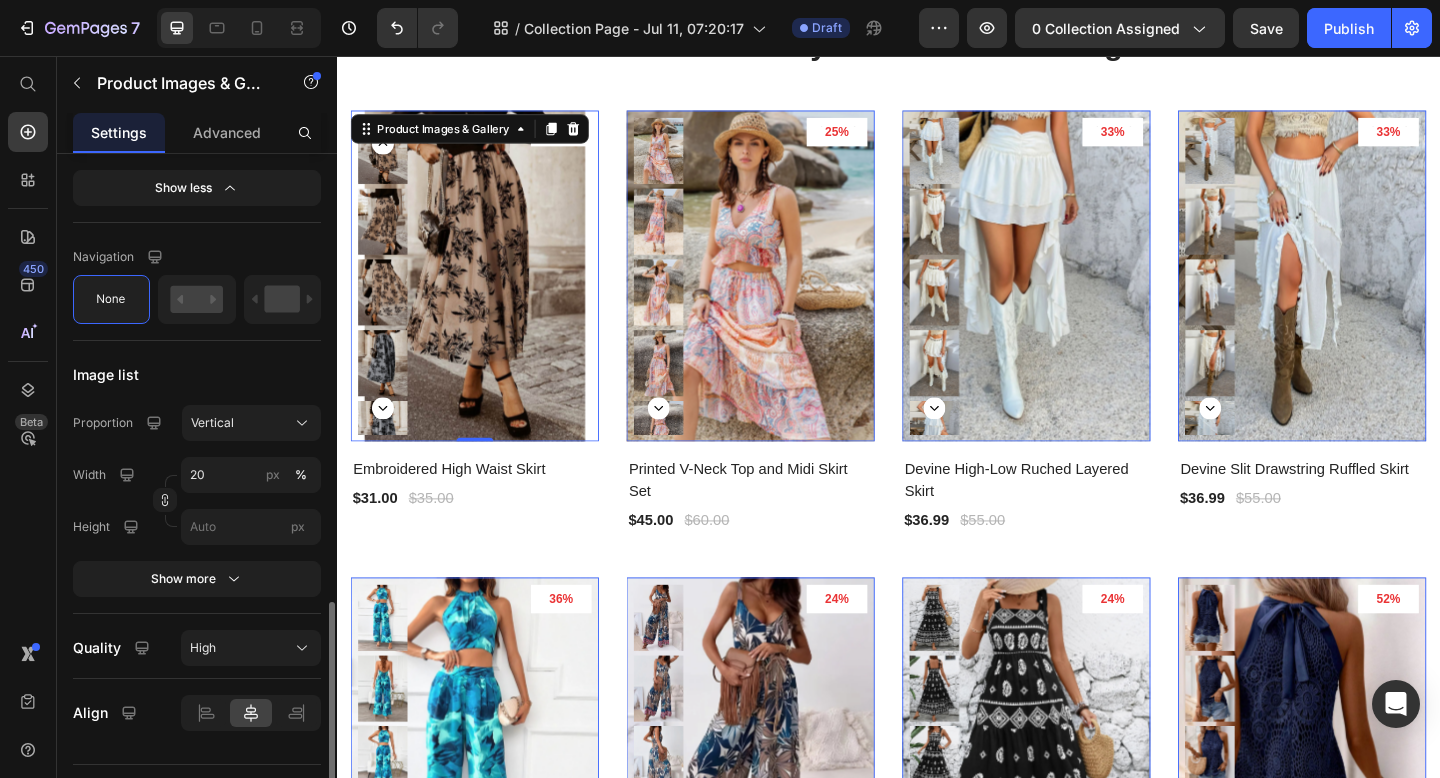 click on "Image list Proportion Vertical Width 20 px % Height px Show more" 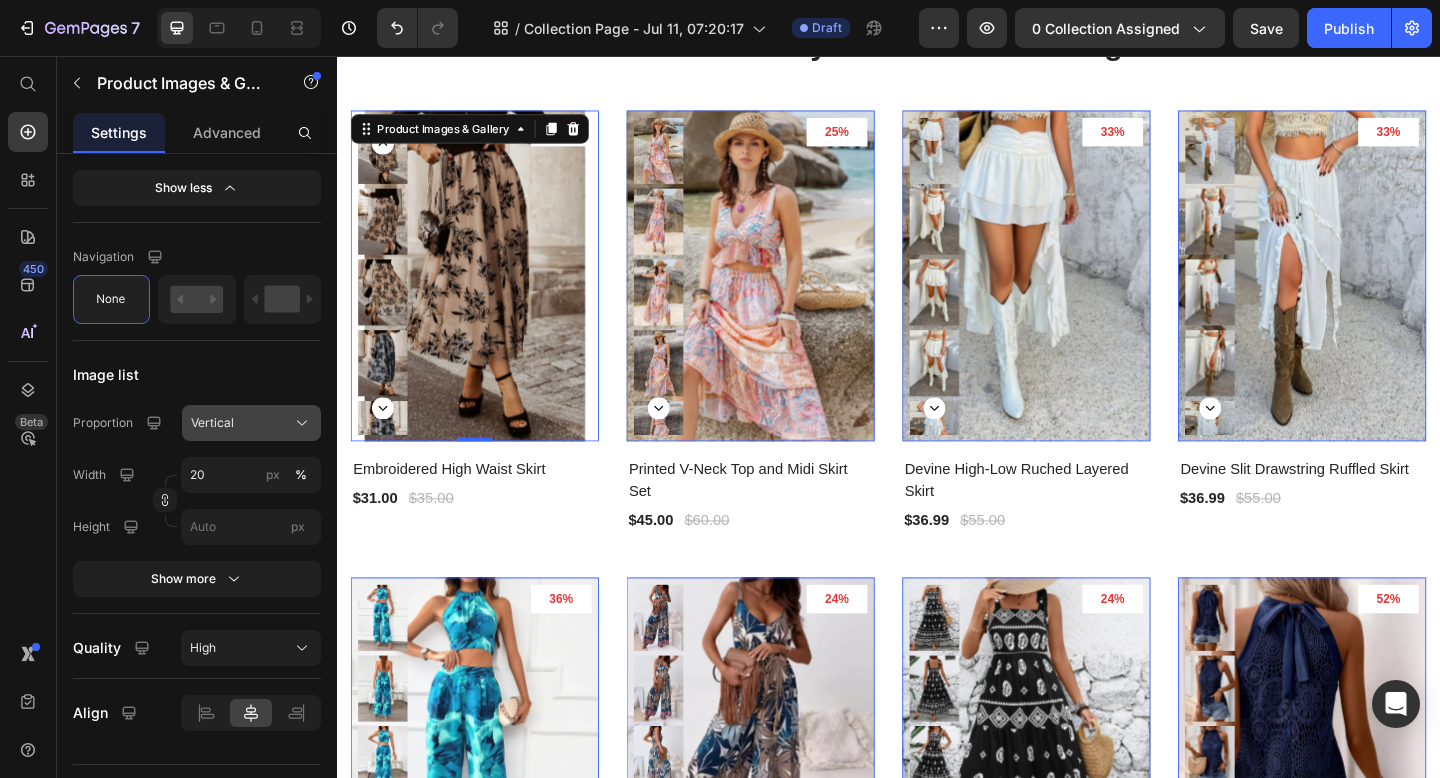 click on "Vertical" 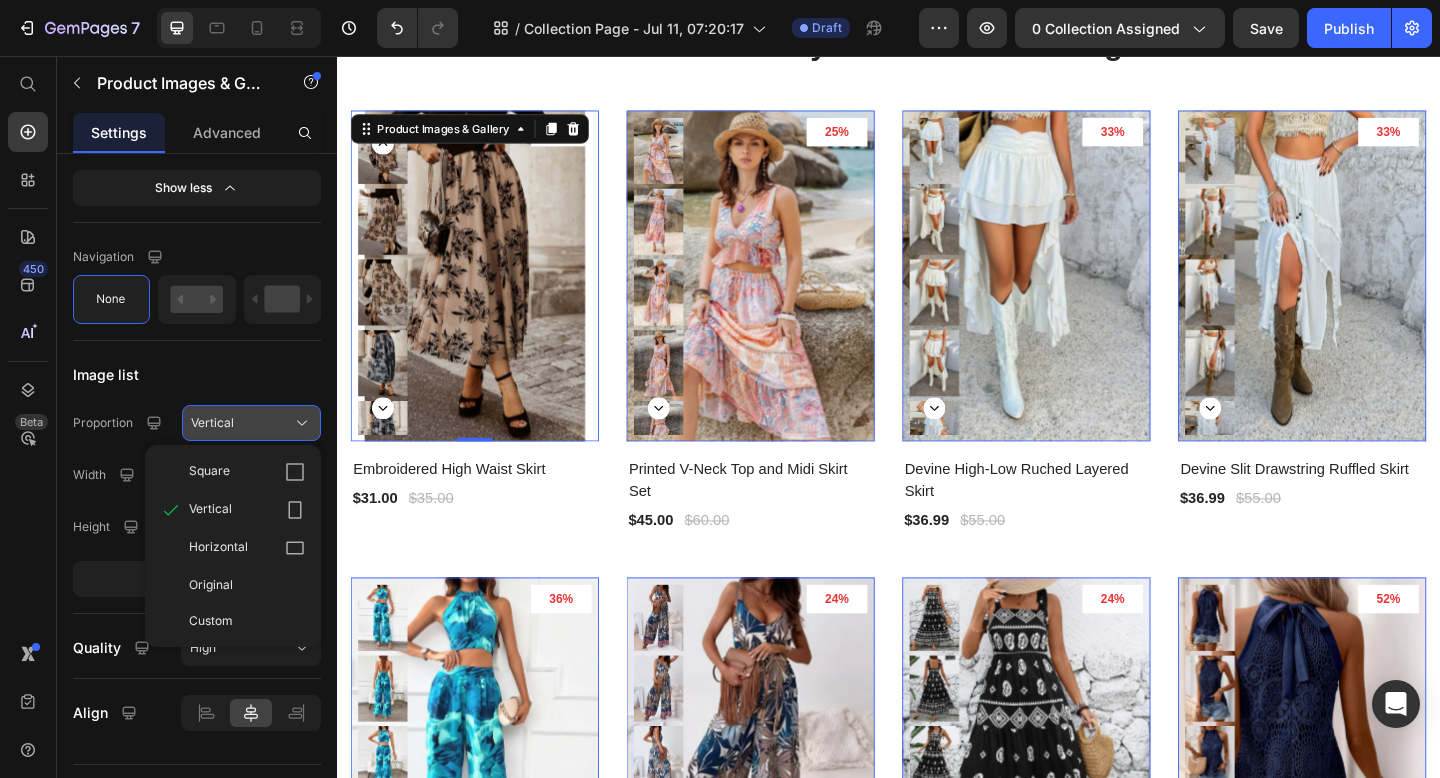 click on "Vertical" at bounding box center [251, 423] 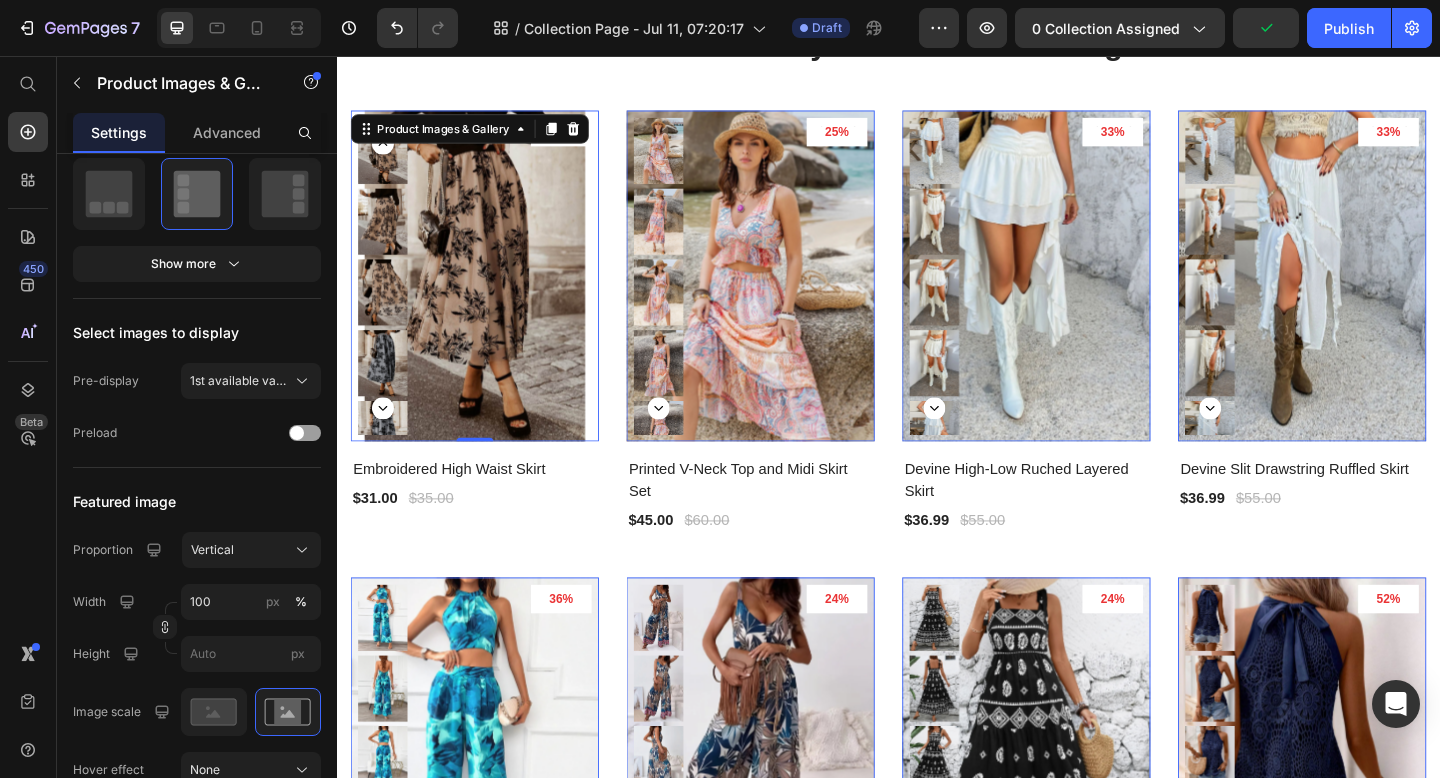 scroll, scrollTop: 0, scrollLeft: 0, axis: both 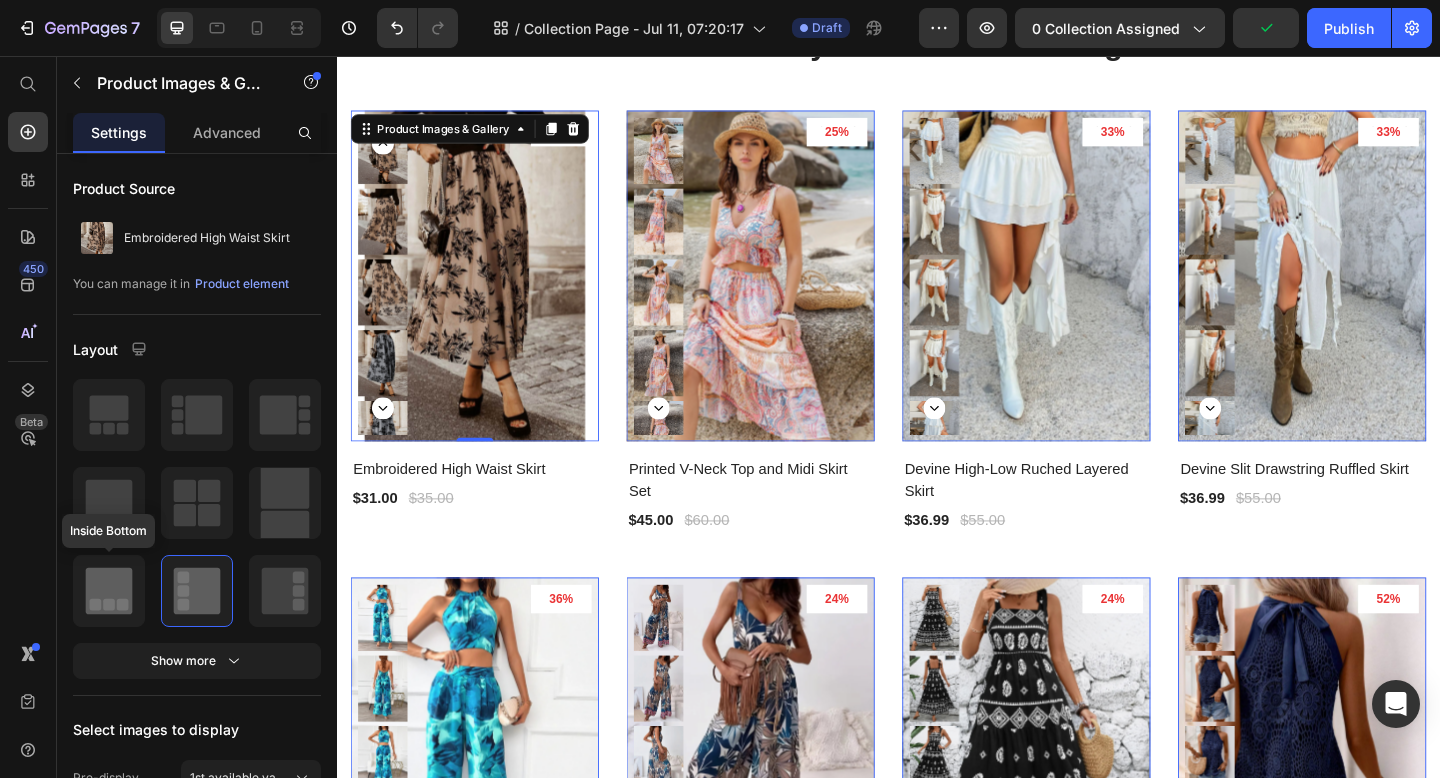click 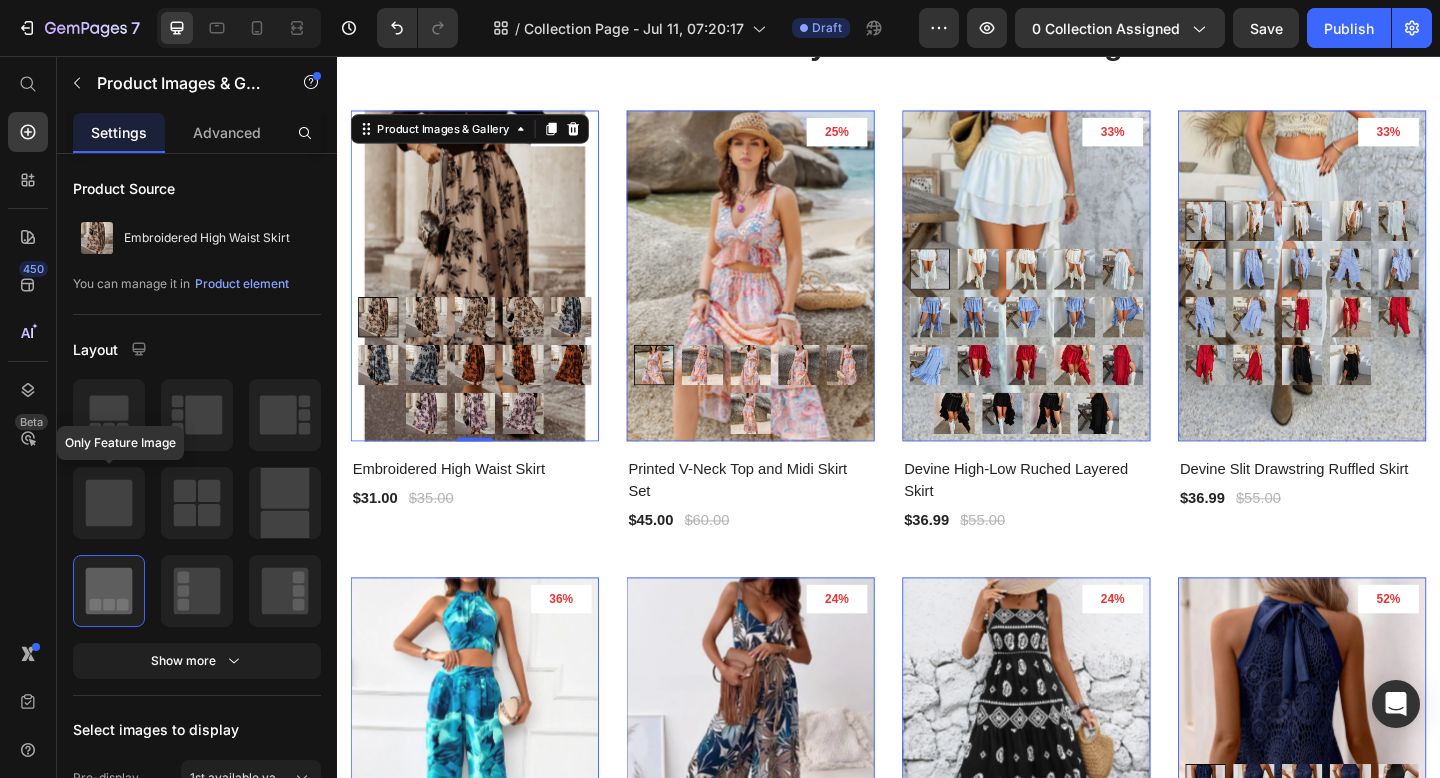click 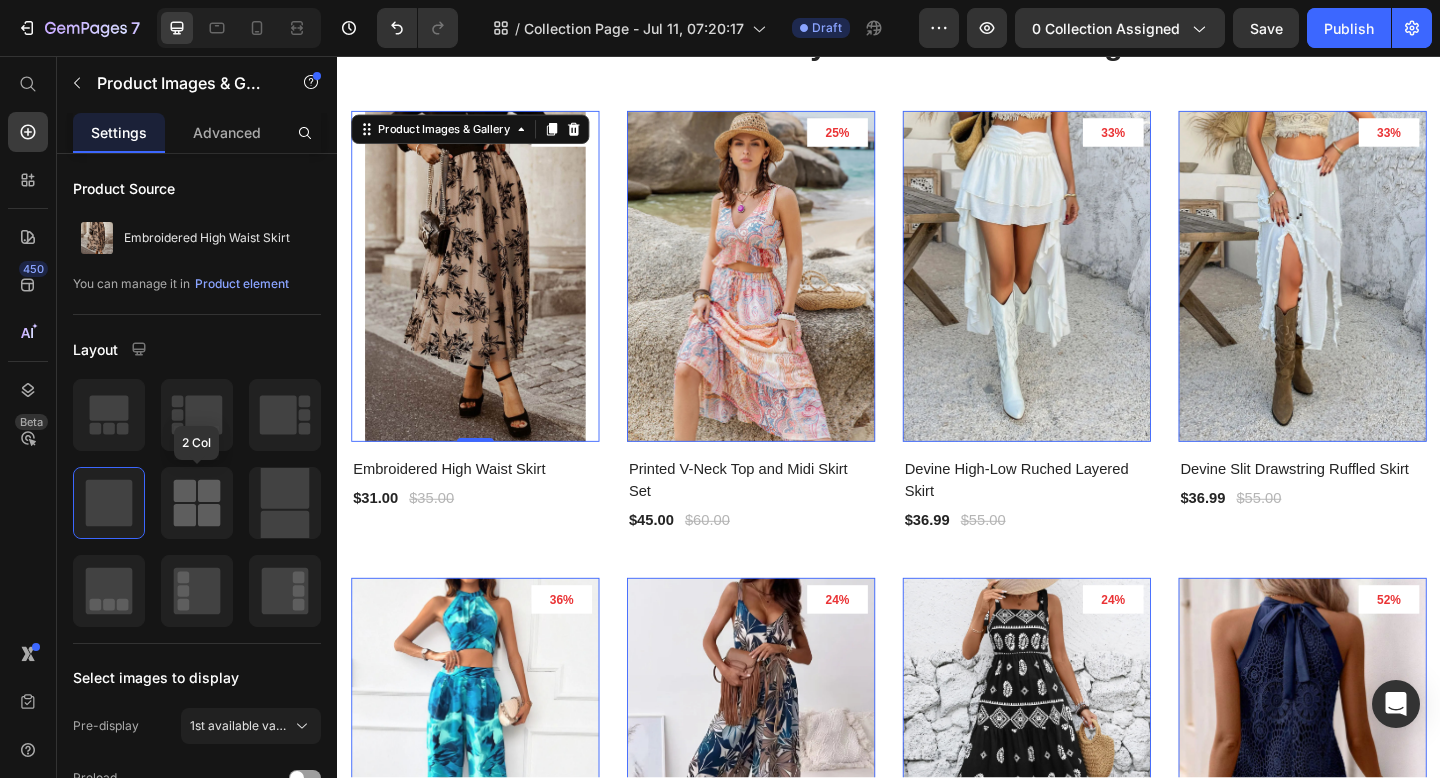 click 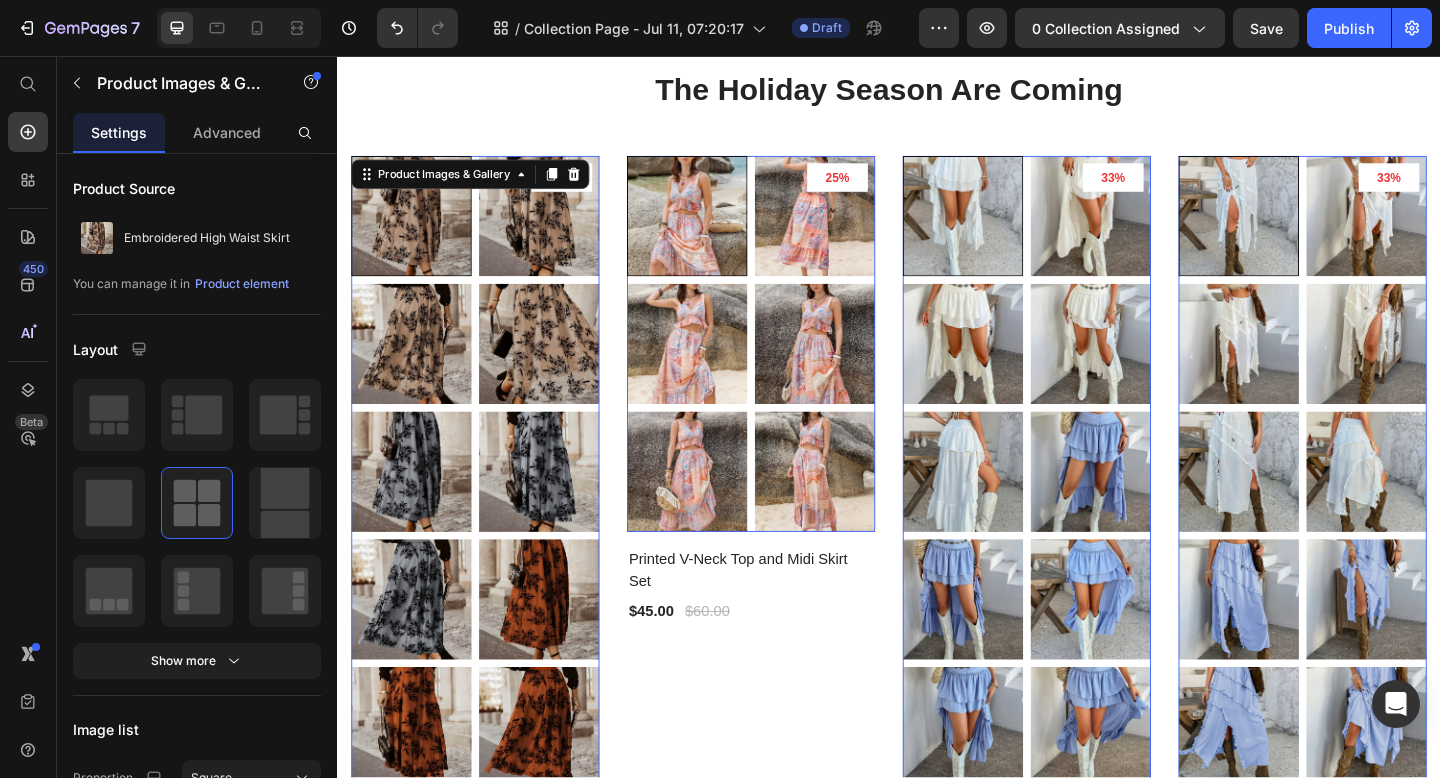 scroll, scrollTop: 885, scrollLeft: 0, axis: vertical 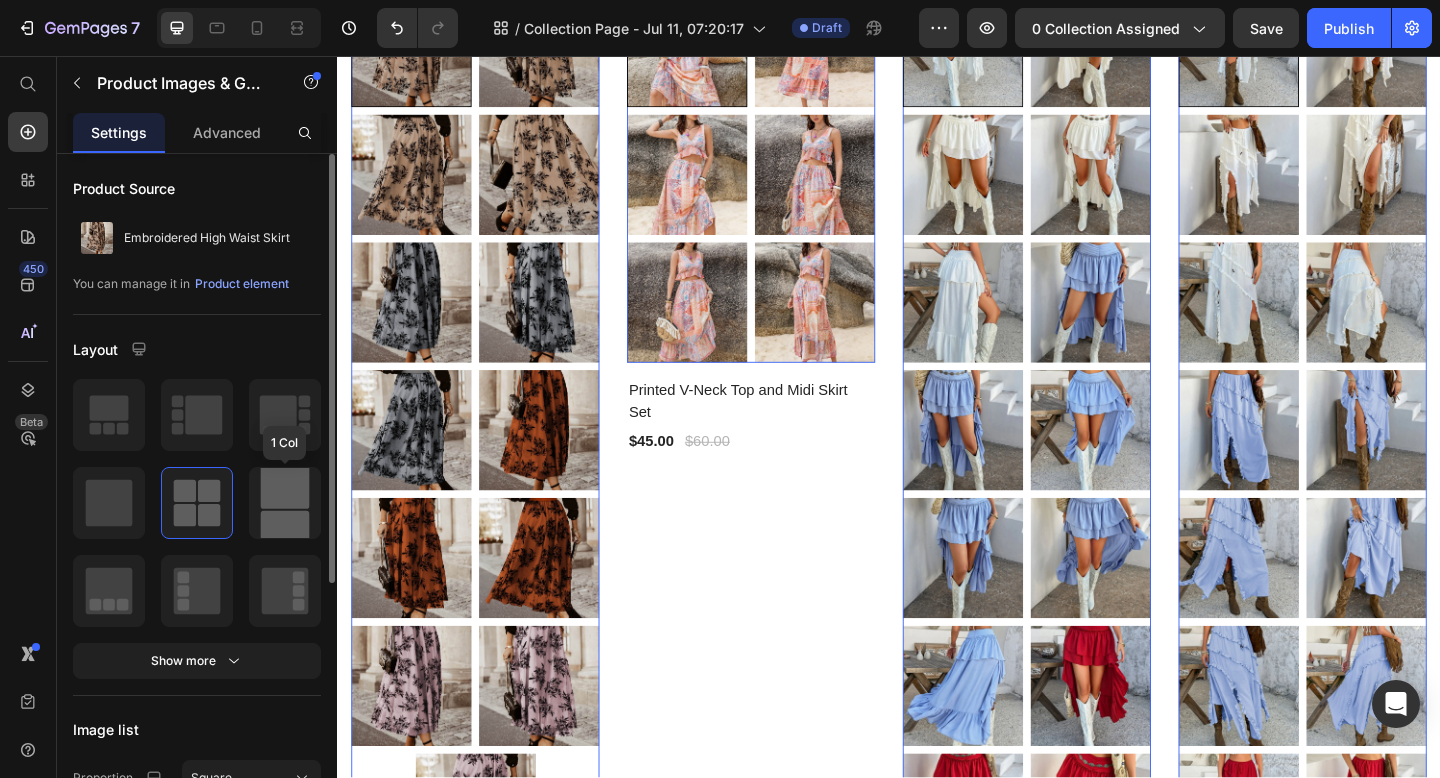 click 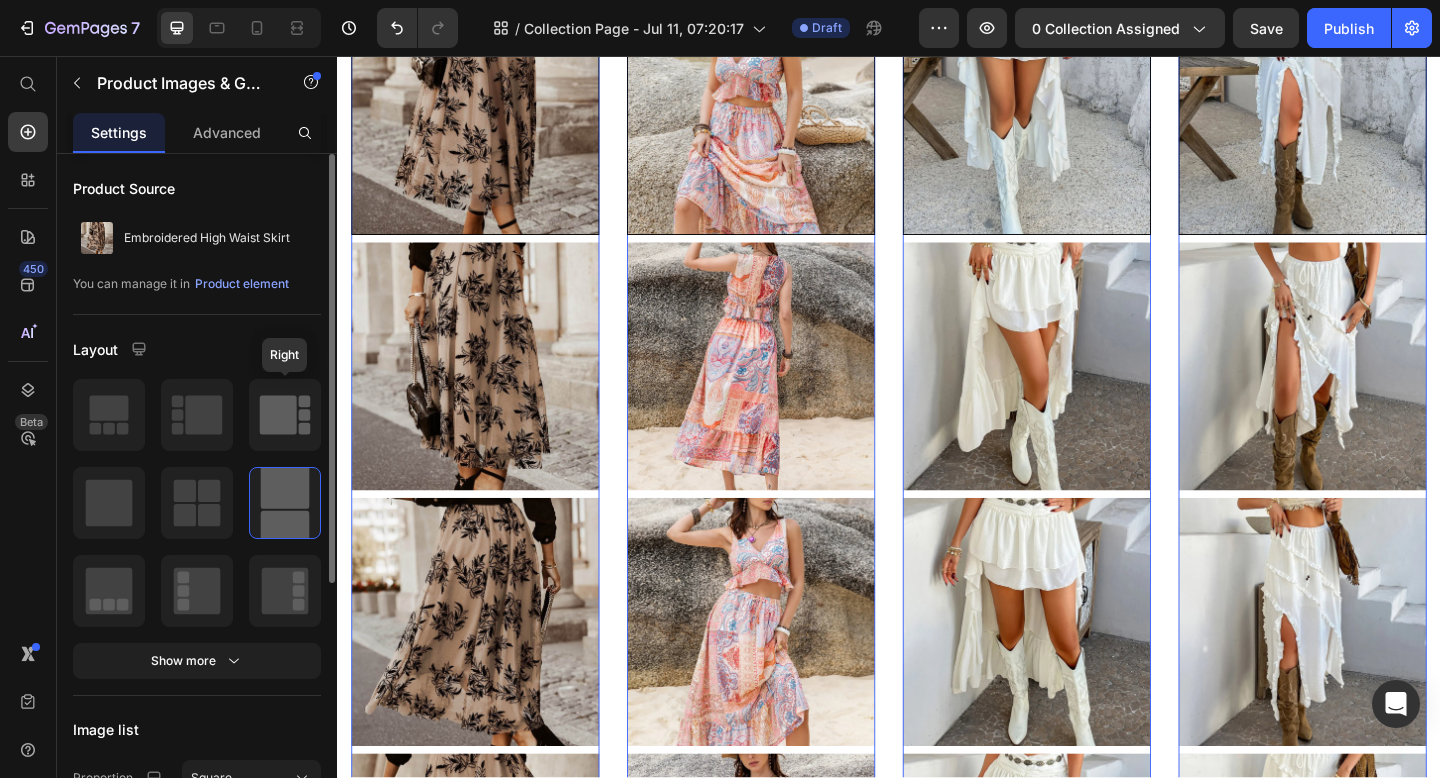 click 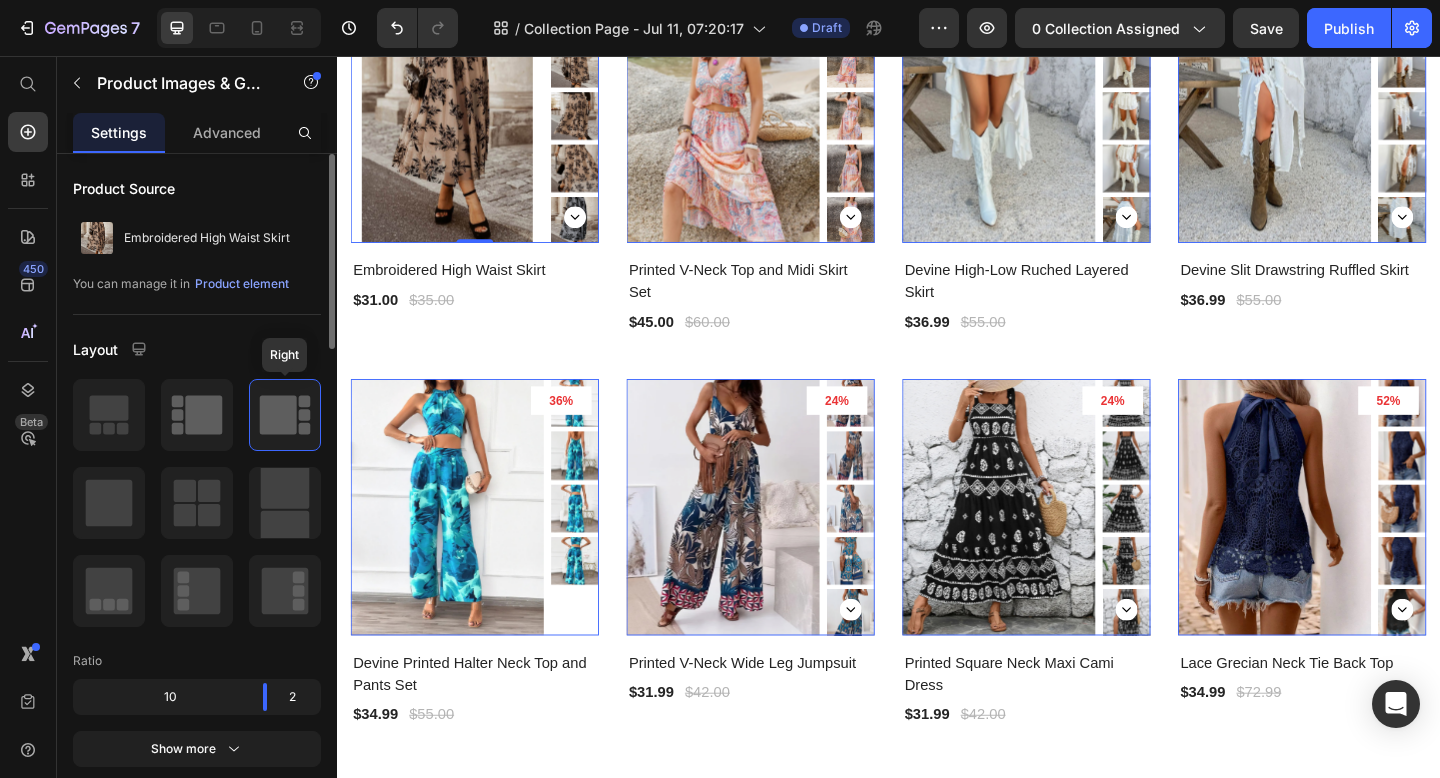 click 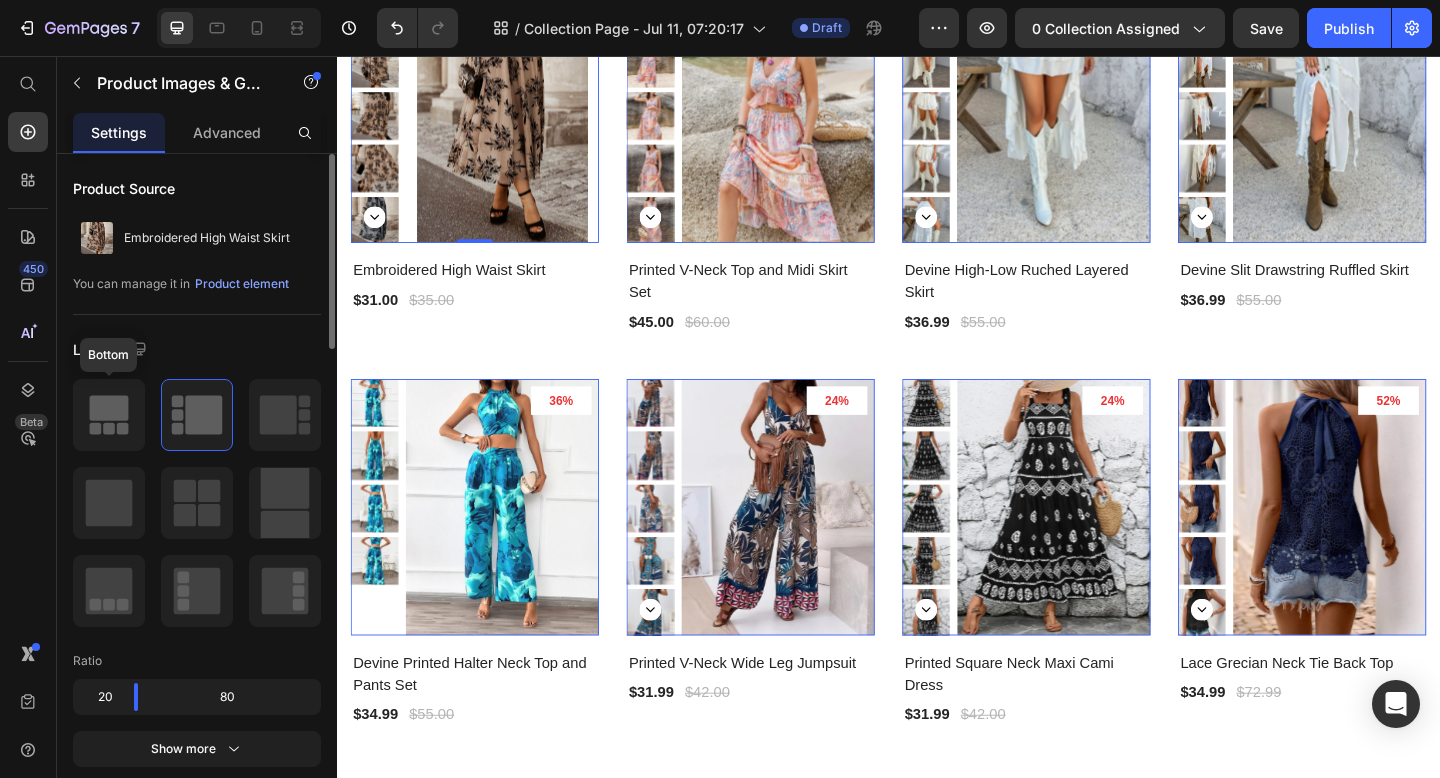 click 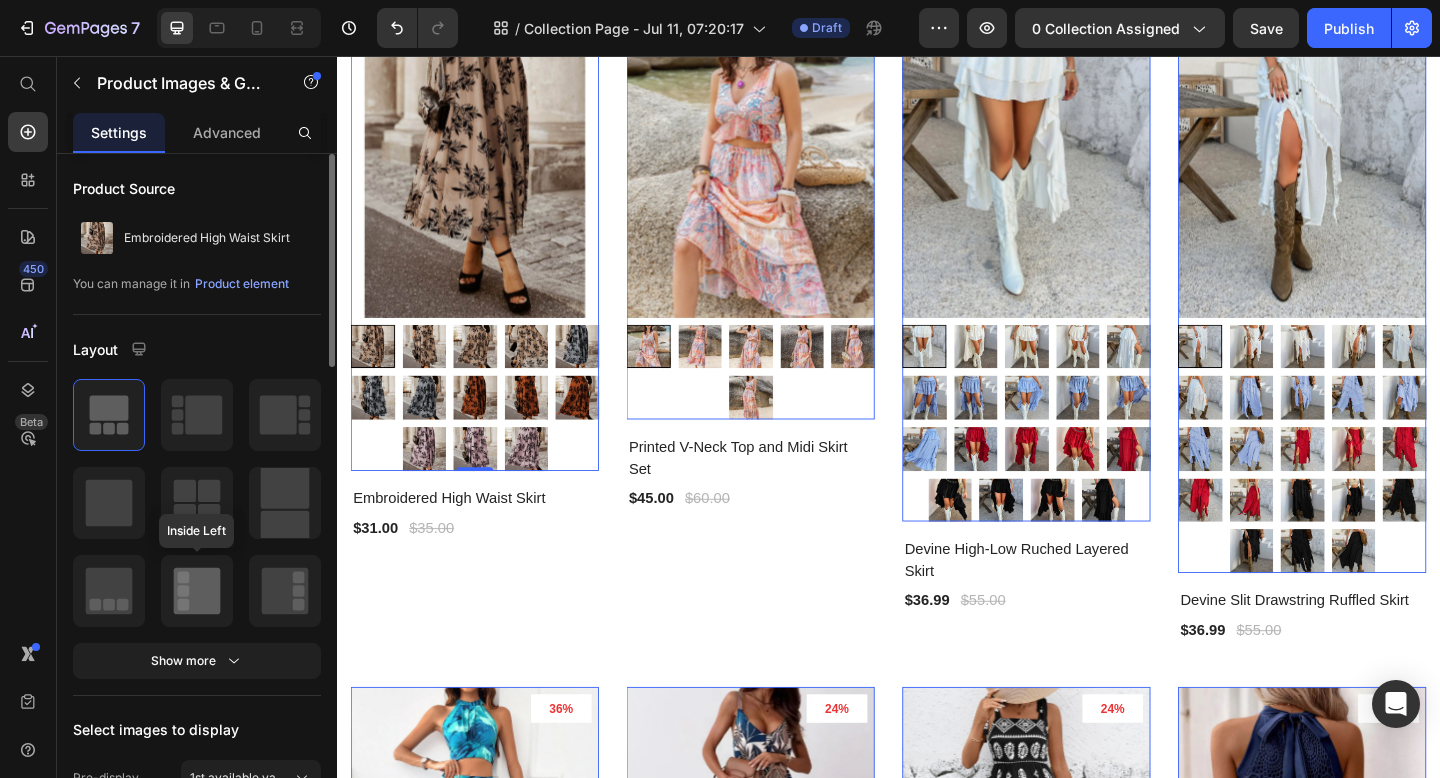 click 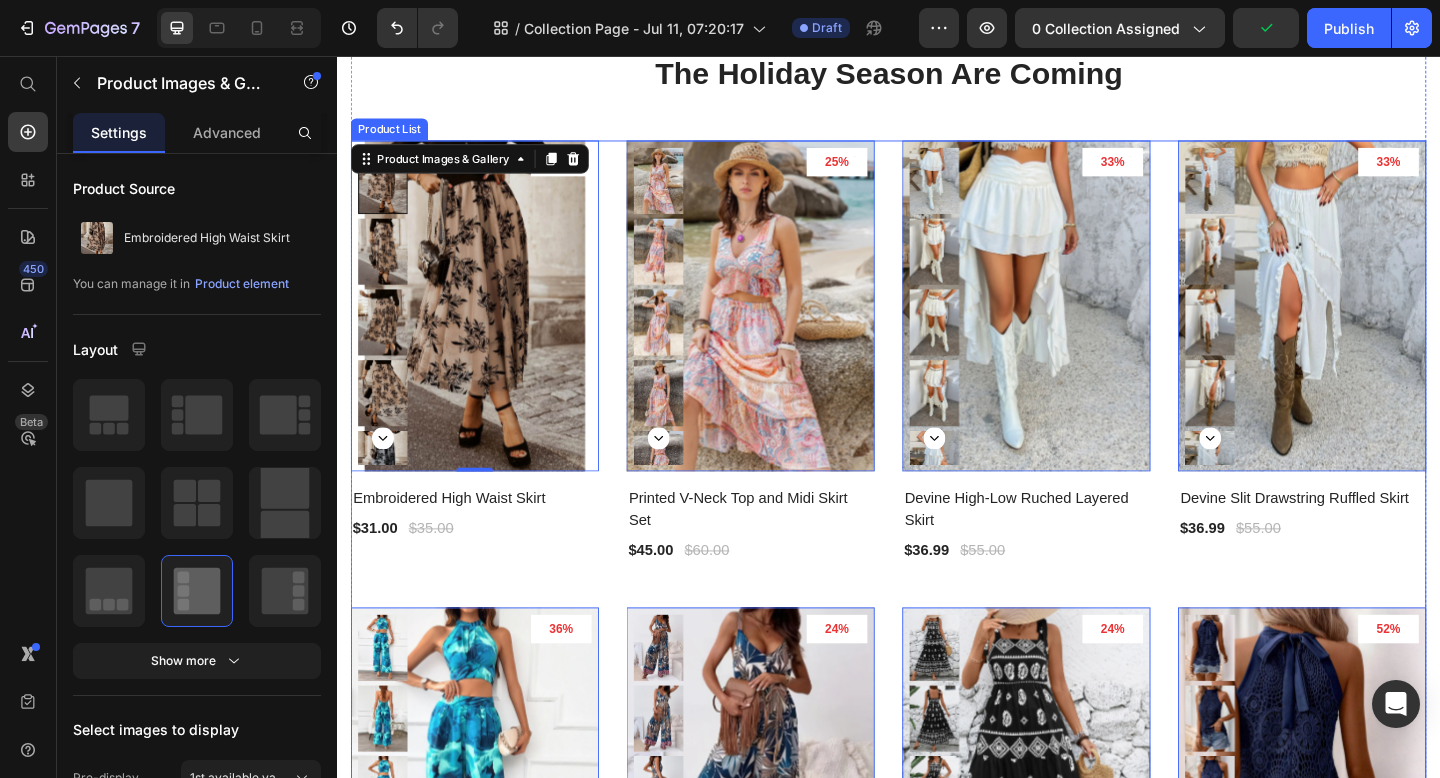 scroll, scrollTop: 719, scrollLeft: 0, axis: vertical 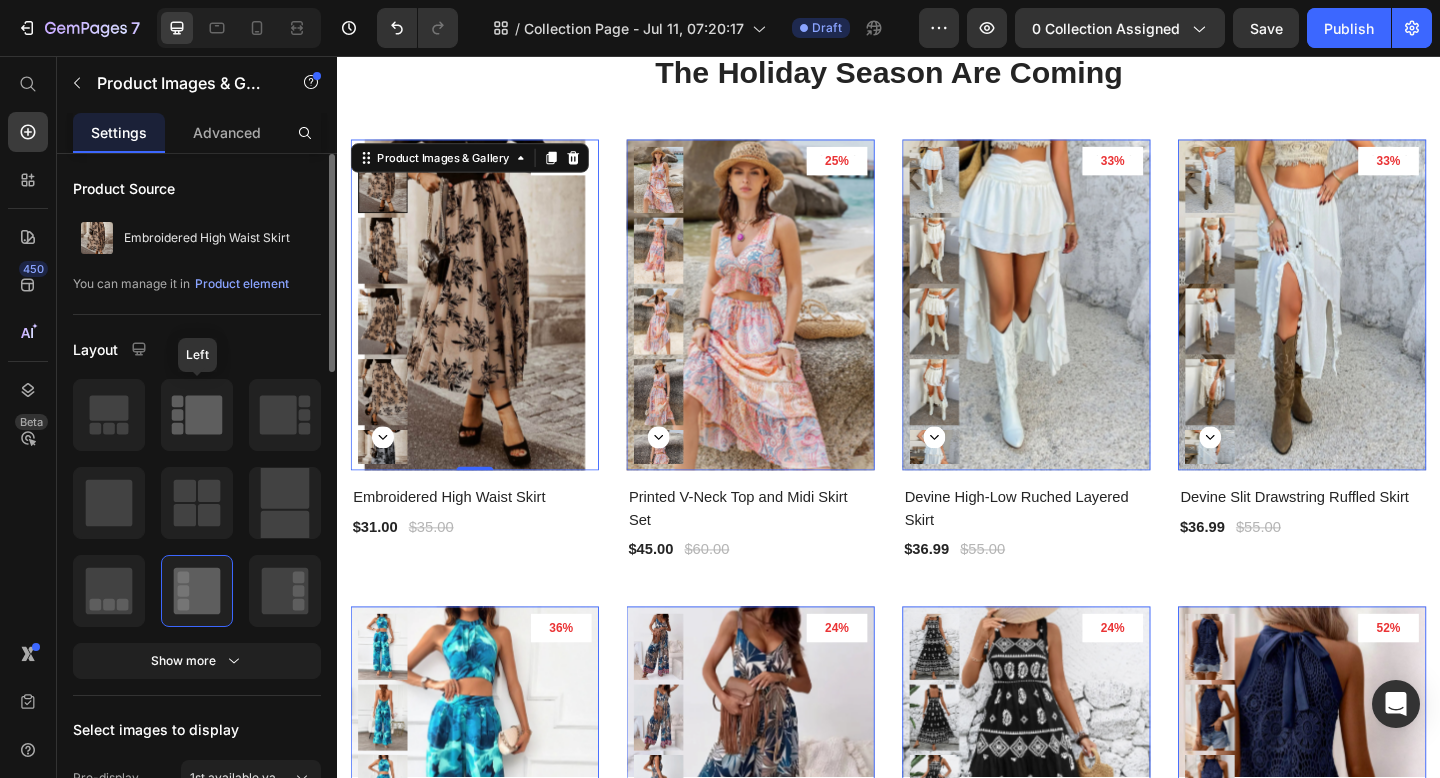 click 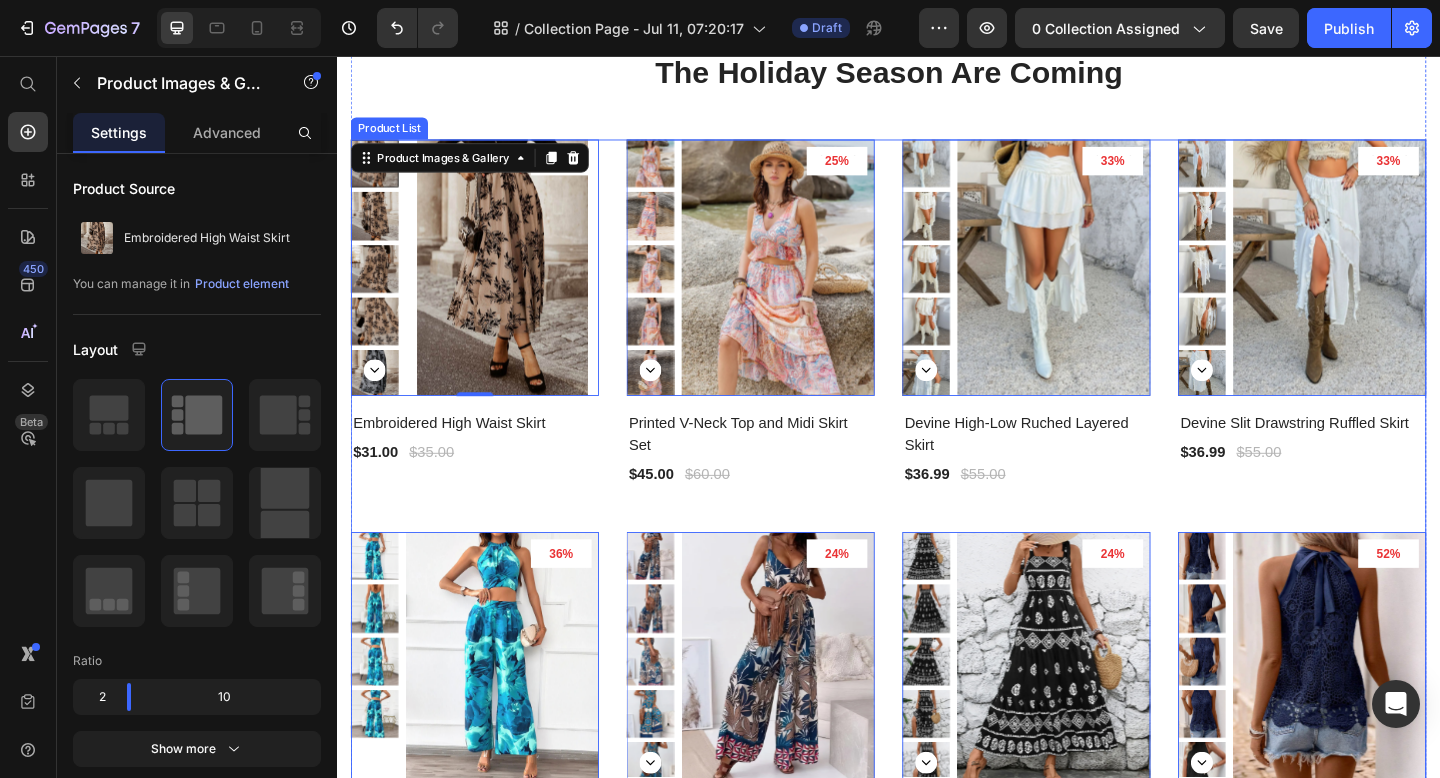 scroll, scrollTop: 1006, scrollLeft: 0, axis: vertical 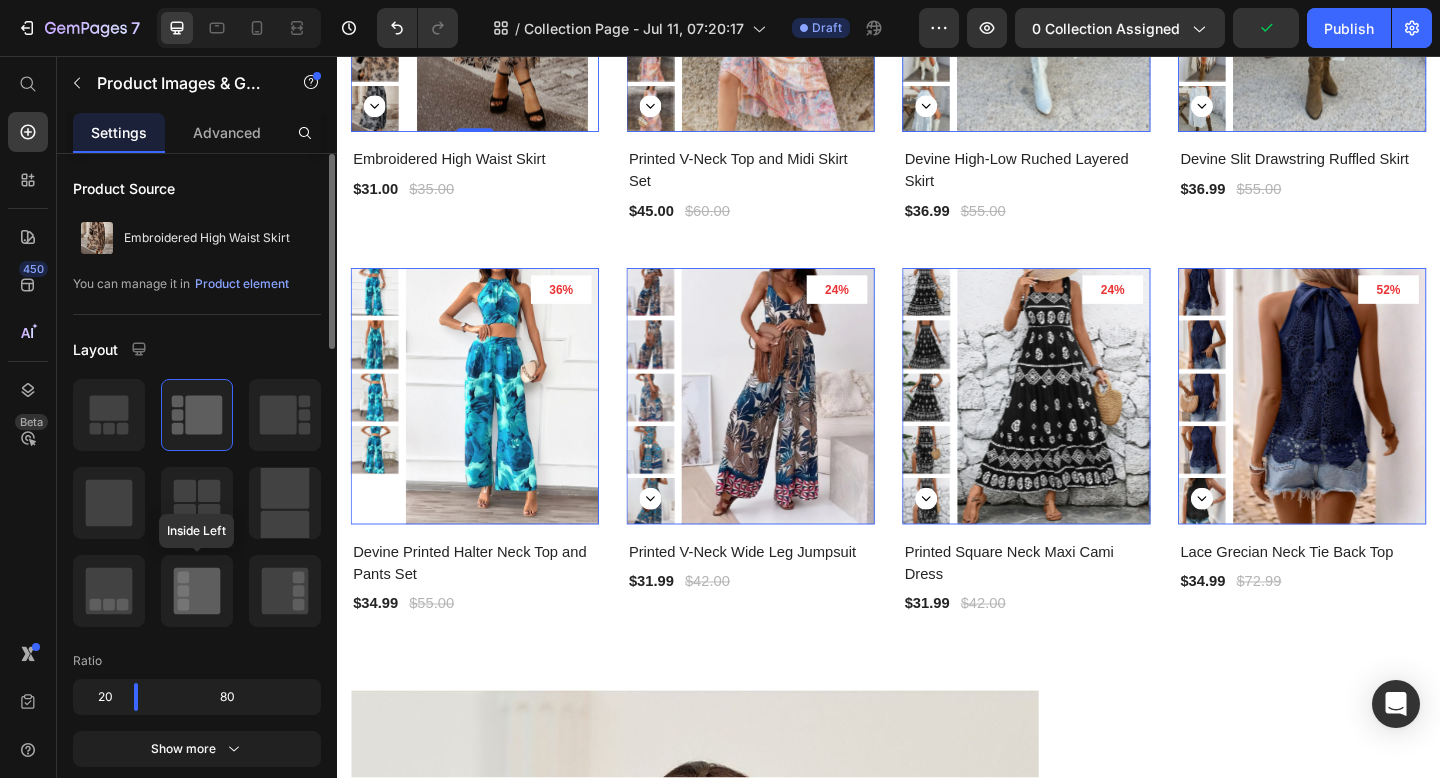 click 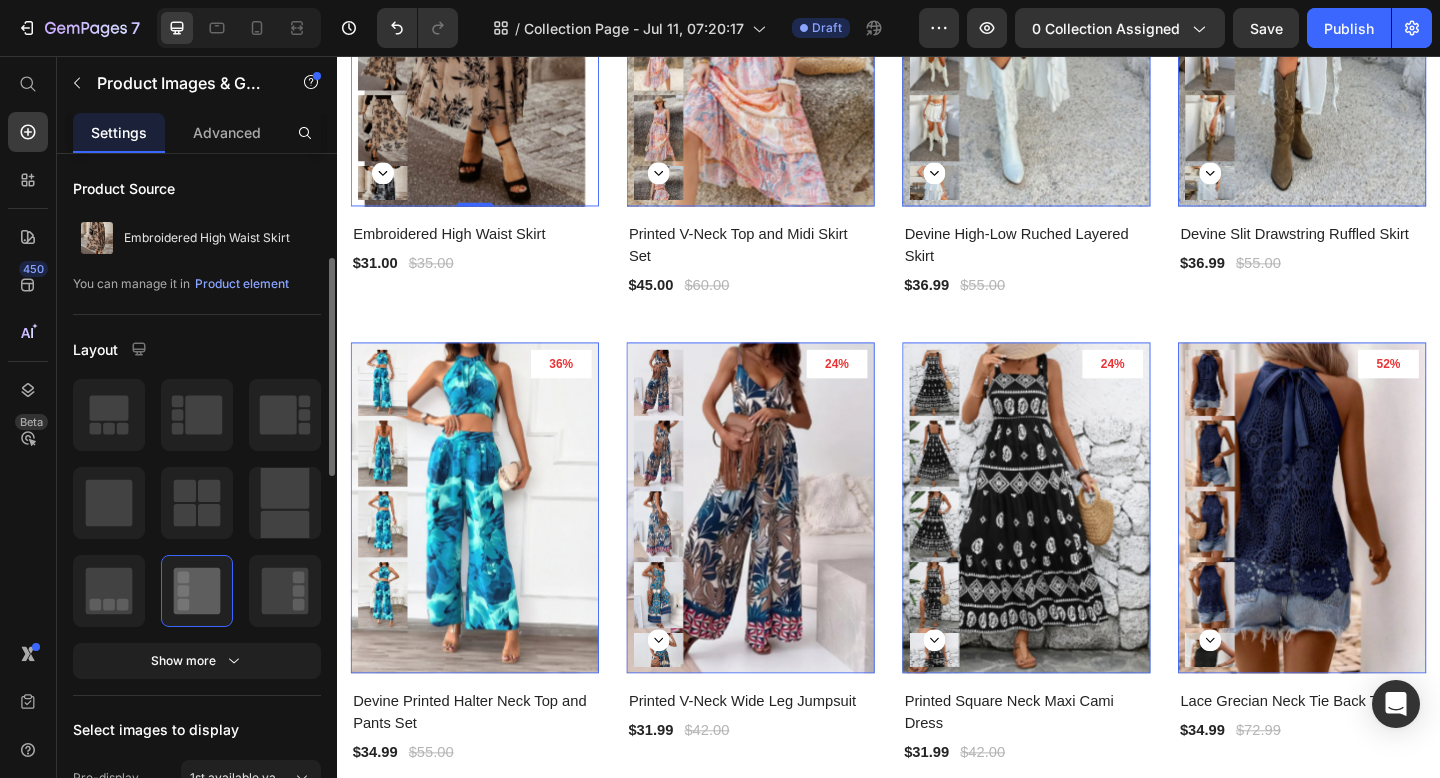scroll, scrollTop: 259, scrollLeft: 0, axis: vertical 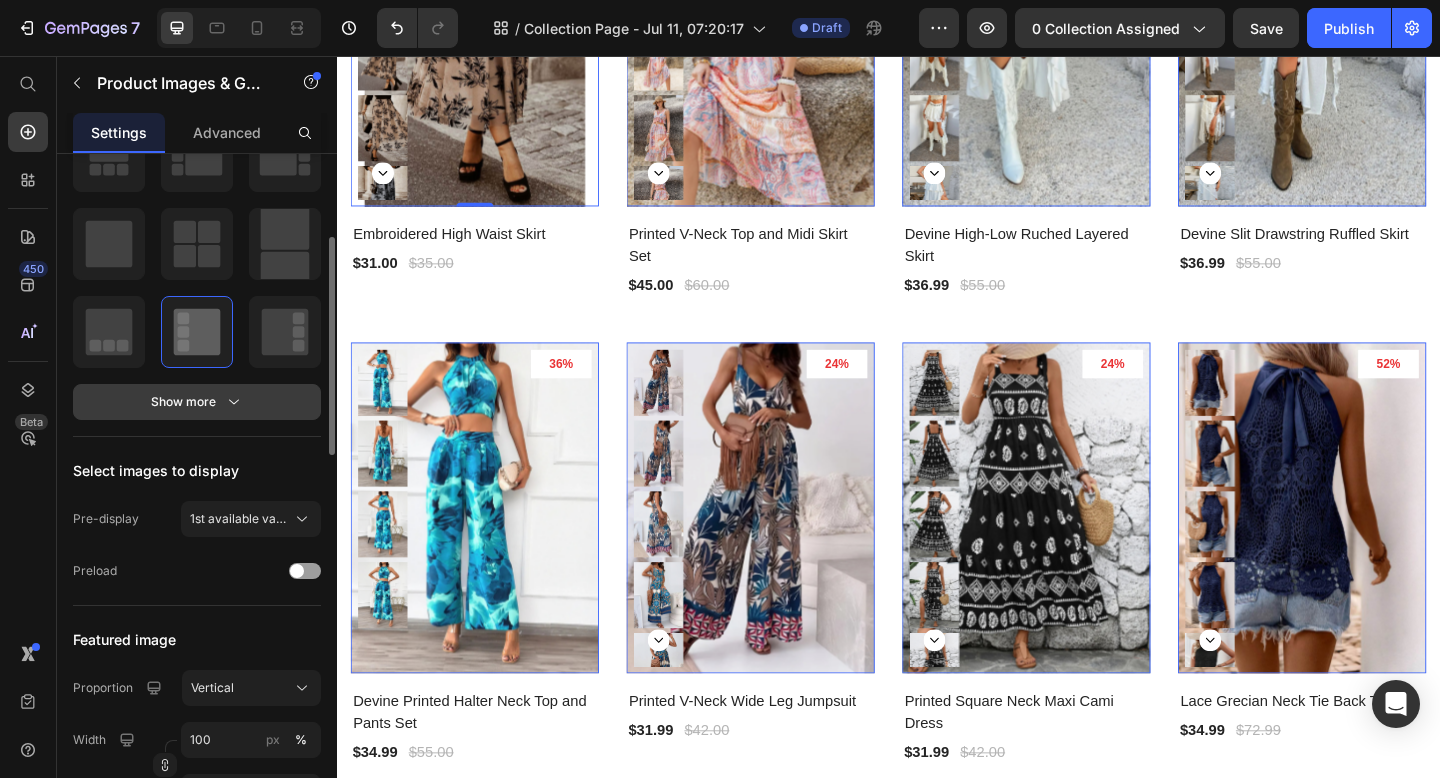click on "Show more" at bounding box center (197, 402) 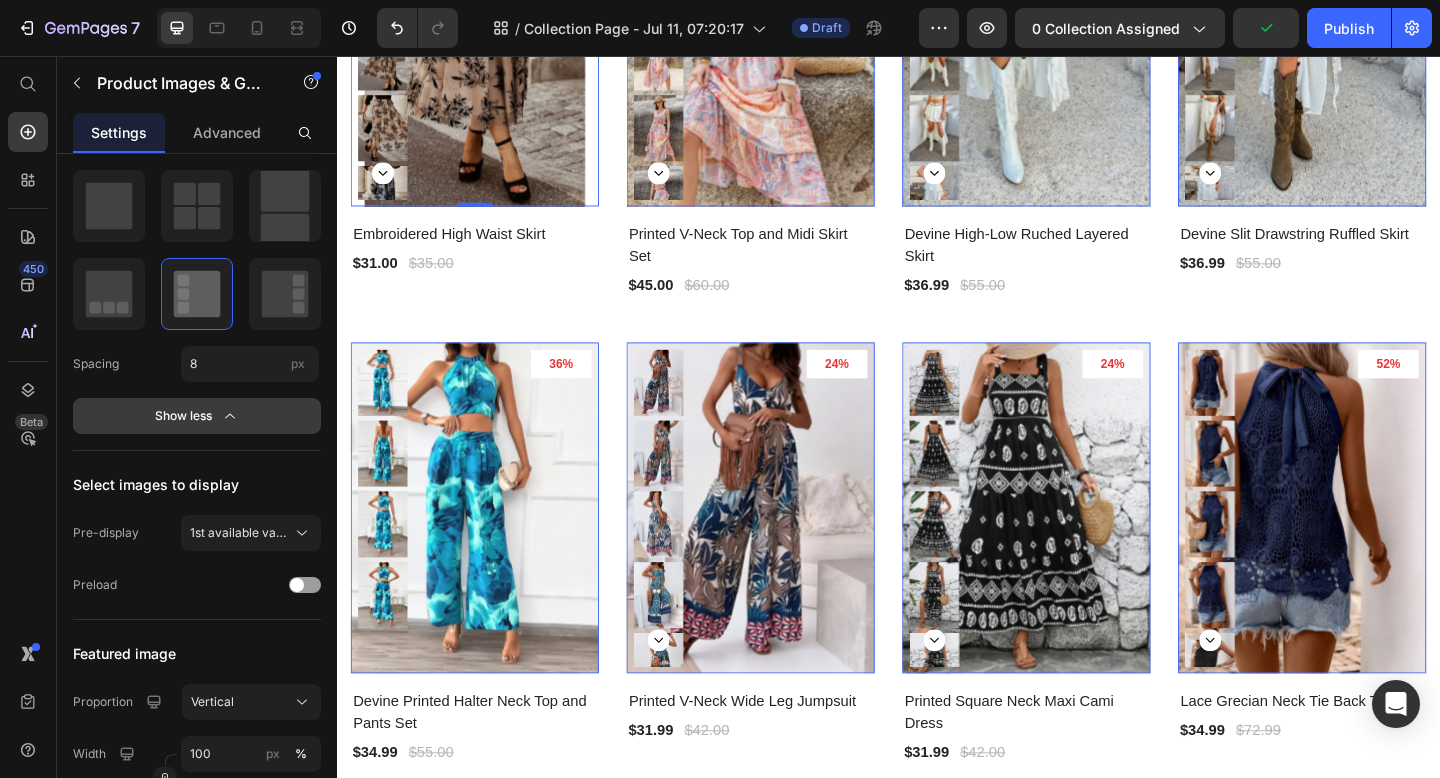 scroll, scrollTop: 0, scrollLeft: 0, axis: both 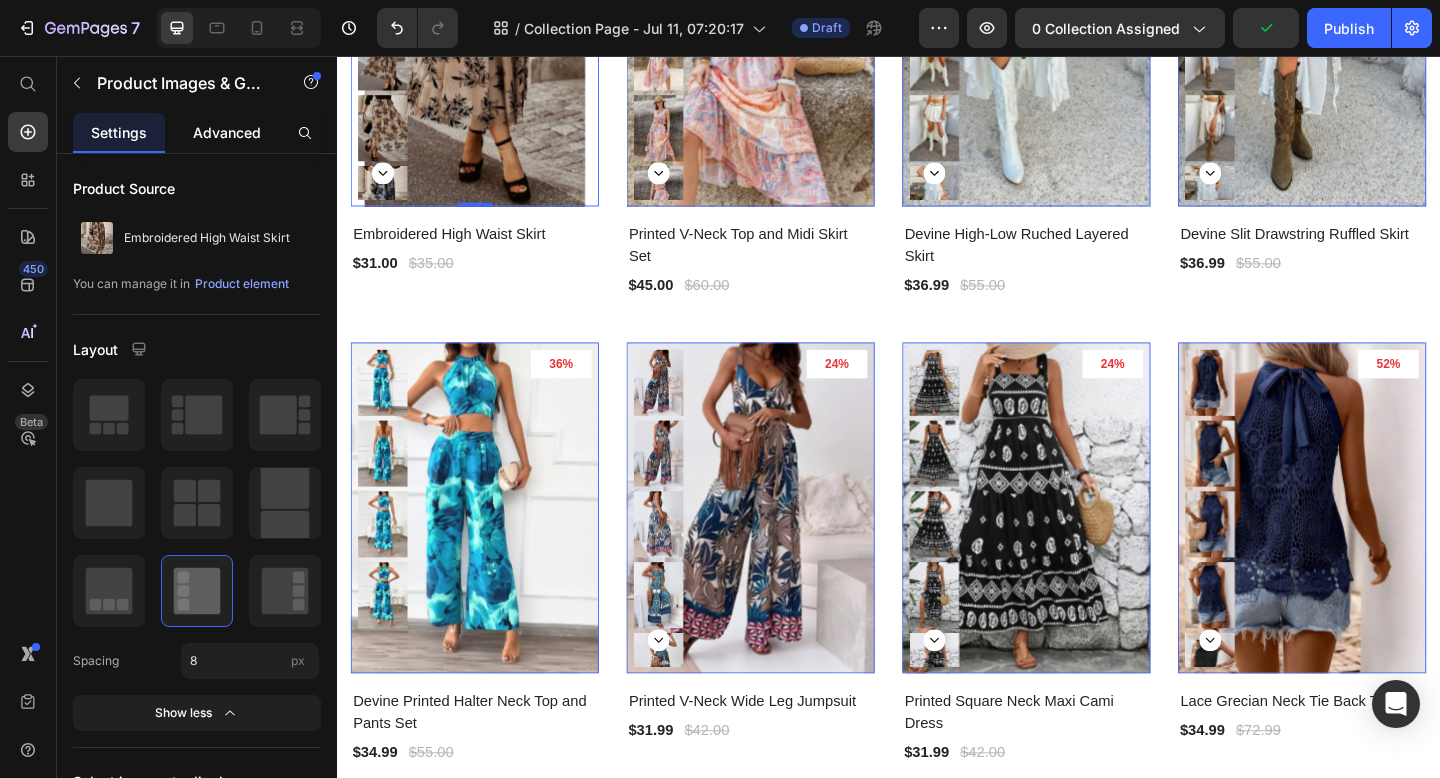click on "Advanced" at bounding box center [227, 132] 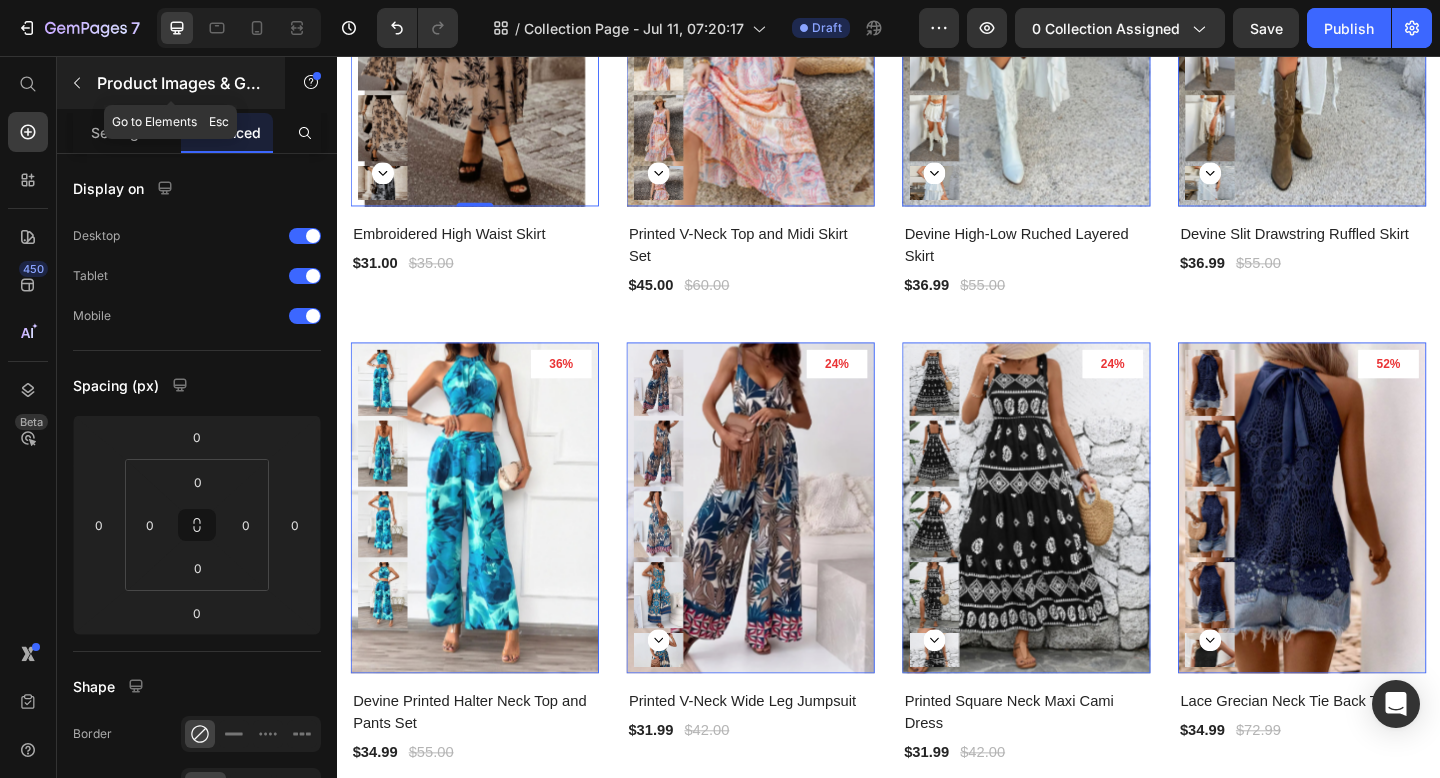 click 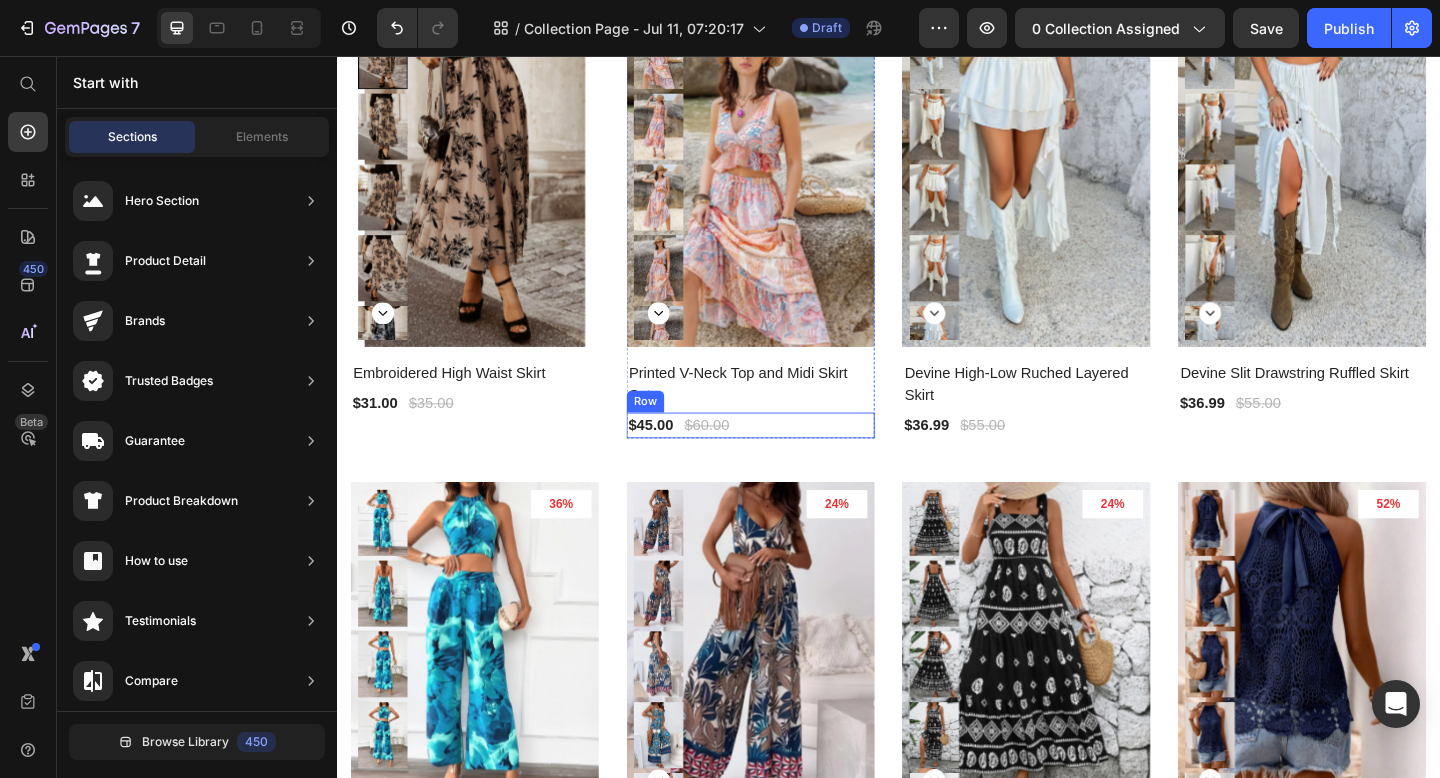 scroll, scrollTop: 807, scrollLeft: 0, axis: vertical 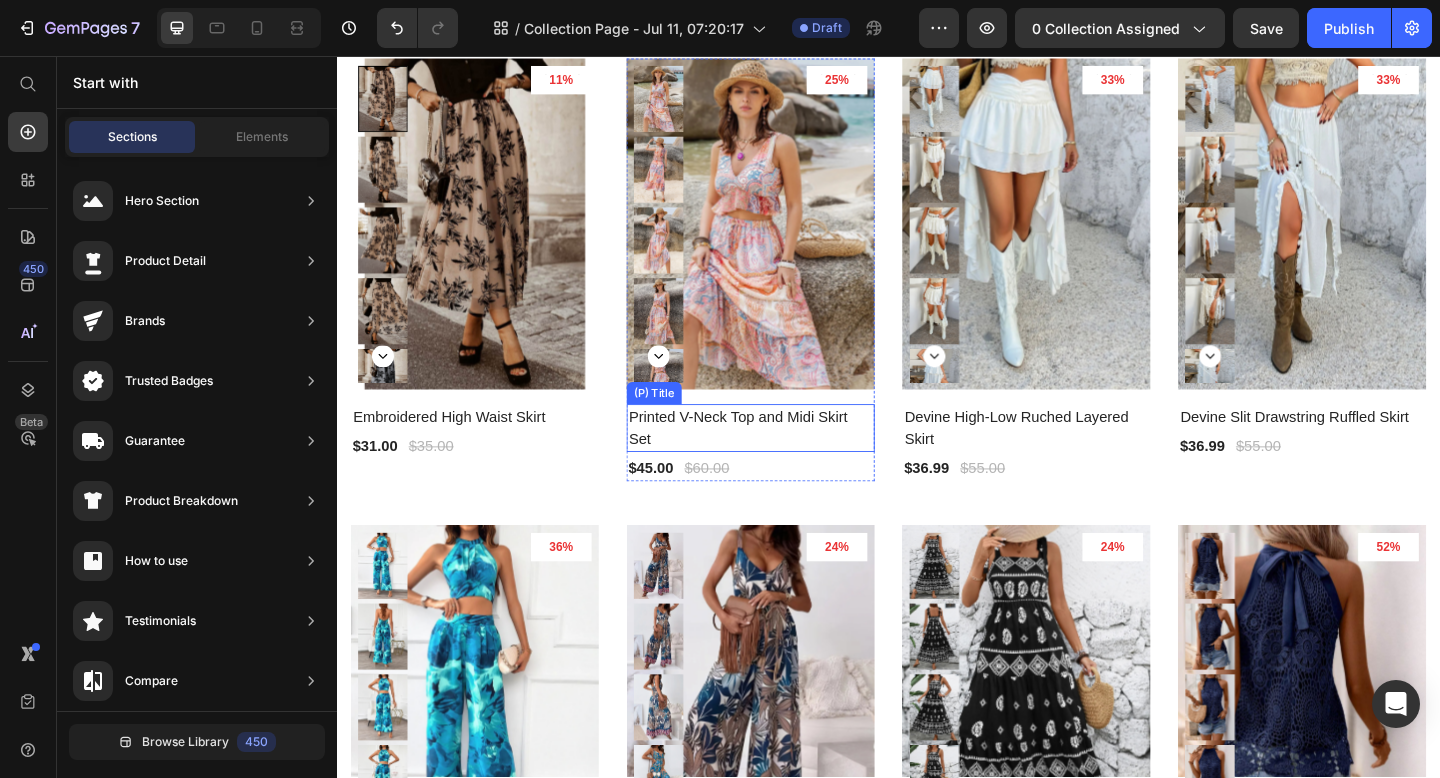 click on "[ITEM] [ITEM] [ITEM] Neck [ITEM] and [ITEM] [ITEM] Set" at bounding box center [787, 461] 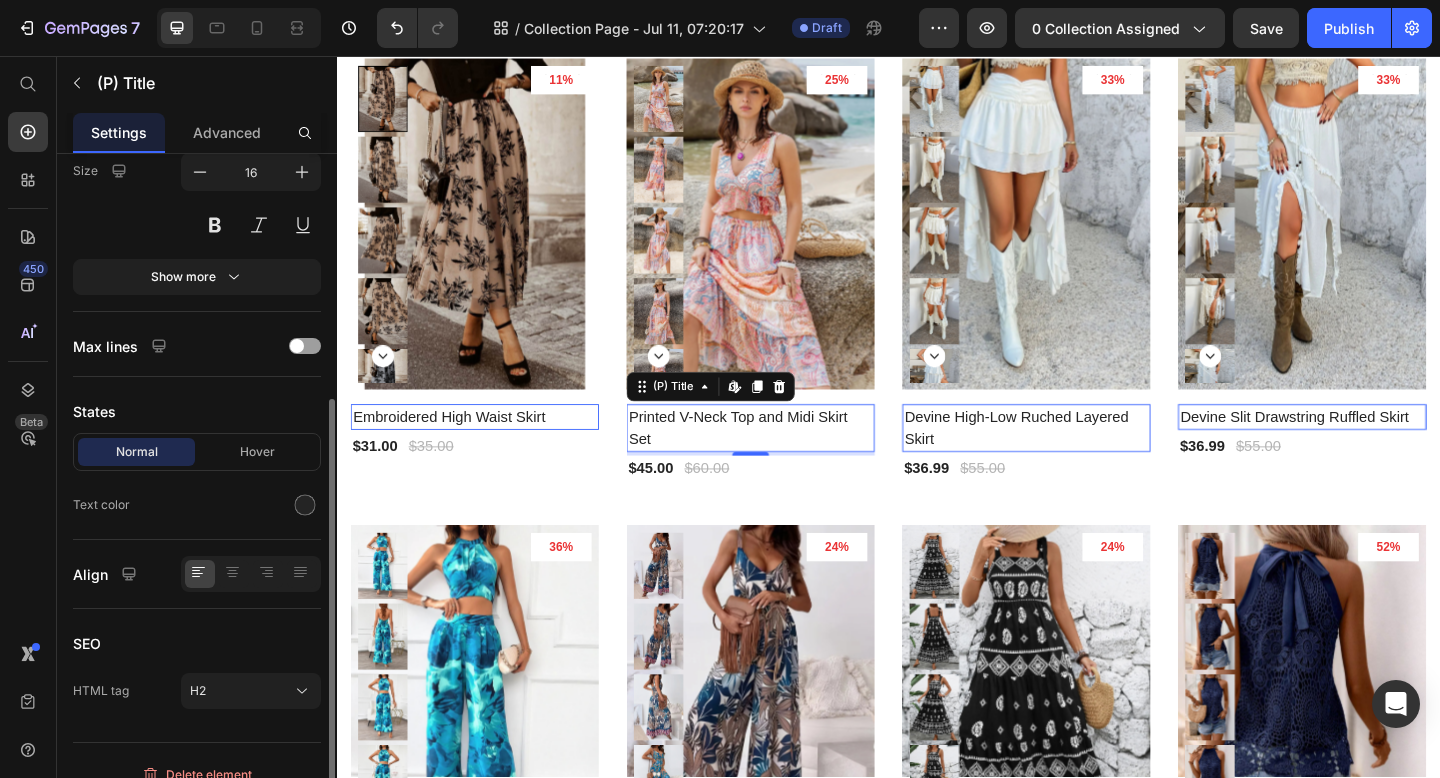 scroll, scrollTop: 417, scrollLeft: 0, axis: vertical 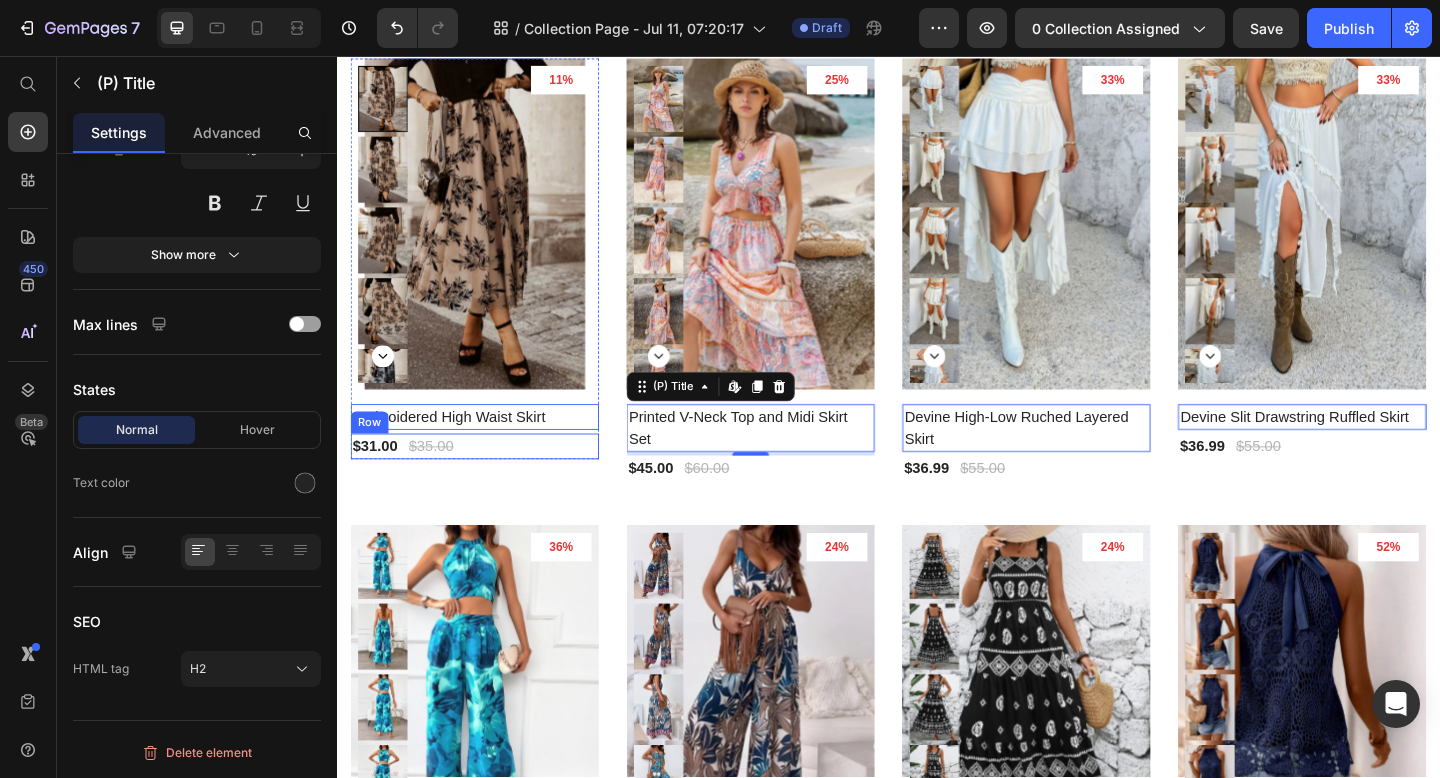 click on "$31.00 (P) Price $35.00 (P) Price Row" at bounding box center [487, 481] 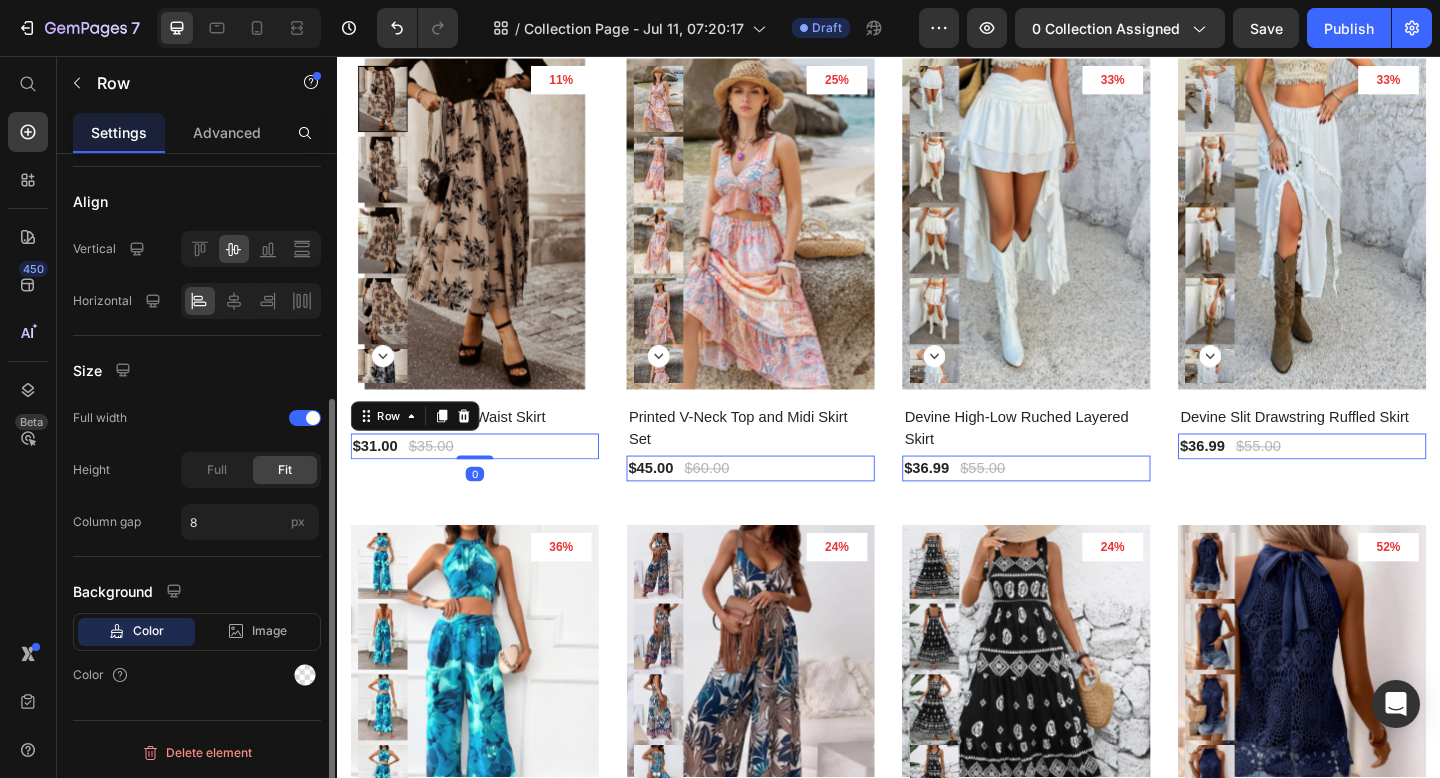 scroll, scrollTop: 0, scrollLeft: 0, axis: both 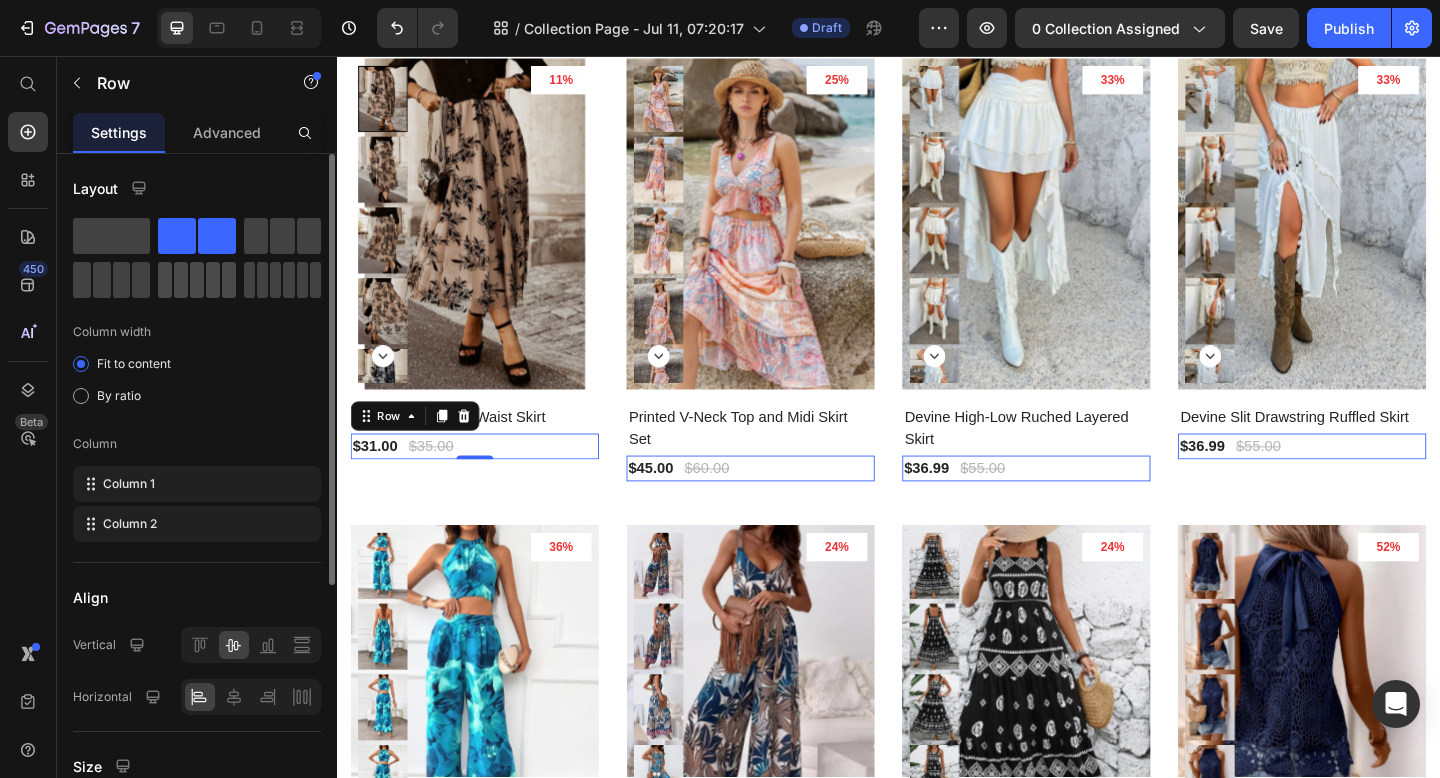 click 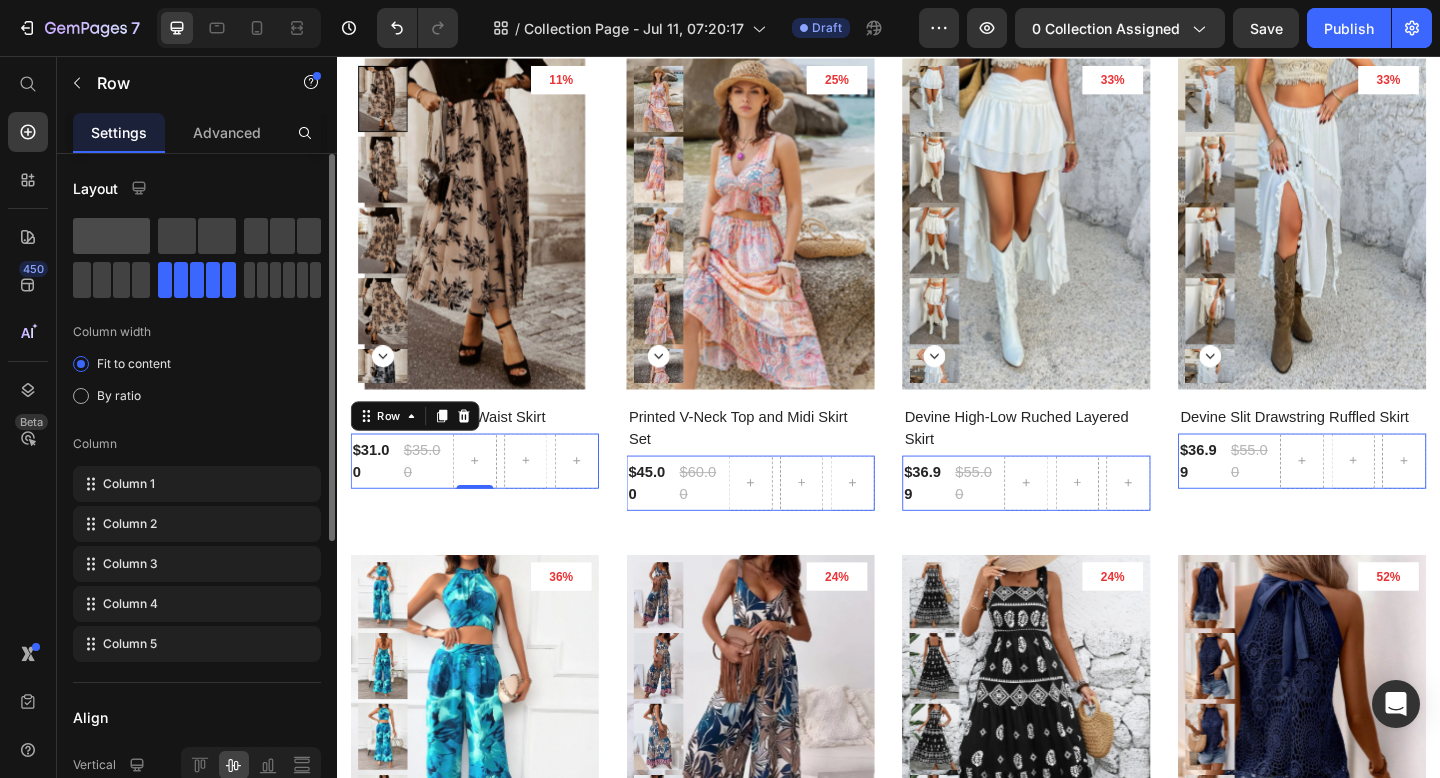 click 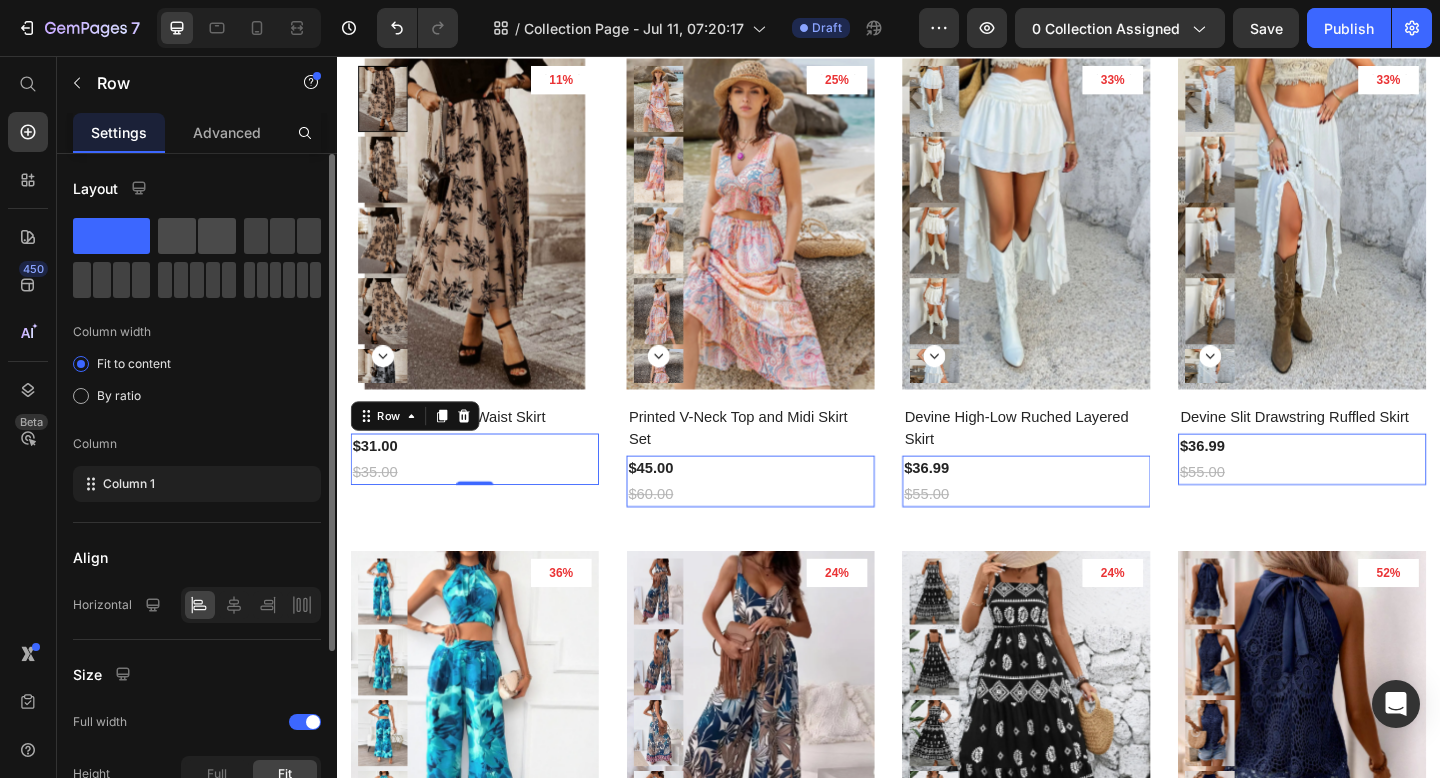 click 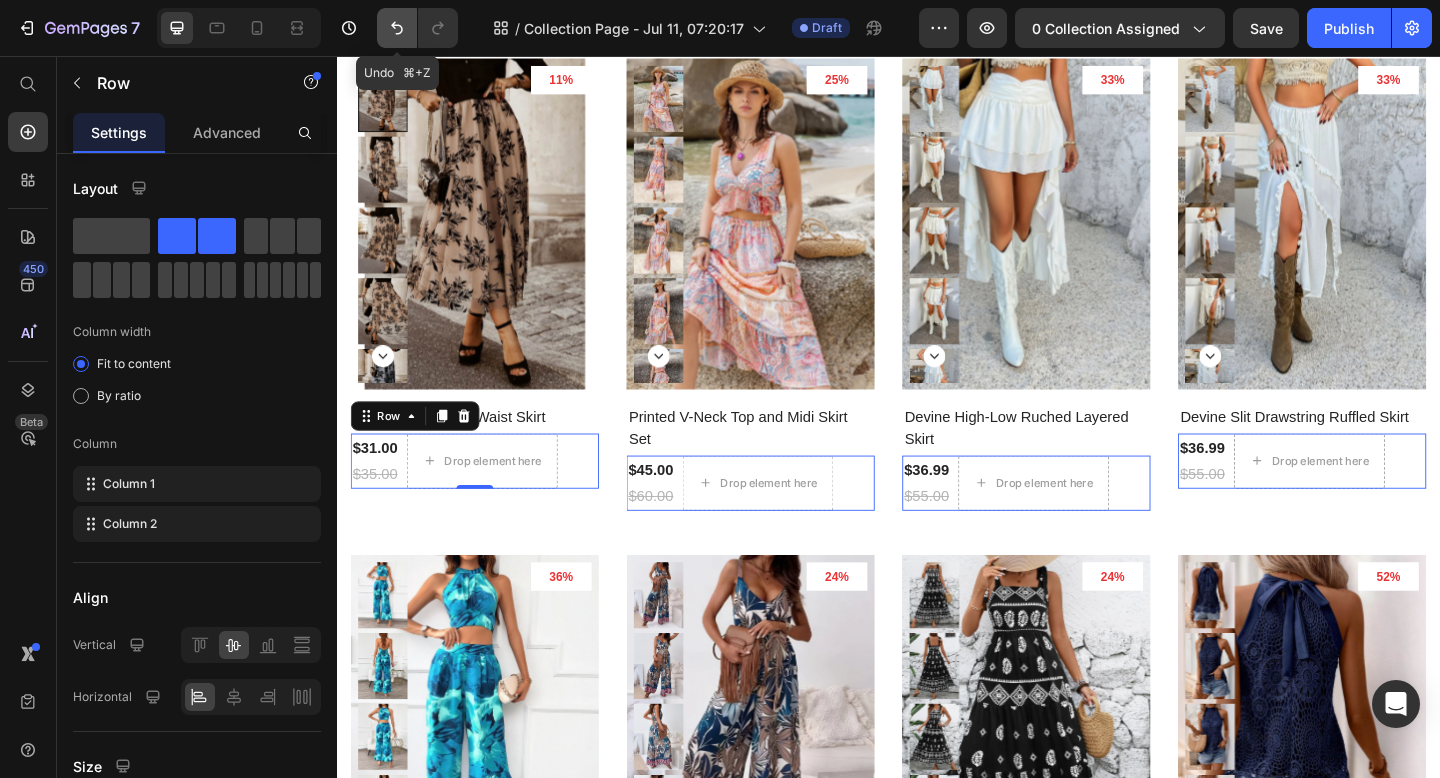 click 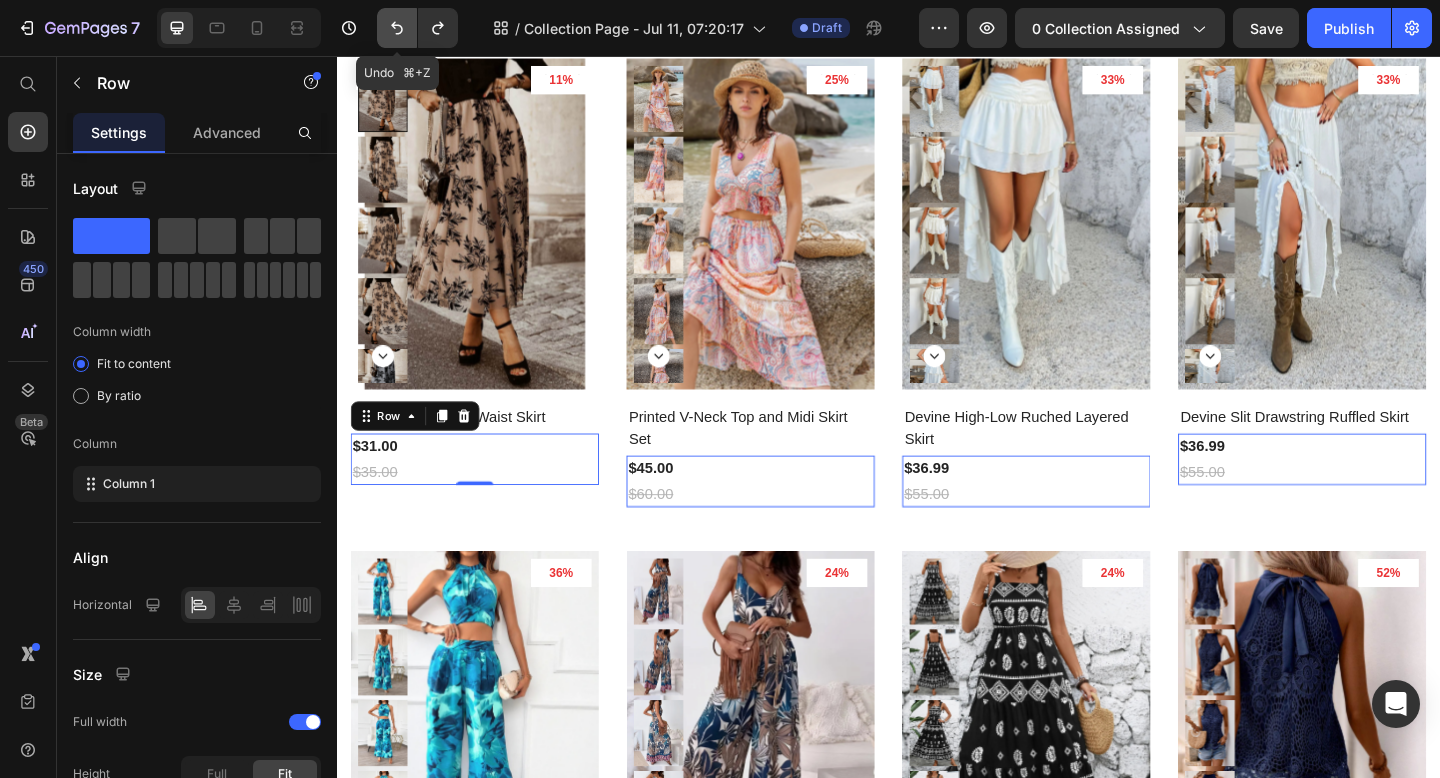 click 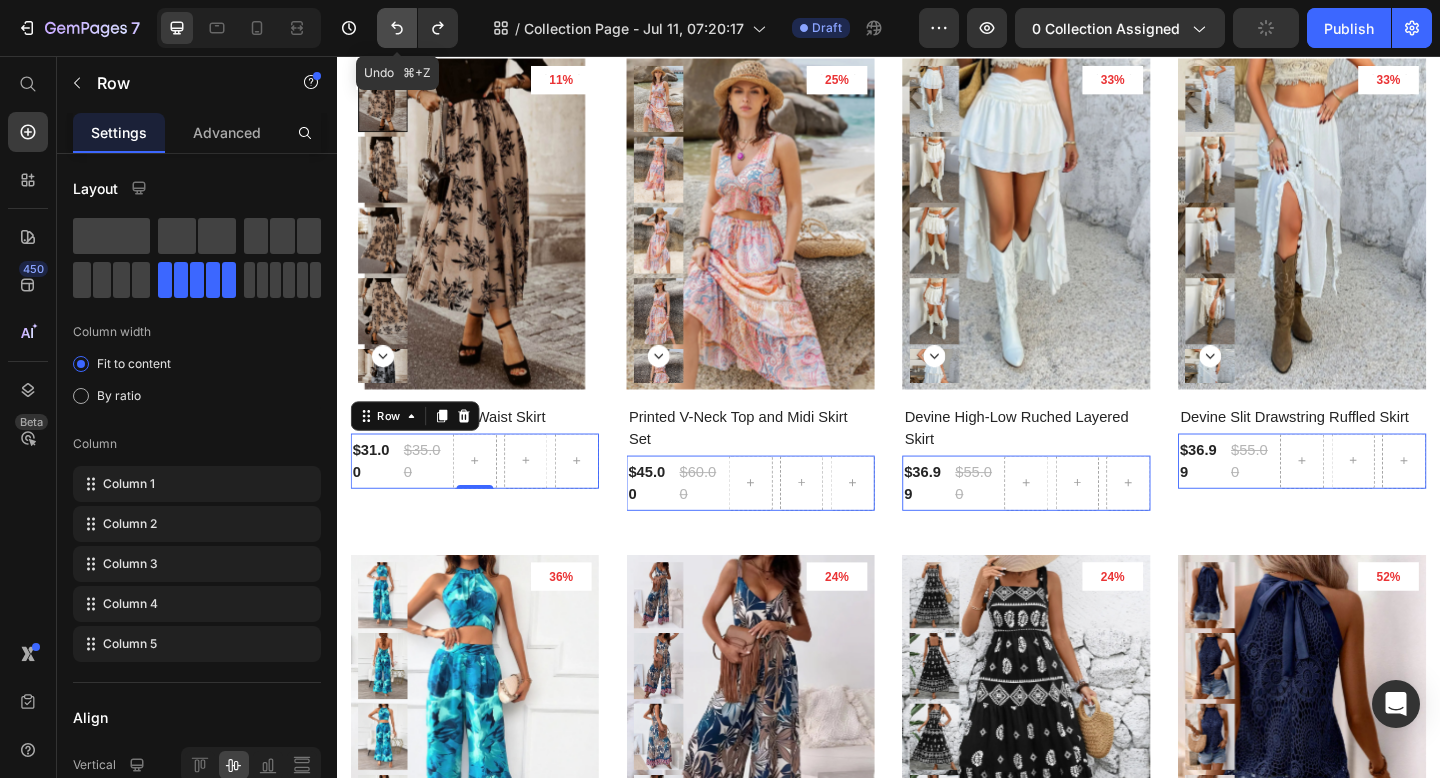 click 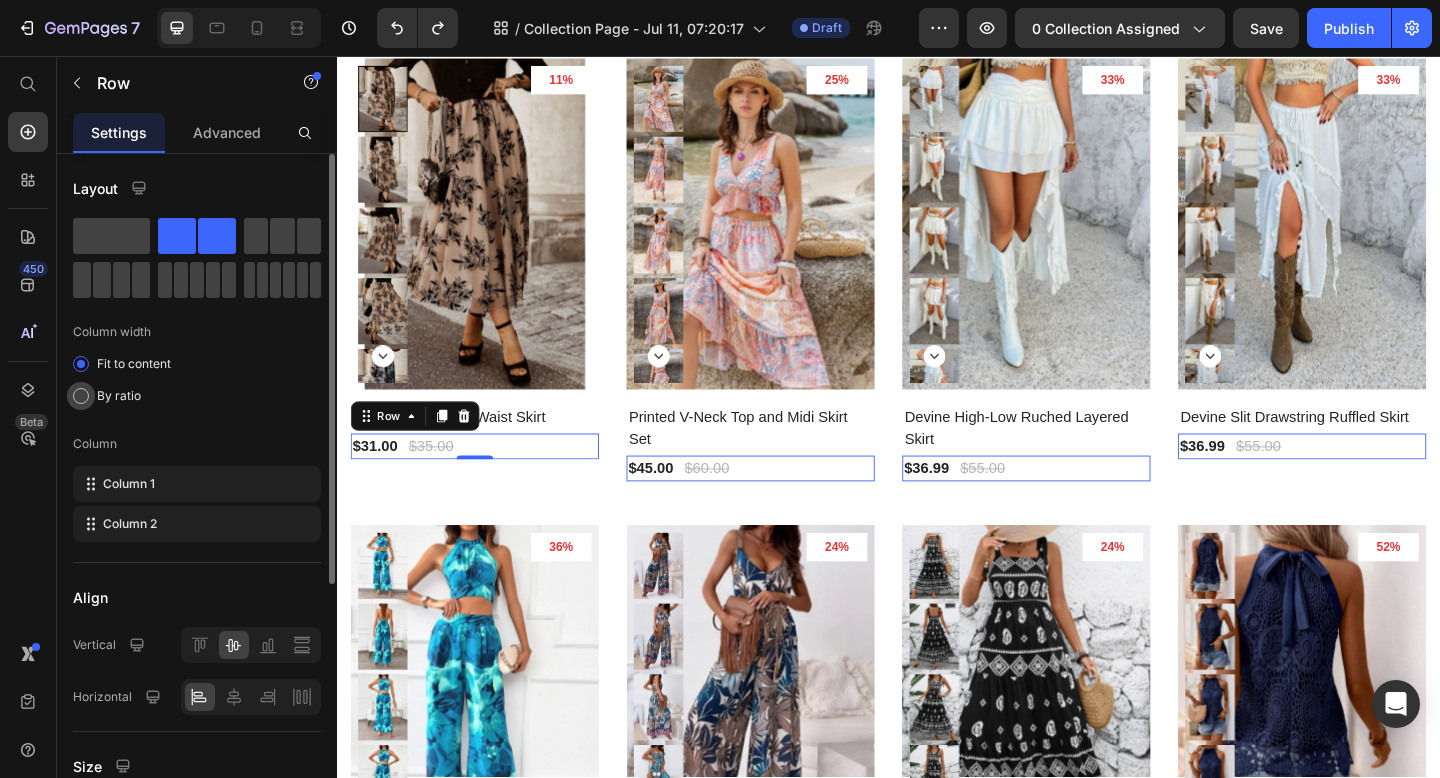 click on "By ratio" 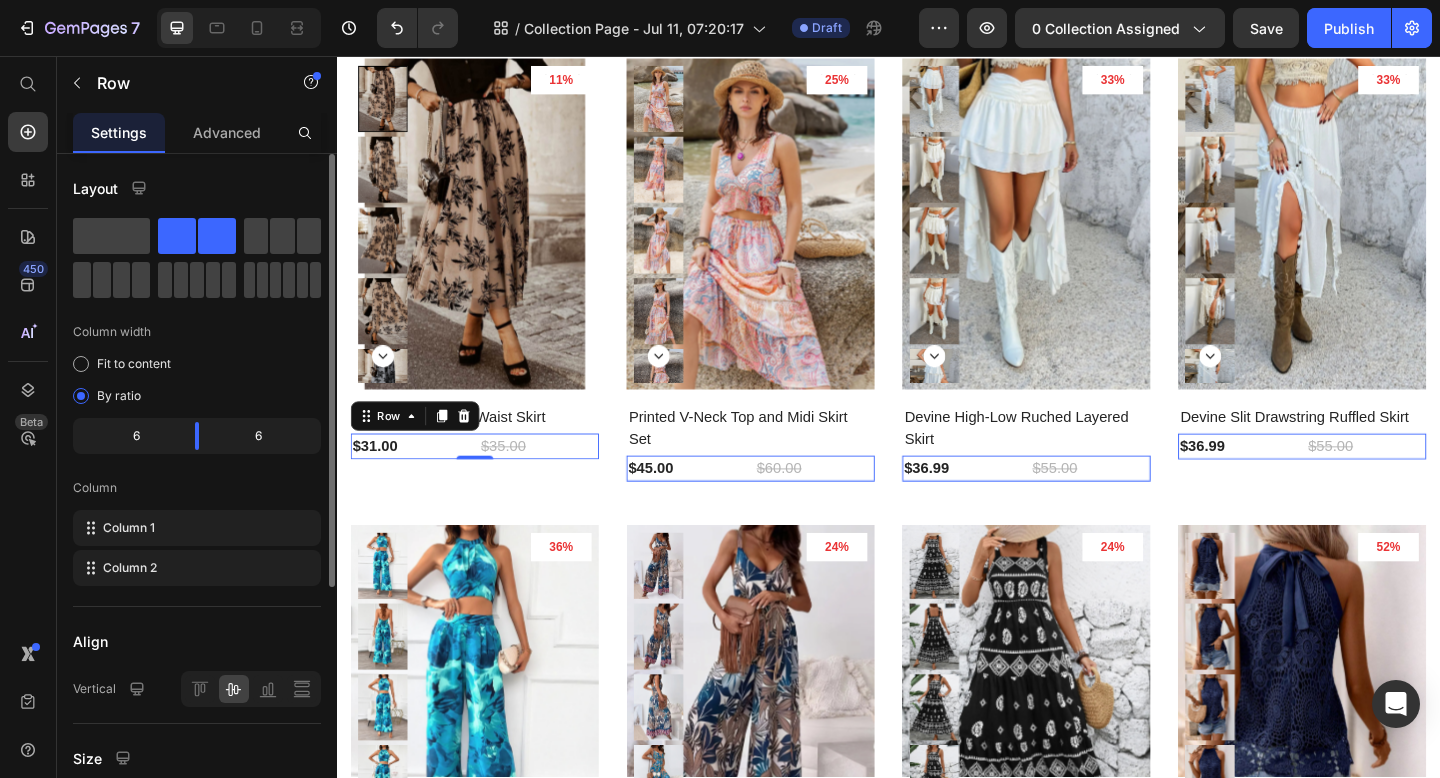 click on "6" 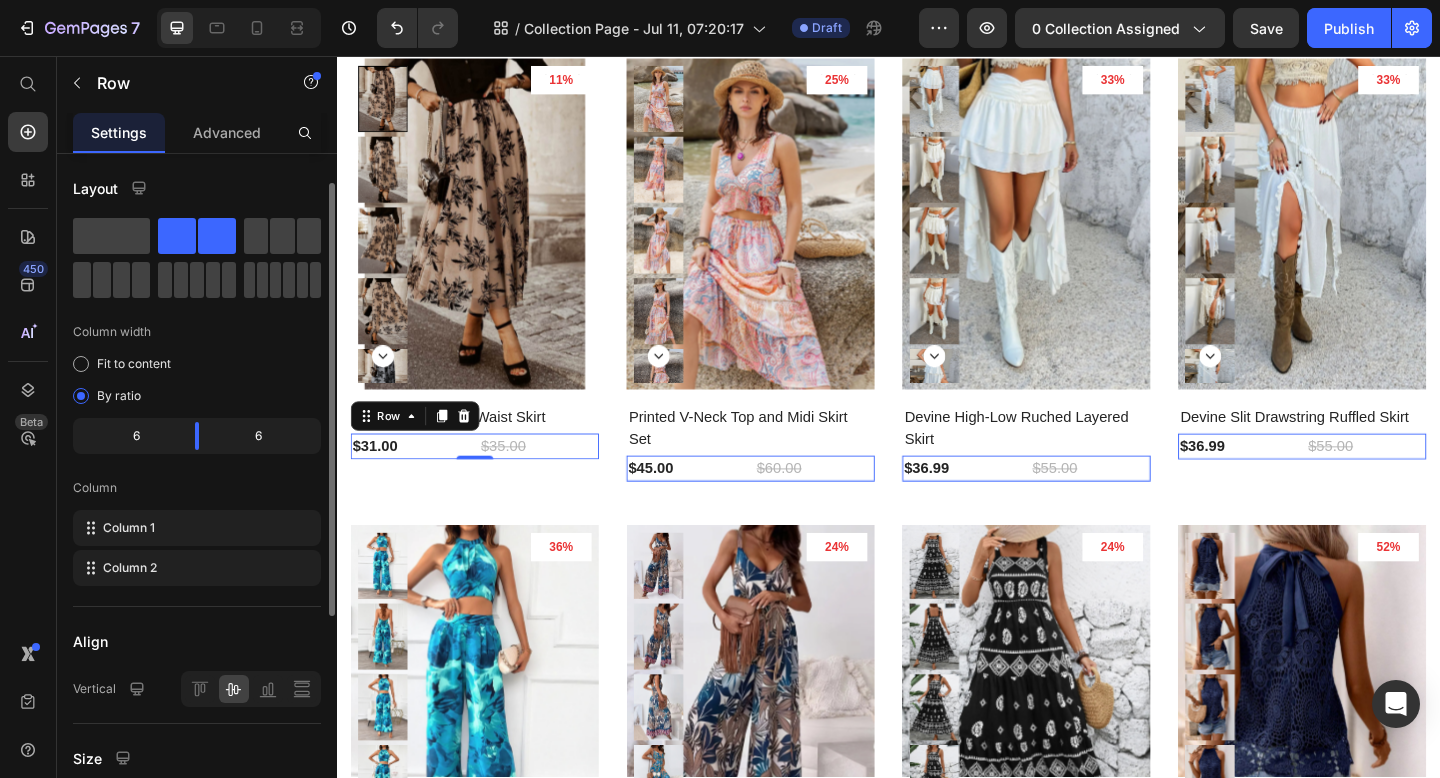 scroll, scrollTop: 59, scrollLeft: 0, axis: vertical 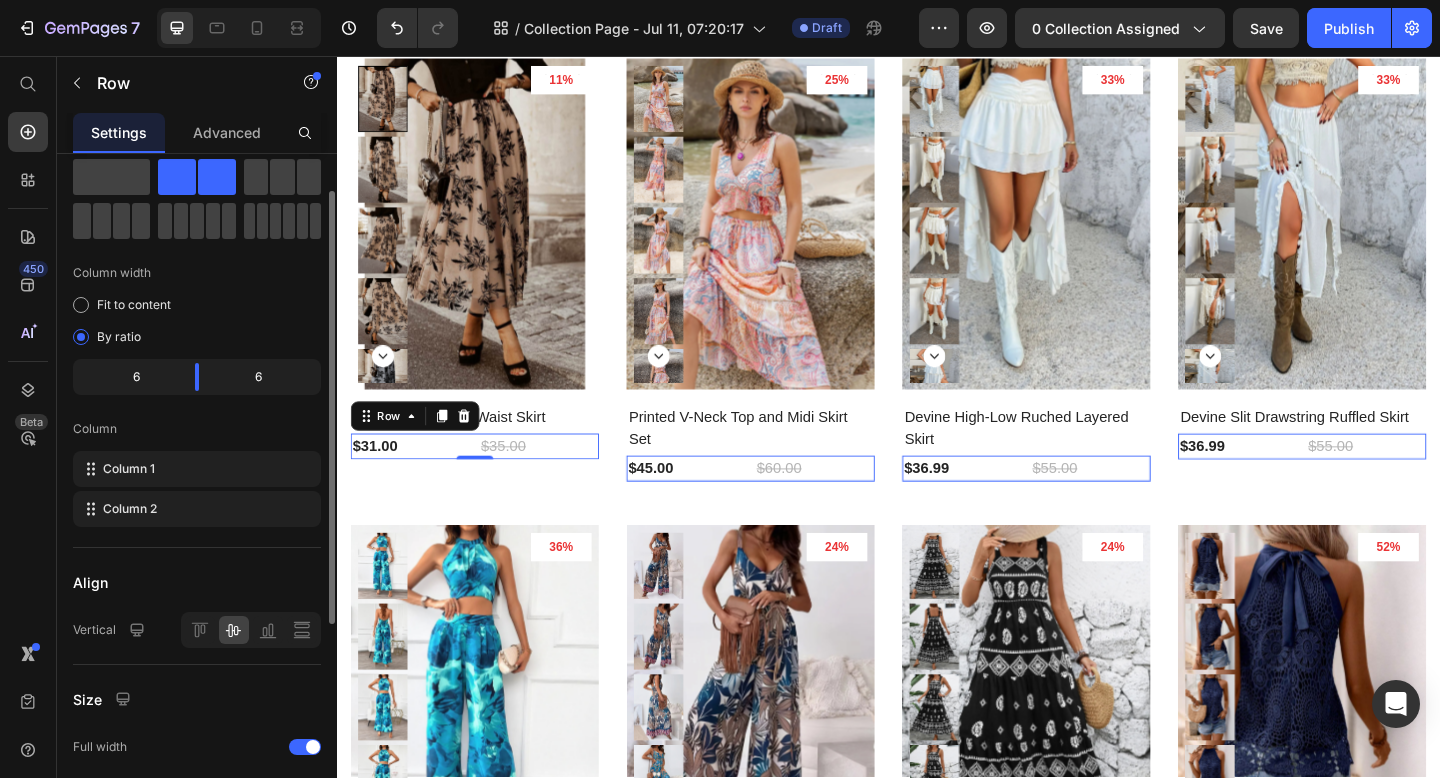 click on "6" 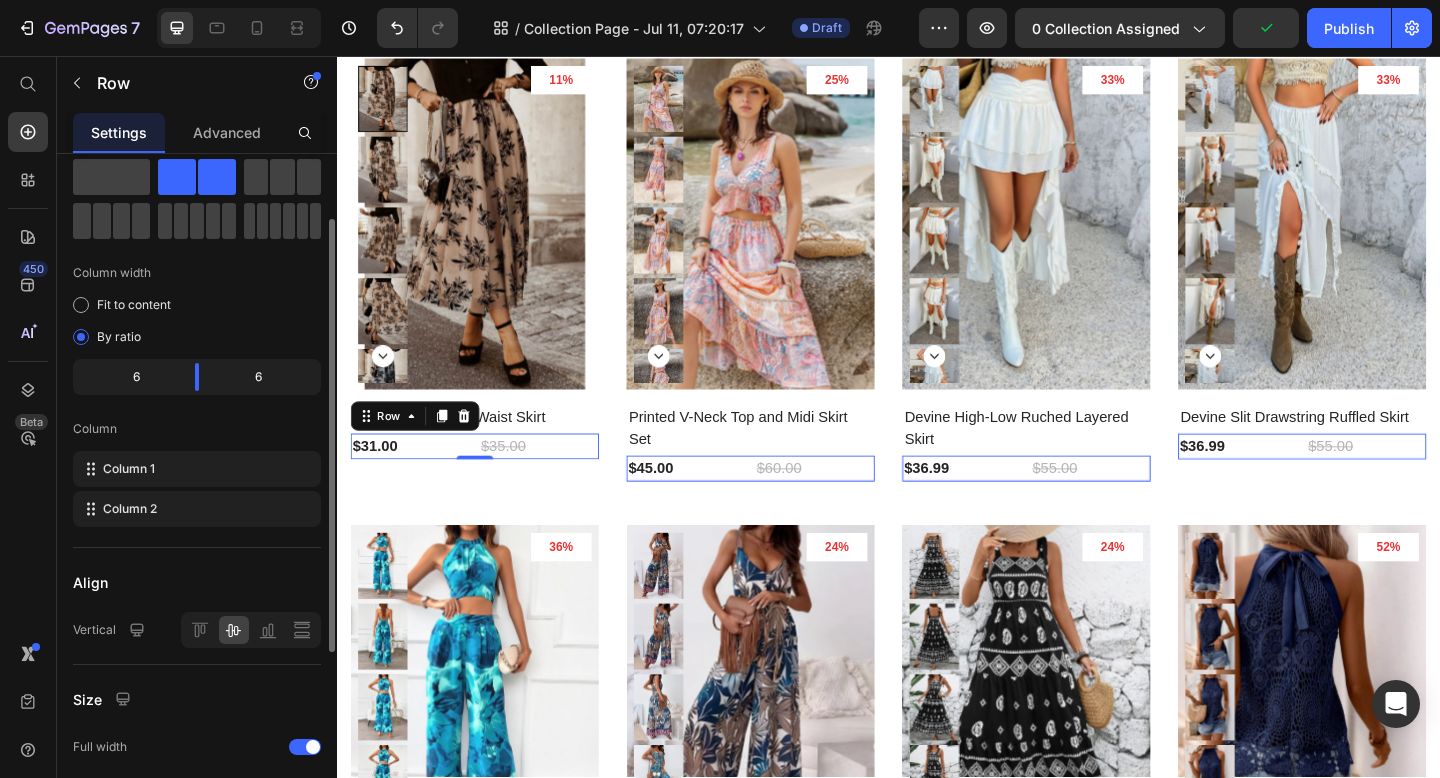 scroll, scrollTop: 81, scrollLeft: 0, axis: vertical 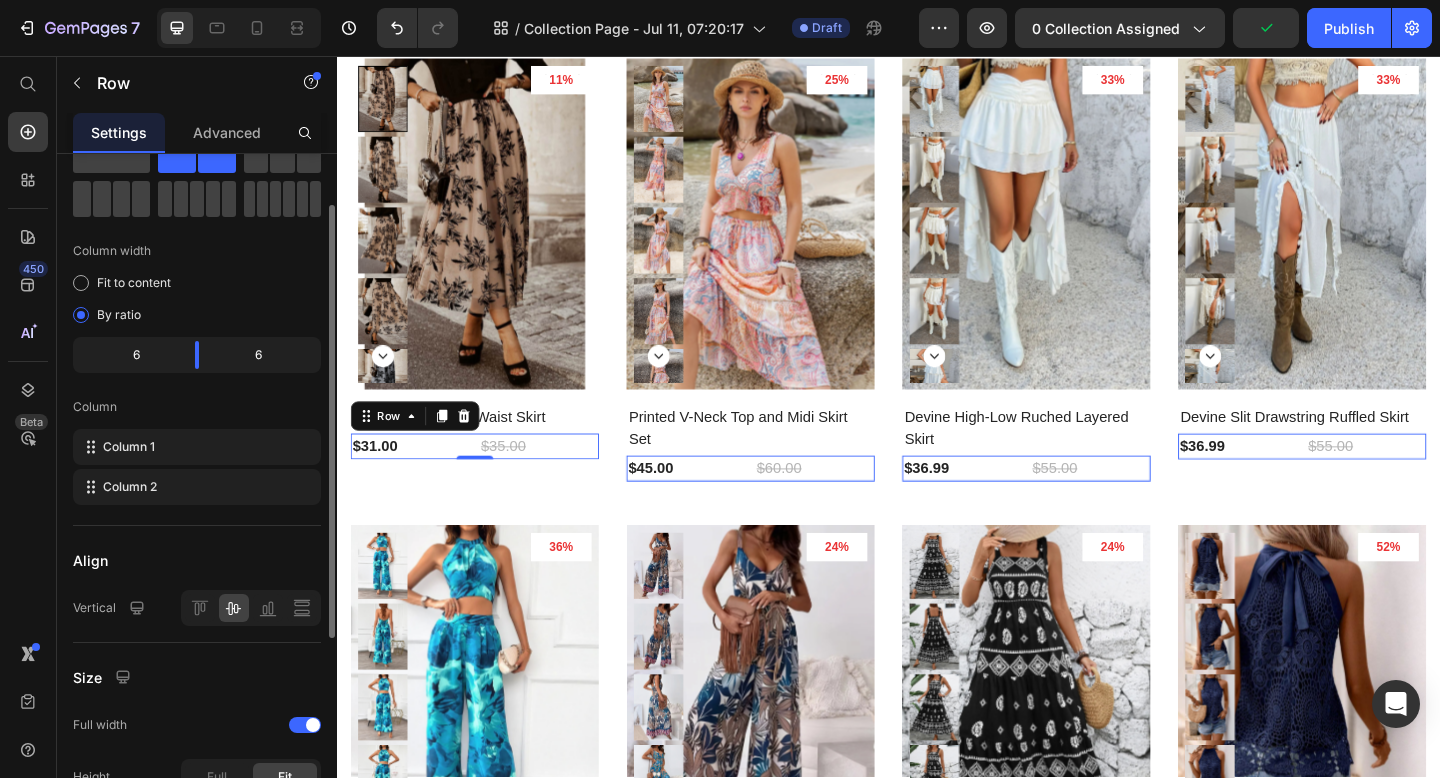 click on "6" 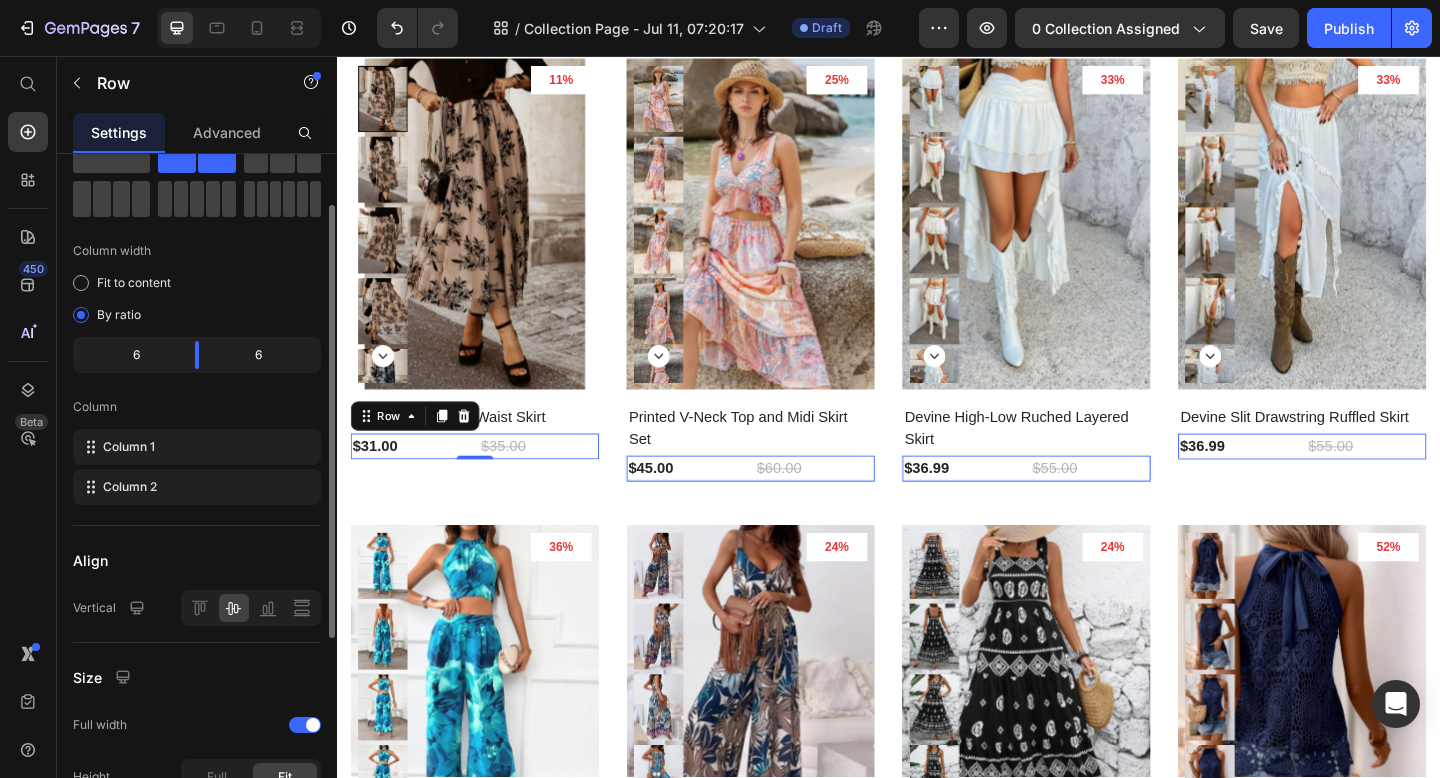 click on "6" 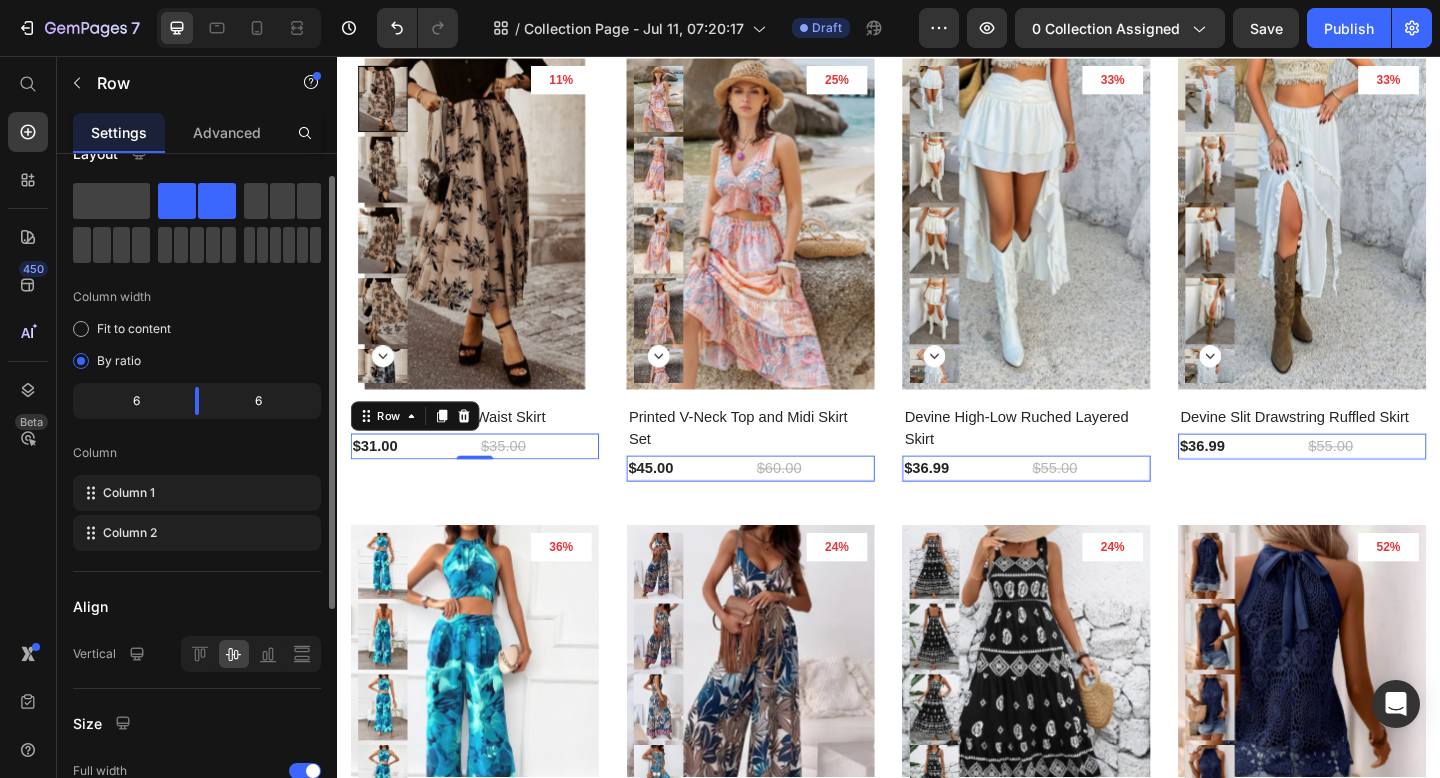 scroll, scrollTop: 0, scrollLeft: 0, axis: both 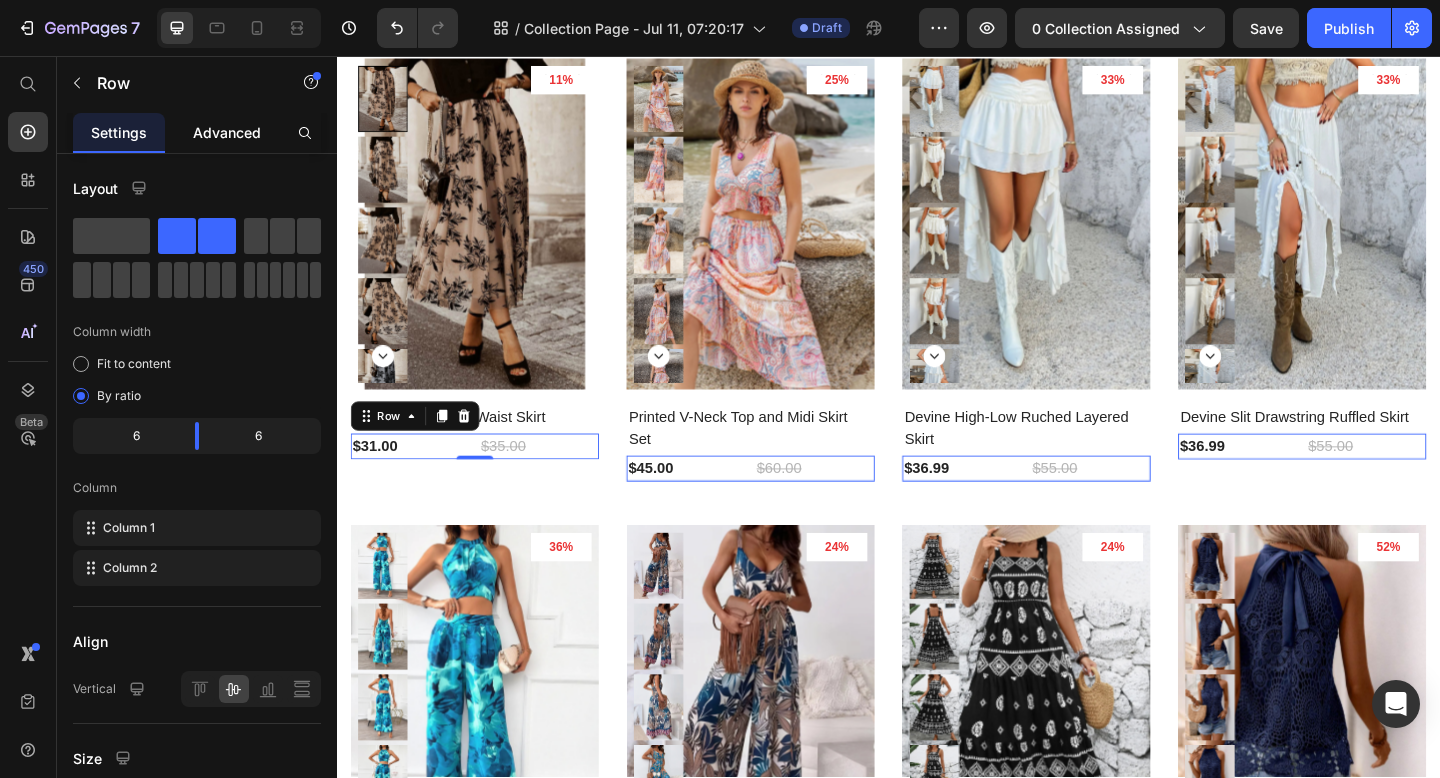 click on "Advanced" at bounding box center (227, 132) 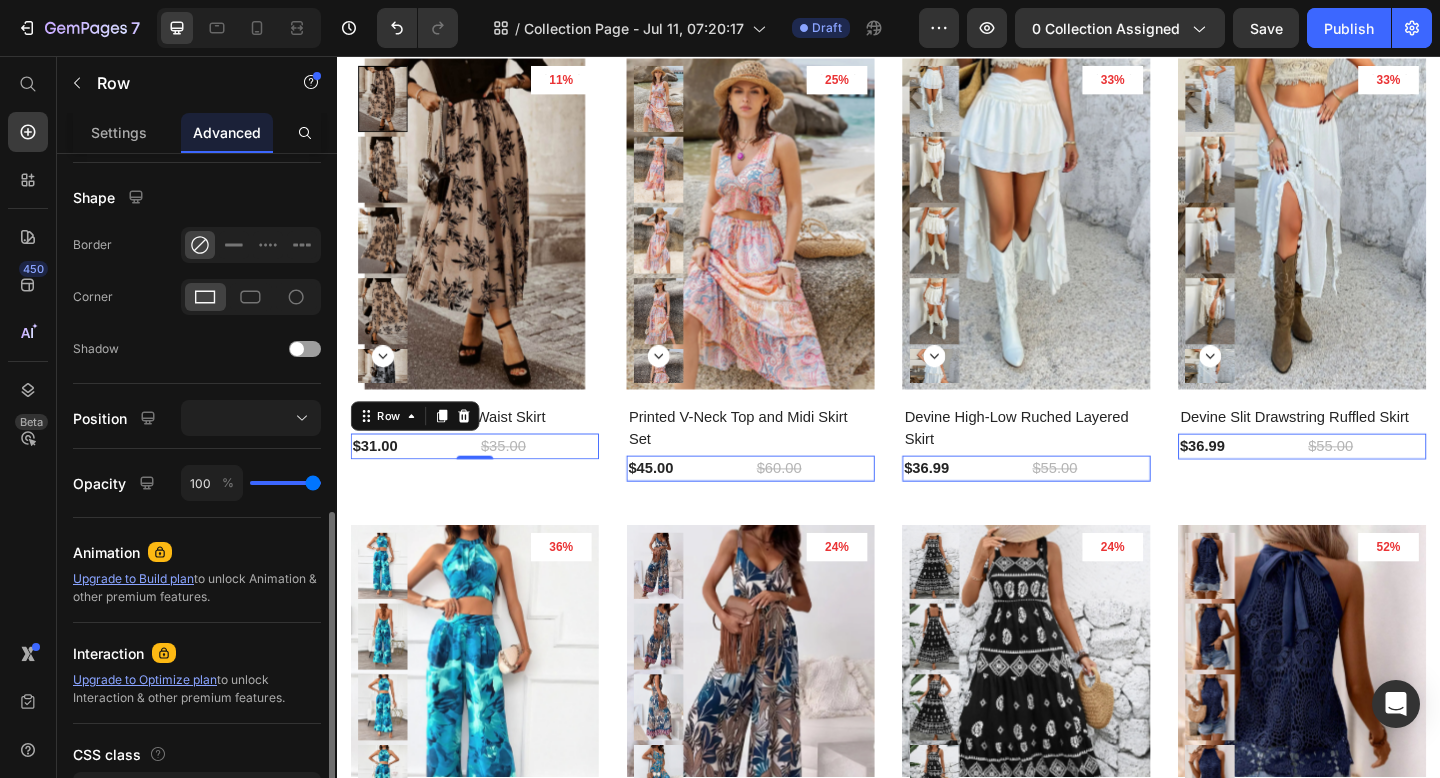 scroll, scrollTop: 560, scrollLeft: 0, axis: vertical 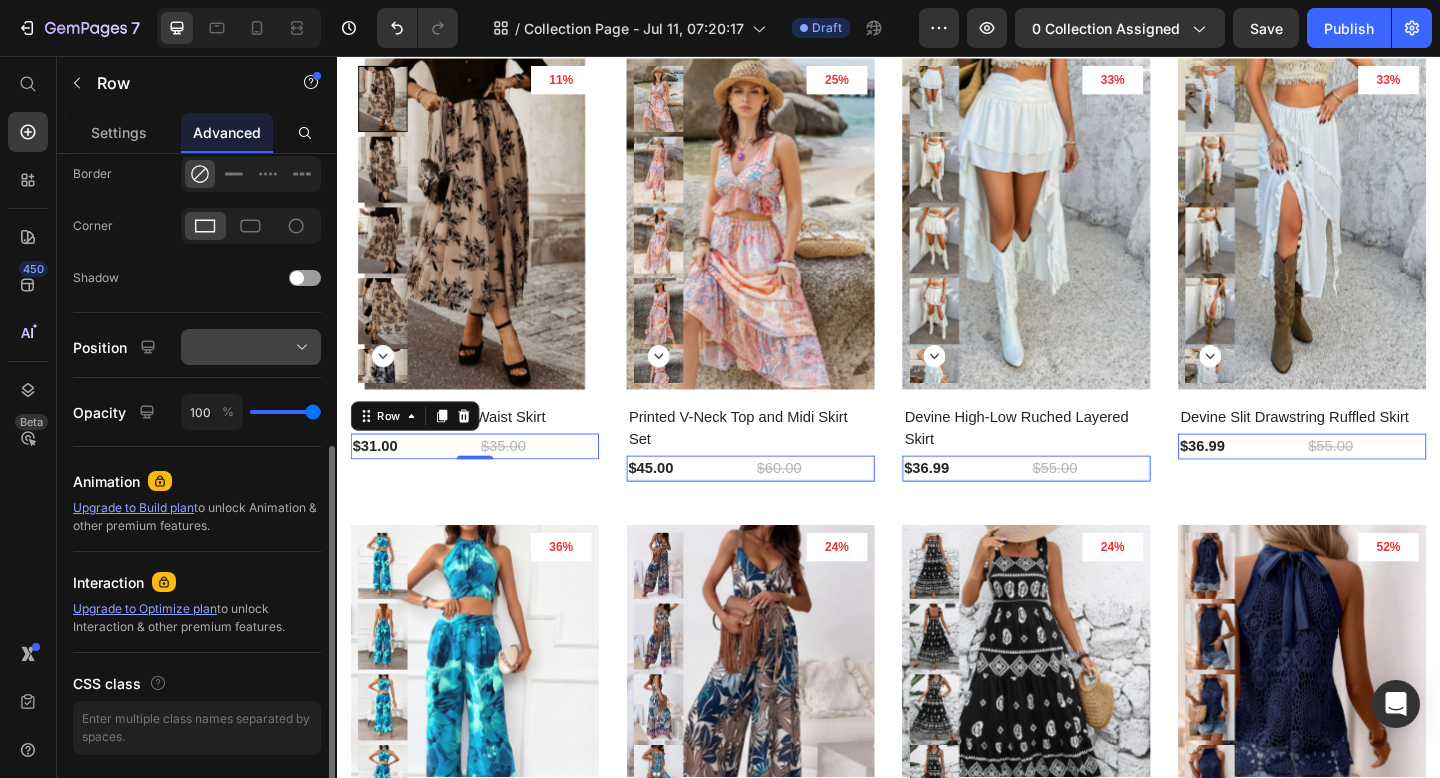 click at bounding box center [251, 347] 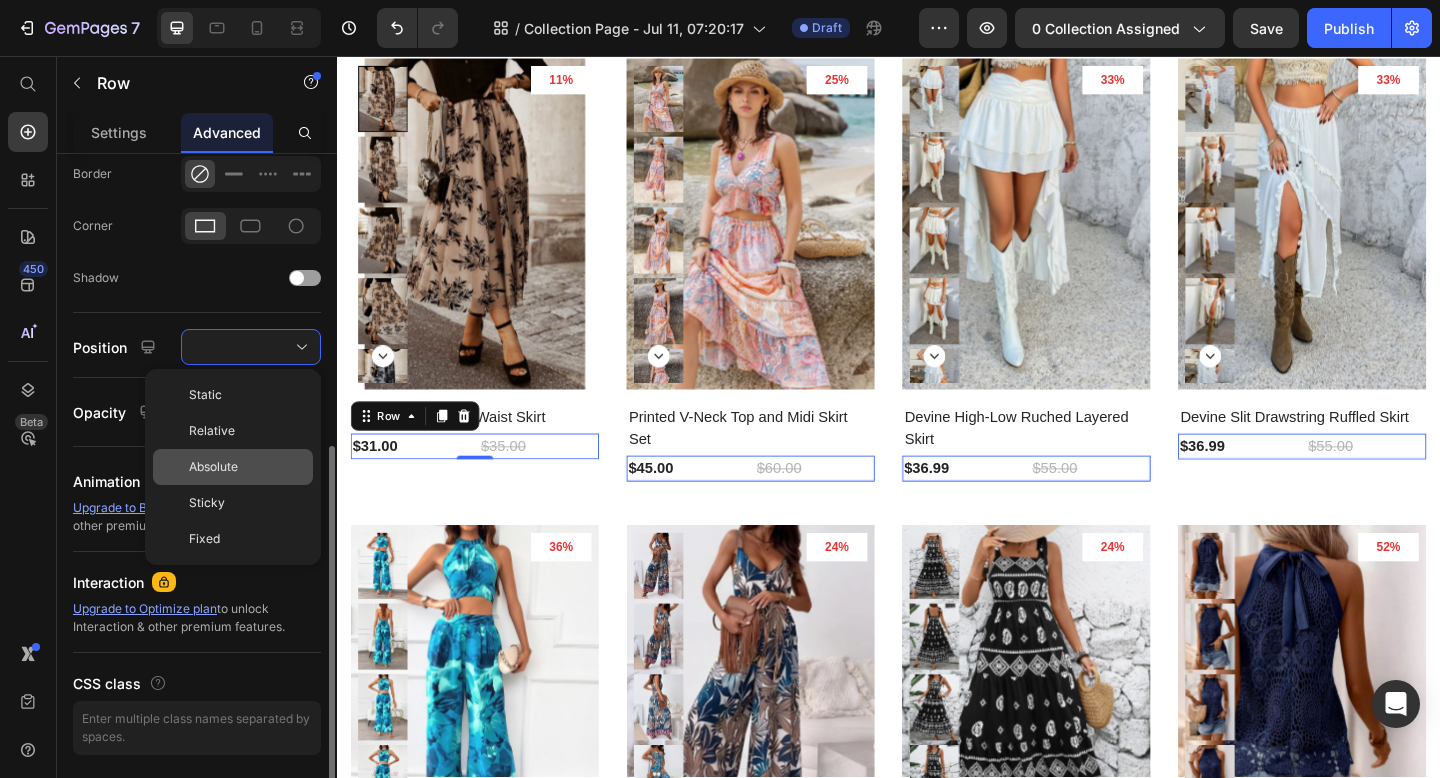 click on "Absolute" 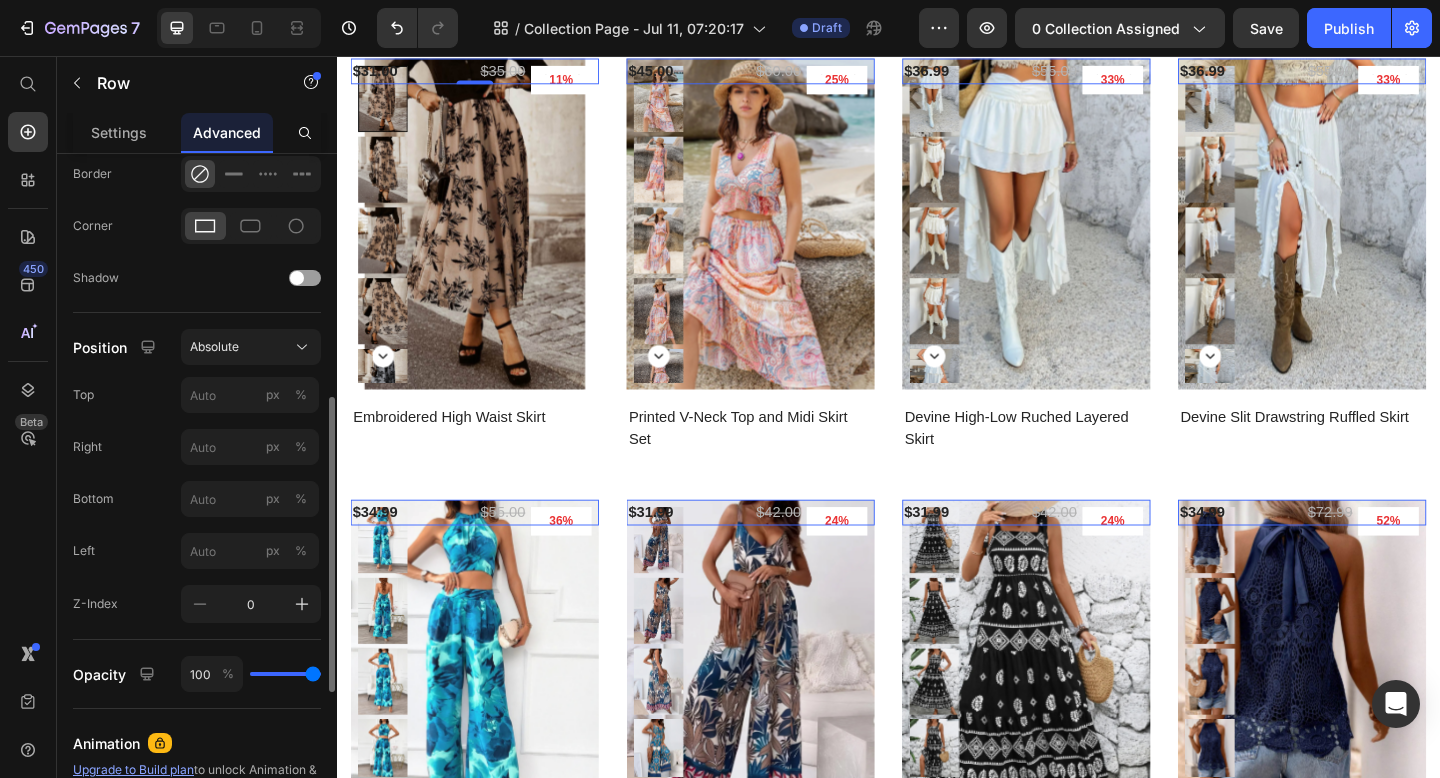 click on "Position Absolute Top px % Right px % Bottom px % Left px % Z-Index 0" 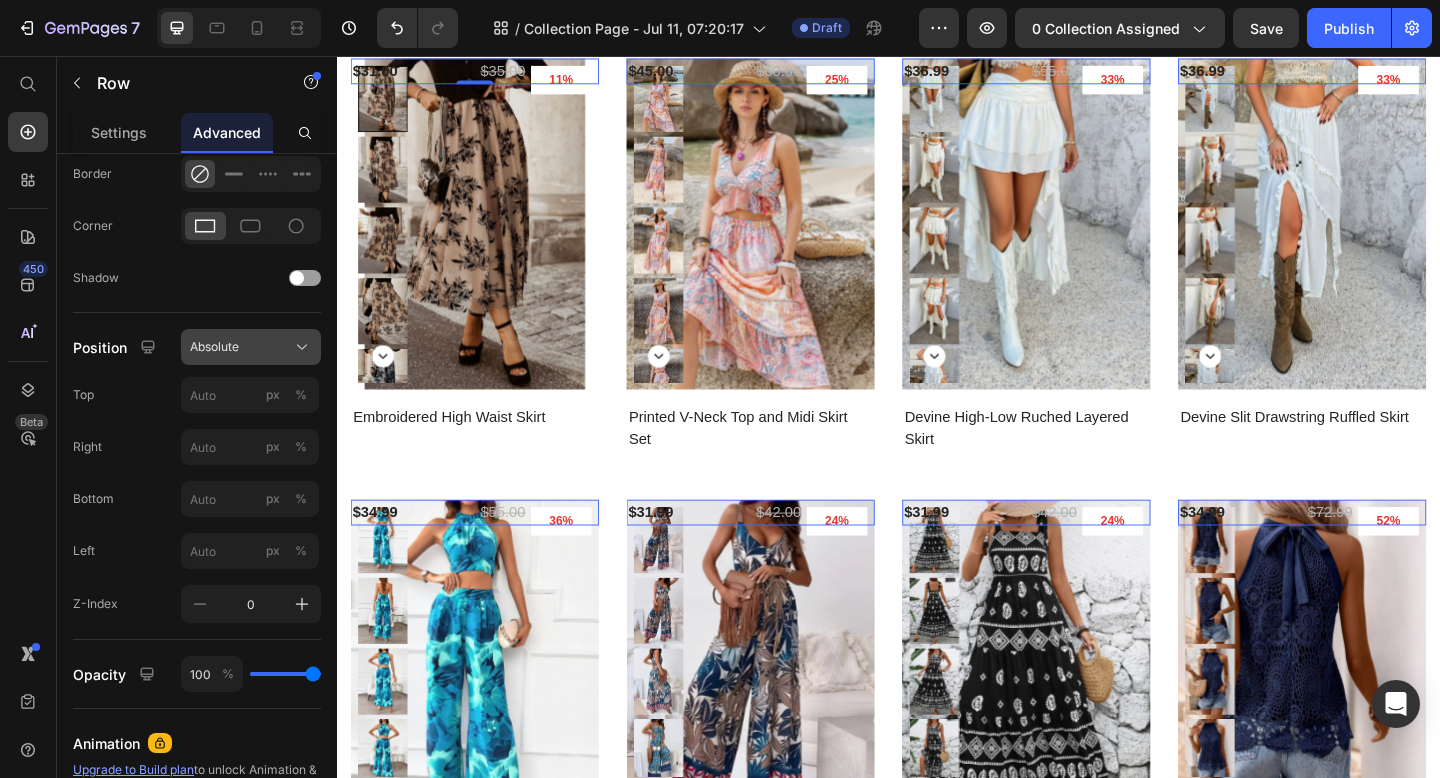 click on "Absolute" at bounding box center [251, 347] 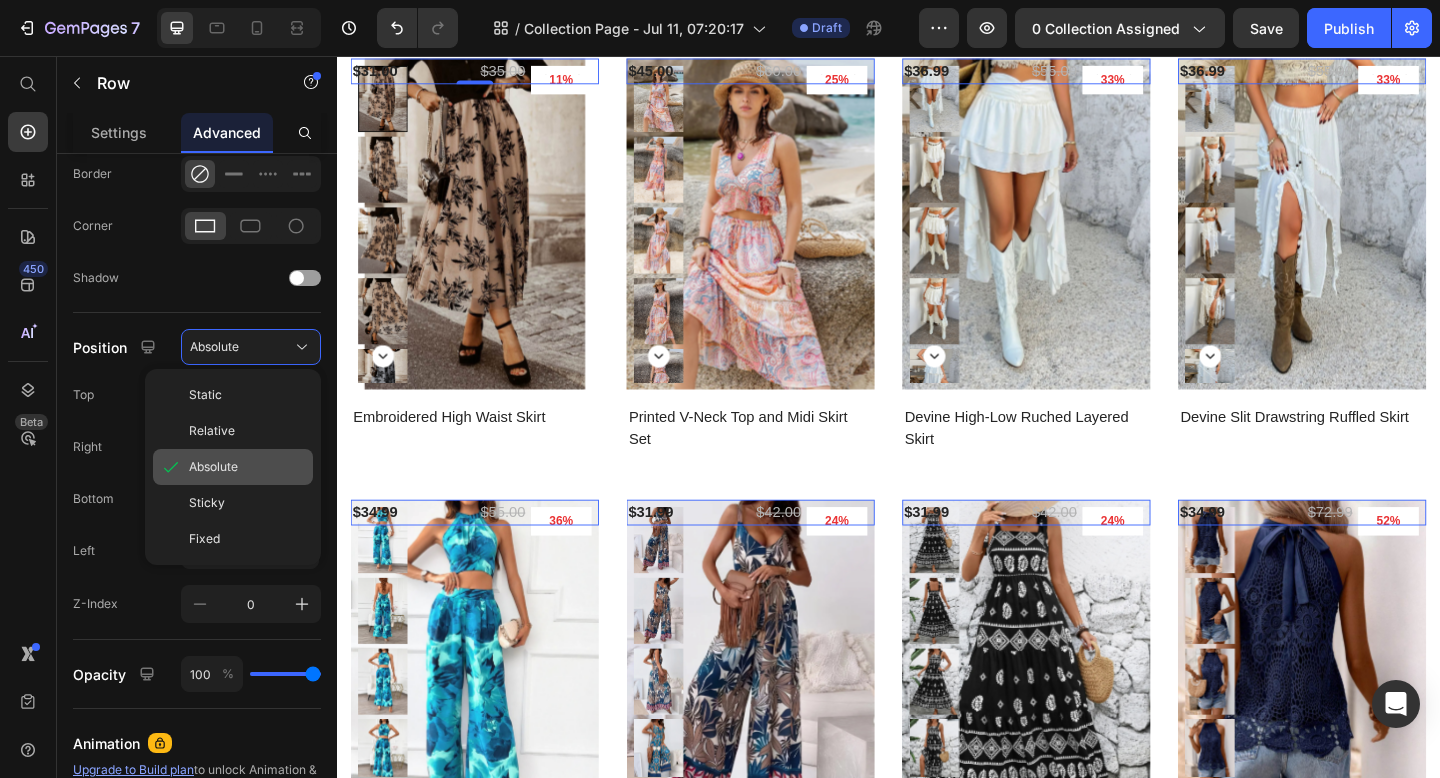 click on "Absolute" at bounding box center (247, 467) 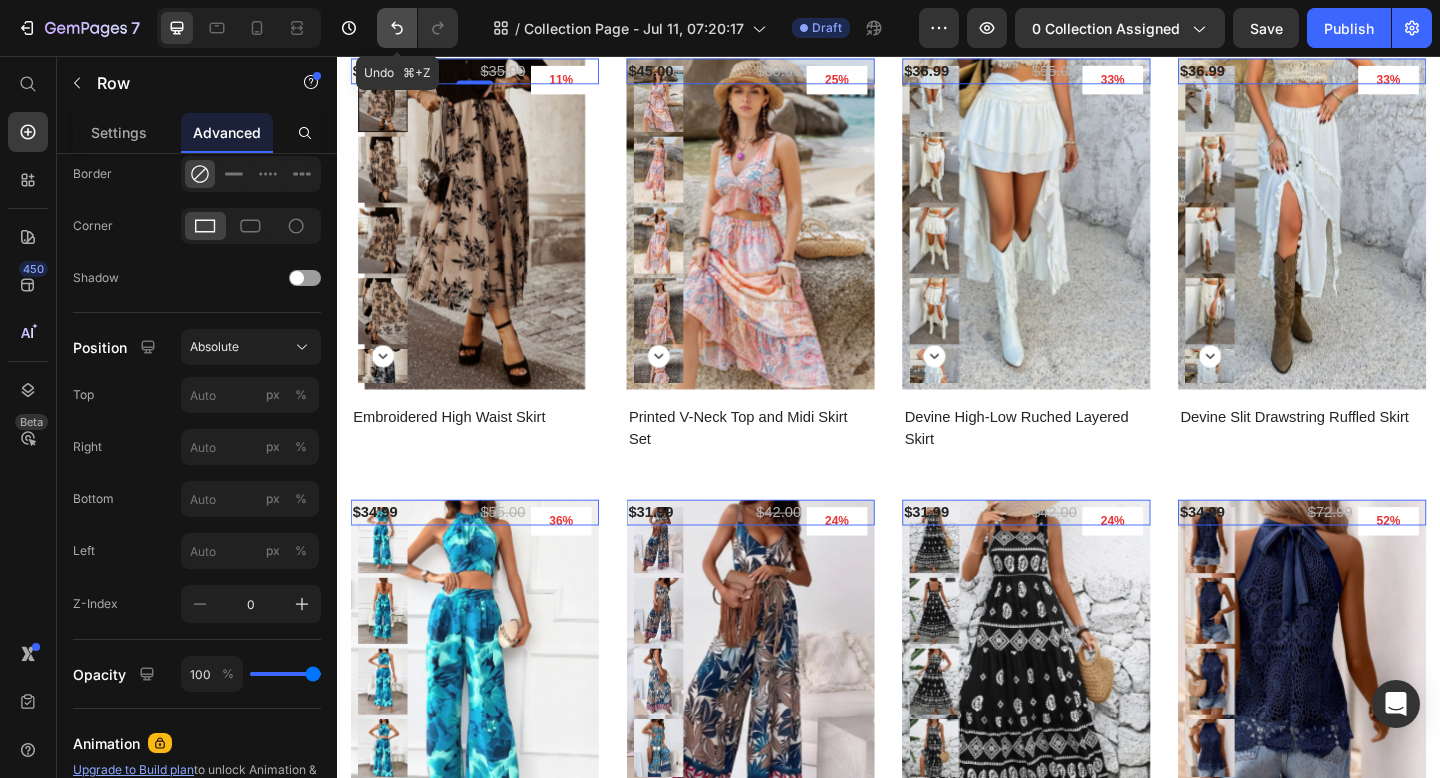 click 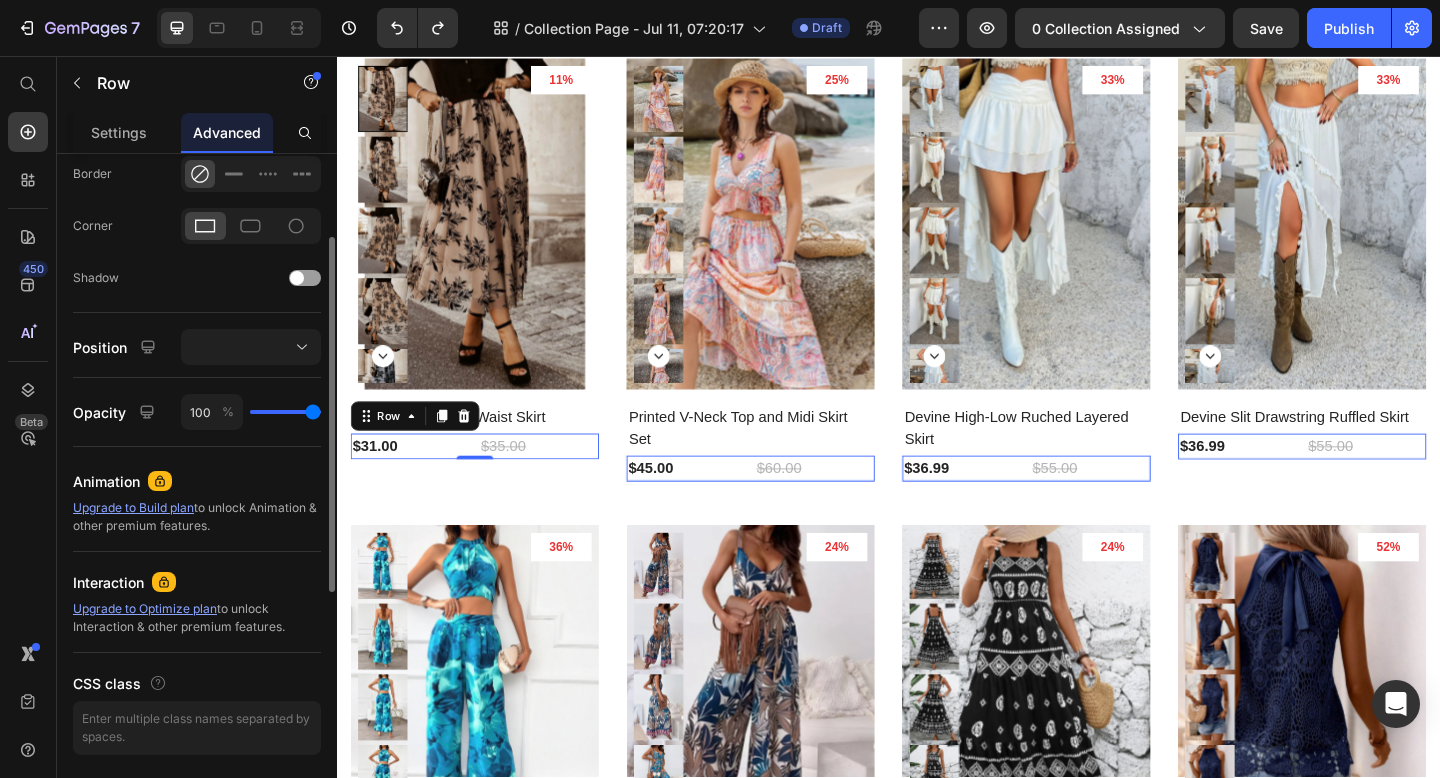 scroll, scrollTop: 0, scrollLeft: 0, axis: both 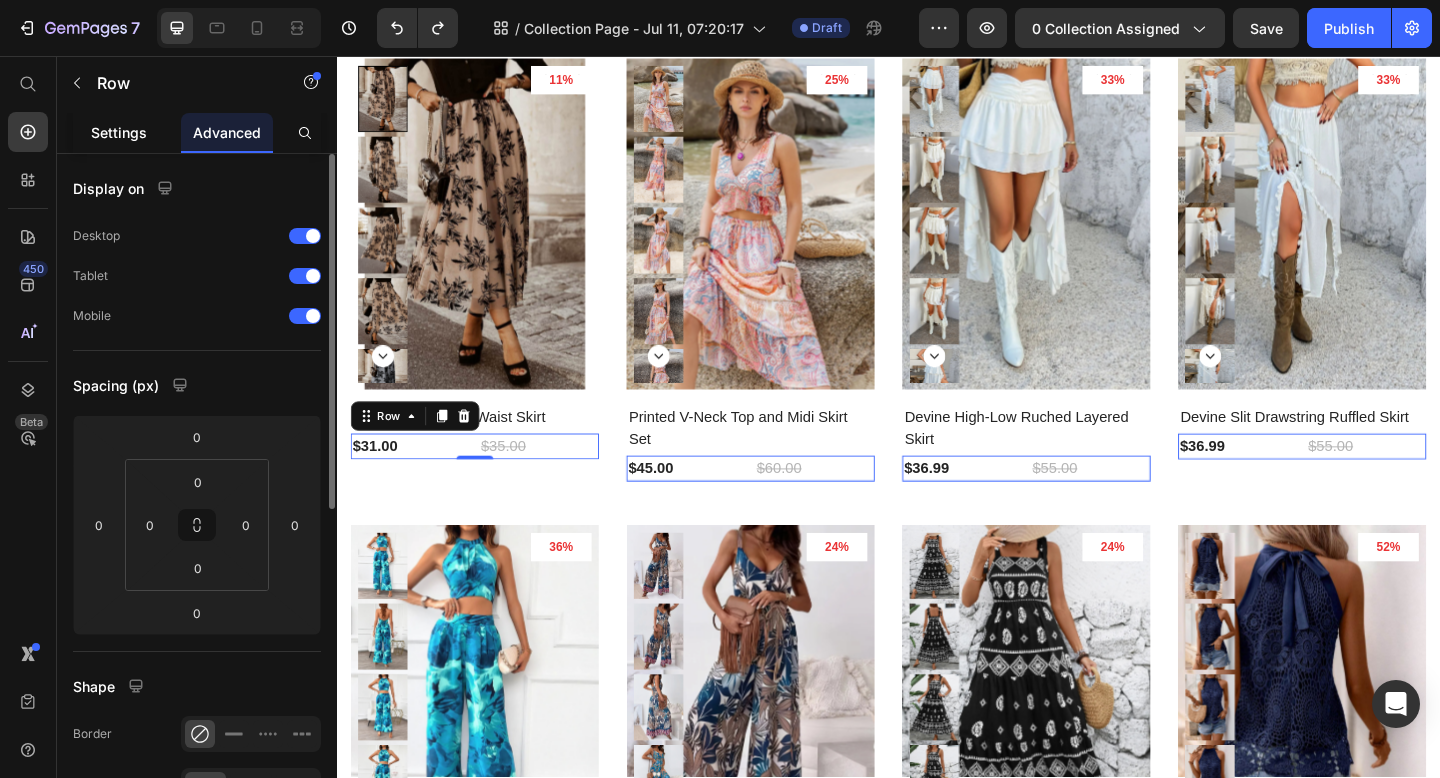 click on "Settings" 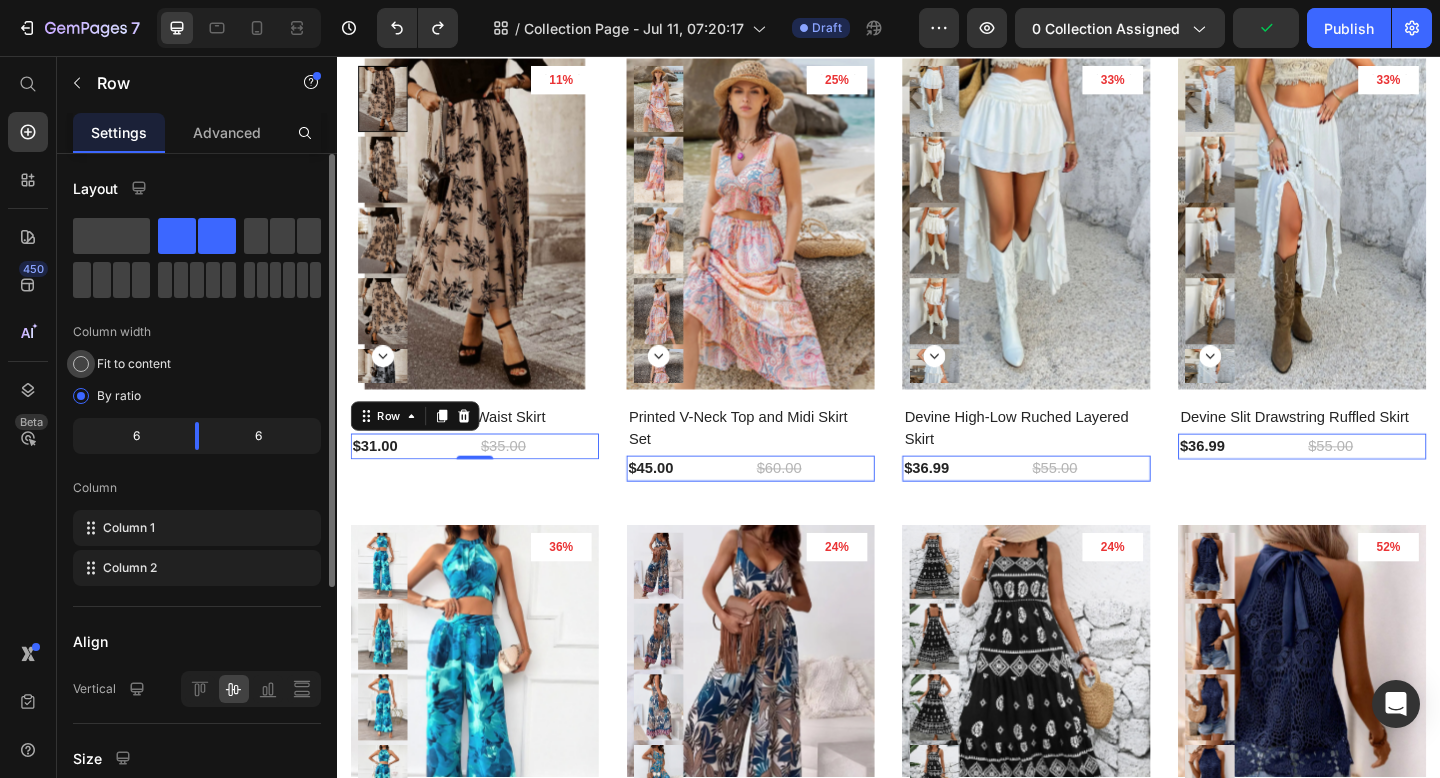 click on "Fit to content" at bounding box center (134, 364) 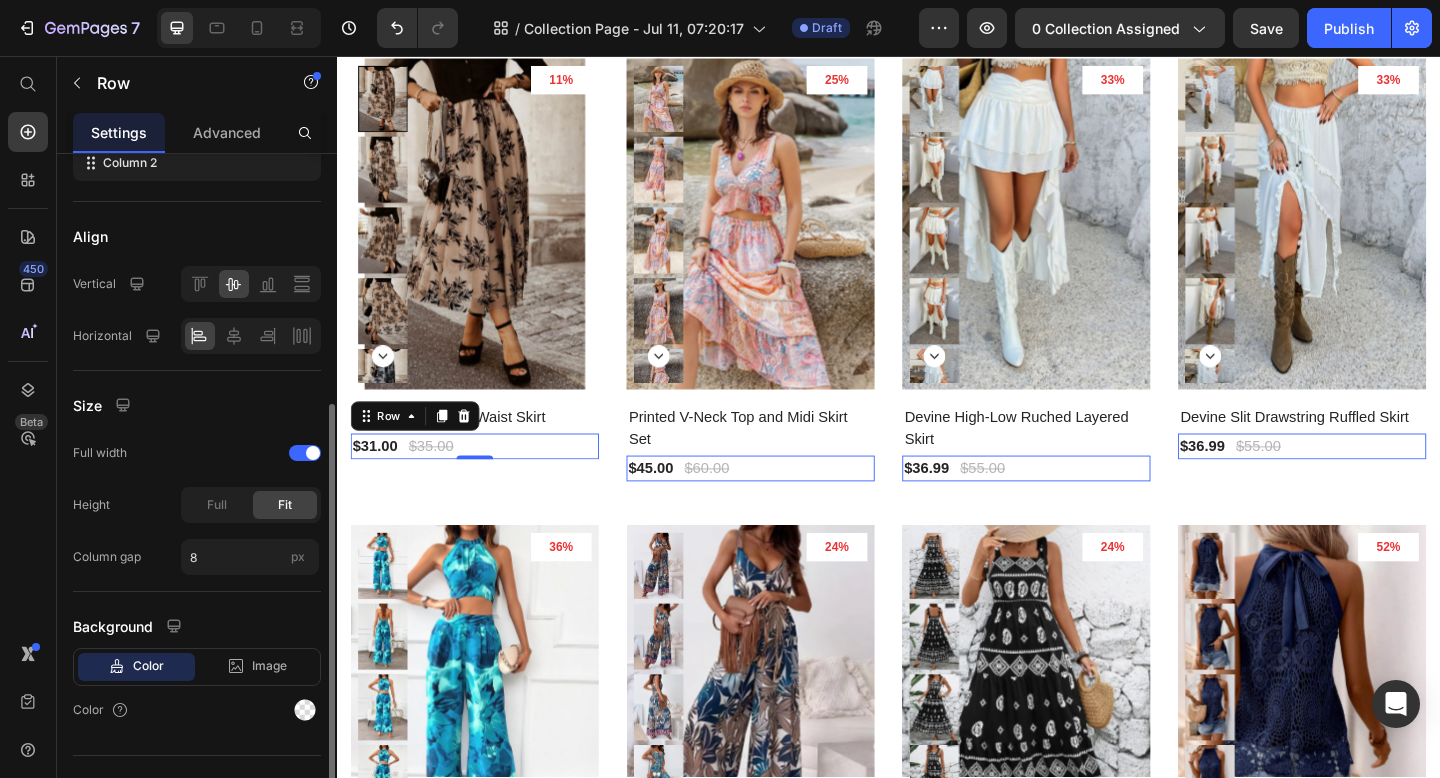 scroll, scrollTop: 396, scrollLeft: 0, axis: vertical 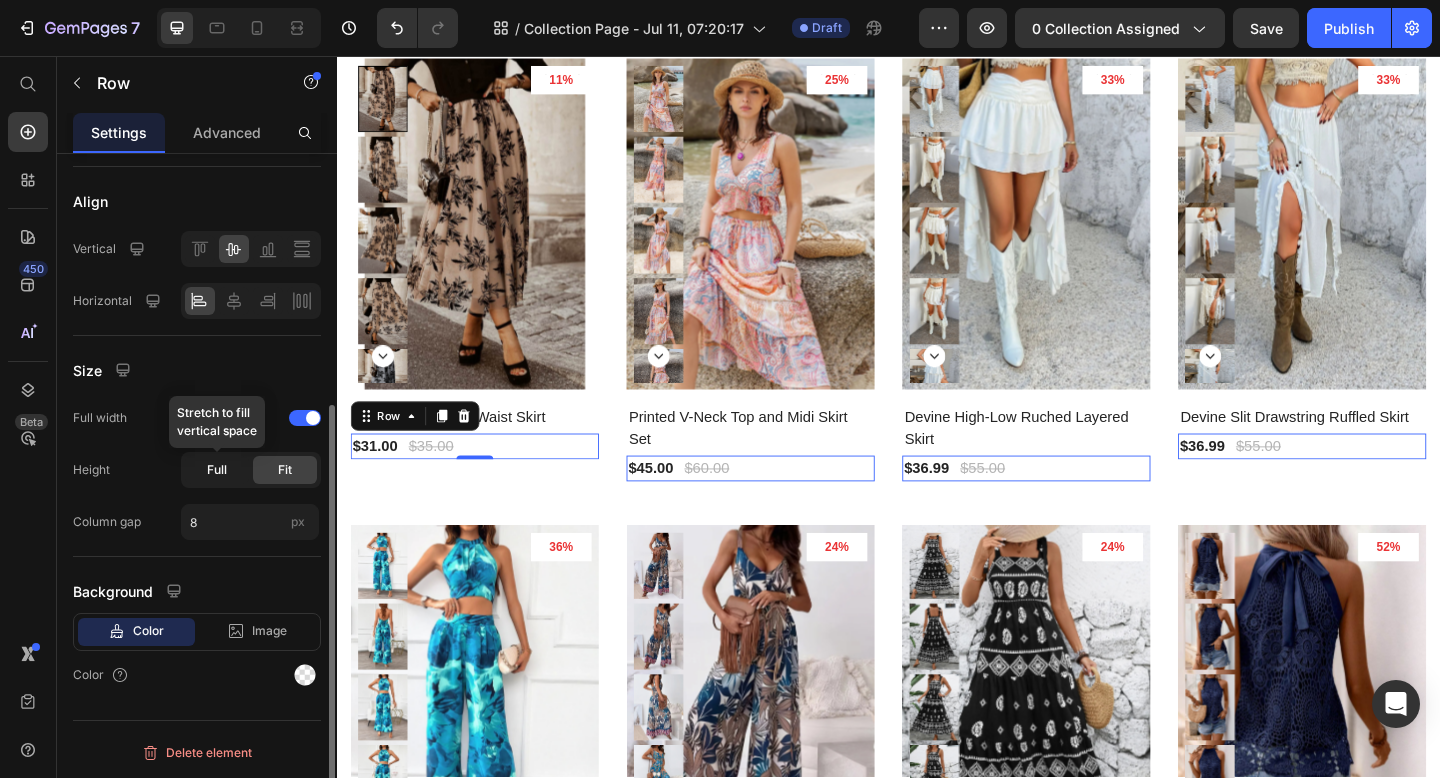 click on "Full" 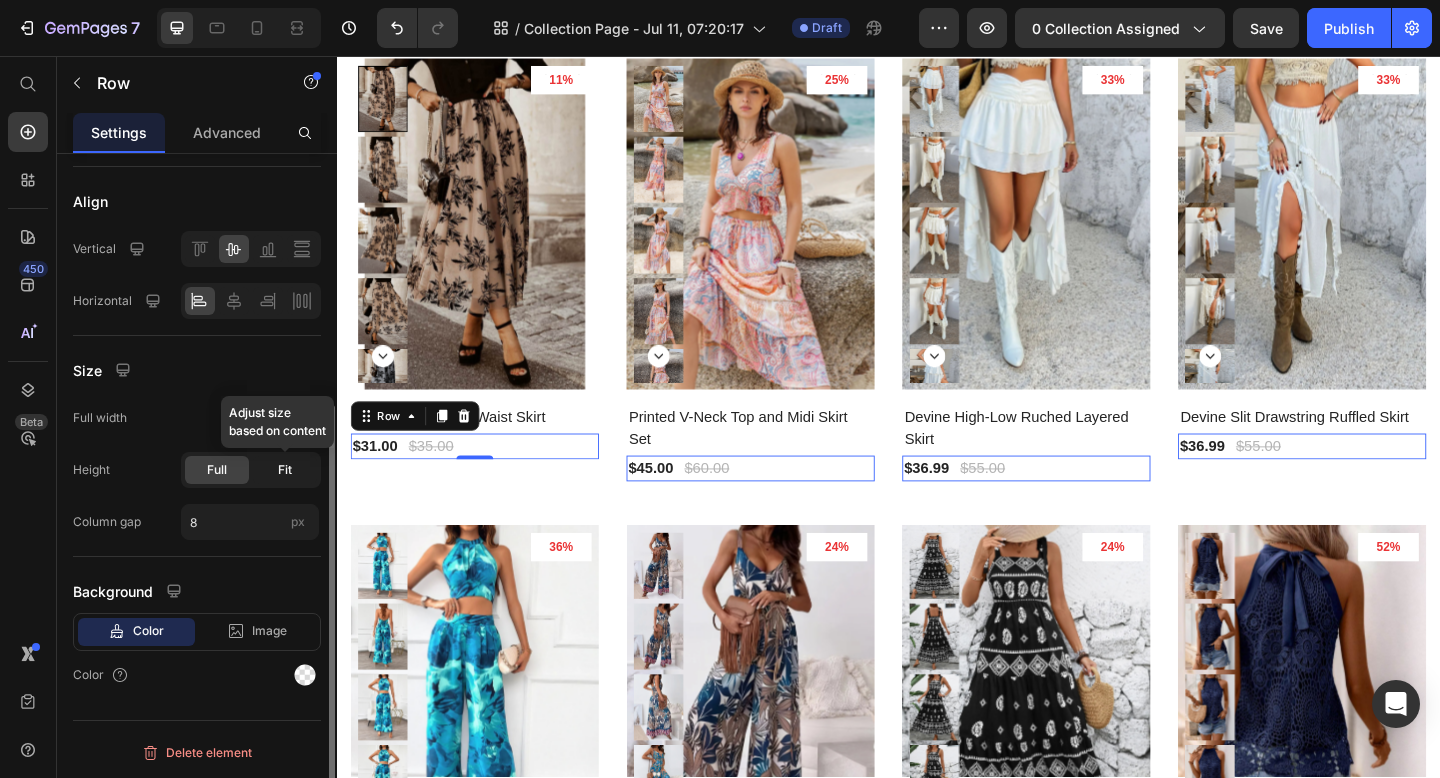 click on "Fit" 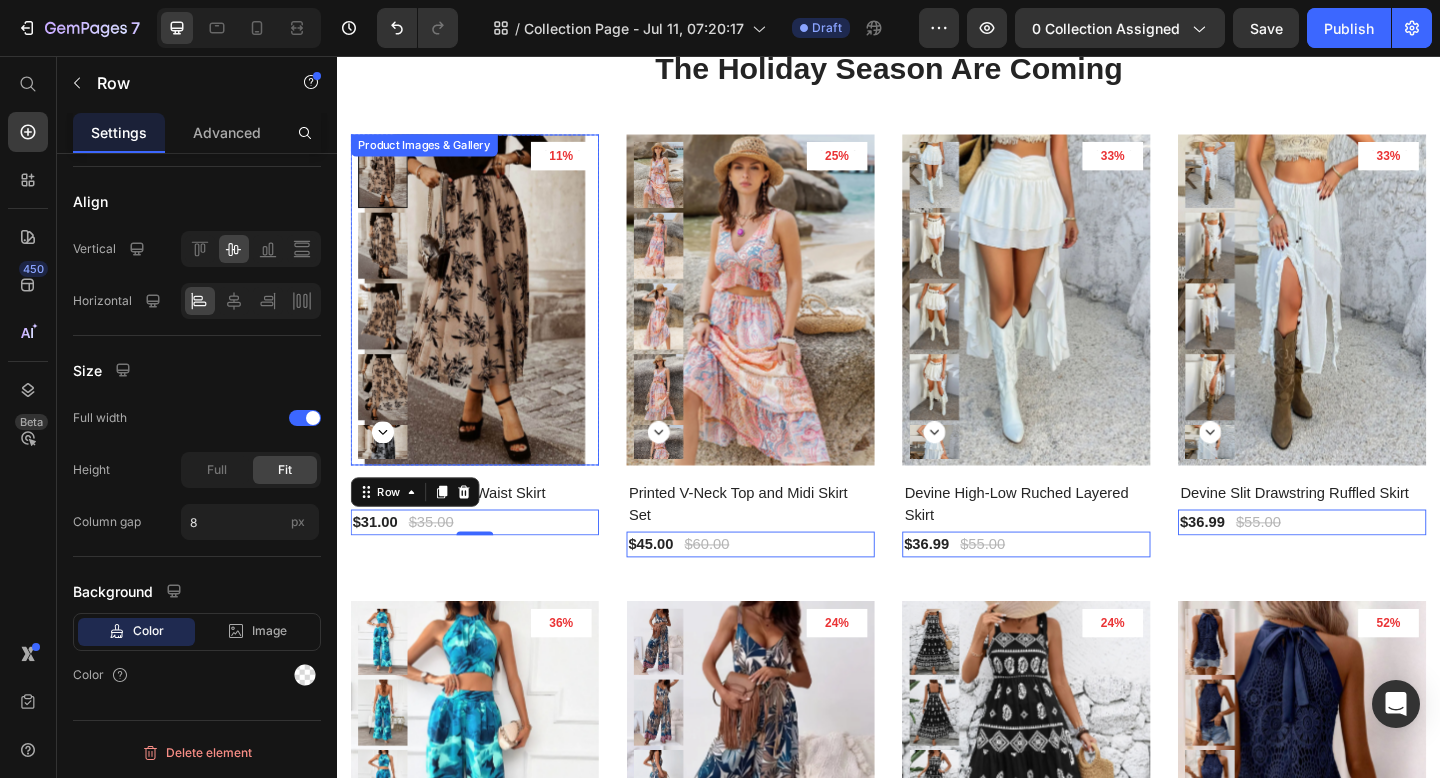 scroll, scrollTop: 723, scrollLeft: 0, axis: vertical 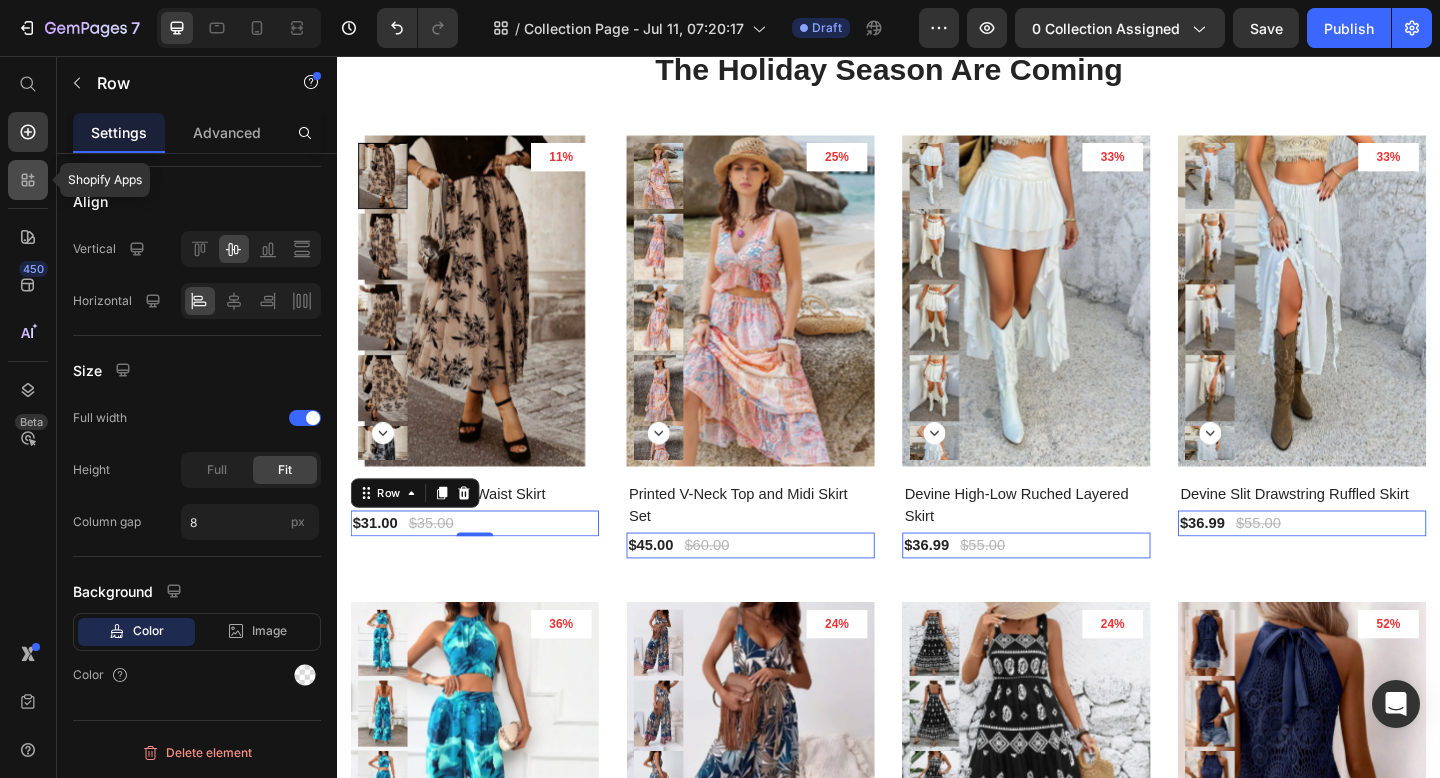 click 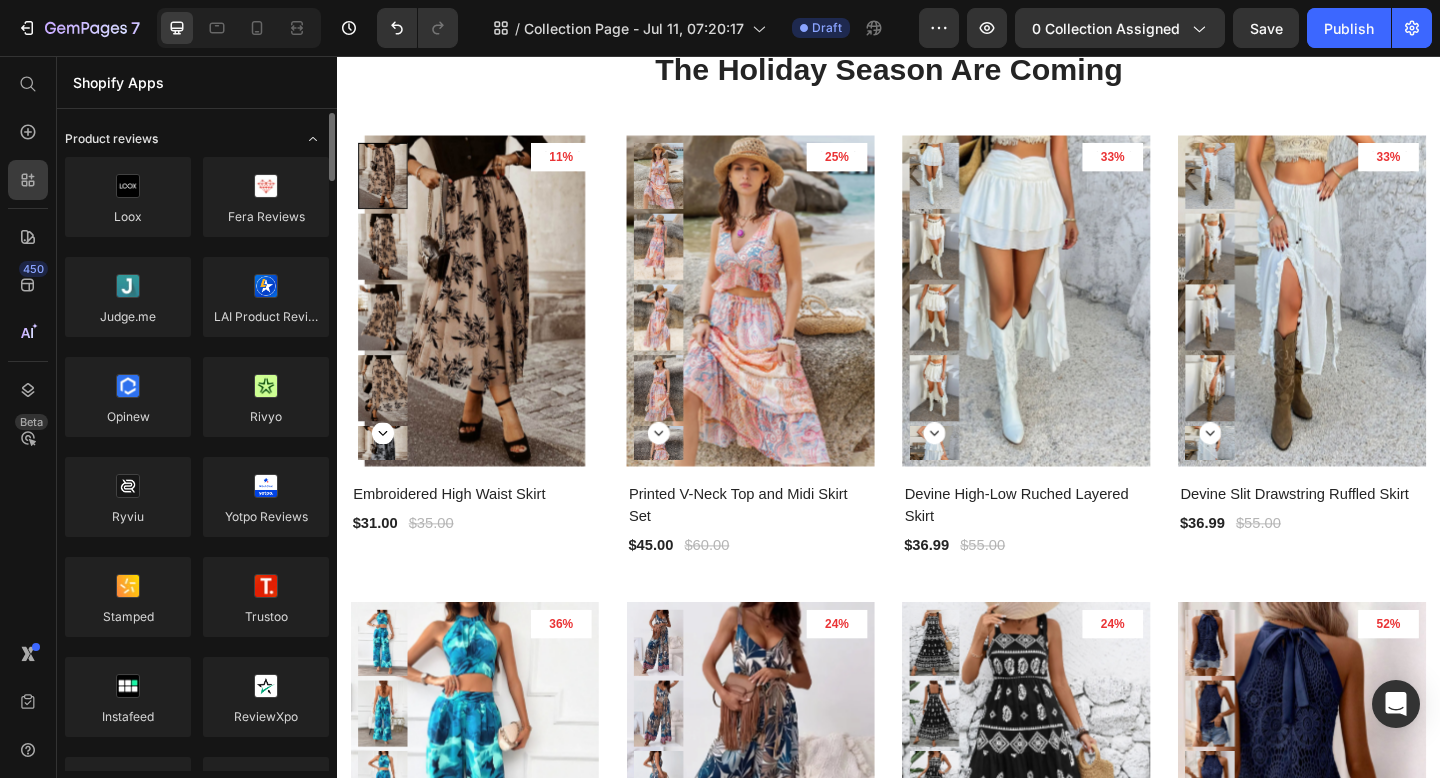 click on "Product reviews" 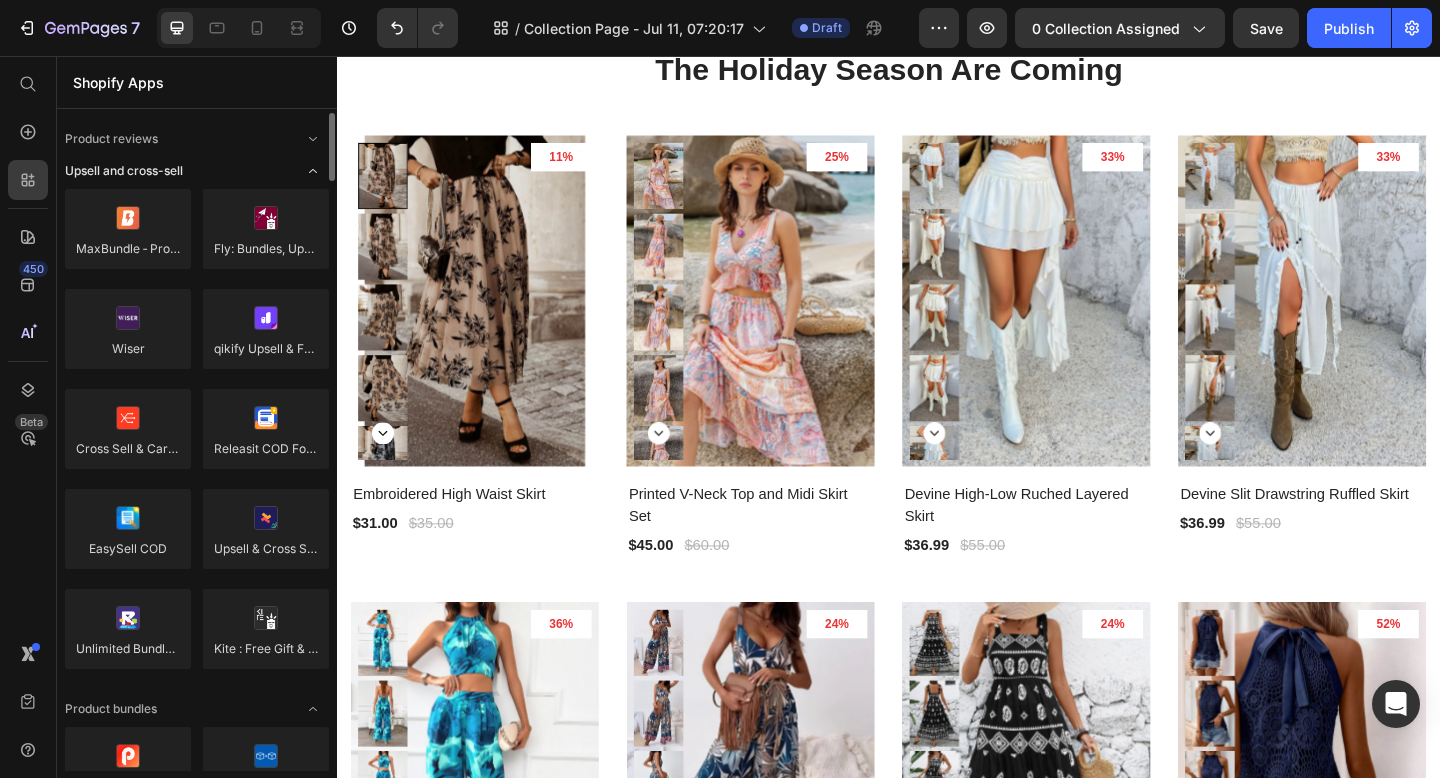 click on "Upsell and cross-sell" 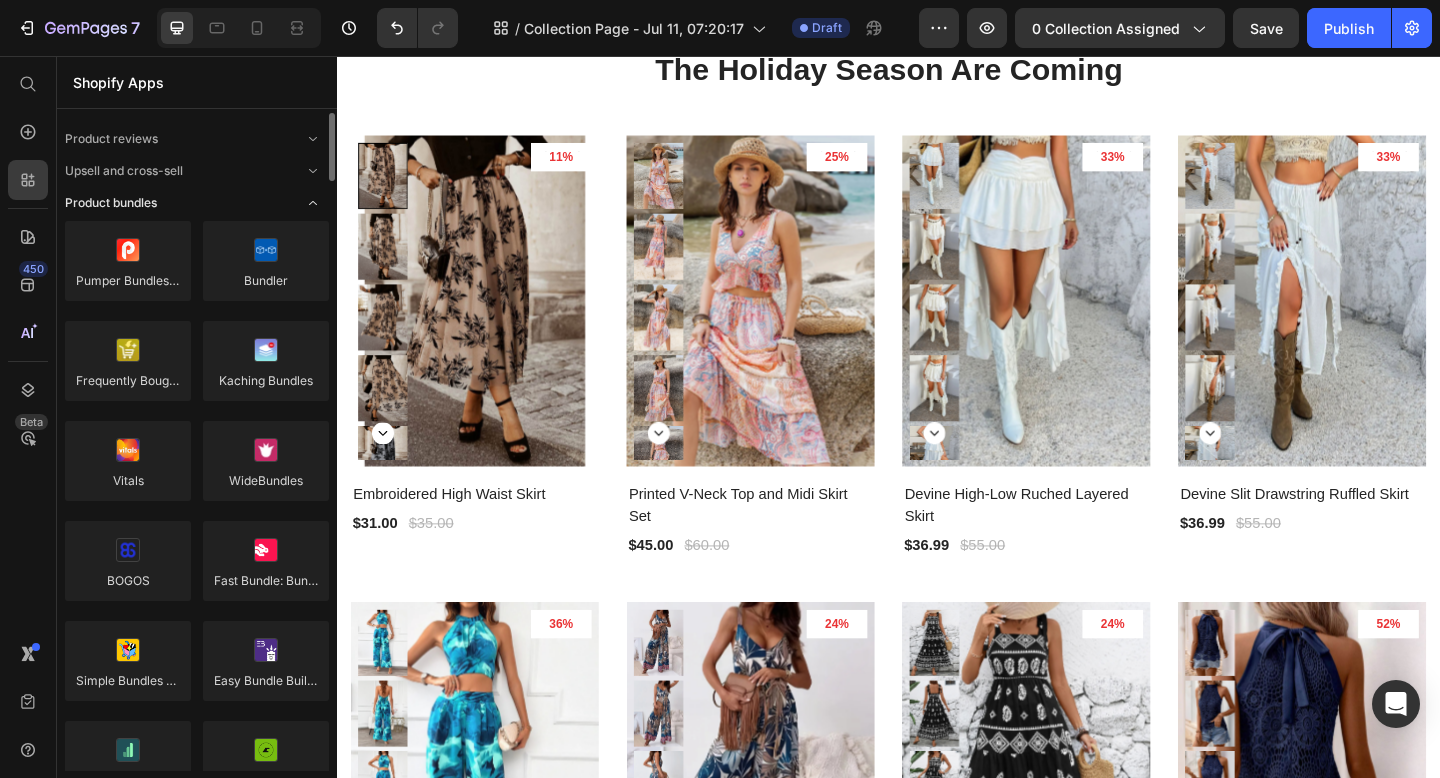 click on "Product bundles" 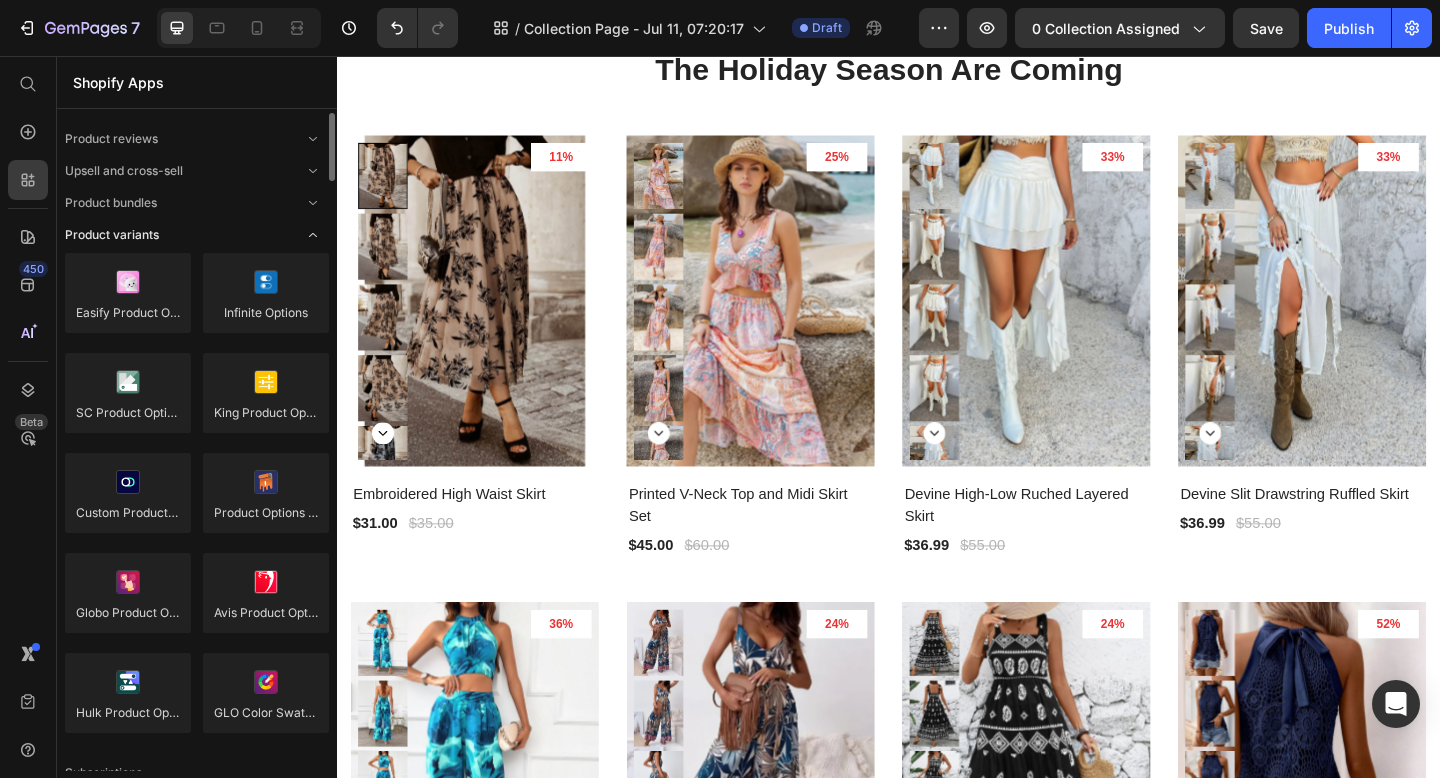 click on "Product variants" 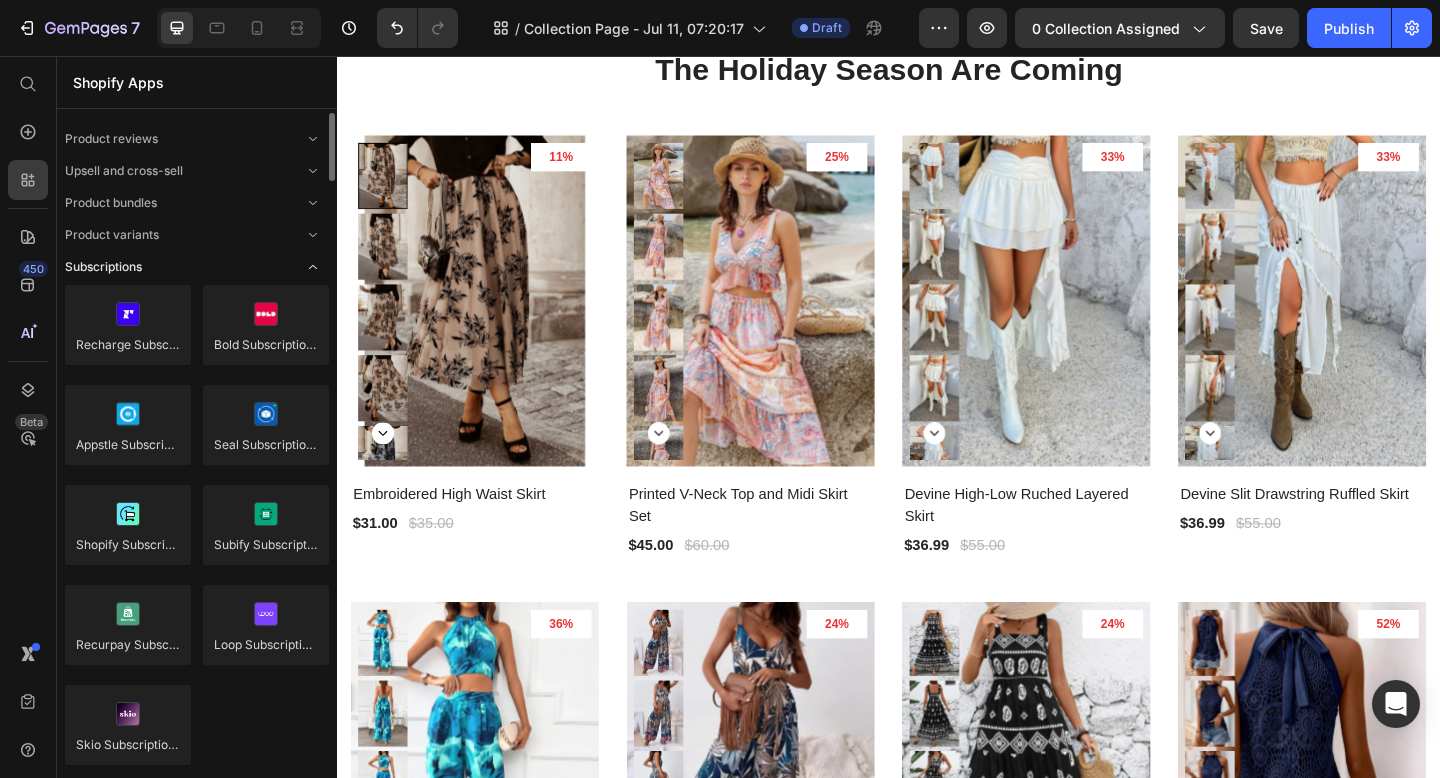 click on "Subscriptions" 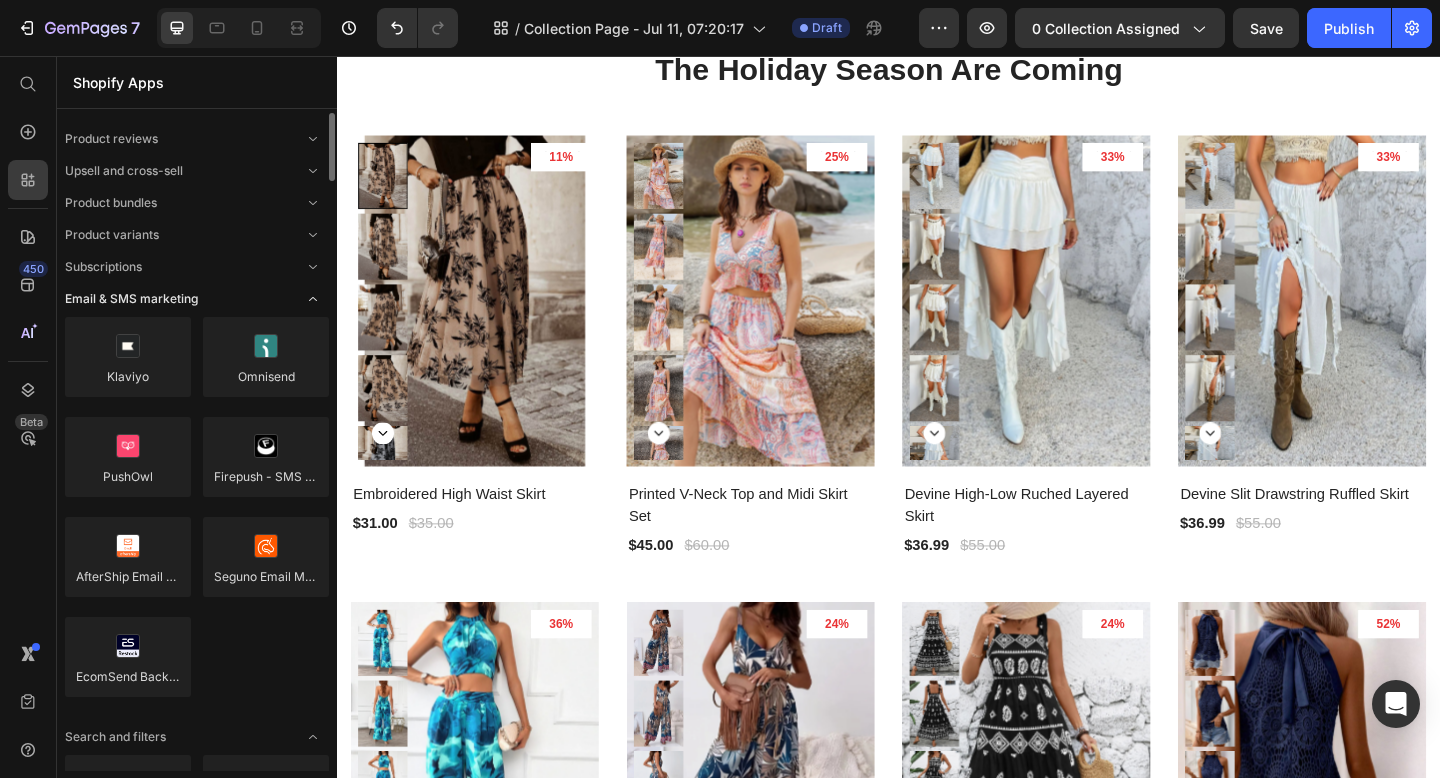 click on "Email & SMS marketing" 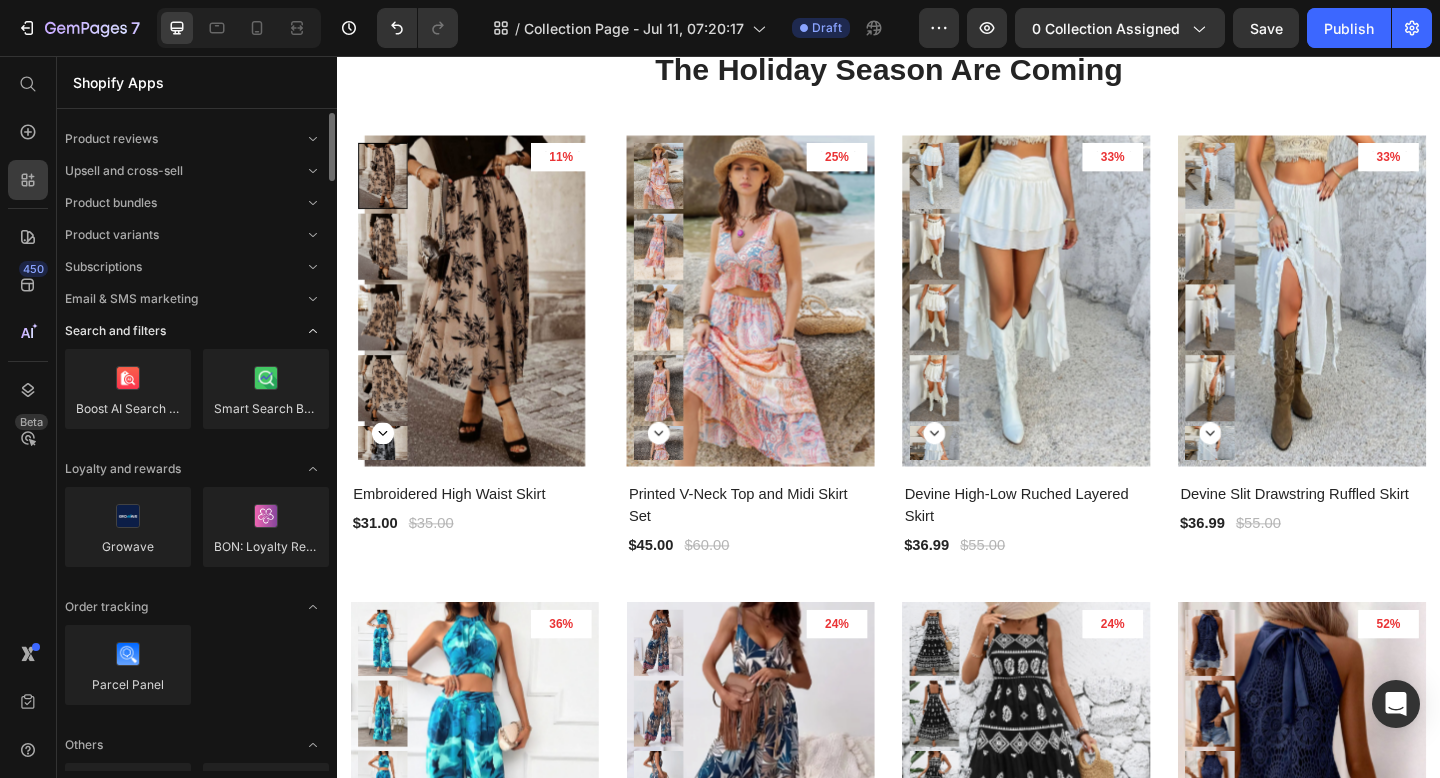 click on "Search and filters" 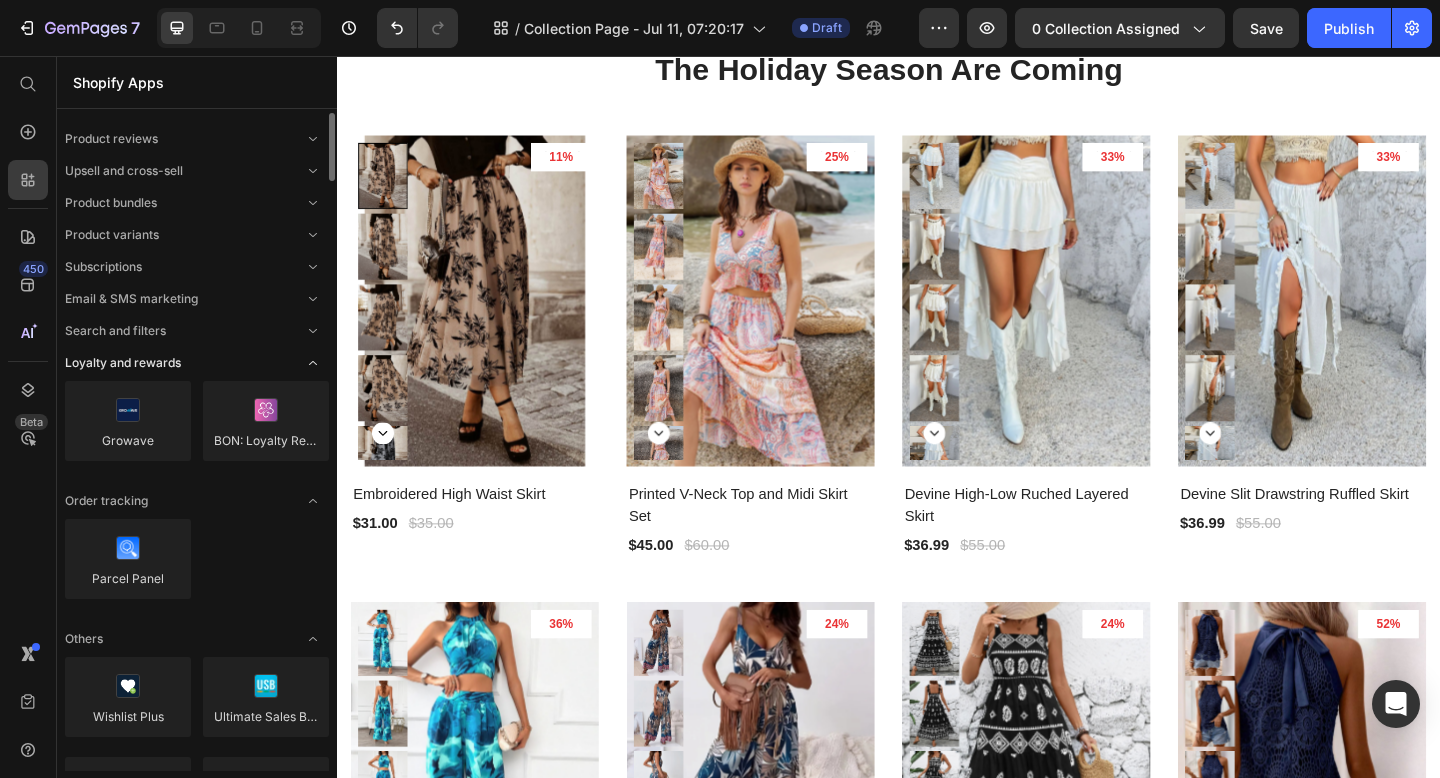 click on "Loyalty and rewards" 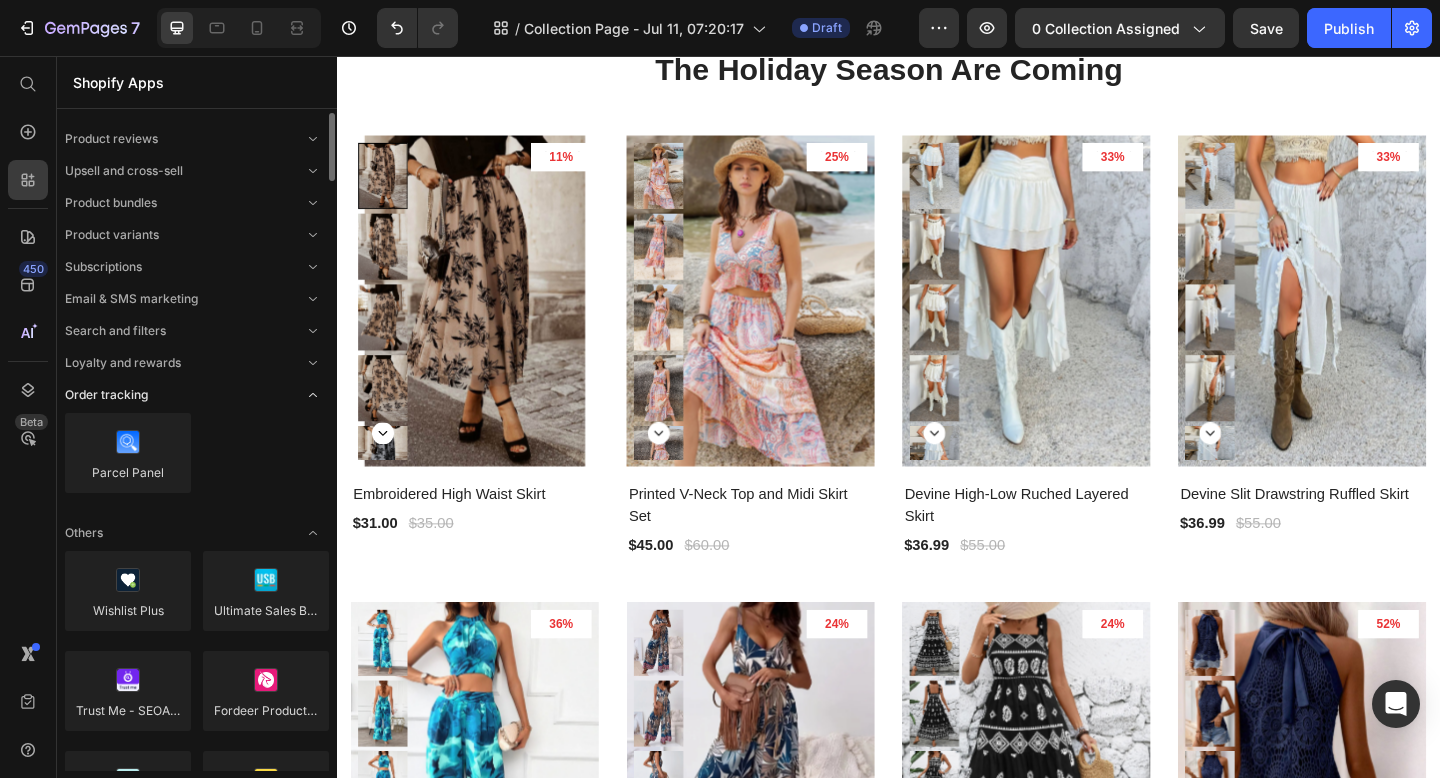 click on "Order tracking" 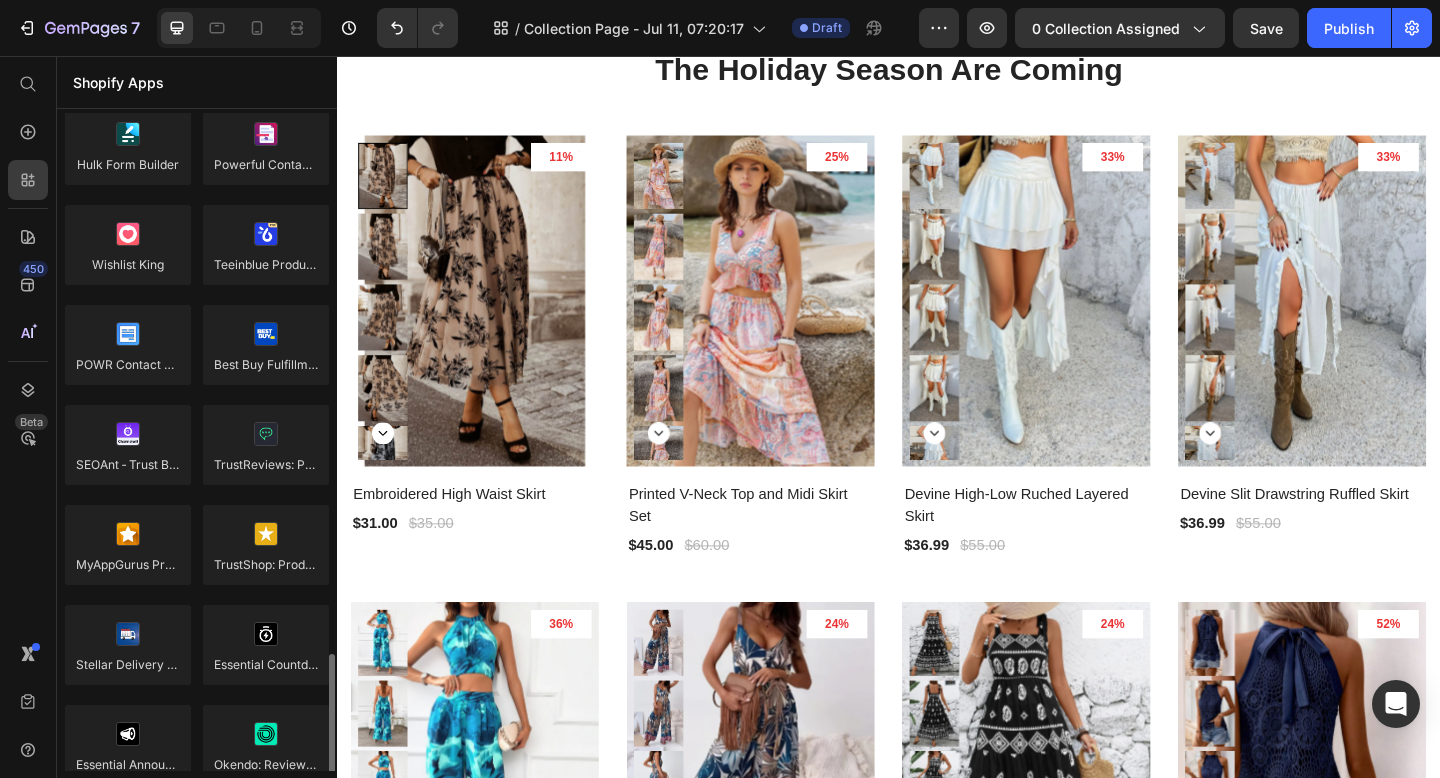scroll, scrollTop: 1810, scrollLeft: 0, axis: vertical 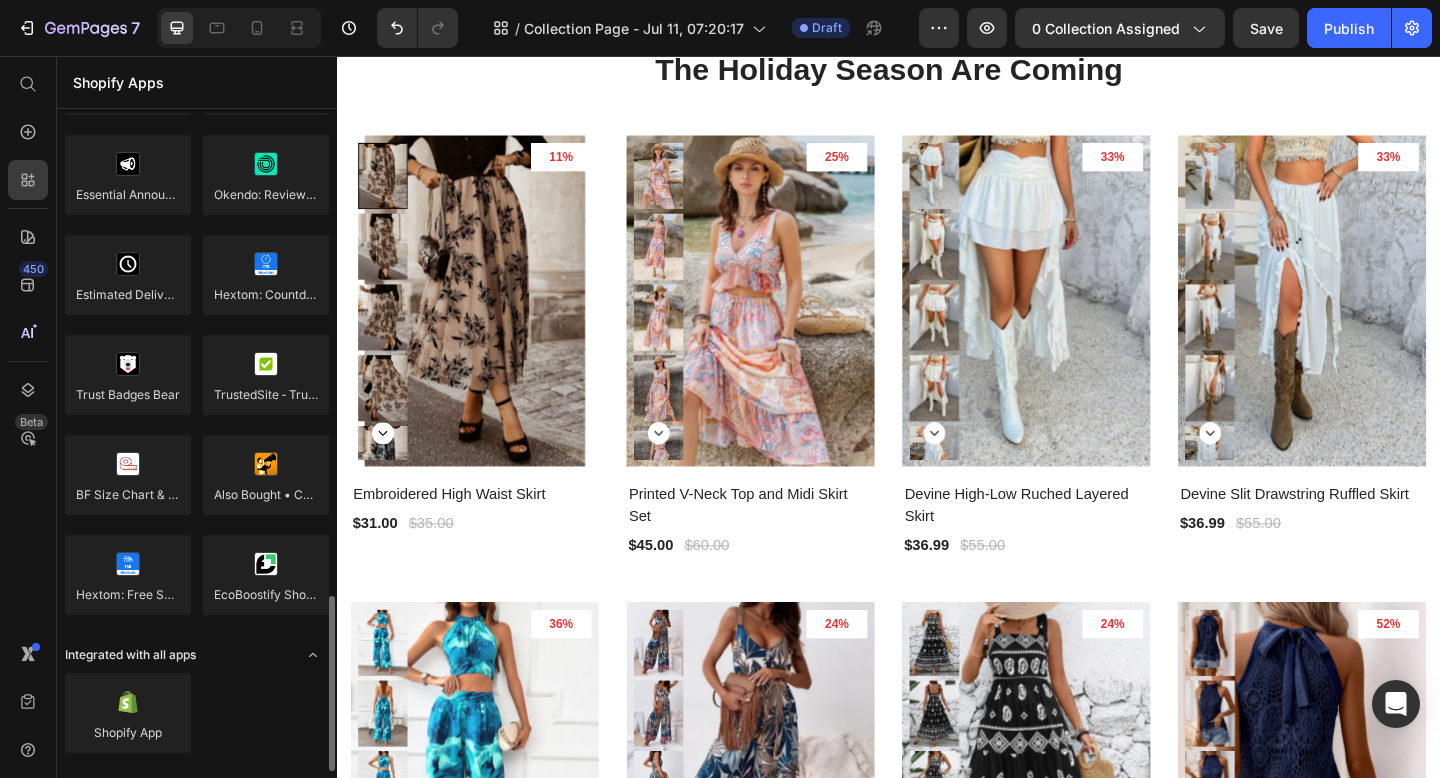 click at bounding box center [313, 655] 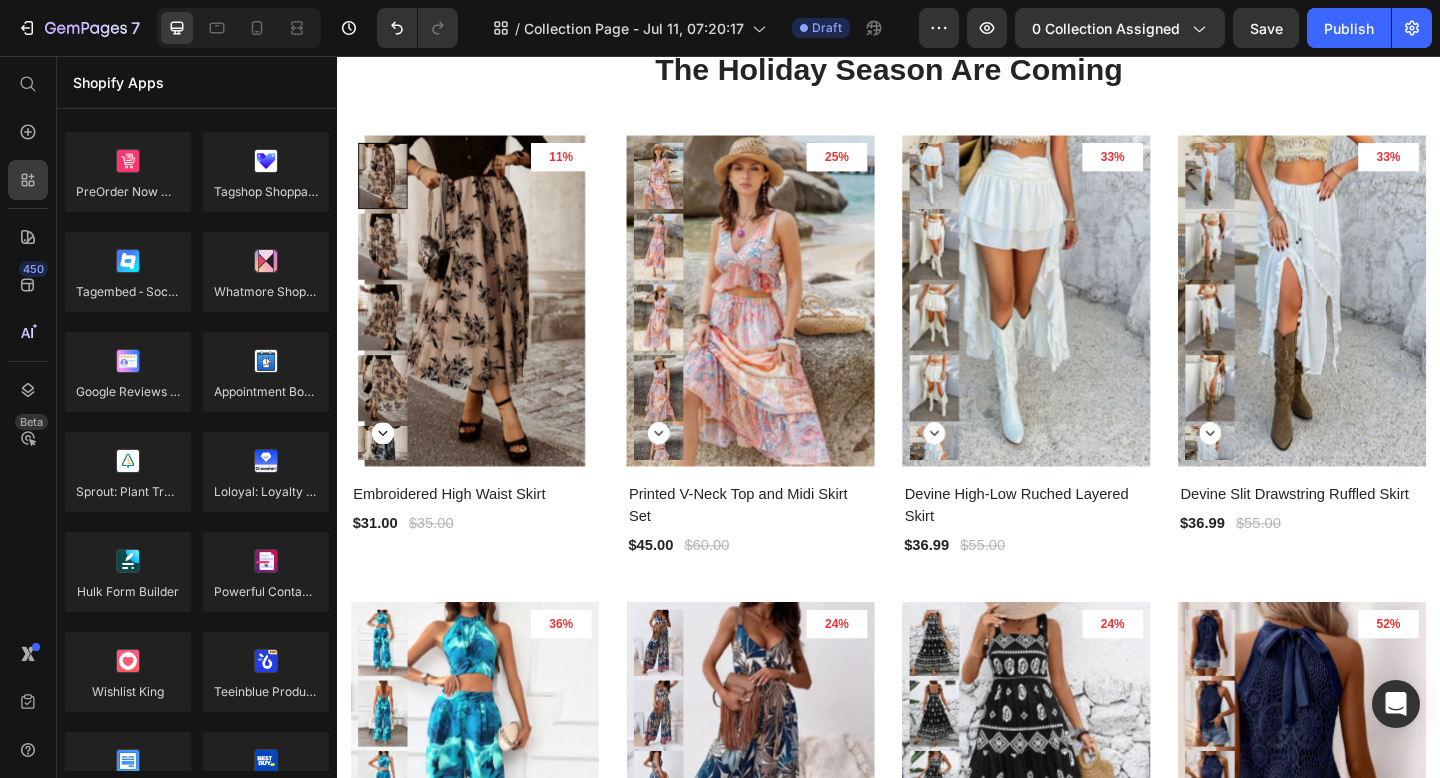 scroll, scrollTop: 0, scrollLeft: 0, axis: both 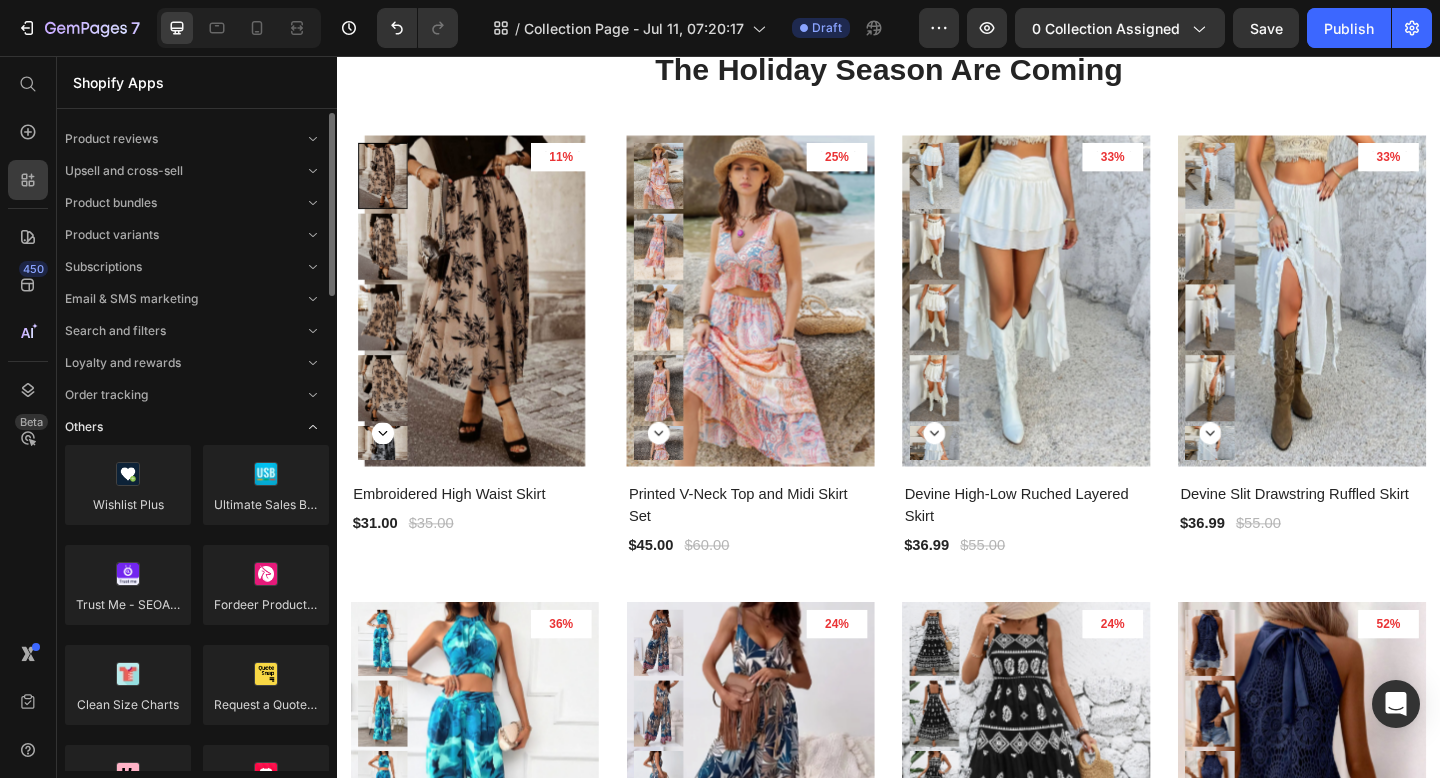 click 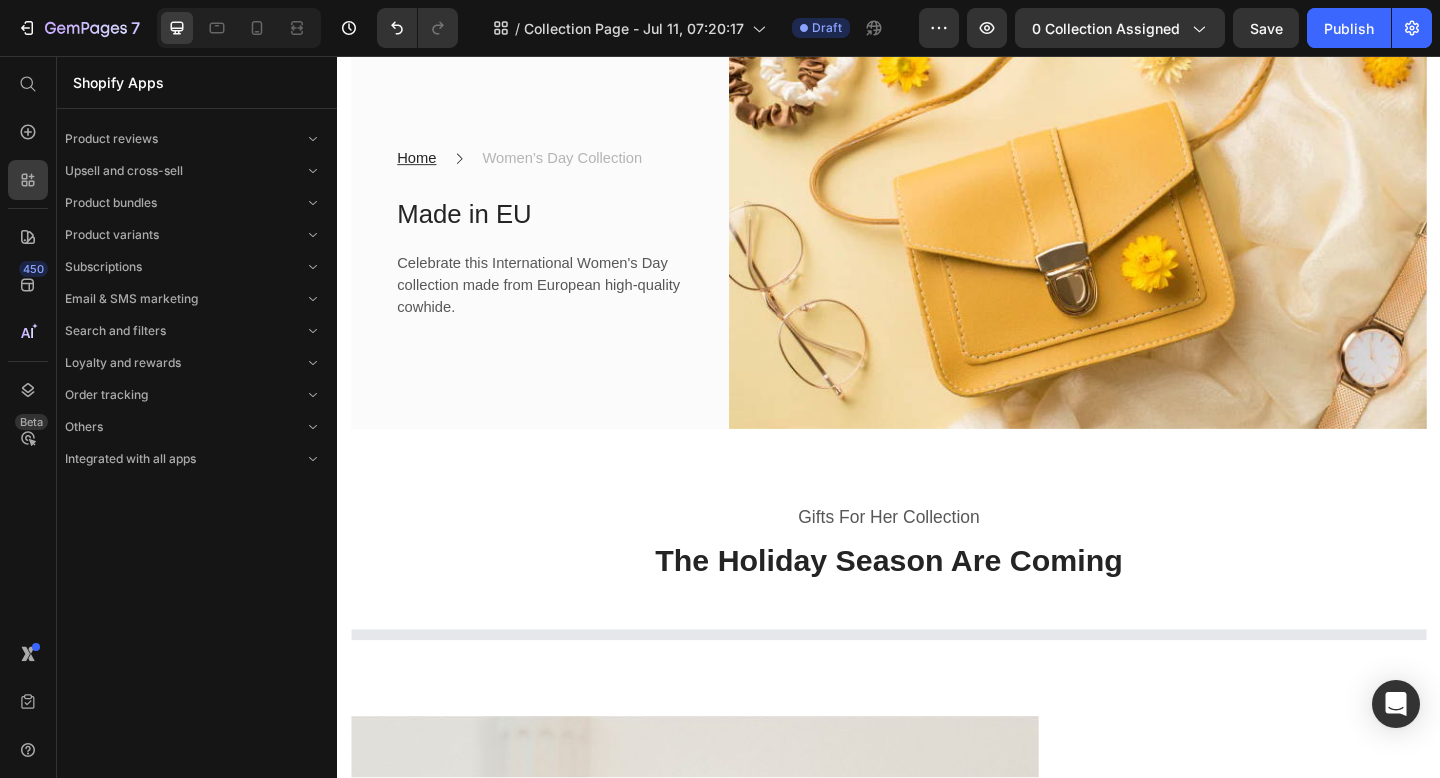 scroll, scrollTop: 258, scrollLeft: 0, axis: vertical 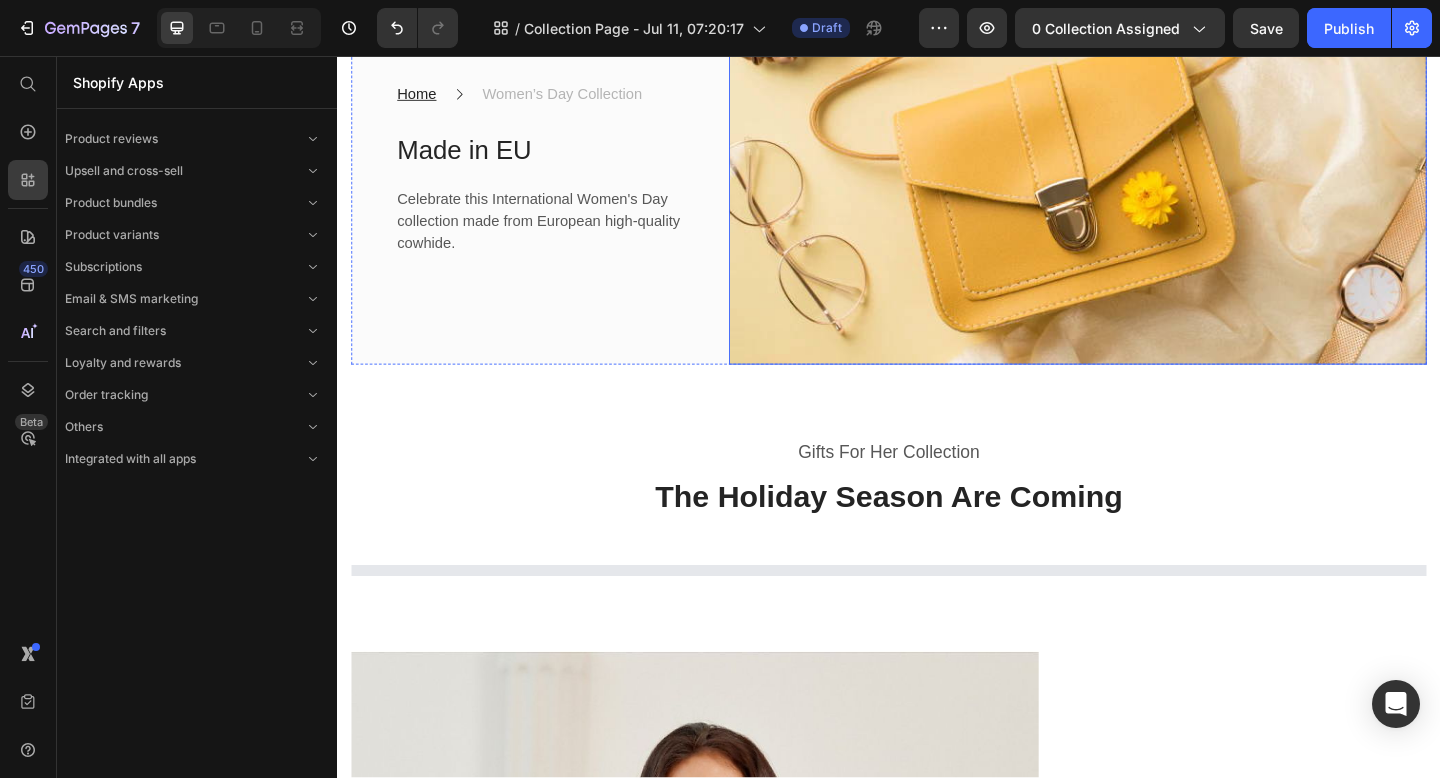 click at bounding box center (1142, 180) 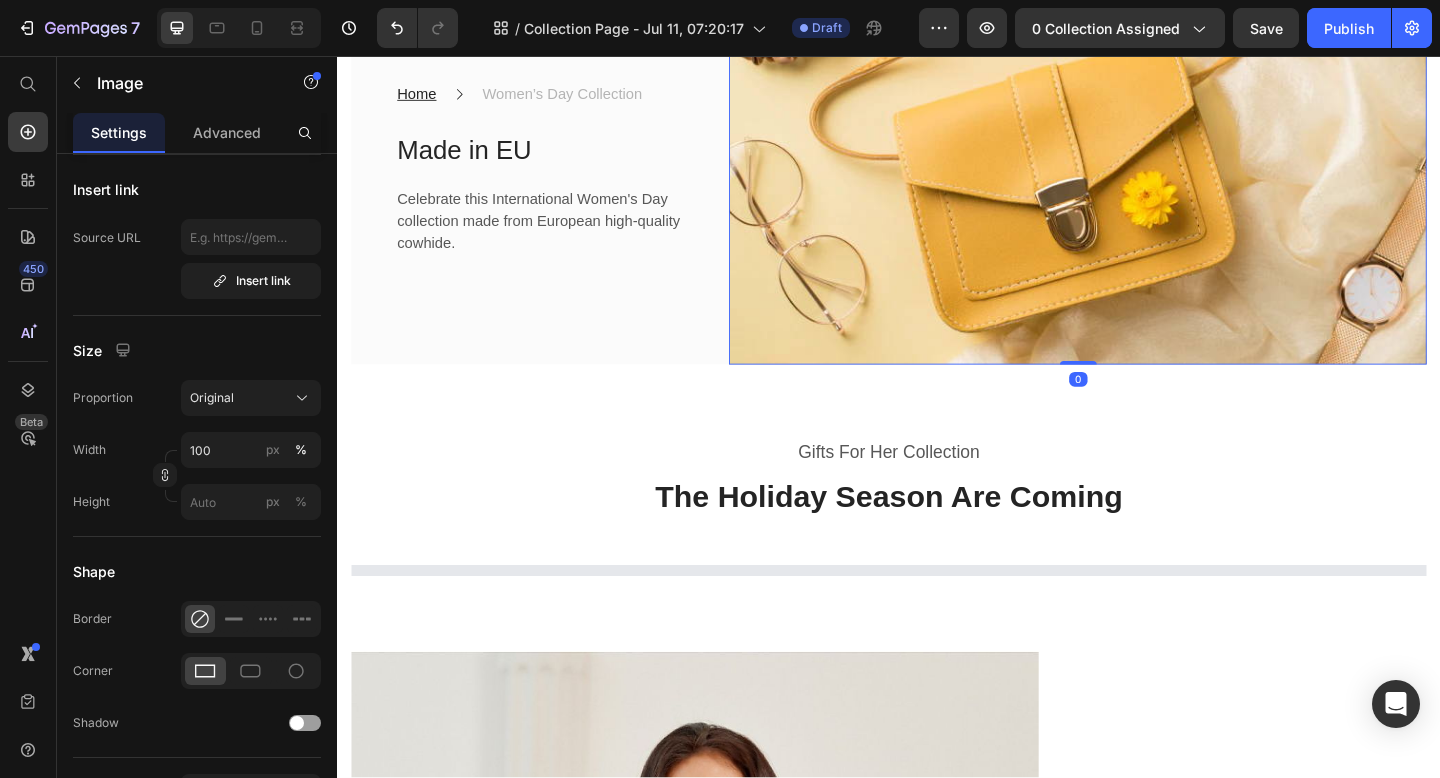 scroll, scrollTop: 0, scrollLeft: 0, axis: both 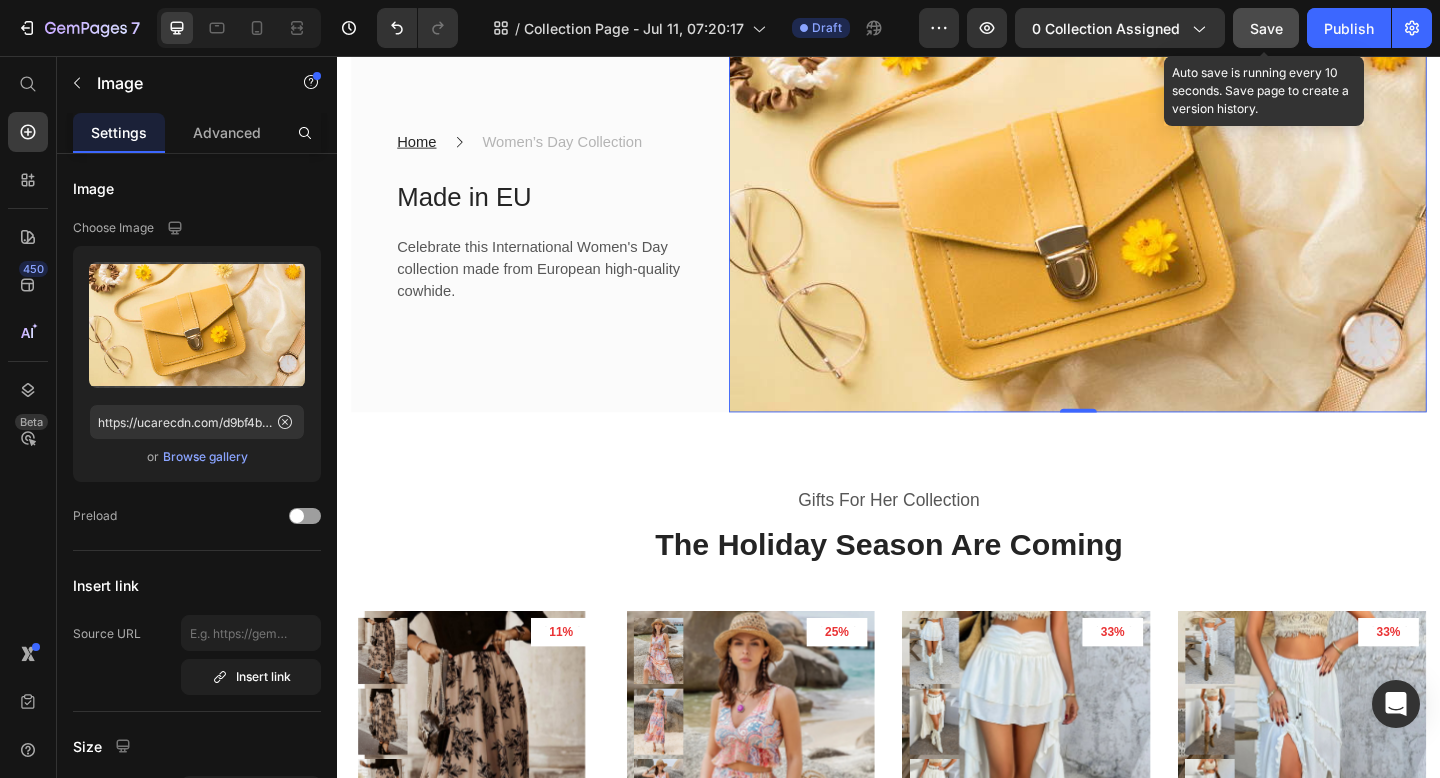 click on "Save" at bounding box center (1266, 28) 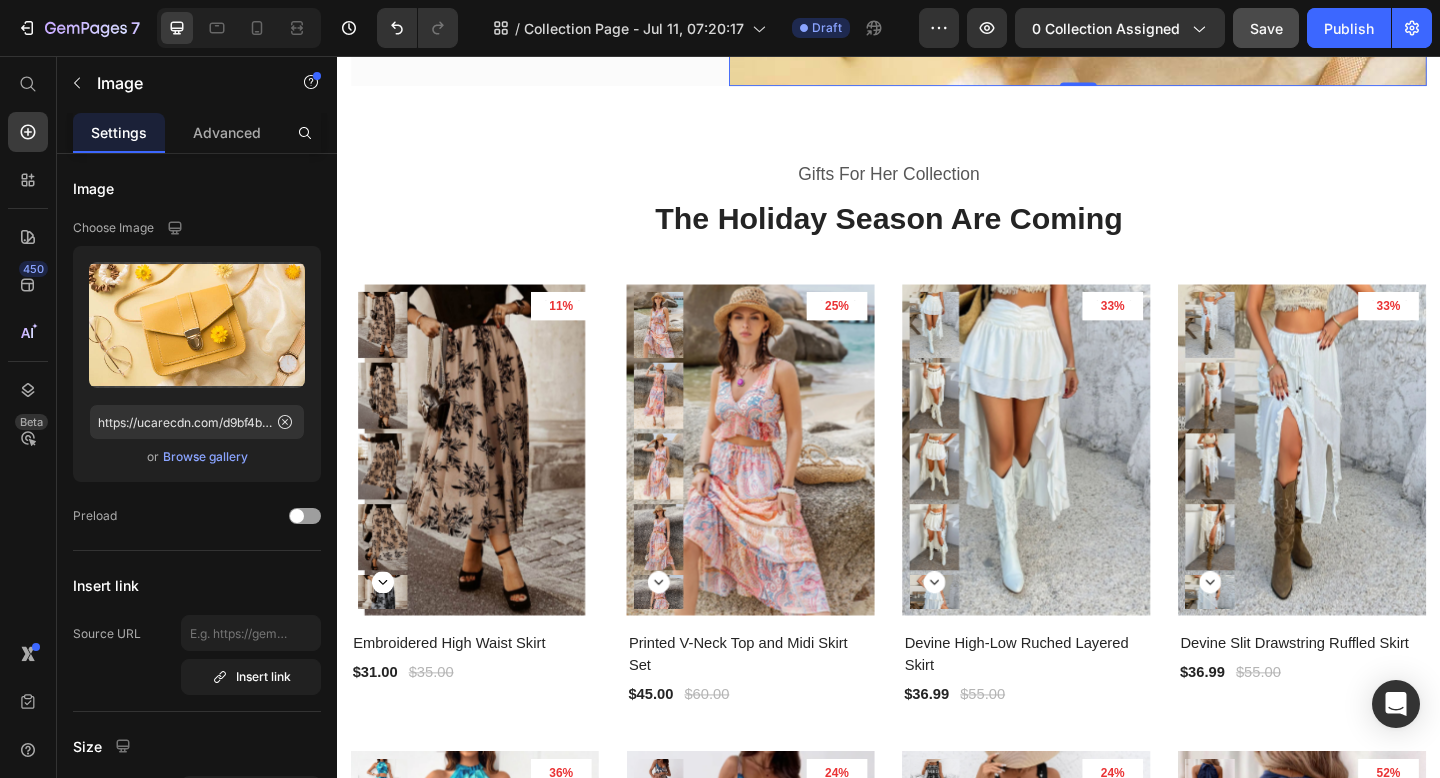 scroll, scrollTop: 560, scrollLeft: 0, axis: vertical 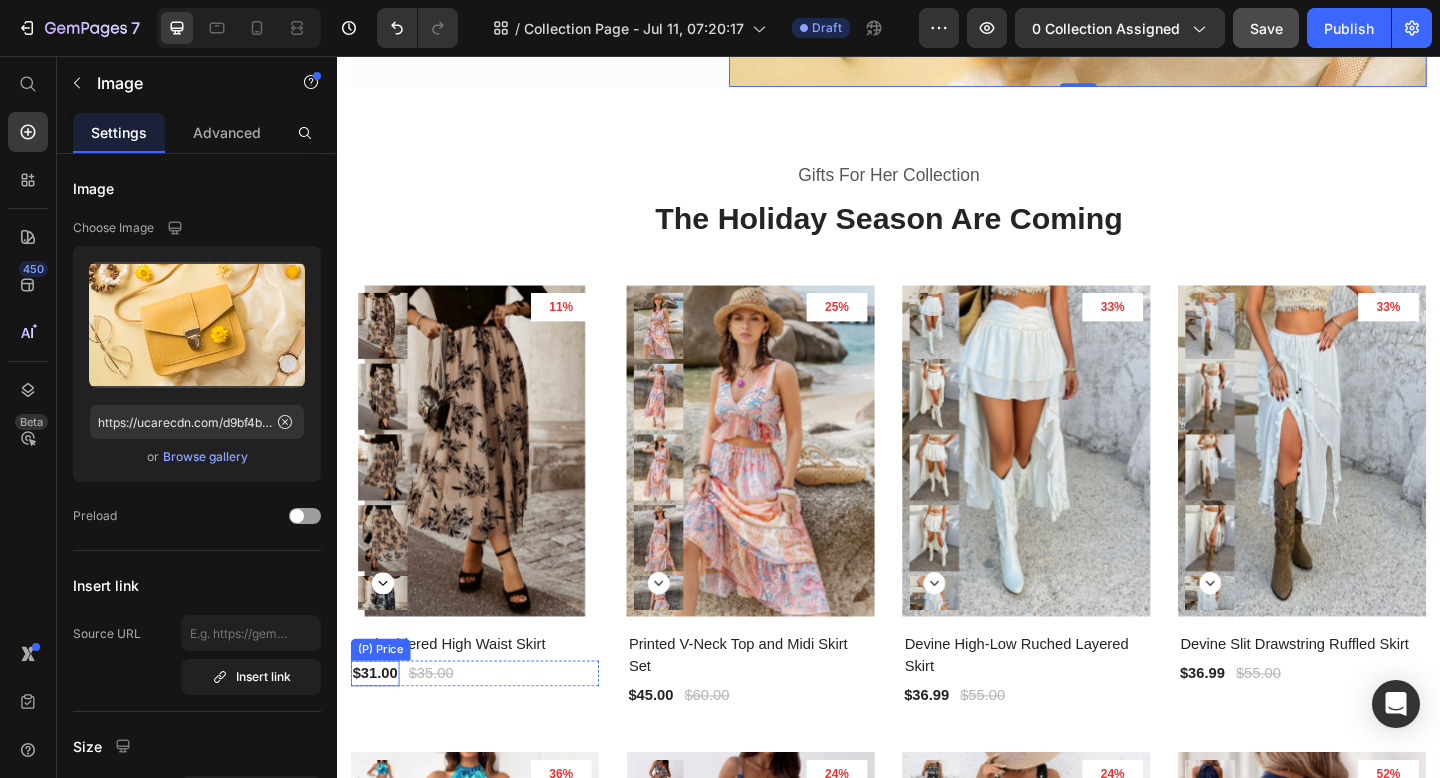 click on "$31.00" at bounding box center [378, 728] 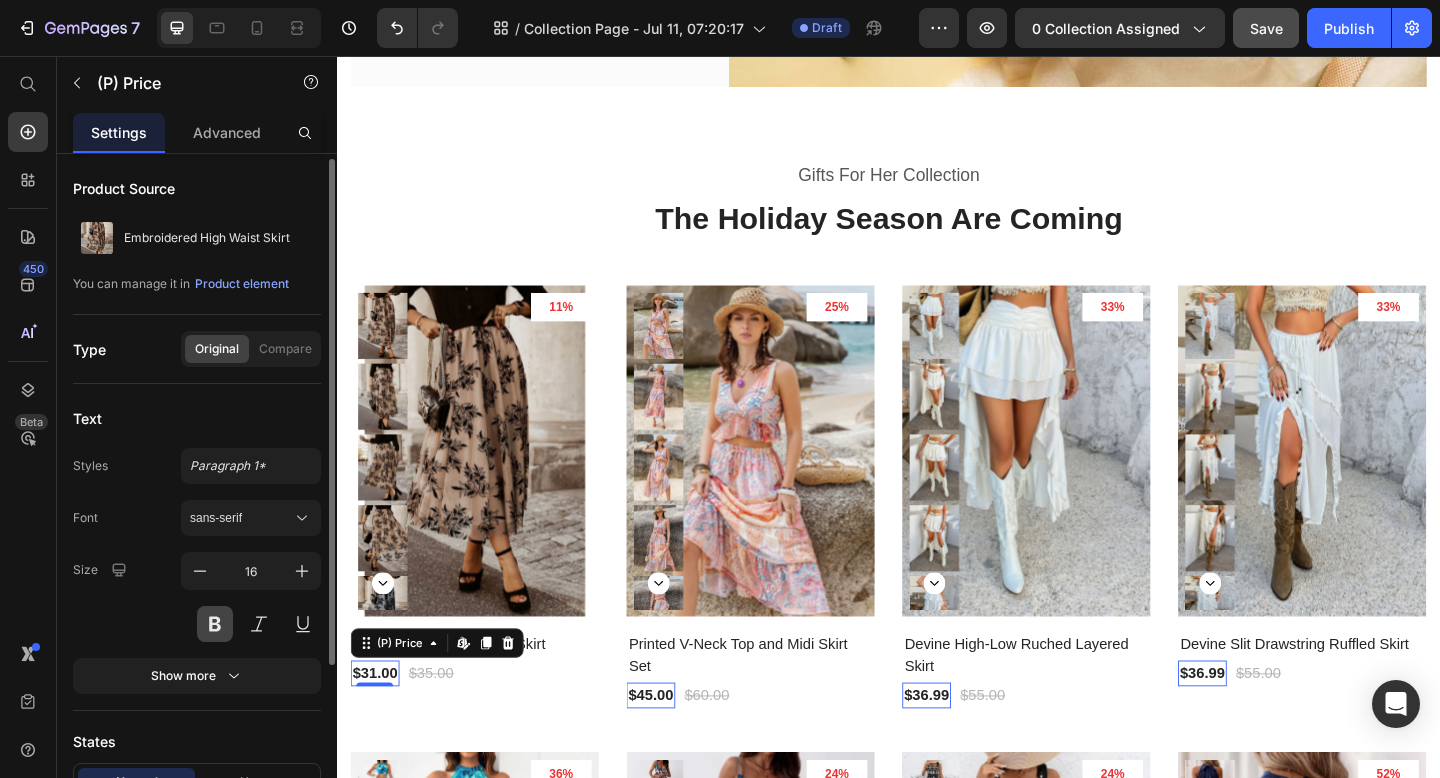 scroll, scrollTop: 235, scrollLeft: 0, axis: vertical 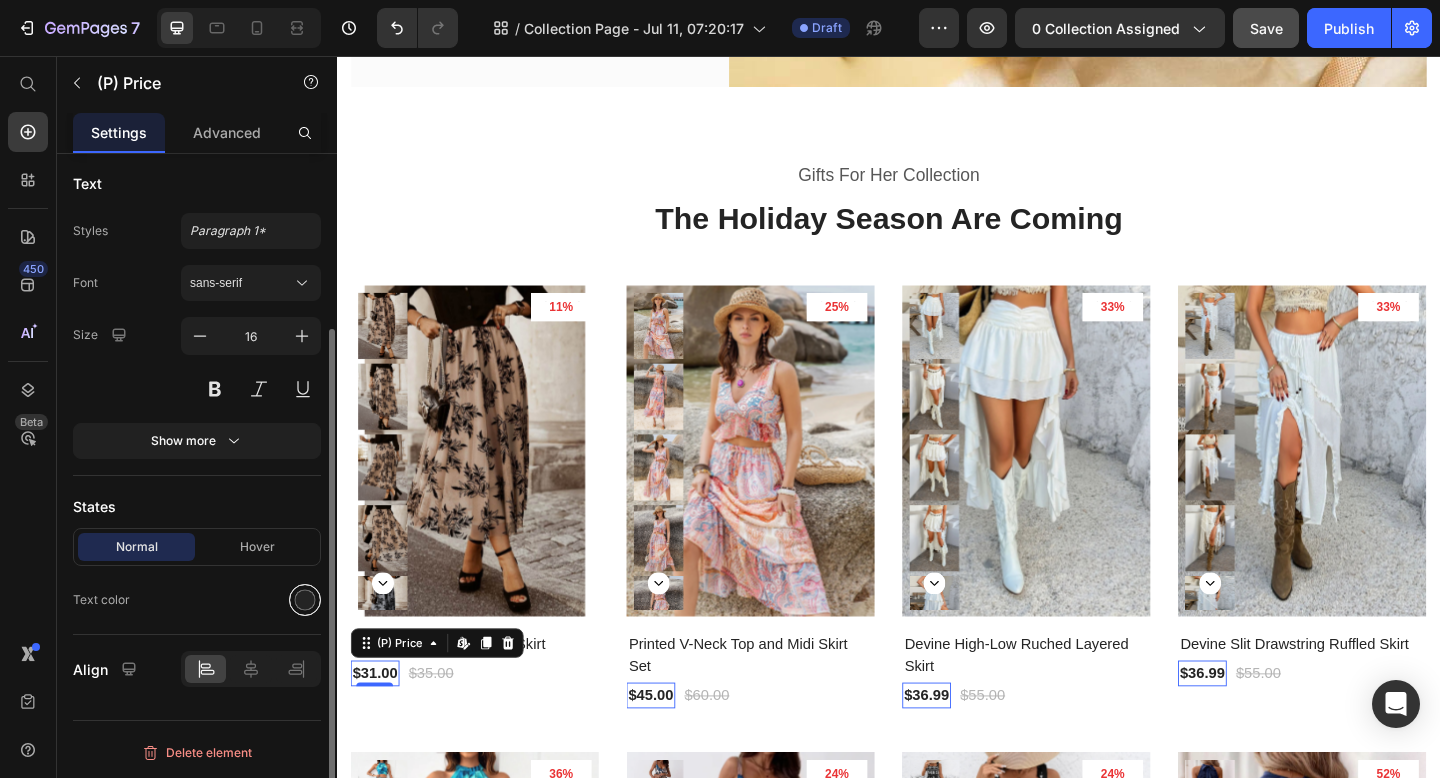 click at bounding box center (305, 600) 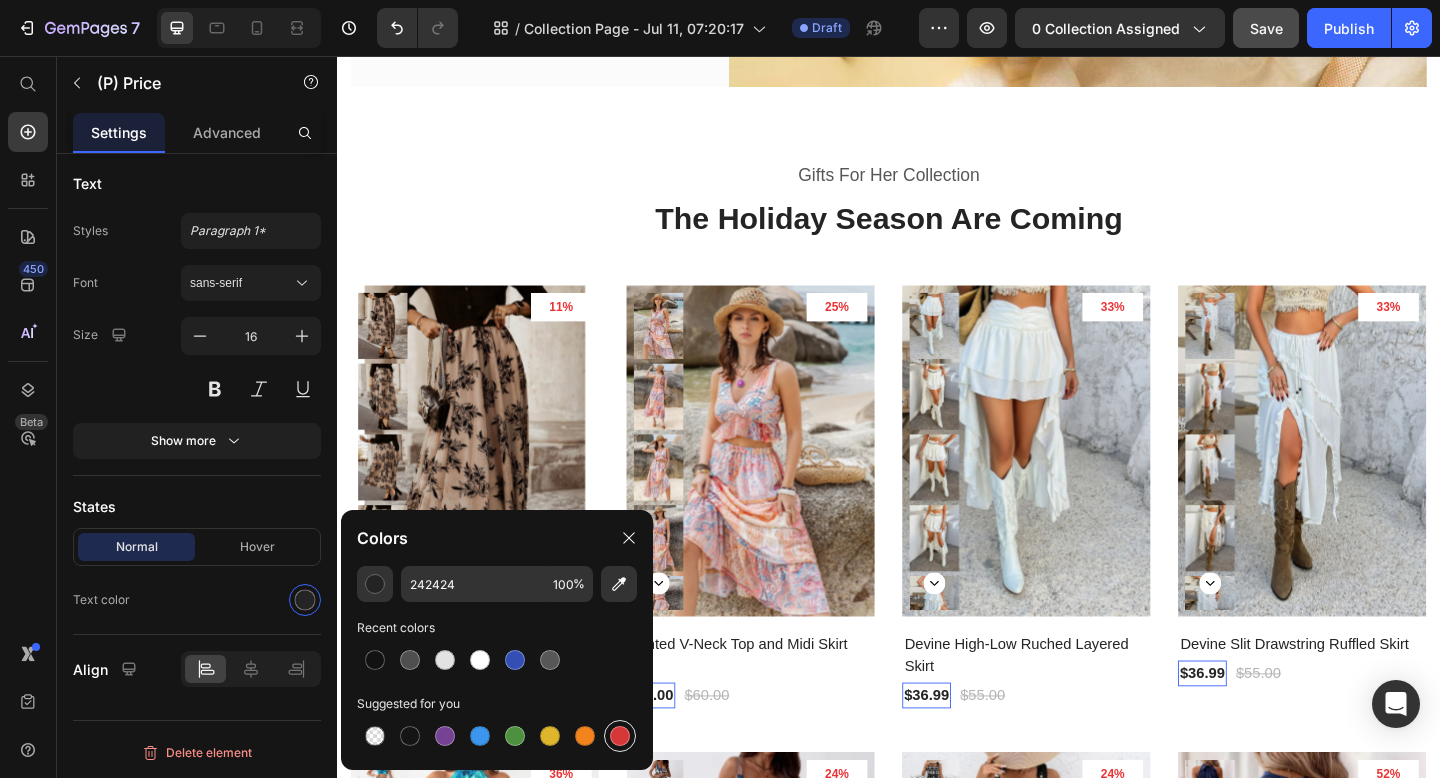 click at bounding box center (620, 736) 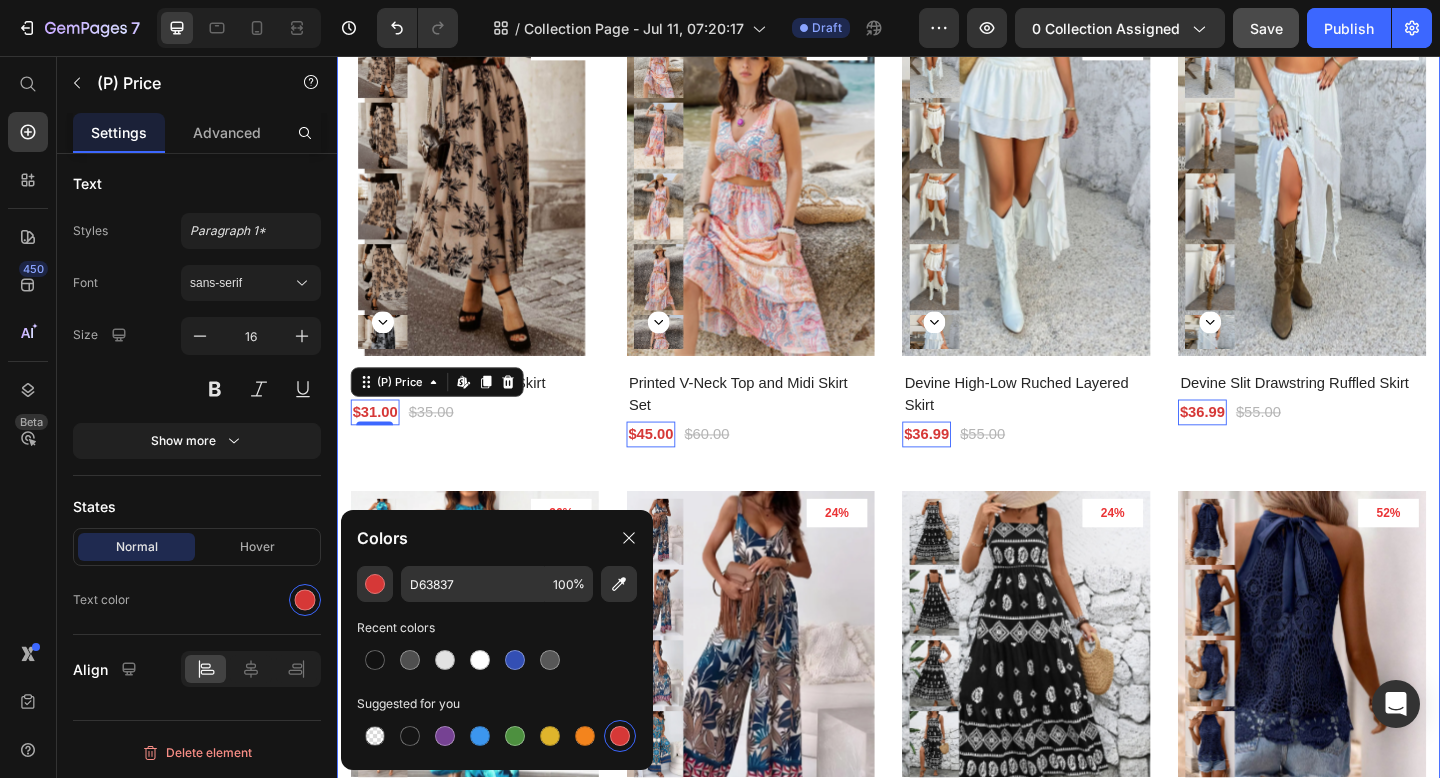scroll, scrollTop: 0, scrollLeft: 0, axis: both 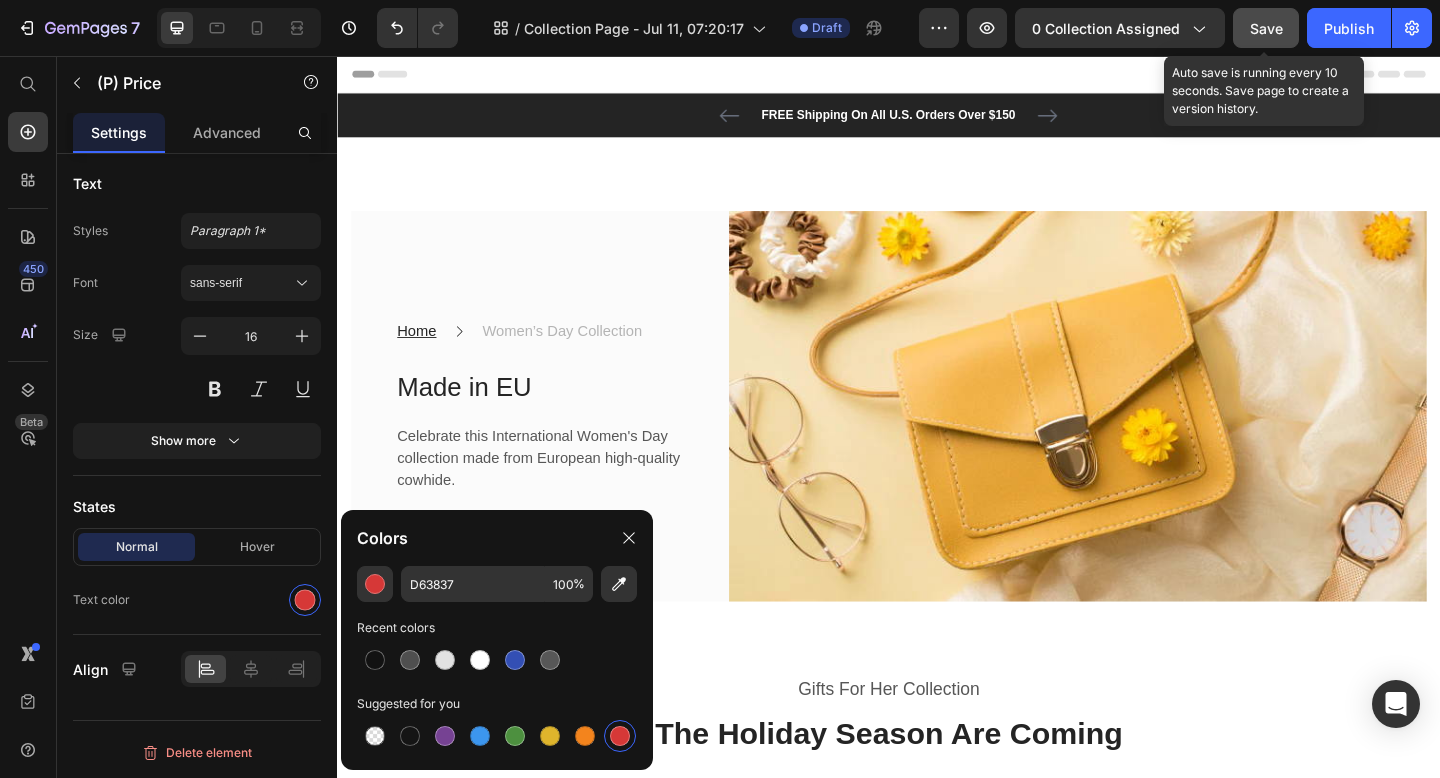 click on "Save" at bounding box center [1266, 28] 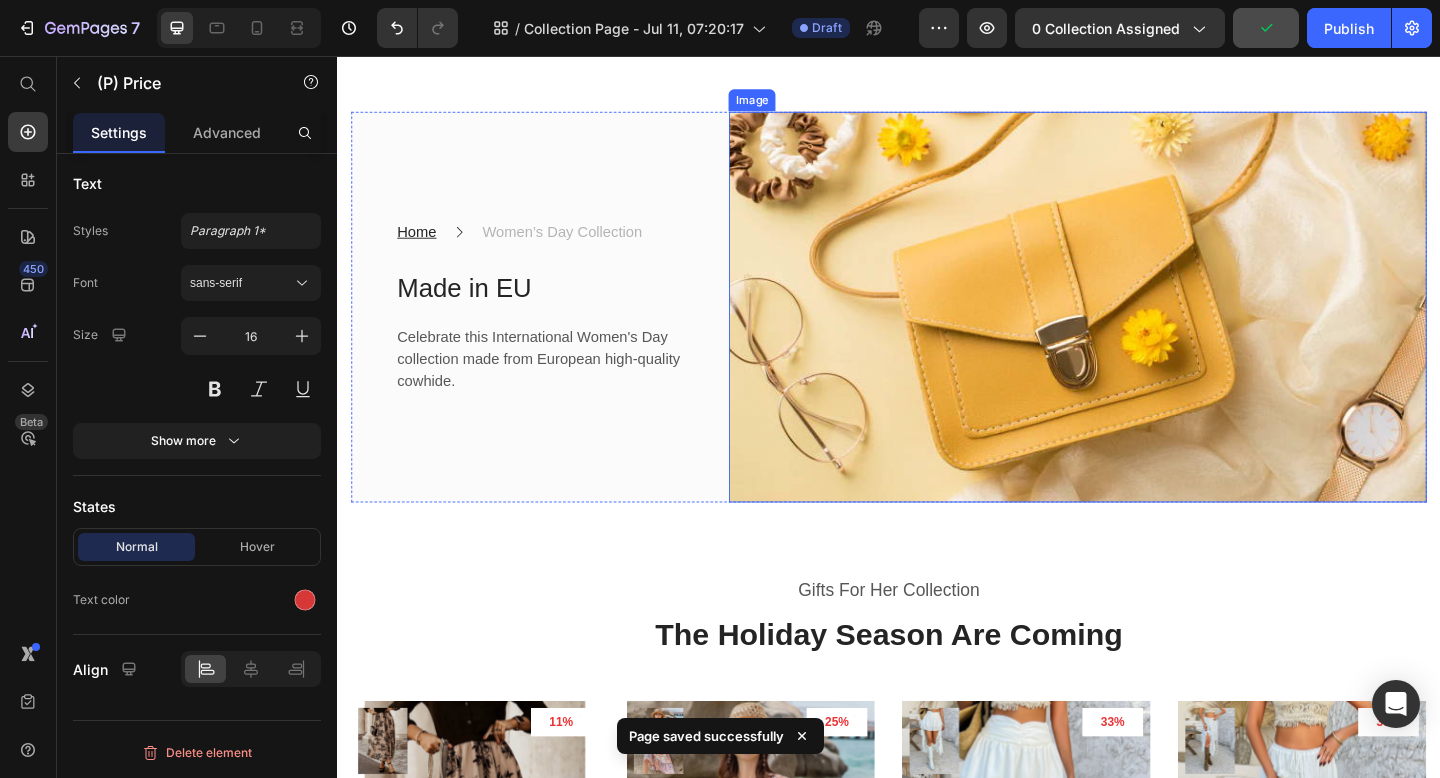scroll, scrollTop: 103, scrollLeft: 0, axis: vertical 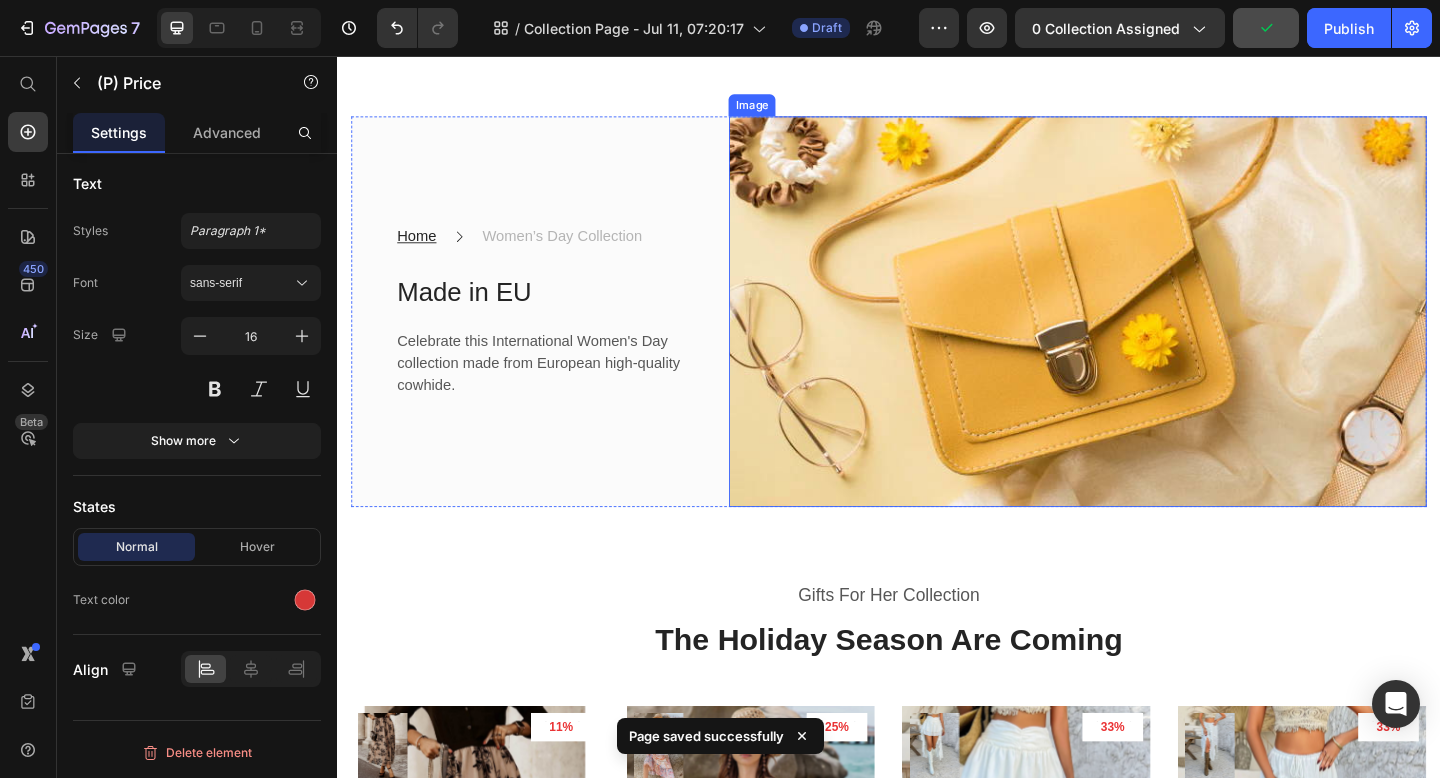 click at bounding box center (1142, 335) 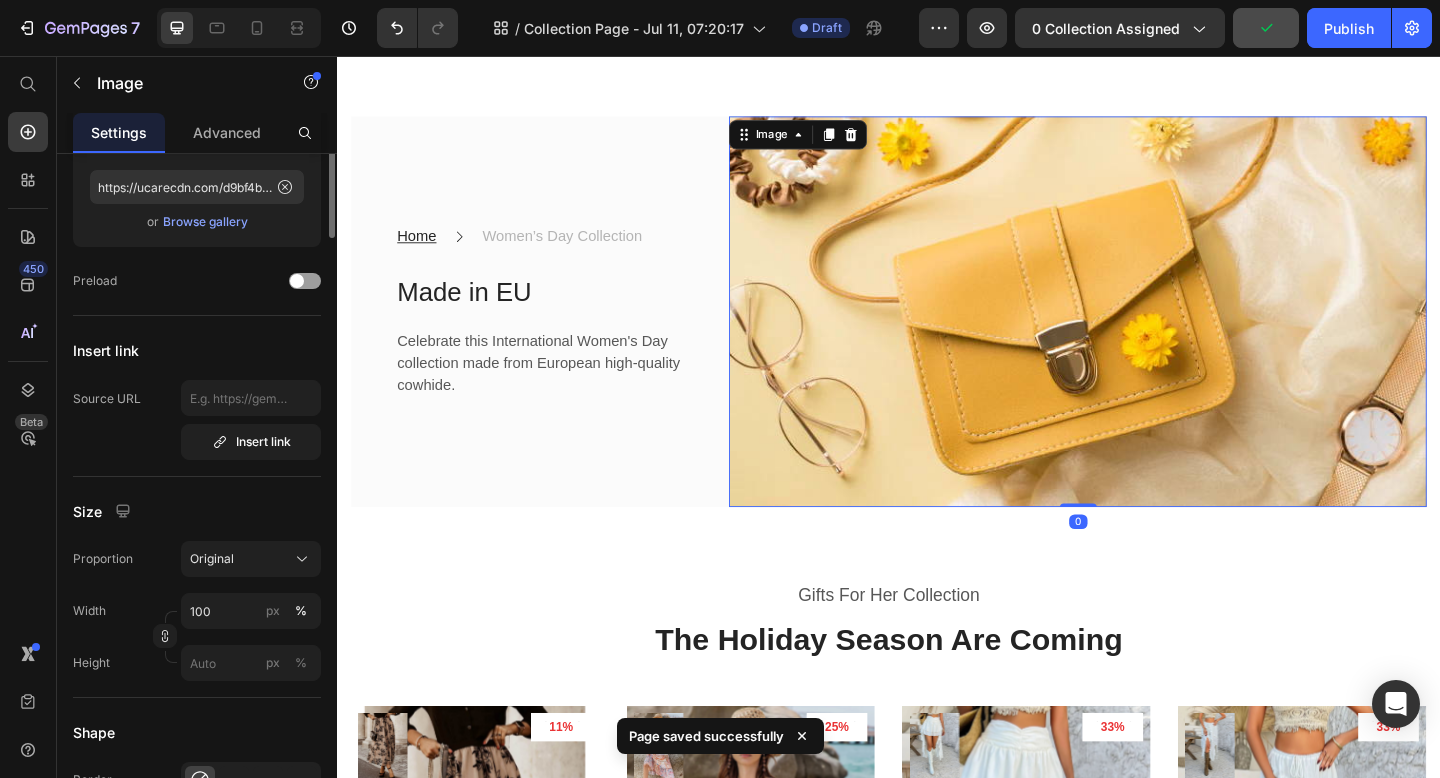scroll, scrollTop: 0, scrollLeft: 0, axis: both 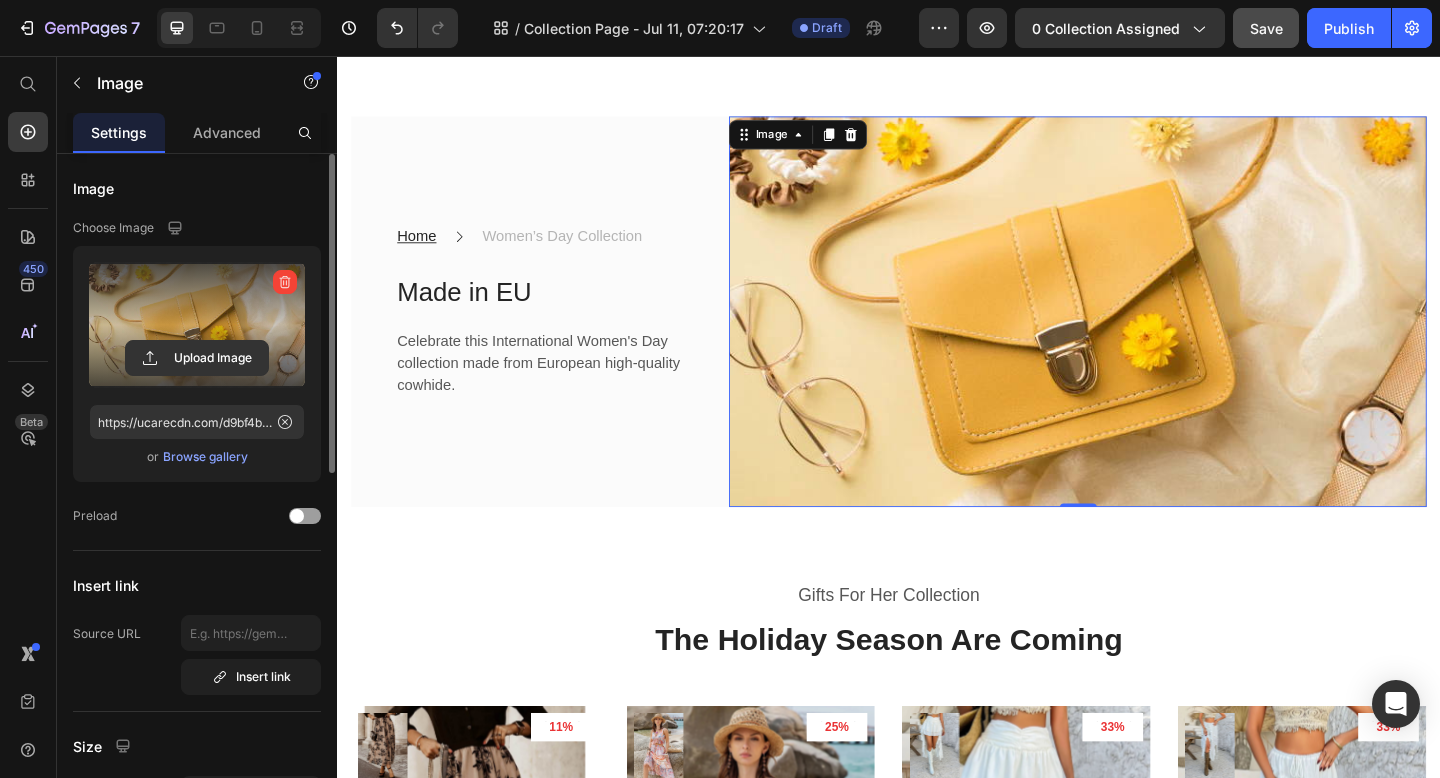 click at bounding box center (197, 325) 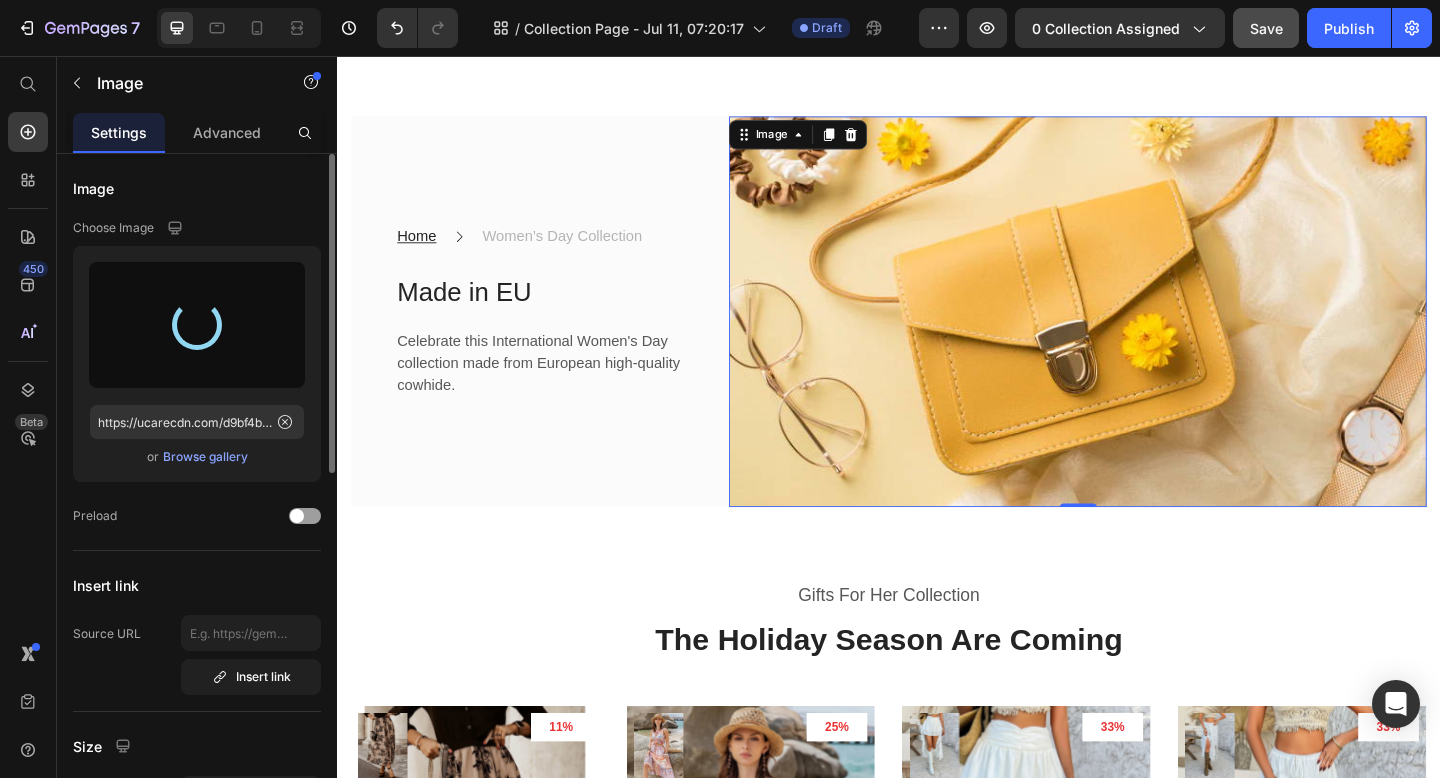 type on "https://cdn.shopify.com/s/files/1/0738/5517/2919/files/gempages_512208980710261672-f9d3ba6c-2074-4b06-b873-70de08f49ea8.png" 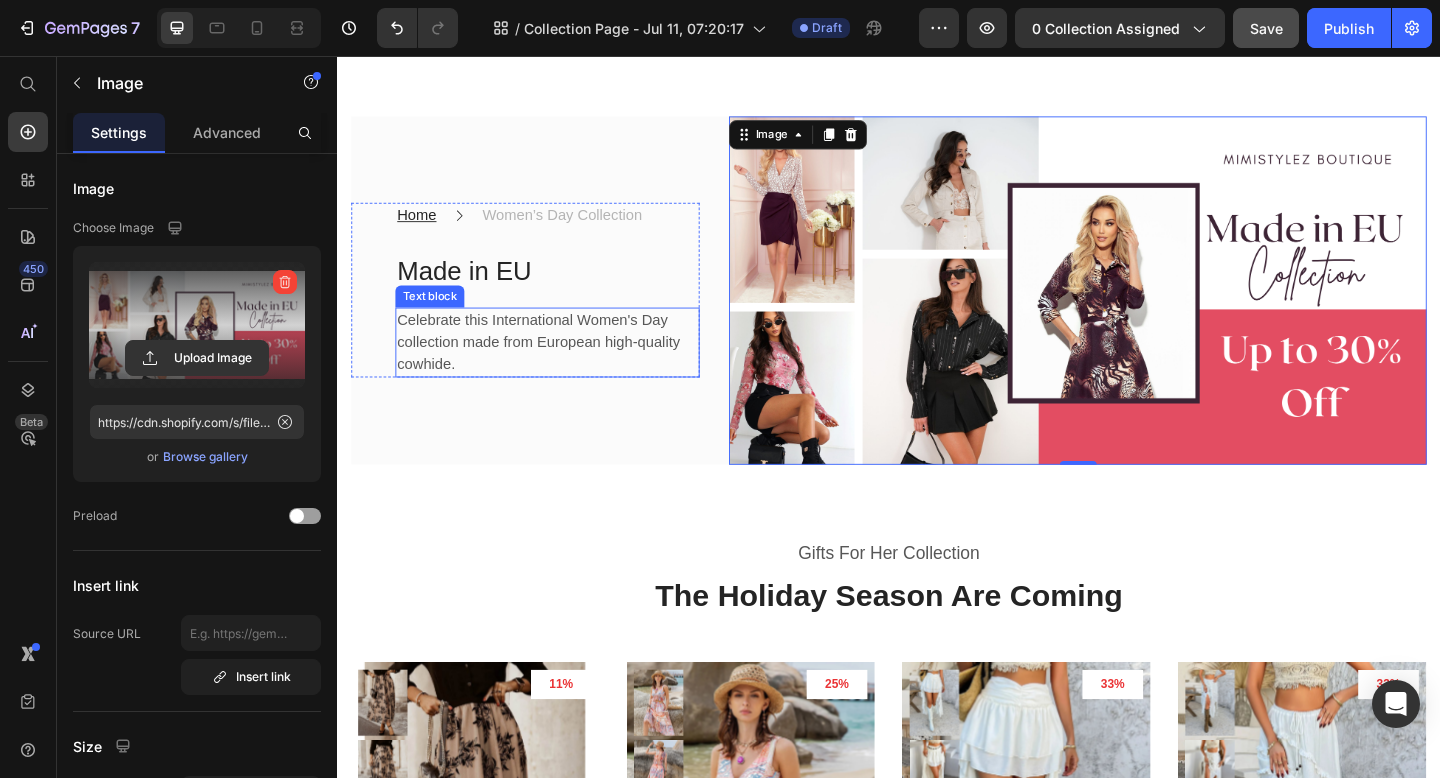 click on "Celebrate this International Women's Day collection made from European high-quality cowhide." at bounding box center [565, 368] 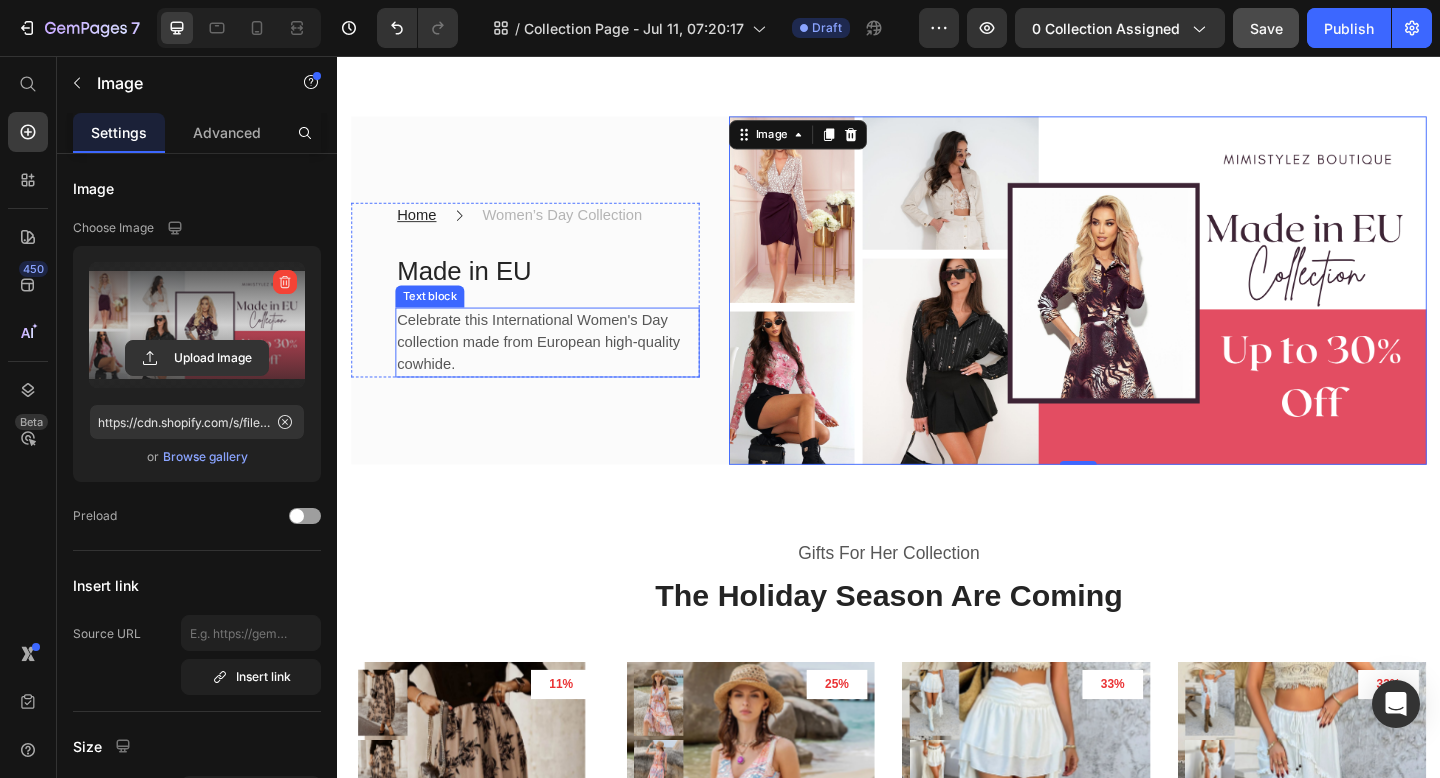 click on "Celebrate this International Women's Day collection made from European high-quality cowhide." at bounding box center (565, 368) 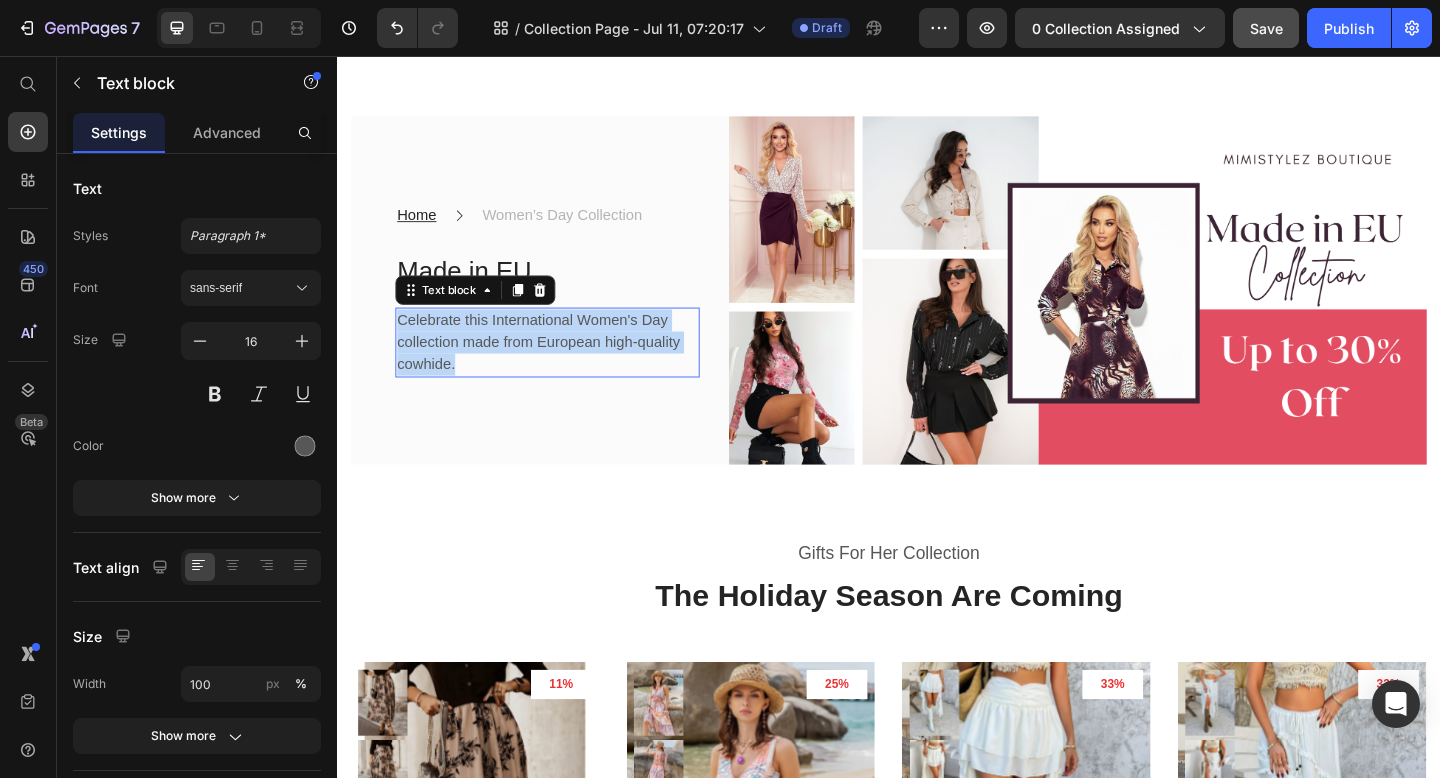 click on "Celebrate this International Women's Day collection made from European high-quality cowhide." at bounding box center (565, 368) 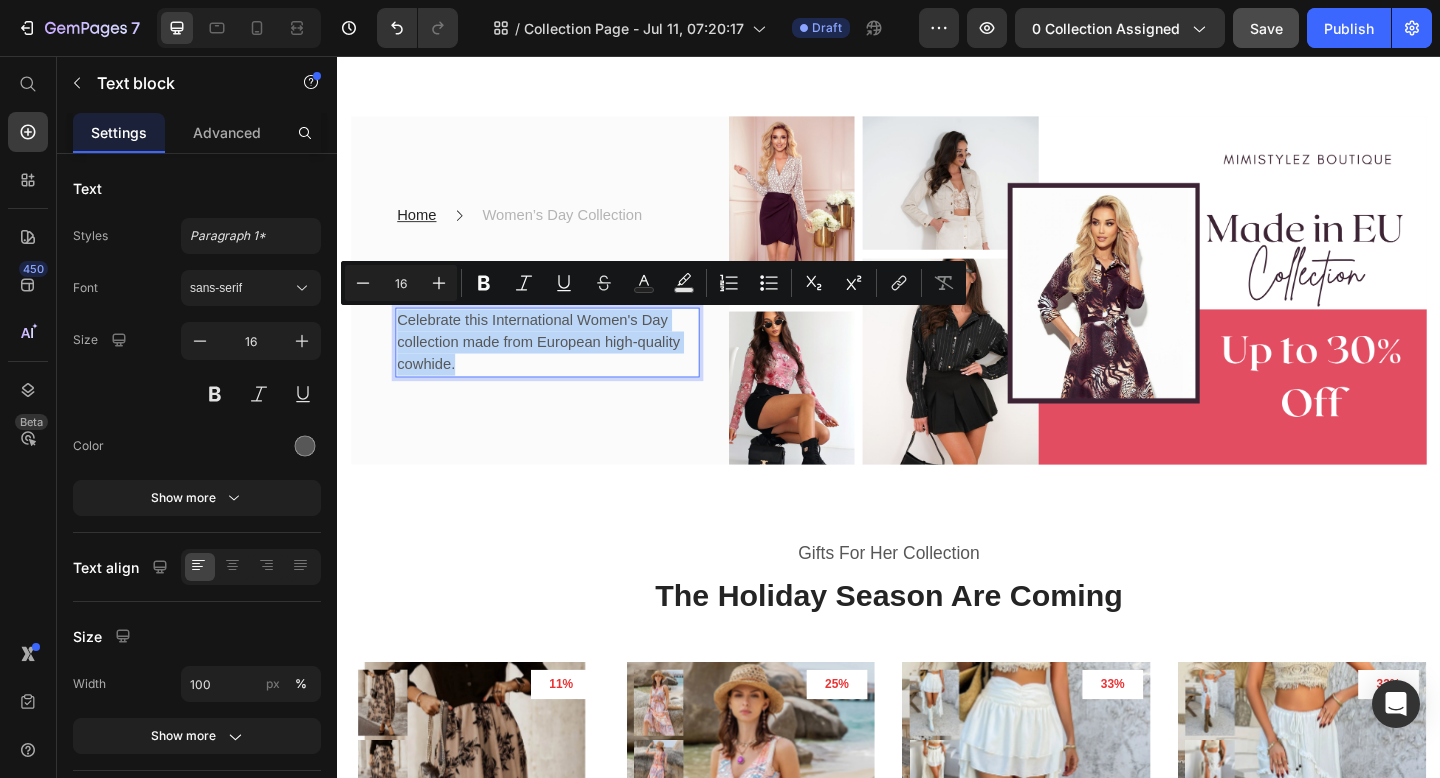 click on "Celebrate this International Women's Day collection made from European high-quality cowhide." at bounding box center [565, 368] 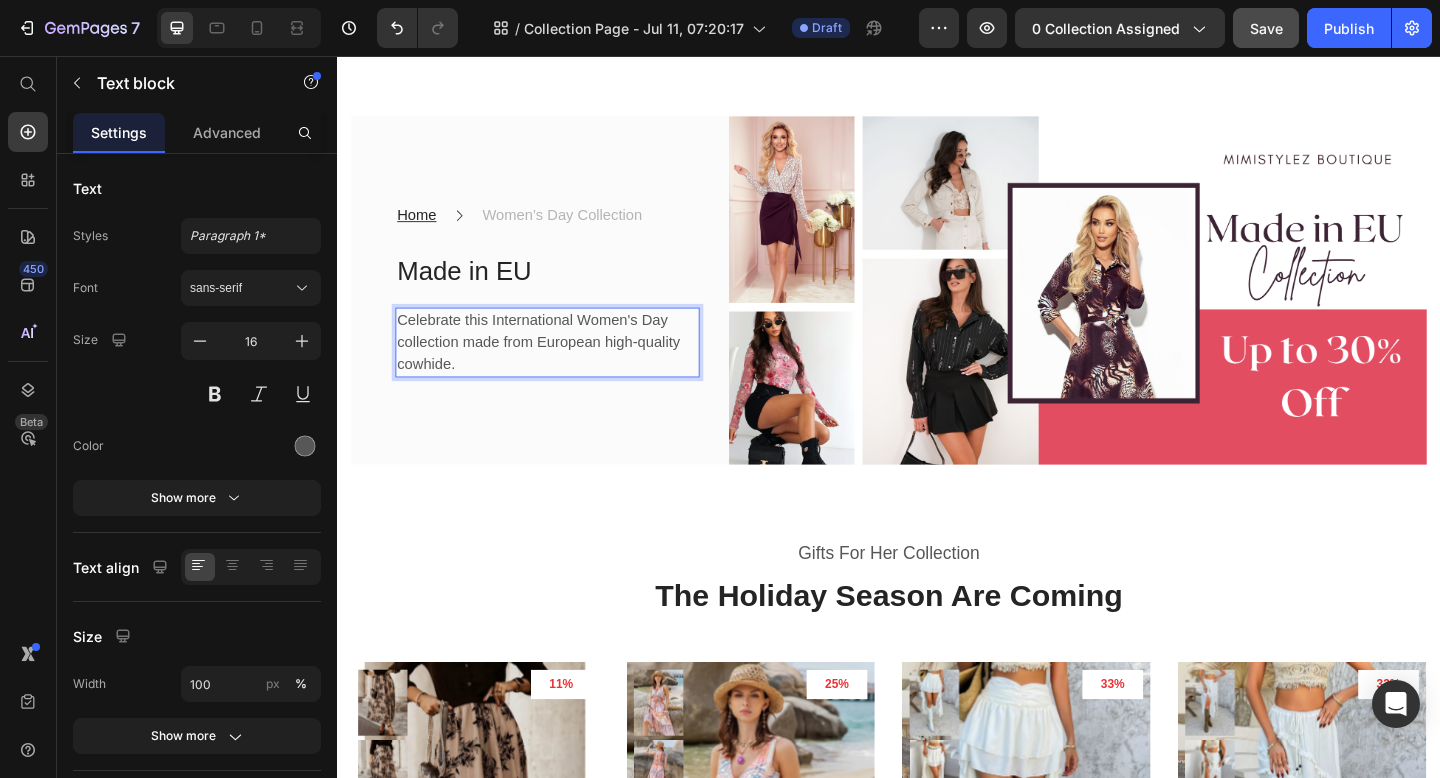 click on "Celebrate this International Women's Day collection made from European high-quality cowhide." at bounding box center (565, 368) 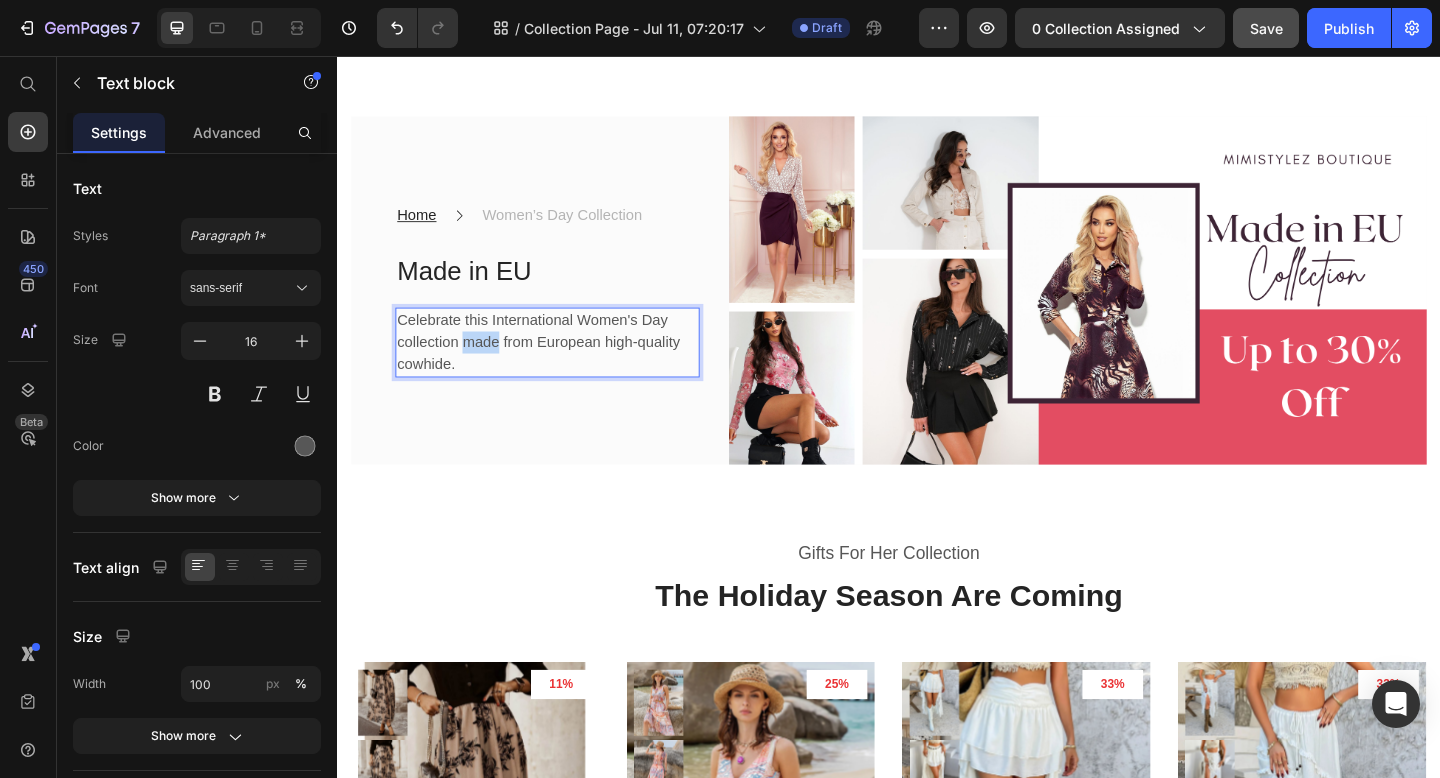 click on "Celebrate this International Women's Day collection made from European high-quality cowhide." at bounding box center (565, 368) 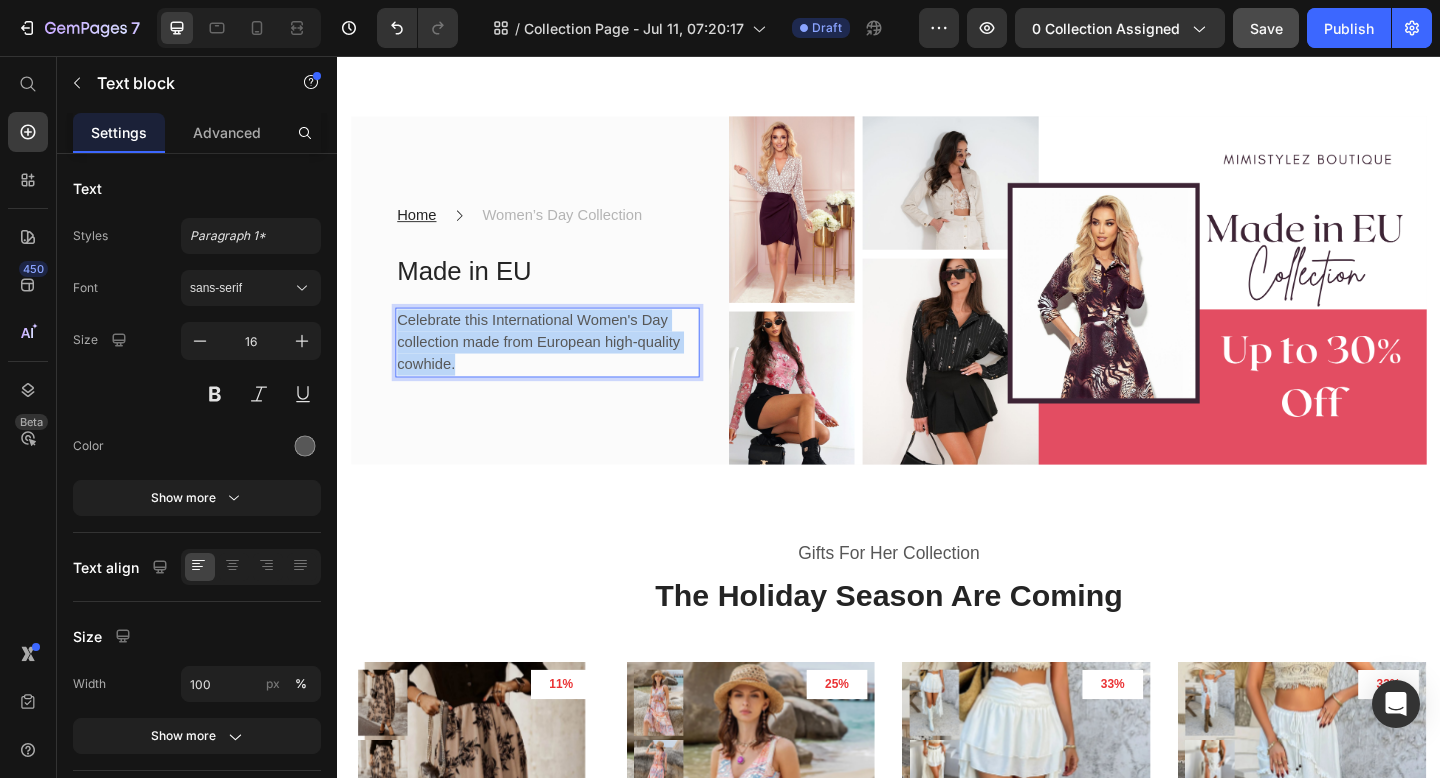 click on "Celebrate this International Women's Day collection made from European high-quality cowhide." at bounding box center (565, 368) 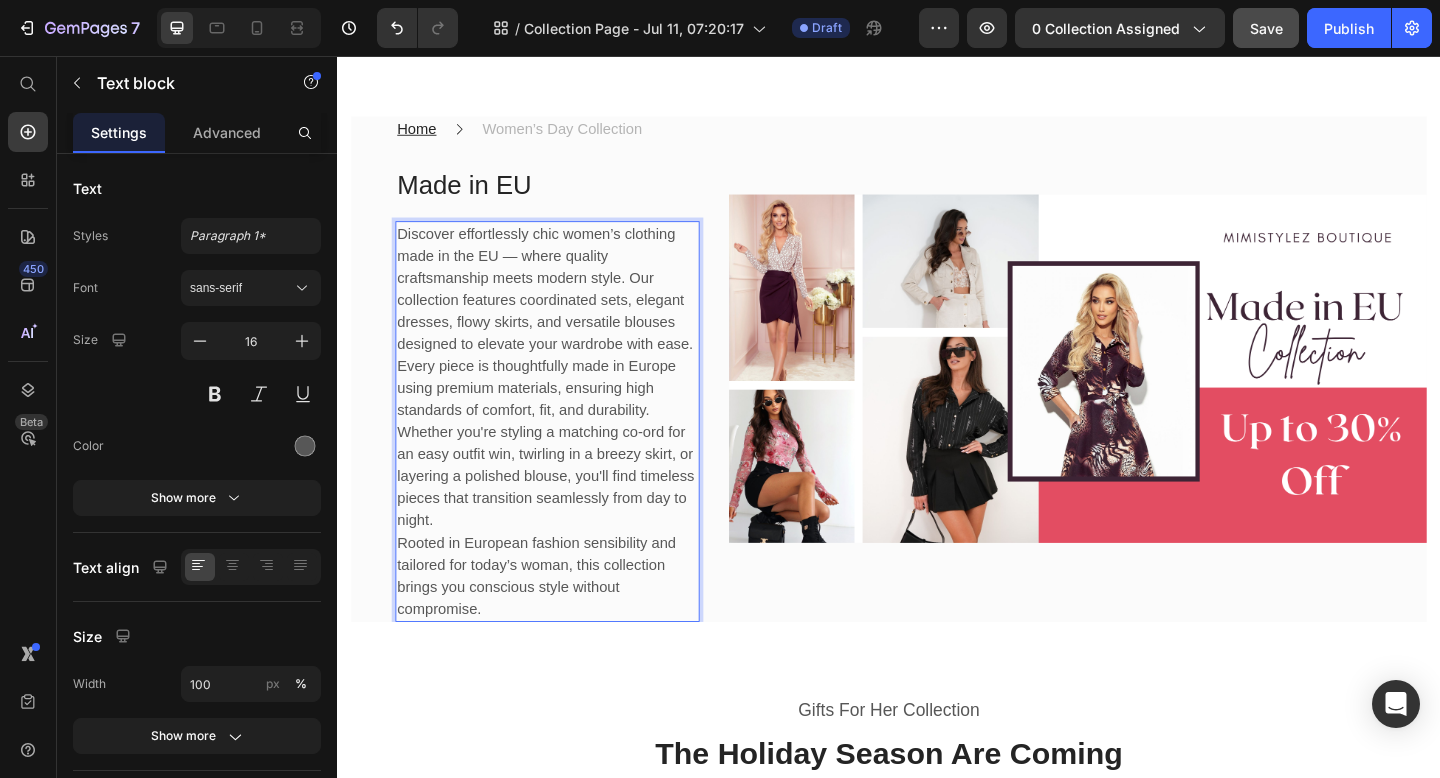 click on "Discover effortlessly chic women’s clothing made in the EU — where quality craftsmanship meets modern style. Our collection features coordinated sets, elegant dresses, flowy skirts, and versatile blouses designed to elevate your wardrobe with ease." at bounding box center [565, 310] 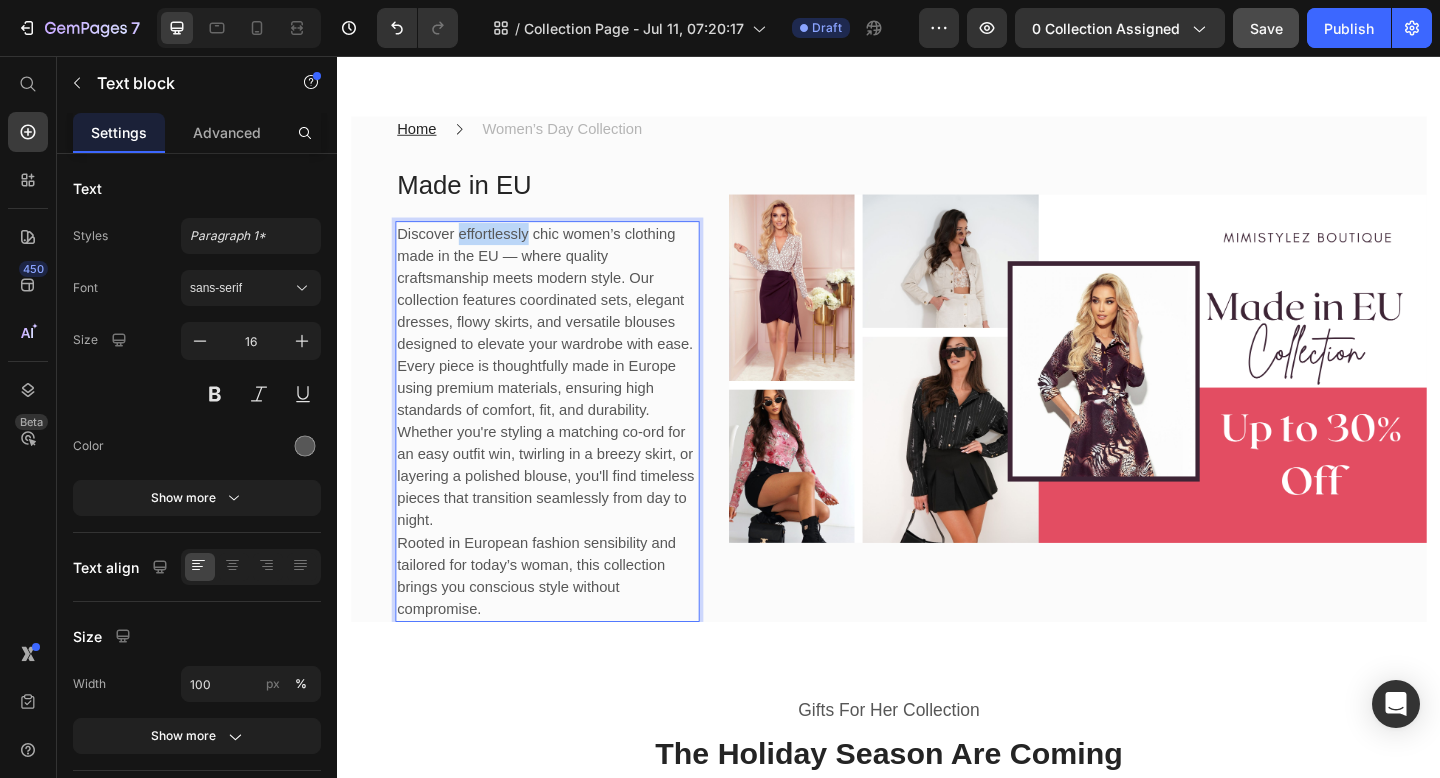 click on "Discover effortlessly chic women’s clothing made in the EU — where quality craftsmanship meets modern style. Our collection features coordinated sets, elegant dresses, flowy skirts, and versatile blouses designed to elevate your wardrobe with ease." at bounding box center [565, 310] 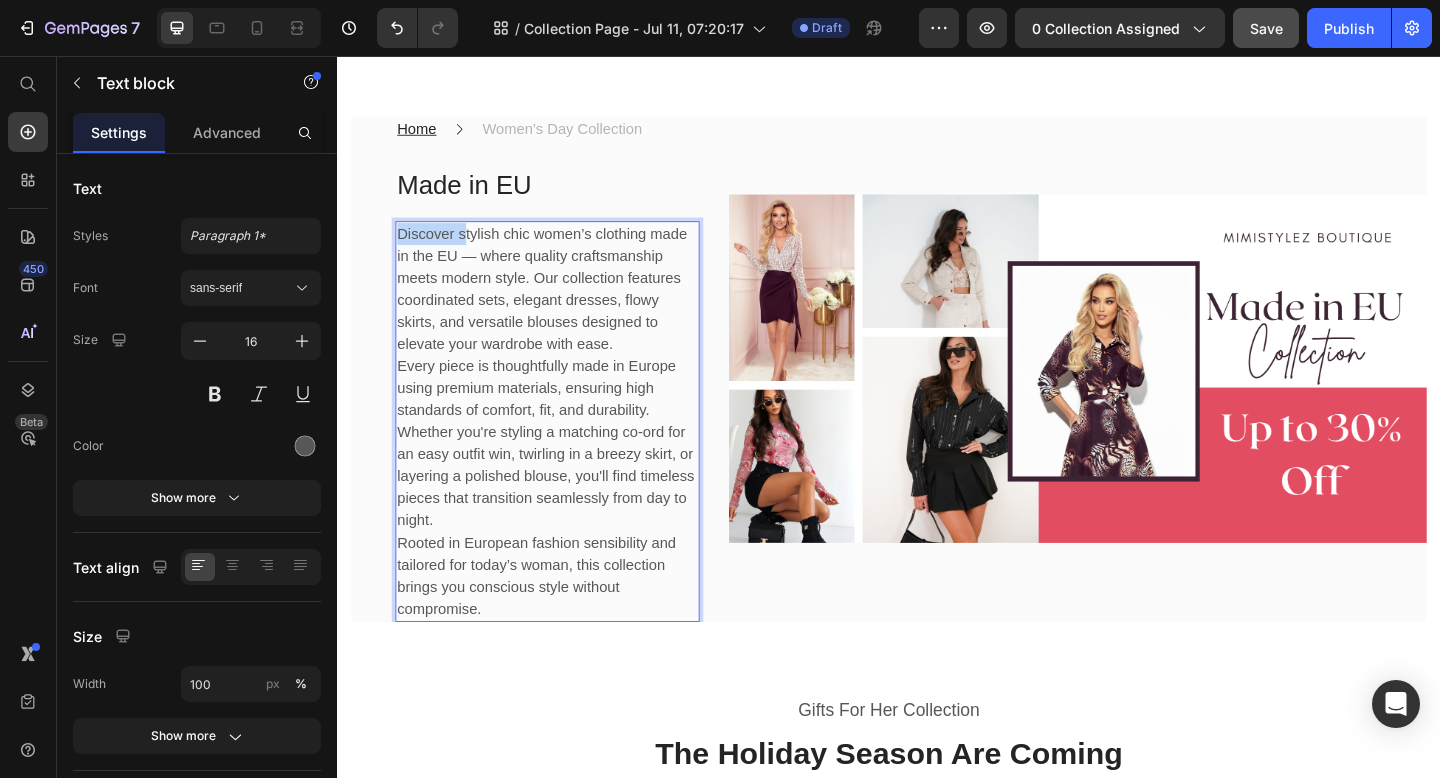 drag, startPoint x: 478, startPoint y: 247, endPoint x: 381, endPoint y: 255, distance: 97.32934 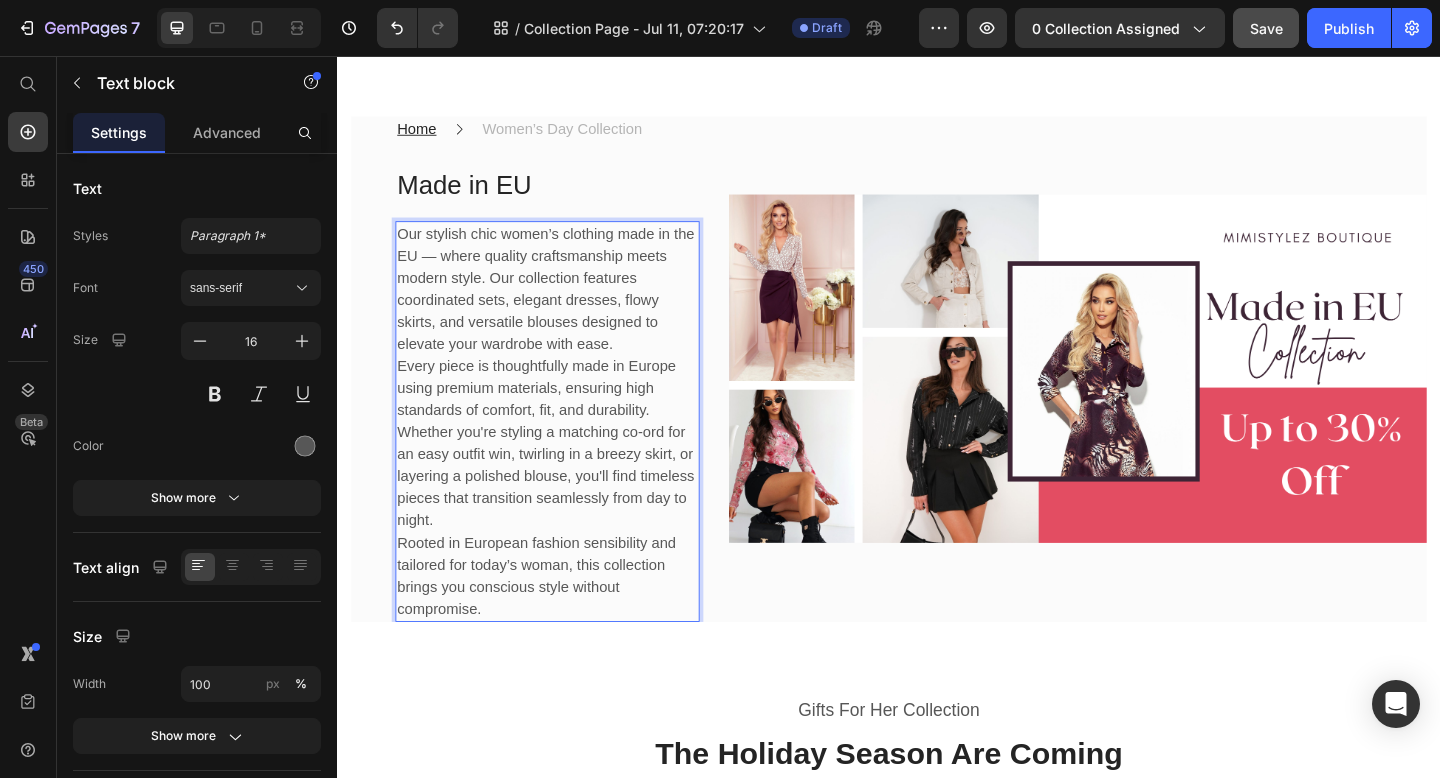 click on "Our stylish chic women’s clothing made in the EU — where quality craftsmanship meets modern style. Our collection features coordinated sets, elegant dresses, flowy skirts, and versatile blouses designed to elevate your wardrobe with ease." at bounding box center (565, 310) 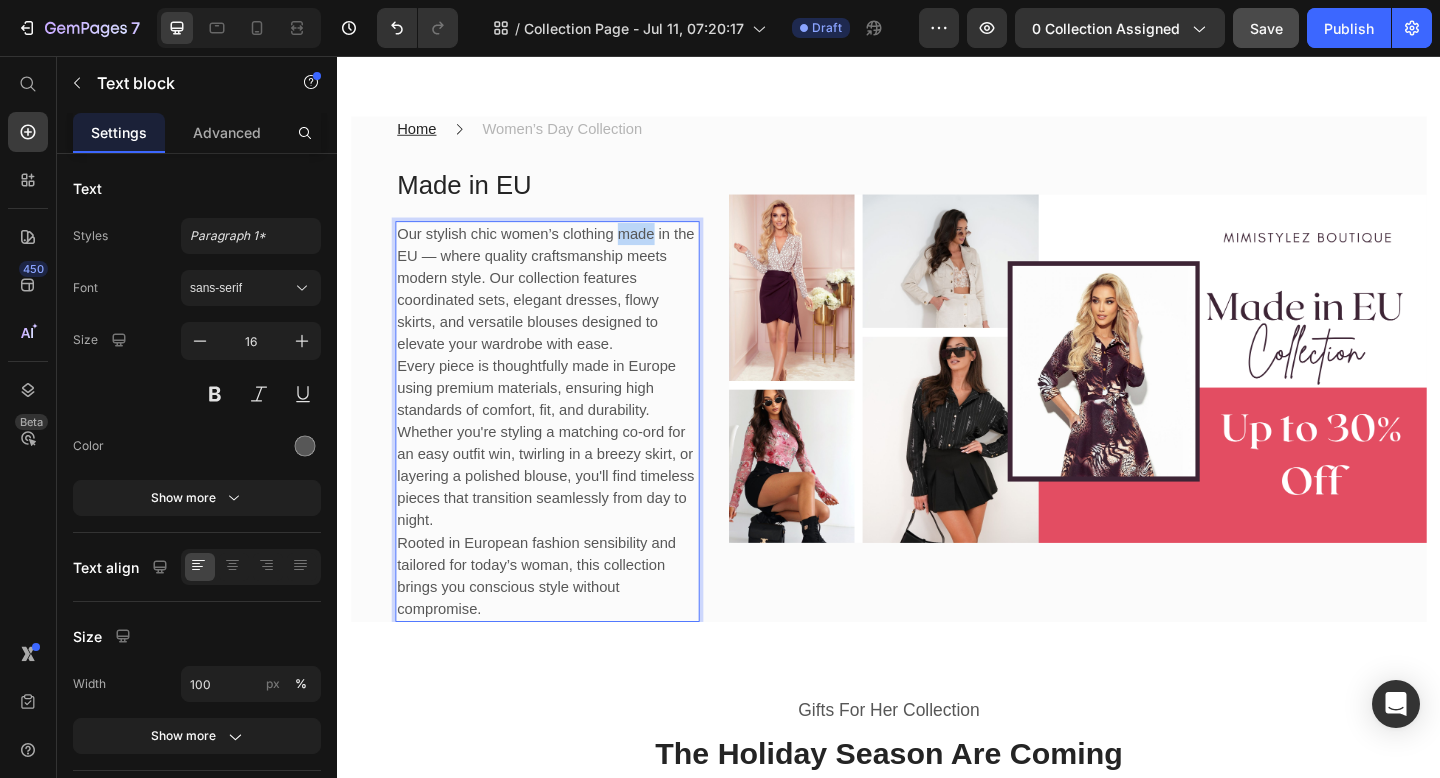 click on "Our stylish chic women’s clothing made in the EU — where quality craftsmanship meets modern style. Our collection features coordinated sets, elegant dresses, flowy skirts, and versatile blouses designed to elevate your wardrobe with ease." at bounding box center (565, 310) 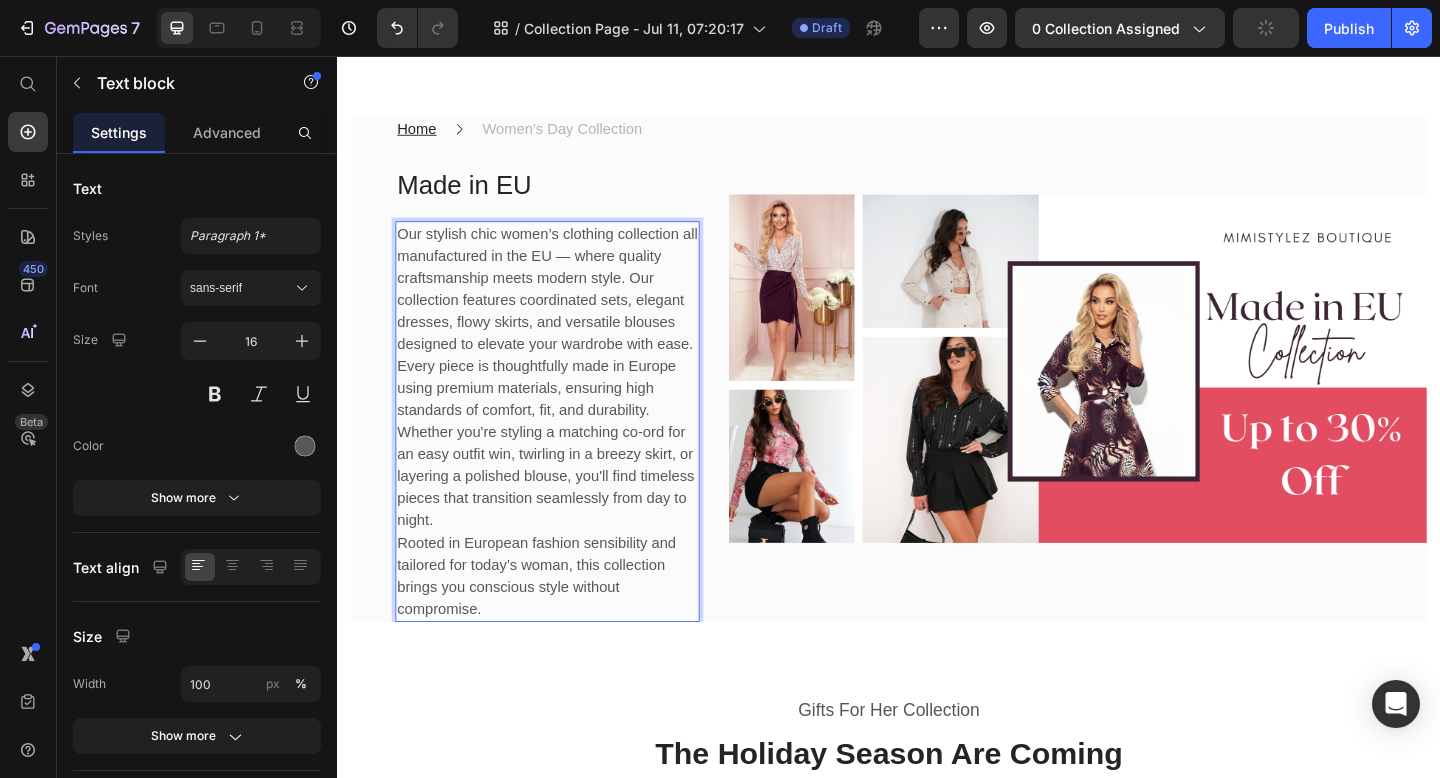 click on "Our stylish chic women’s clothing collection all manufactured in the EU — where quality craftsmanship meets modern style. Our collection features coordinated sets, elegant dresses, flowy skirts, and versatile blouses designed to elevate your wardrobe with ease." at bounding box center (565, 310) 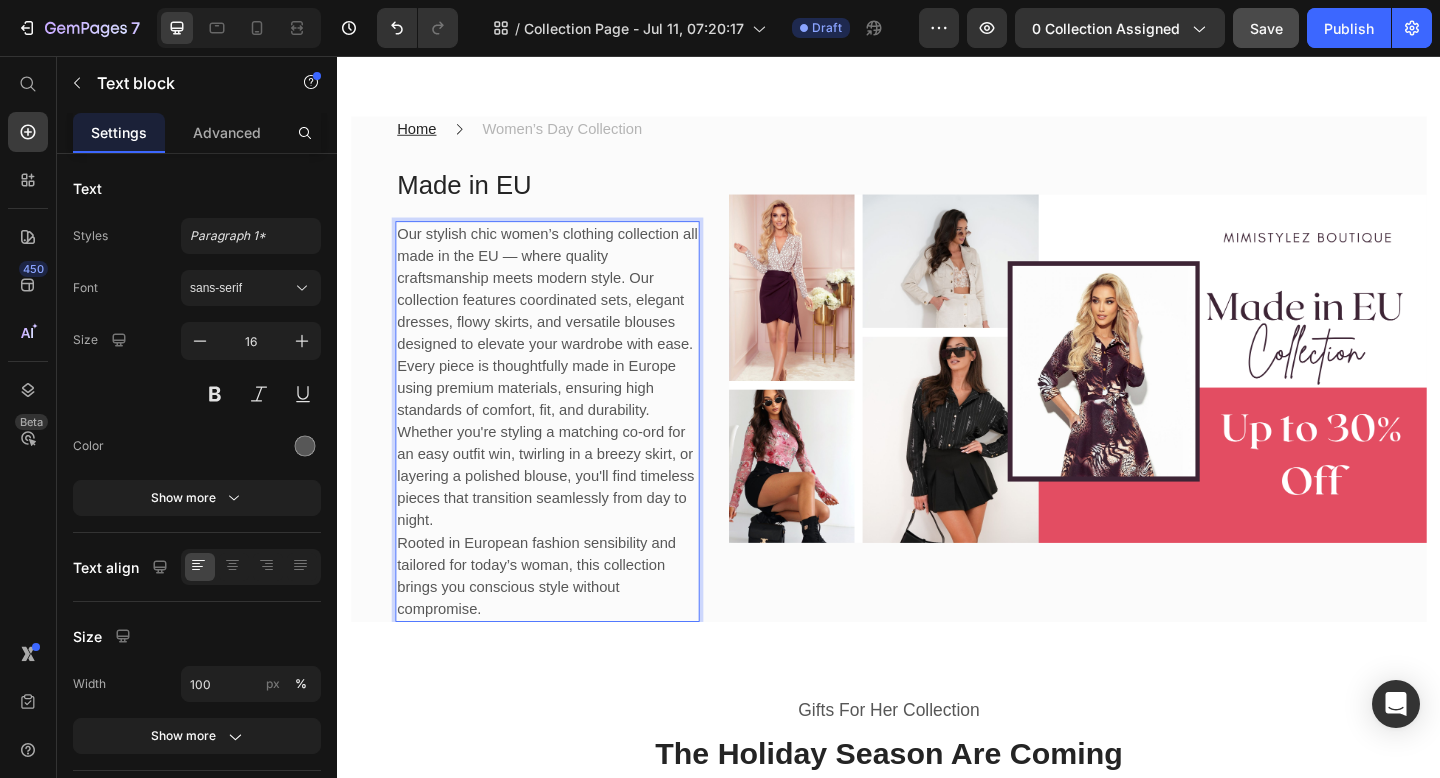 click on "Our stylish chic women’s clothing collection all made in the EU — where quality craftsmanship meets modern style. Our collection features coordinated sets, elegant dresses, flowy skirts, and versatile blouses designed to elevate your wardrobe with ease." at bounding box center [565, 310] 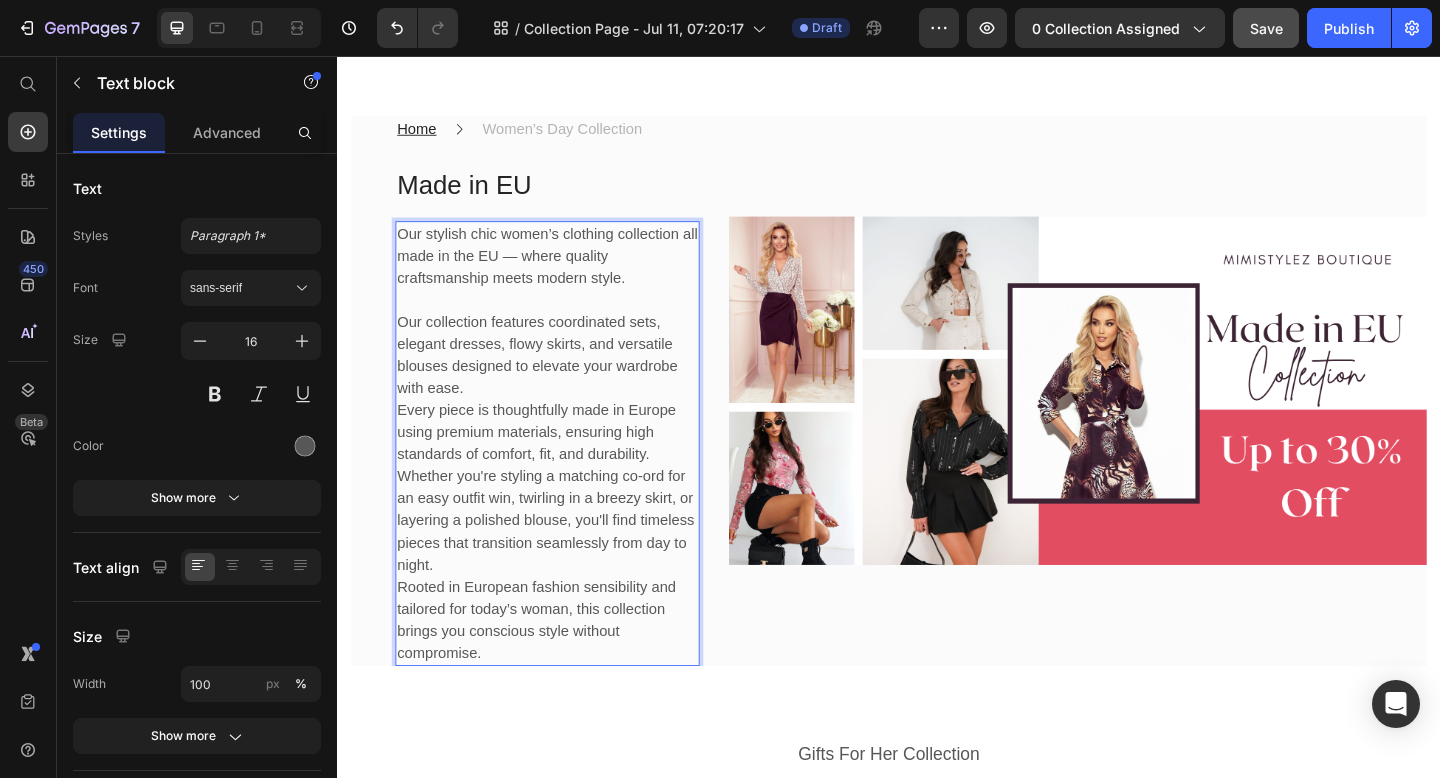 scroll, scrollTop: 125, scrollLeft: 0, axis: vertical 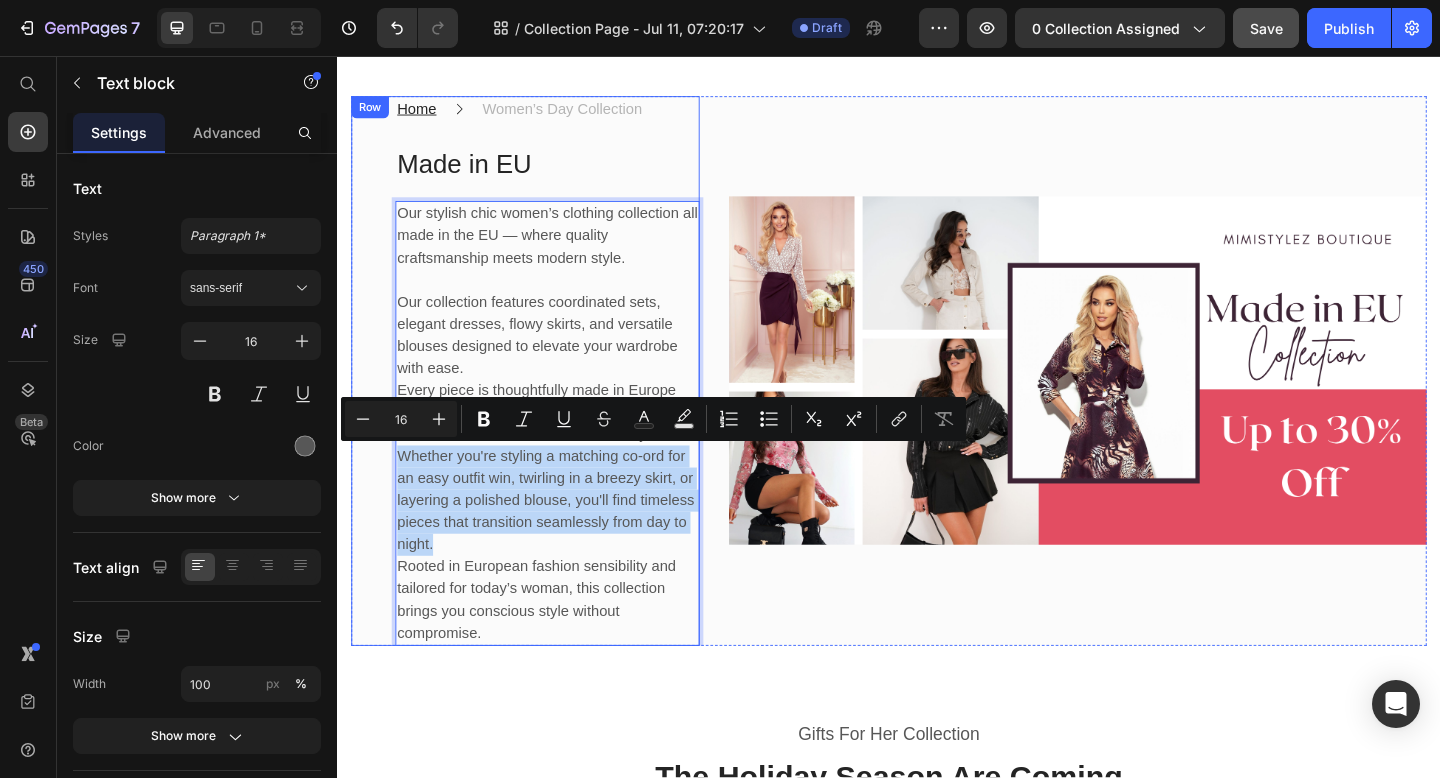 drag, startPoint x: 568, startPoint y: 585, endPoint x: 398, endPoint y: 487, distance: 196.22437 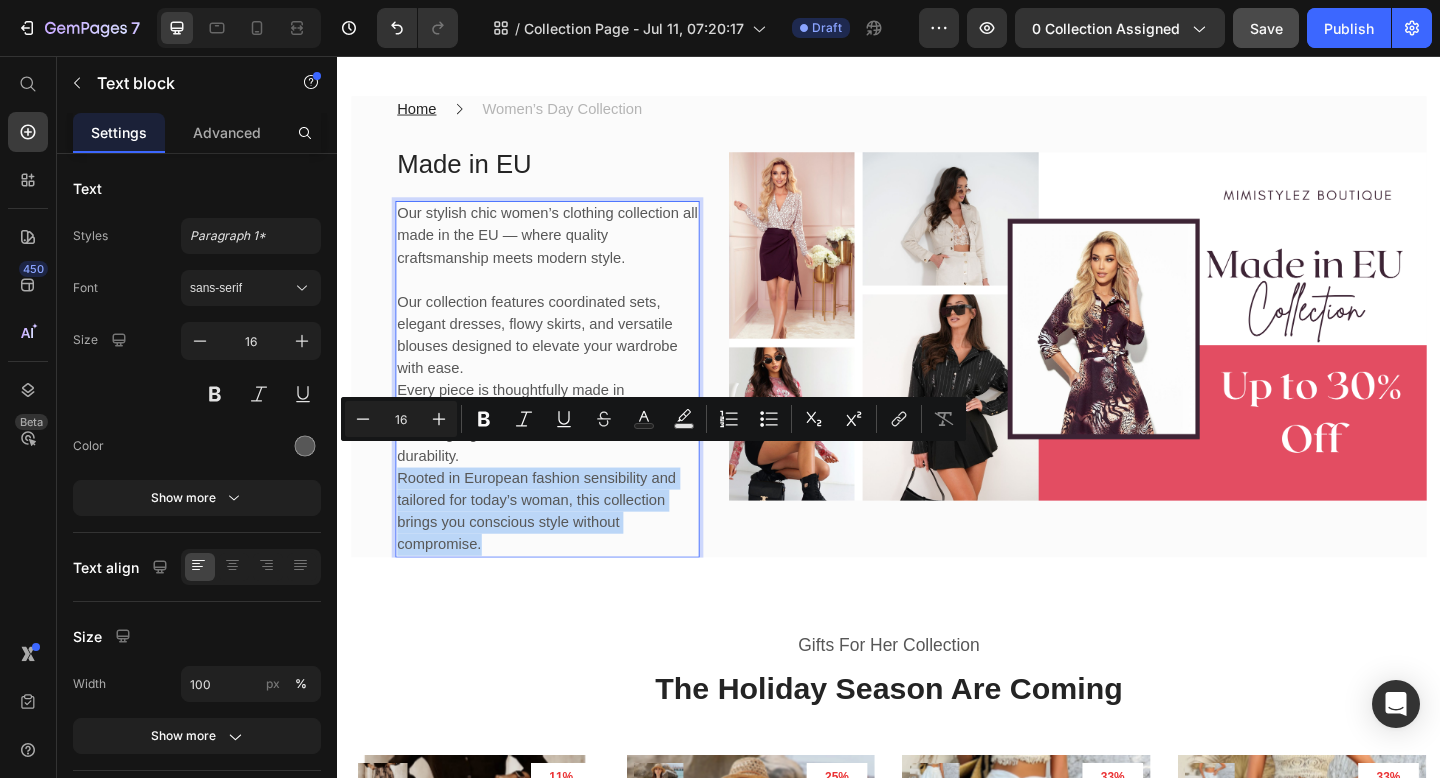 drag, startPoint x: 519, startPoint y: 566, endPoint x: 402, endPoint y: 493, distance: 137.90576 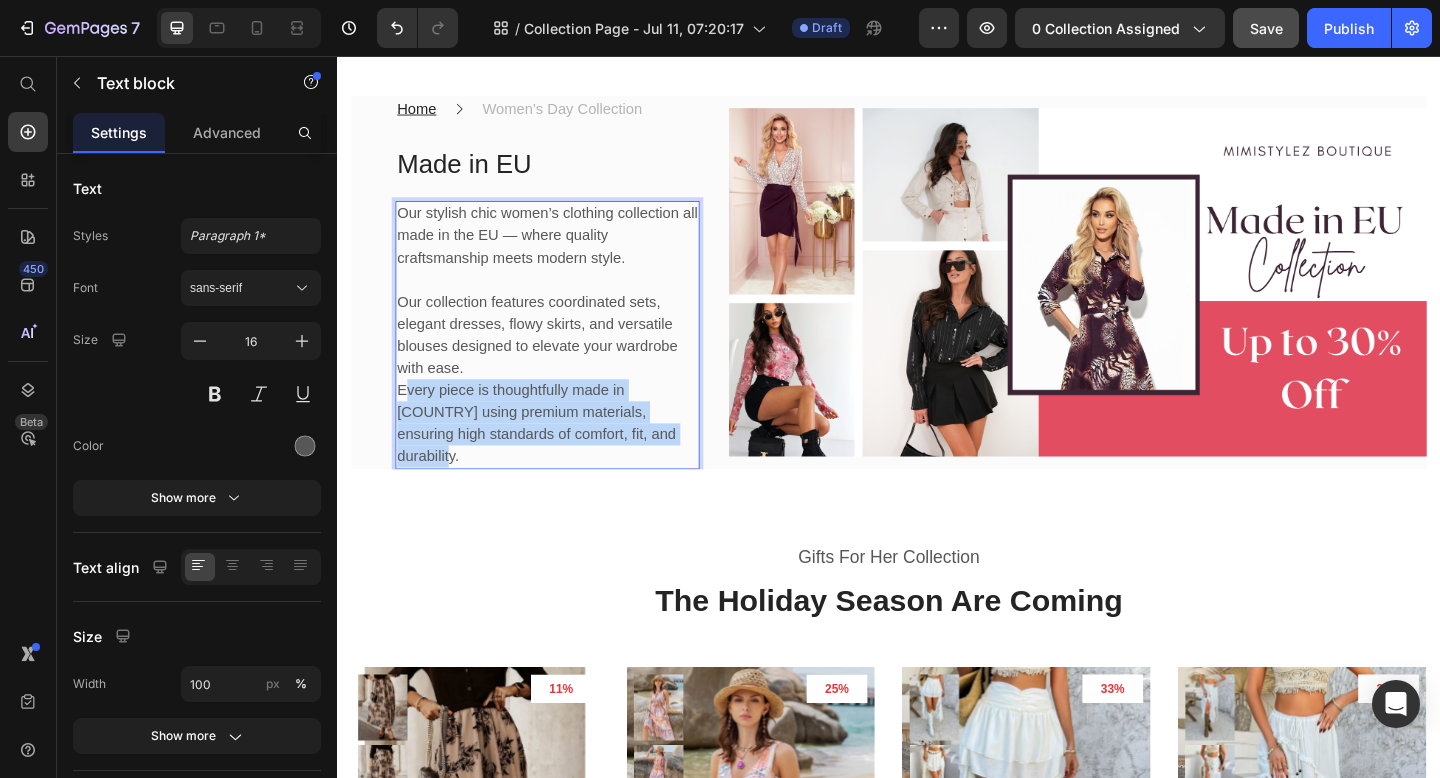 drag, startPoint x: 680, startPoint y: 462, endPoint x: 408, endPoint y: 419, distance: 275.37793 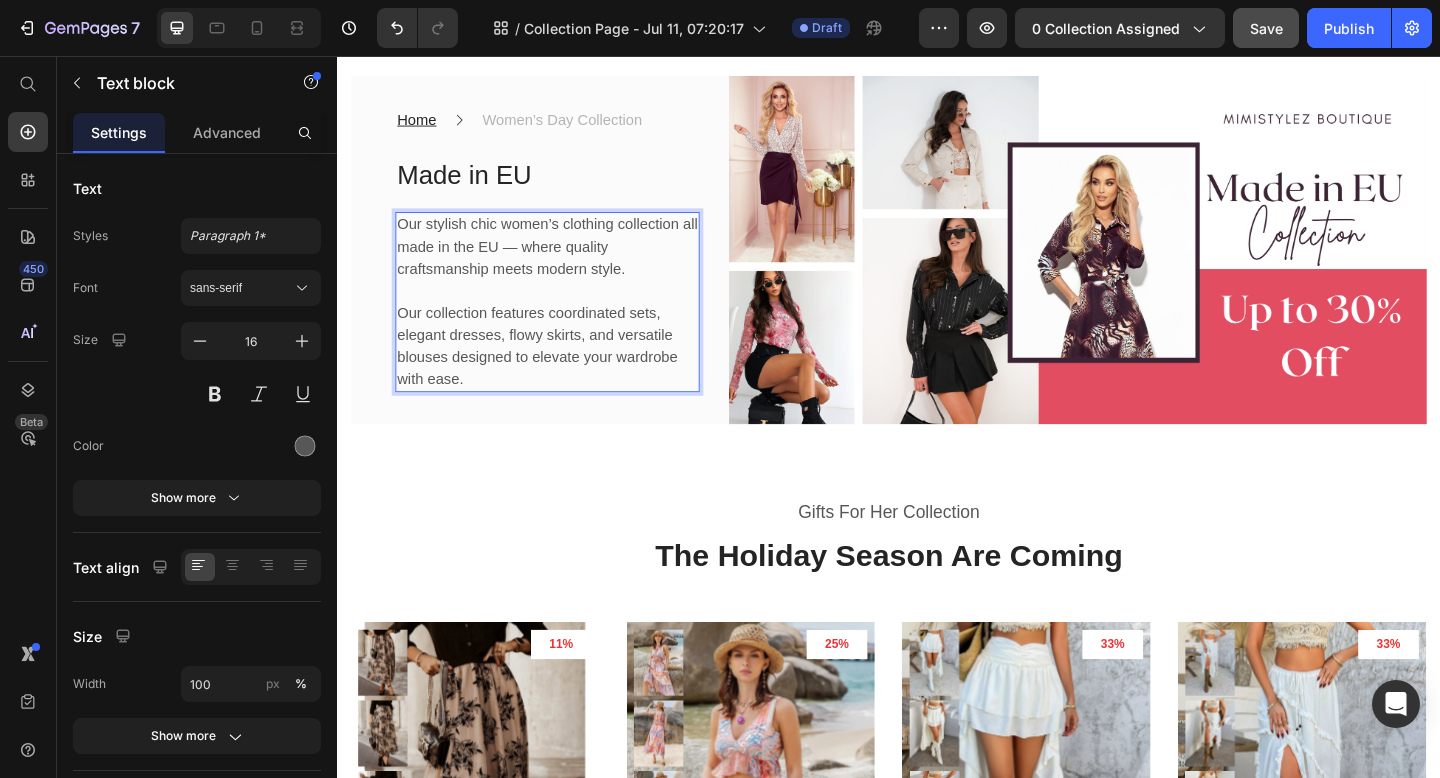 scroll, scrollTop: 159, scrollLeft: 0, axis: vertical 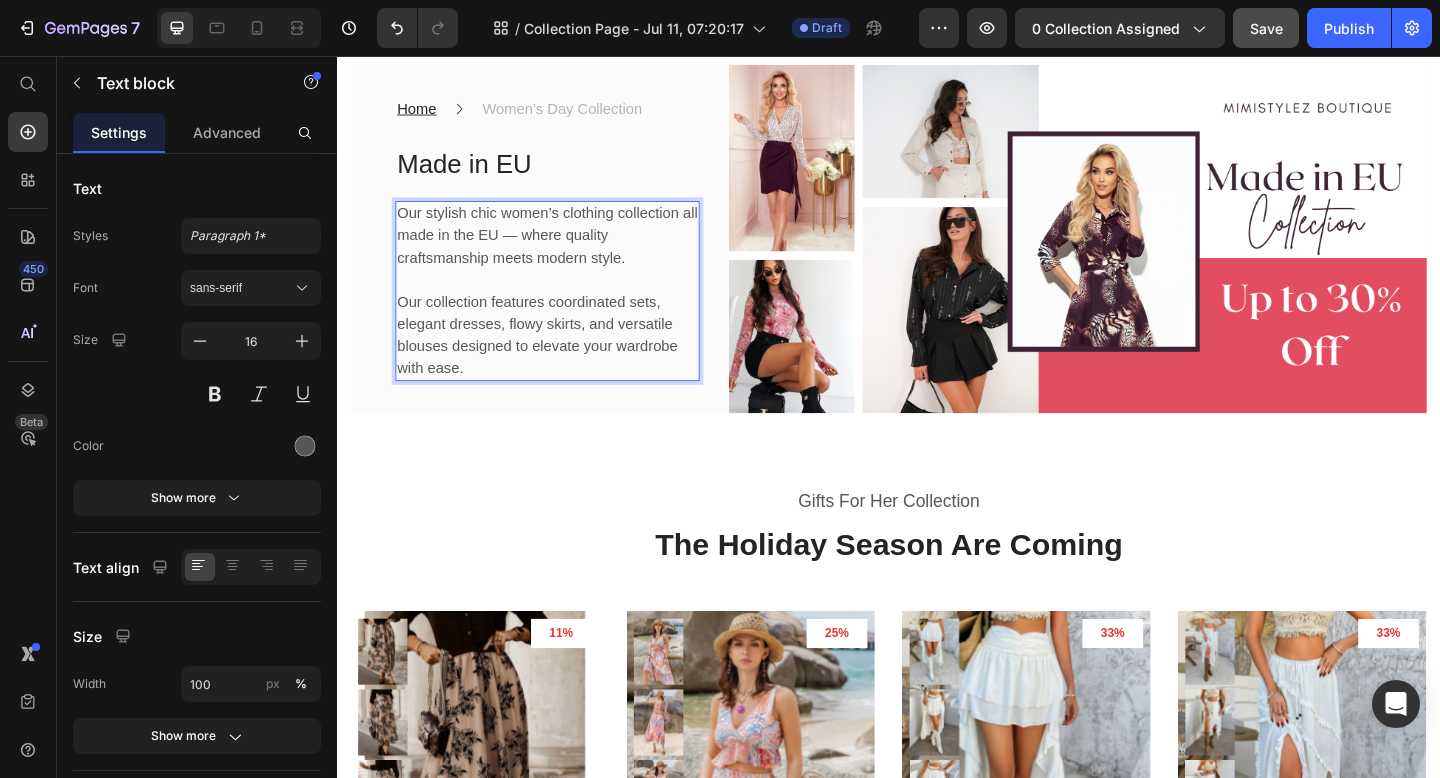 click on "Our collection features coordinated sets, elegant dresses, flowy skirts, and versatile blouses designed to elevate your wardrobe with ease." at bounding box center (565, 360) 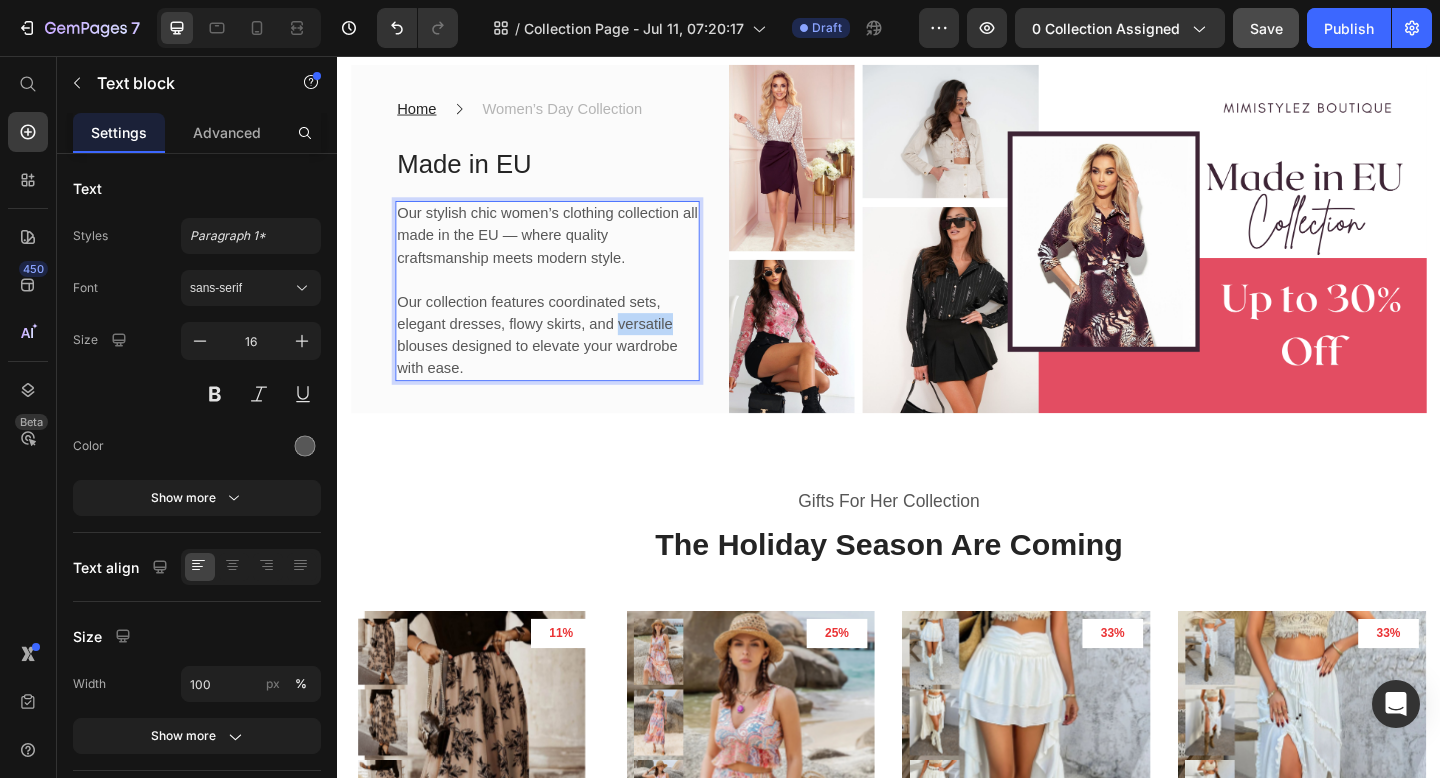 click on "Our collection features coordinated sets, elegant dresses, flowy skirts, and versatile blouses designed to elevate your wardrobe with ease." at bounding box center [565, 360] 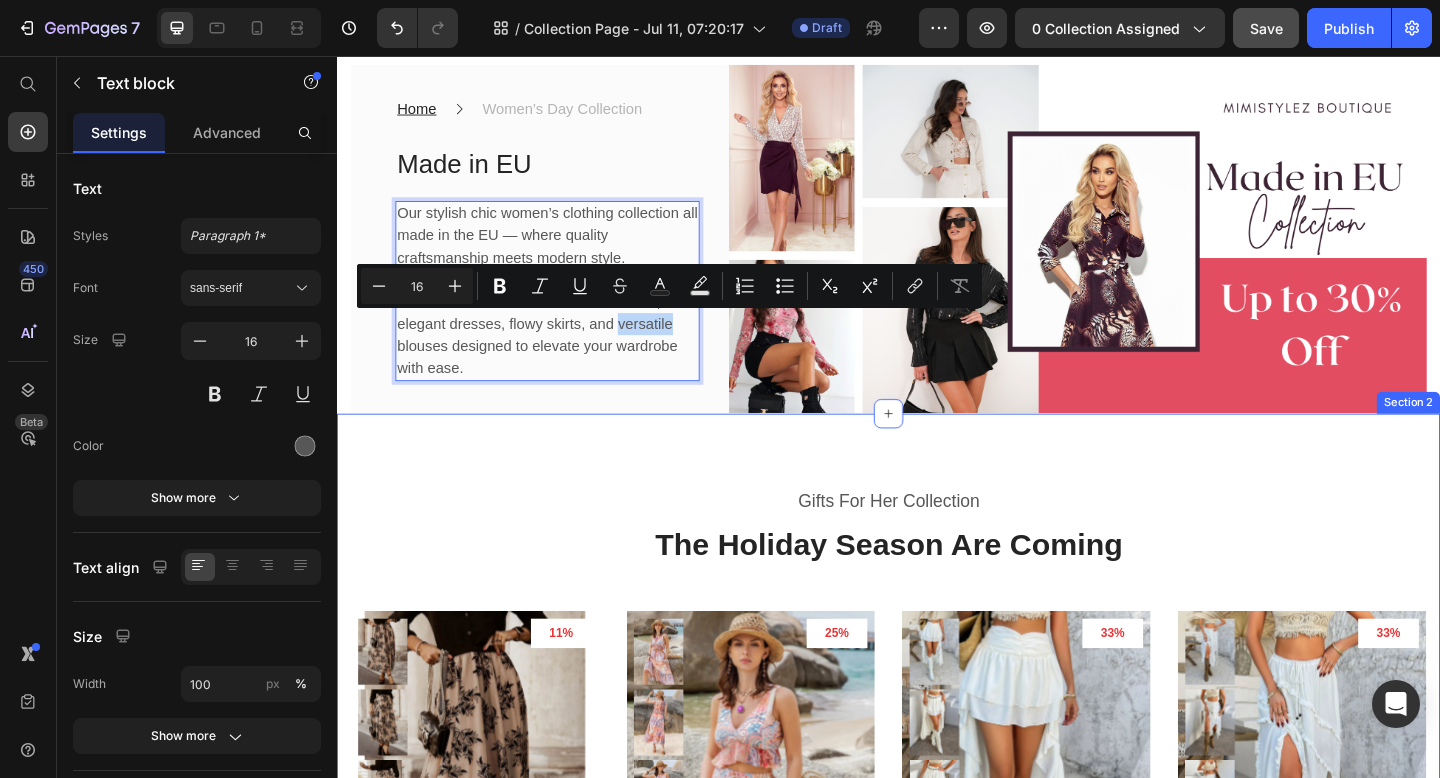 click on "Gifts For Her Collection Heading The Holiday Season Are Coming Heading 11% (P) Tag
Product Images & Gallery Row Embroidered High Waist Skirt (P) Title $31.00 (P) Price $35.00 (P) Price Row Row 25% (P) Tag
Product Images & Gallery Row Printed V-Neck Top and Midi Skirt Set (P) Title $45.00 (P) Price $60.00 (P) Price Row Row 33% (P) Tag
Product Images & Gallery Row Devine High-Low Ruched Layered Skirt (P) Title $36.99 (P) Price $55.00 (P) Price Row Row 33% (P) Tag
Product Images & Gallery Row (P) Title $36.99" at bounding box center [937, 1076] 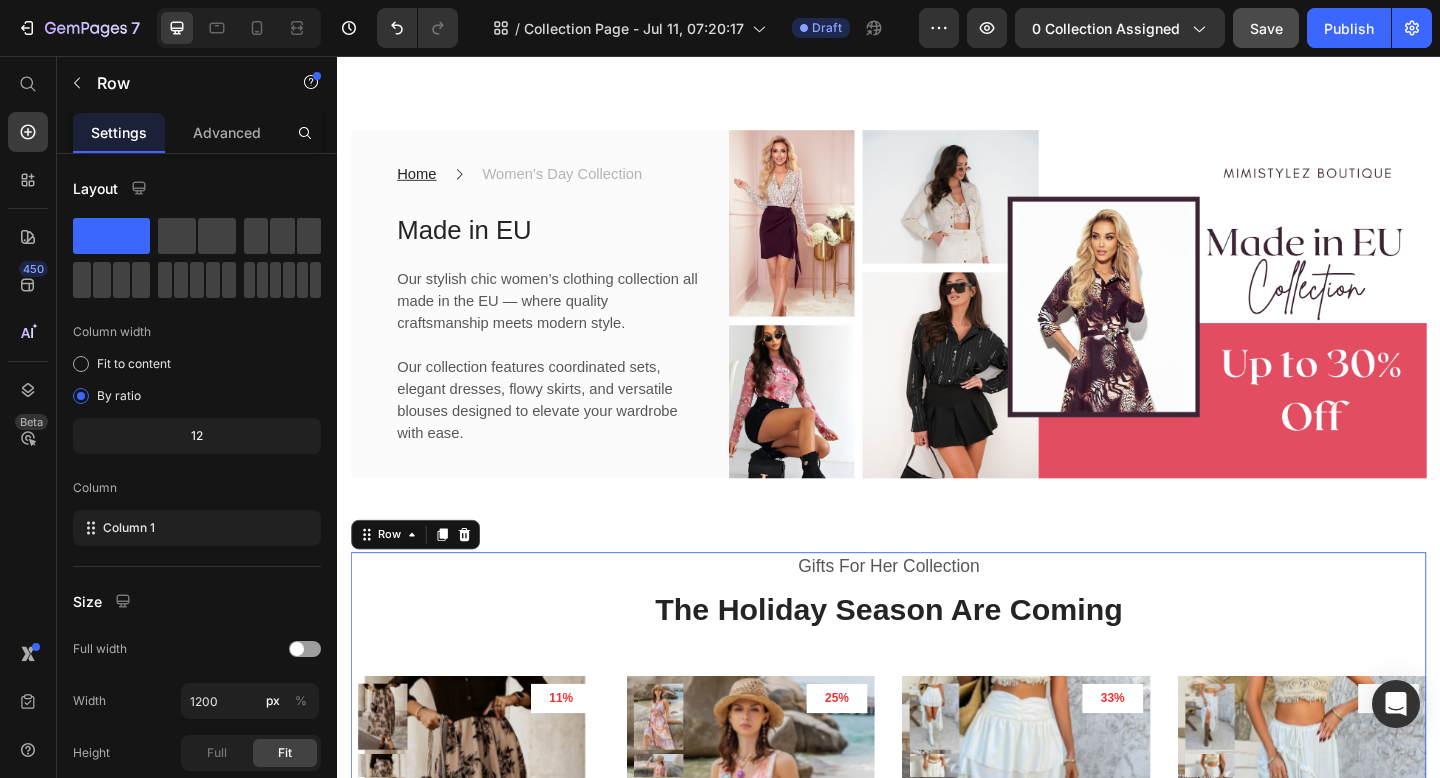 scroll, scrollTop: 55, scrollLeft: 0, axis: vertical 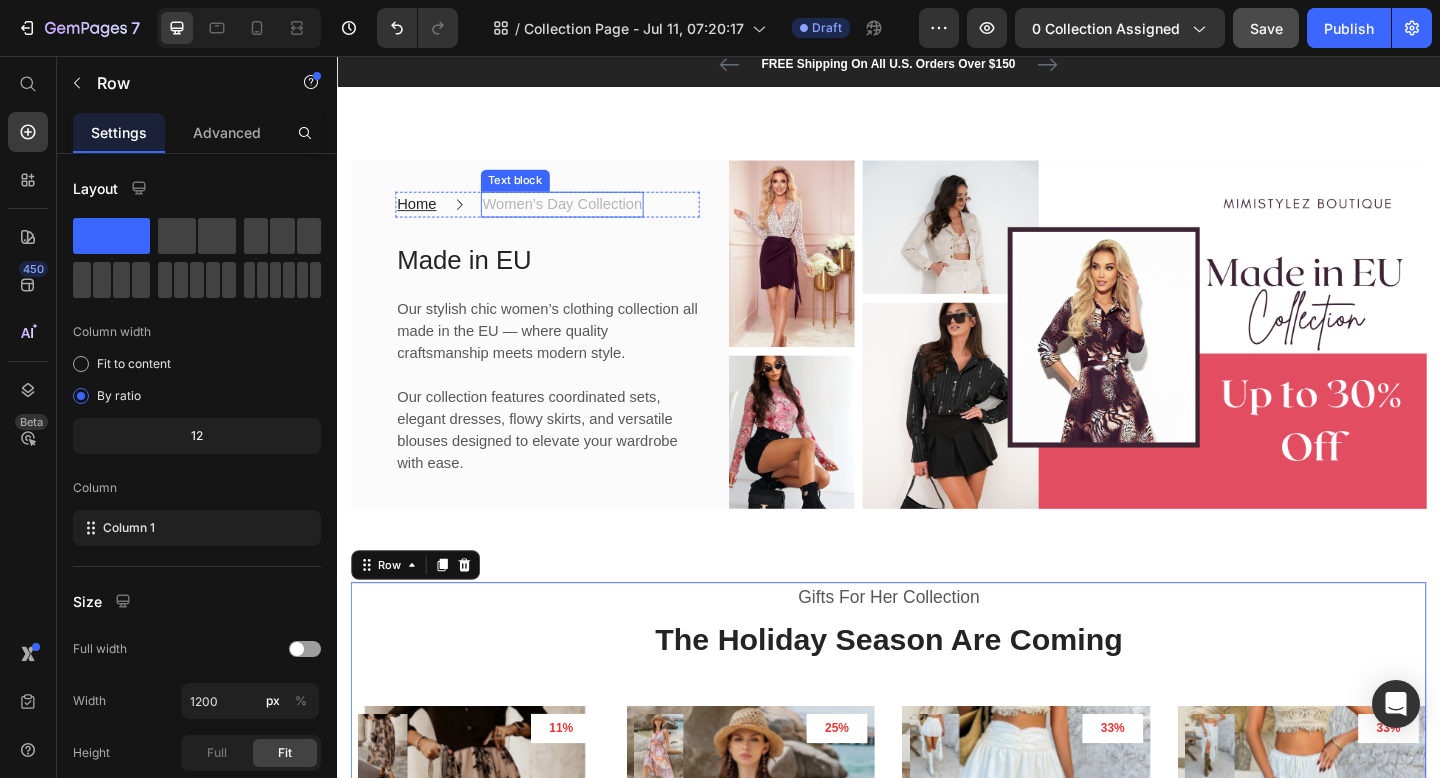 click on "Women’s Day Collection" at bounding box center (582, 218) 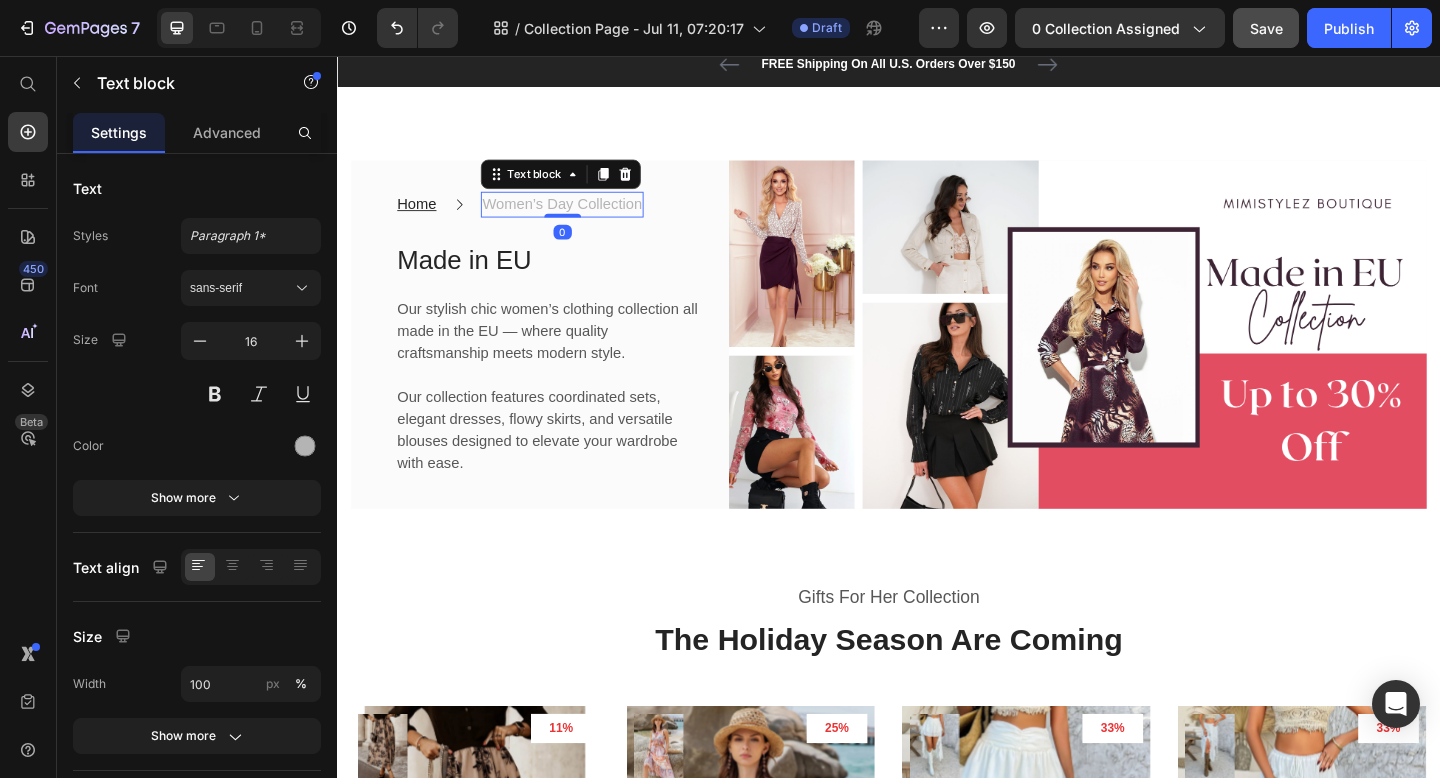 click on "Women’s Day Collection" at bounding box center [582, 218] 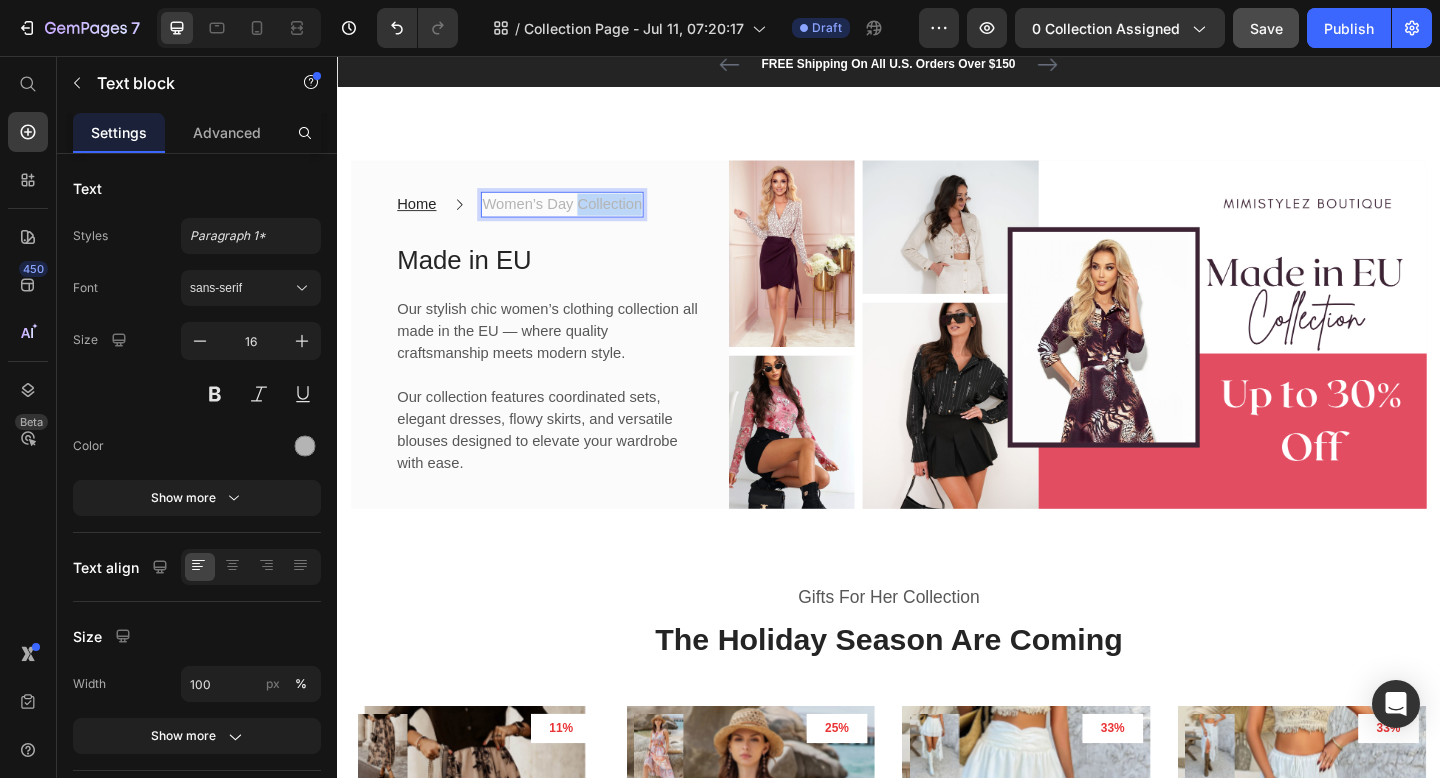 click on "Women’s Day Collection" at bounding box center [582, 218] 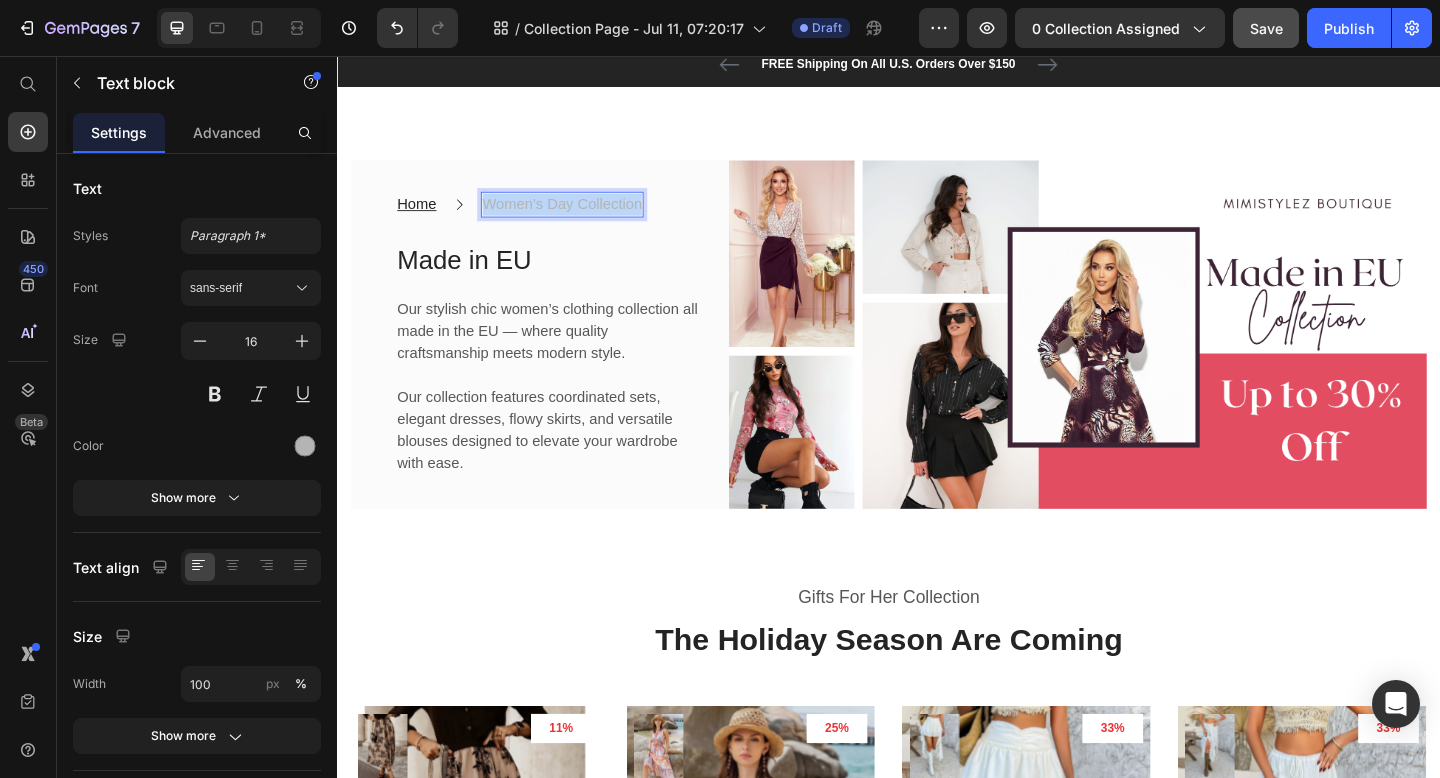 click on "Women’s Day Collection" at bounding box center (582, 218) 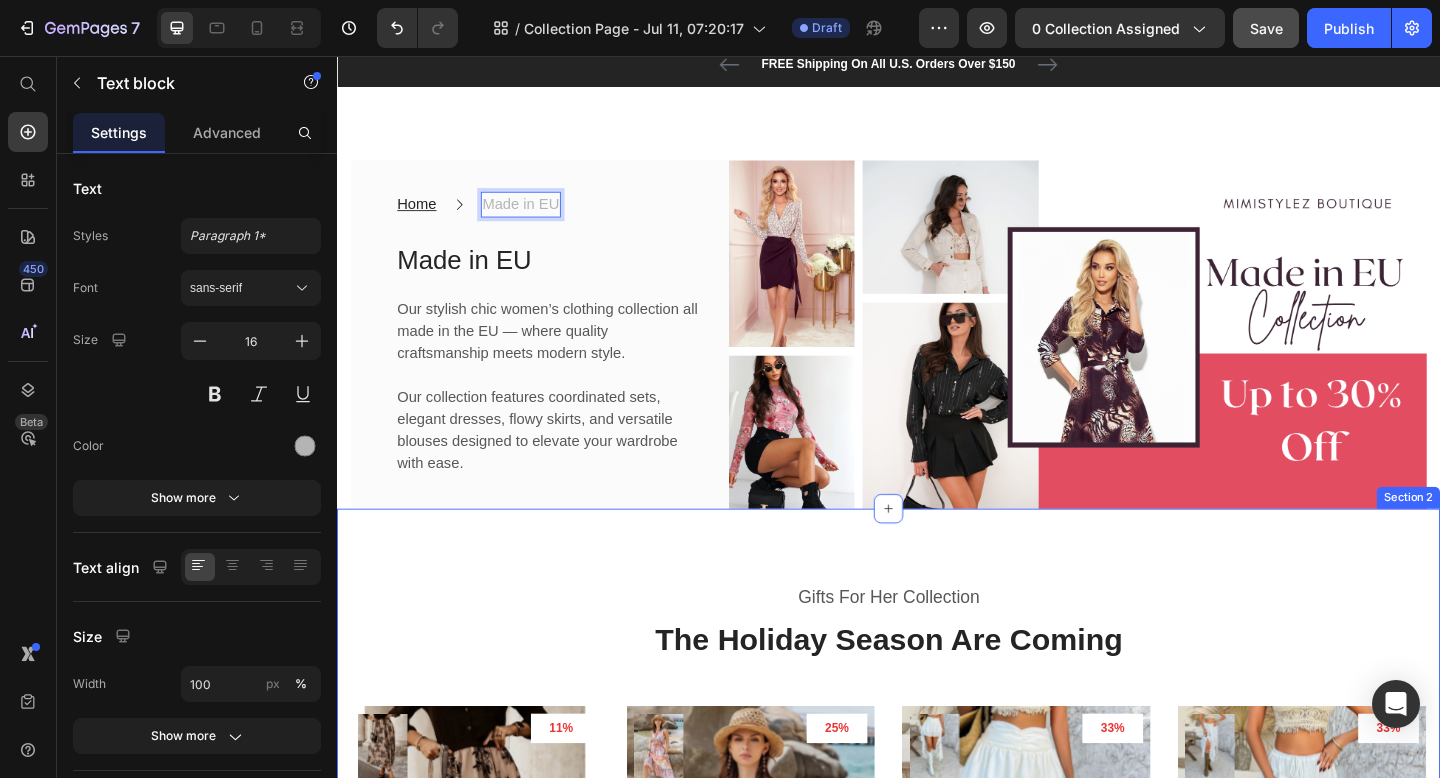 scroll, scrollTop: 66, scrollLeft: 0, axis: vertical 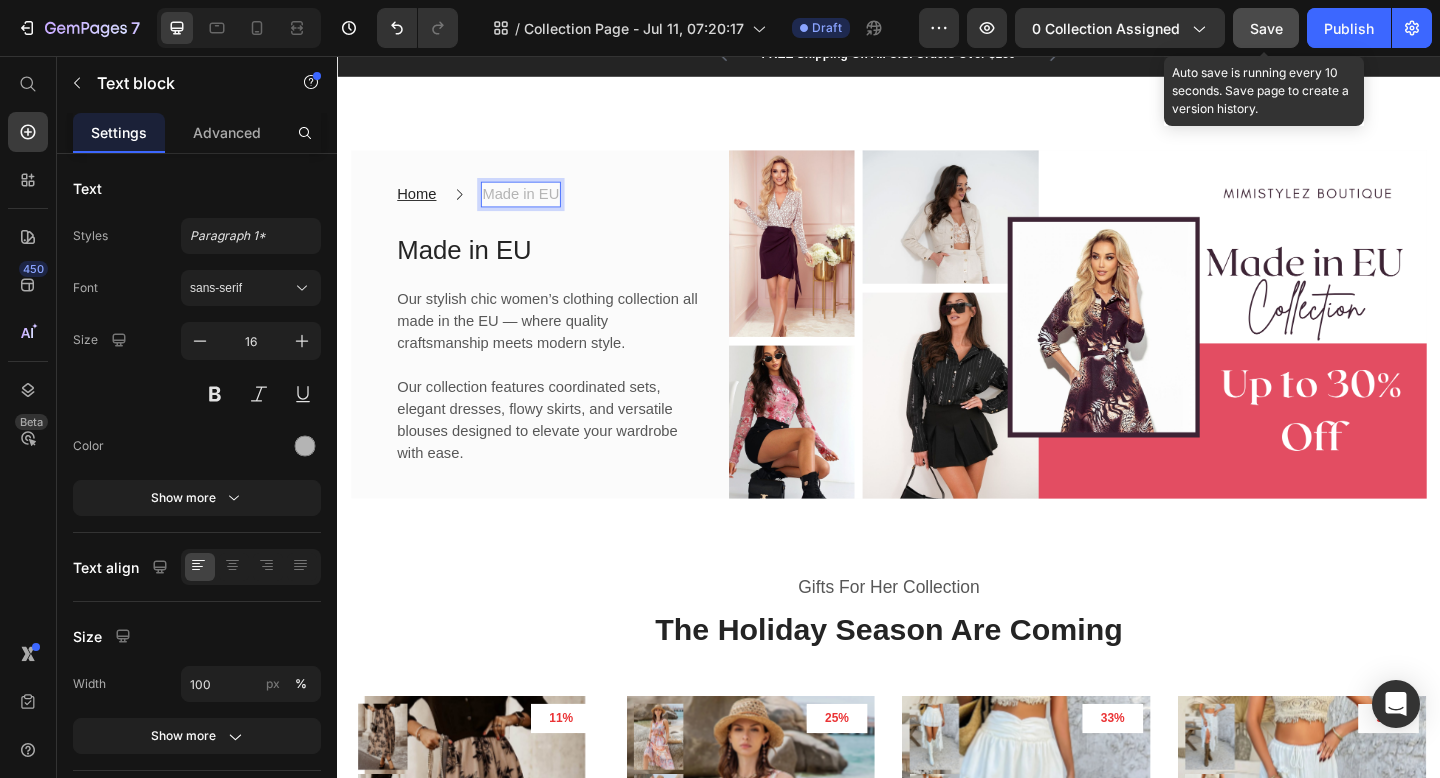 click on "Save" 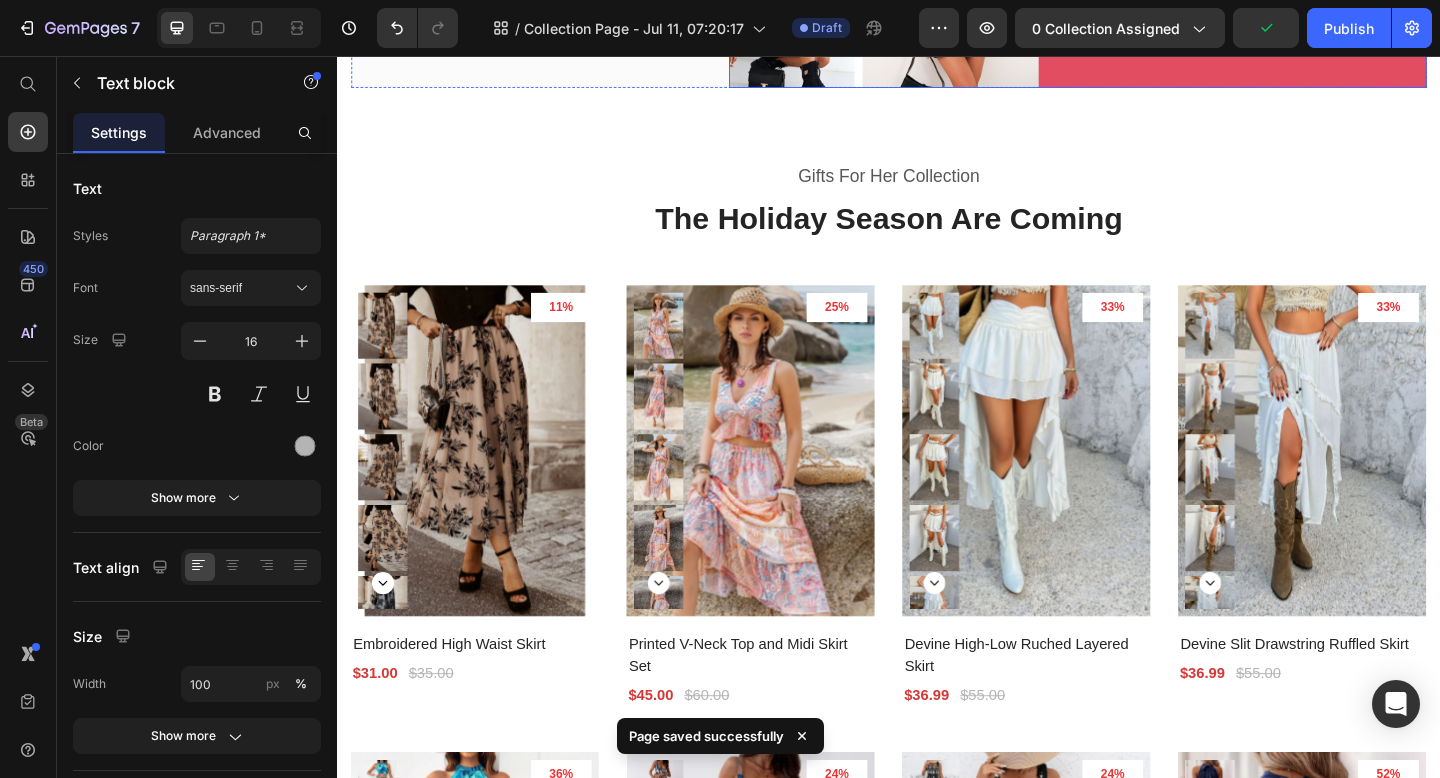 scroll, scrollTop: 568, scrollLeft: 0, axis: vertical 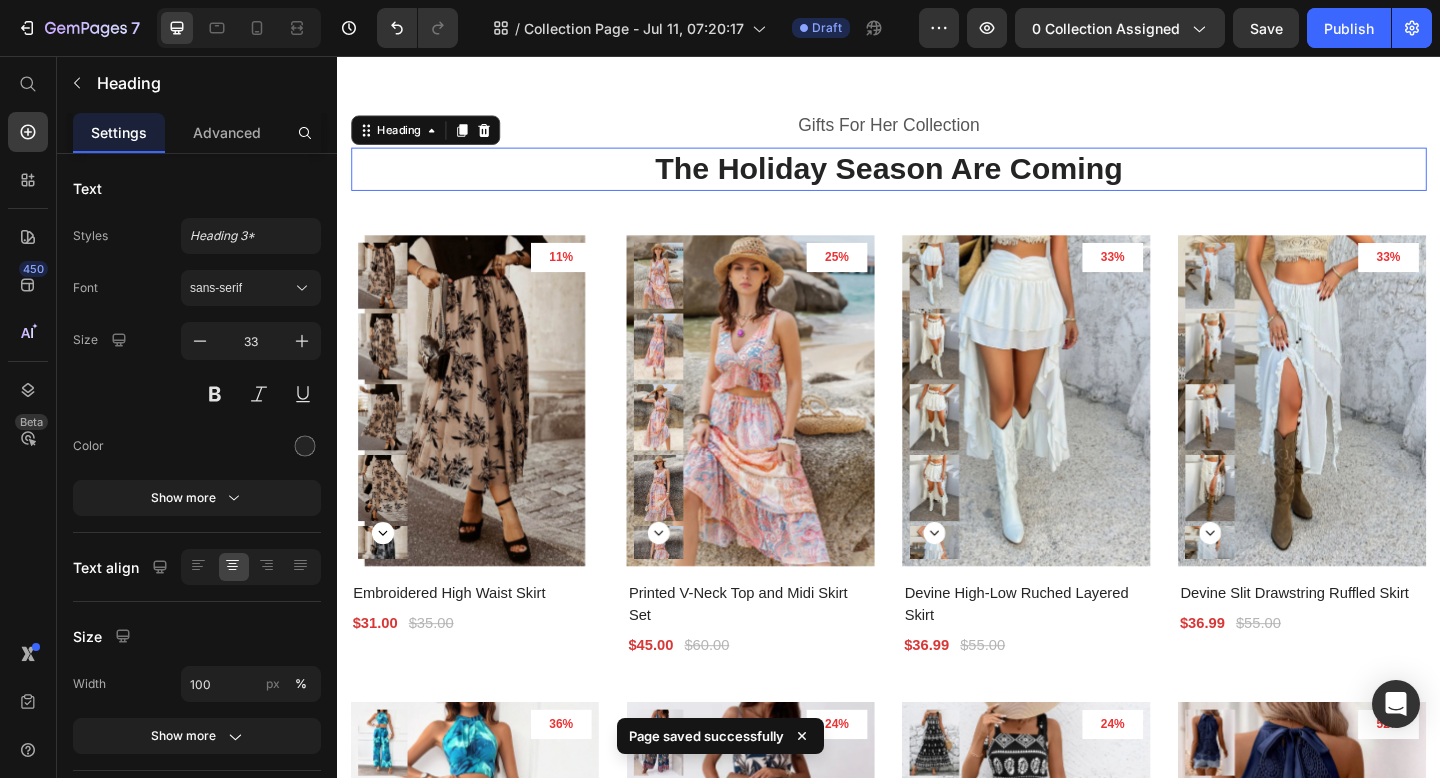 click on "The Holiday Season Are Coming" at bounding box center [937, 179] 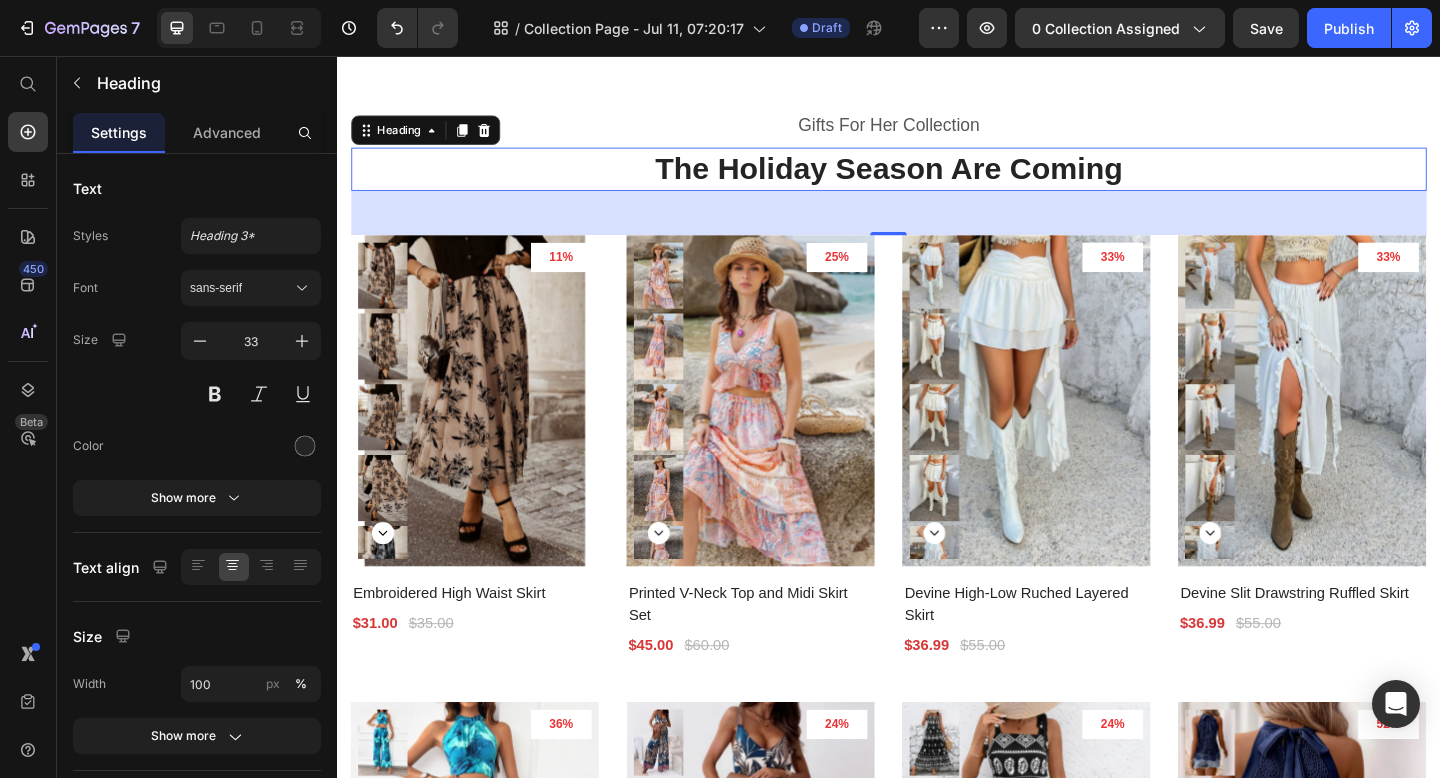 click on "48" at bounding box center (937, 227) 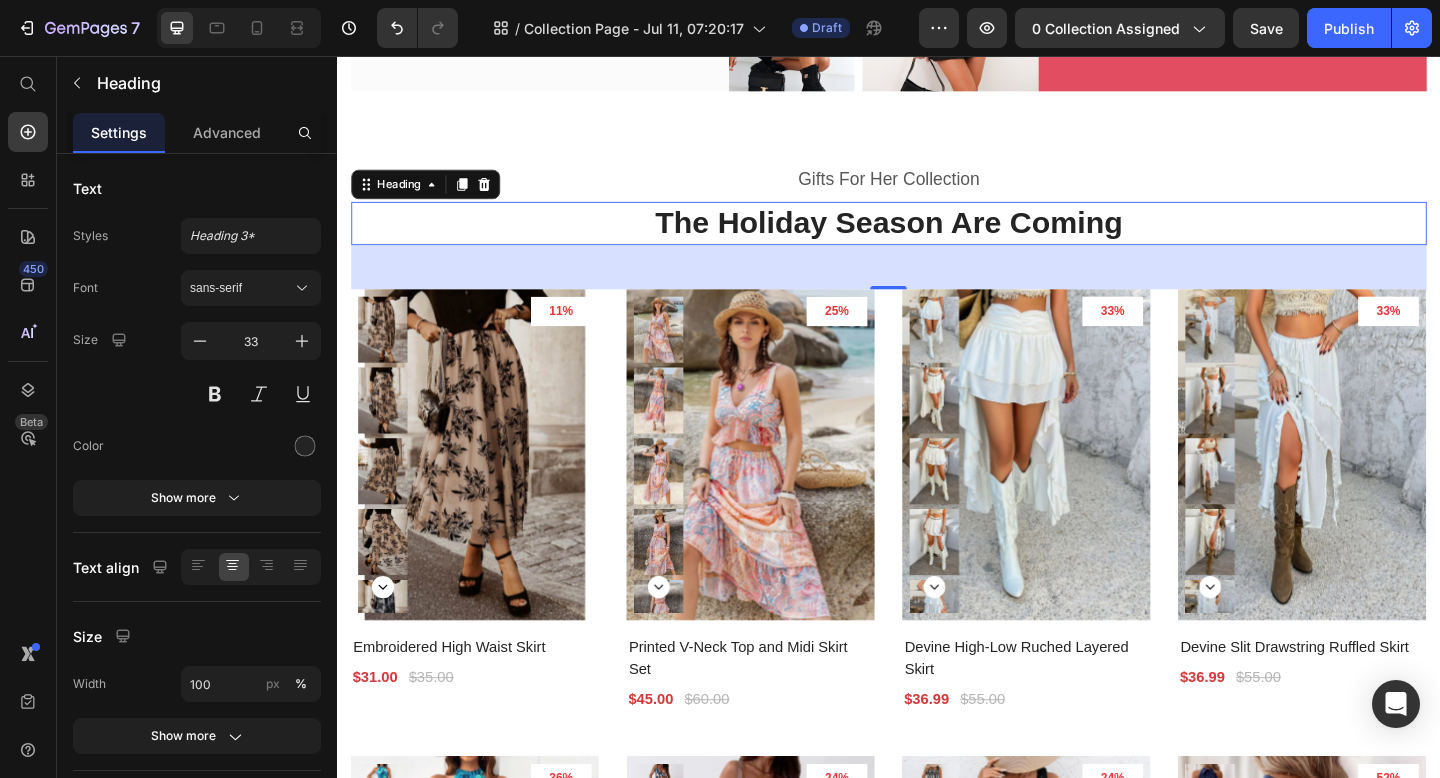 click on "48" at bounding box center [937, 286] 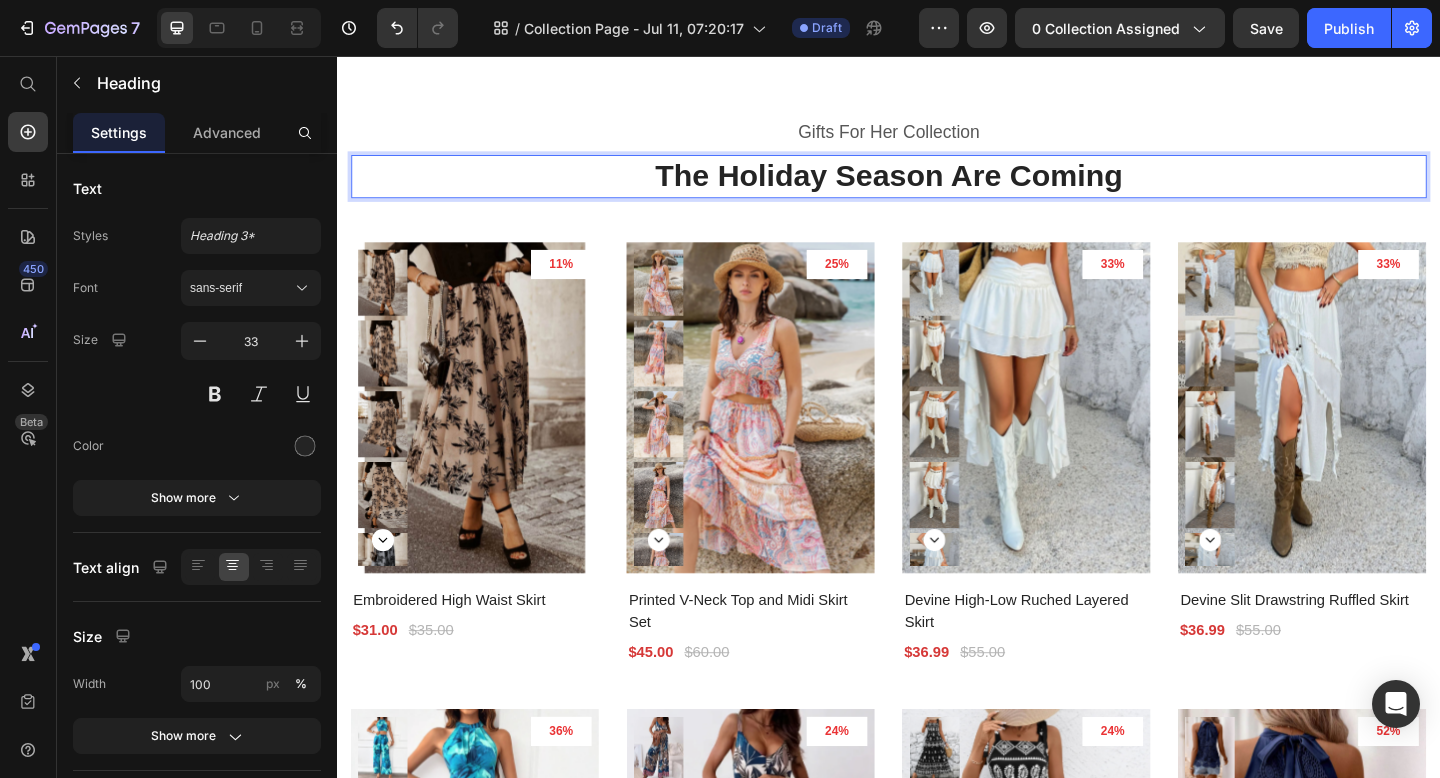 scroll, scrollTop: 513, scrollLeft: 0, axis: vertical 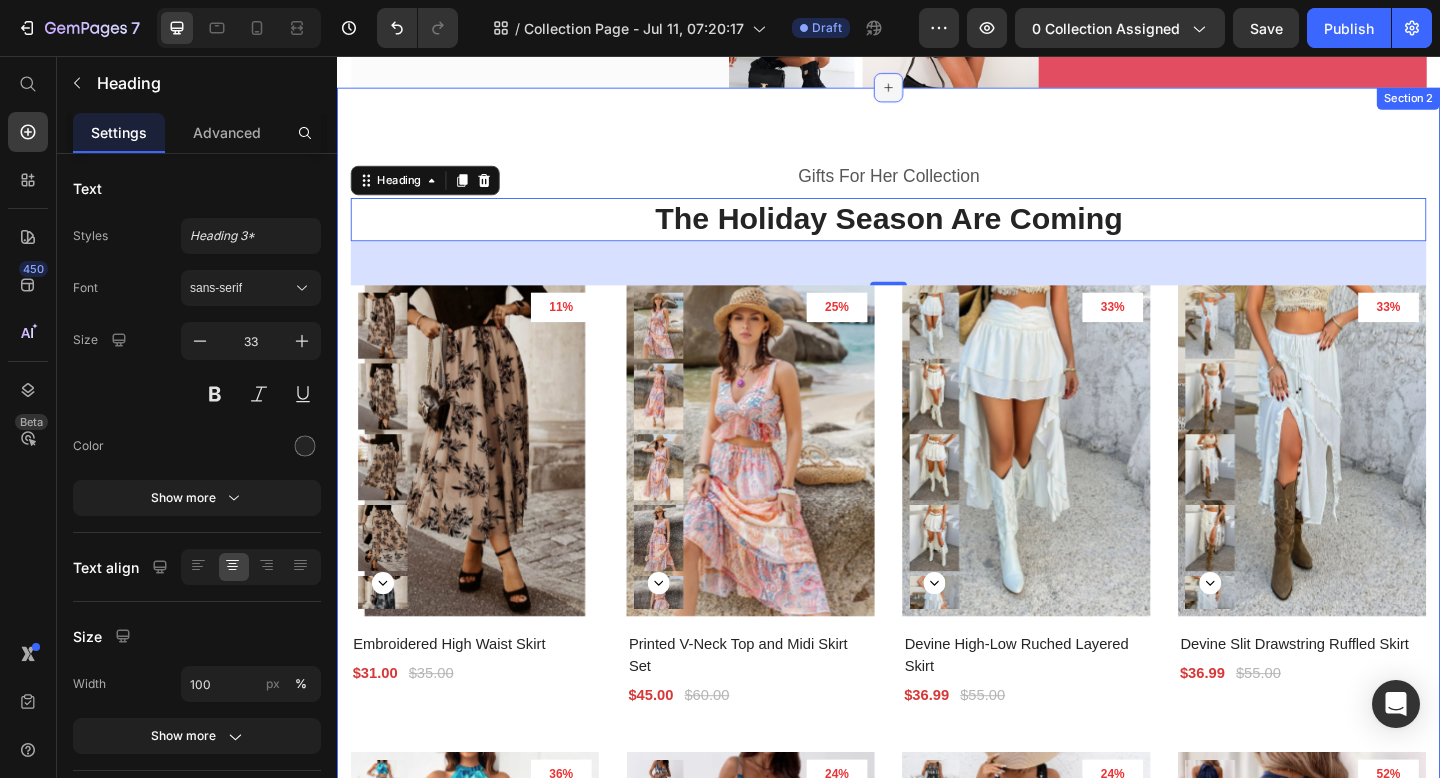 click at bounding box center [937, 91] 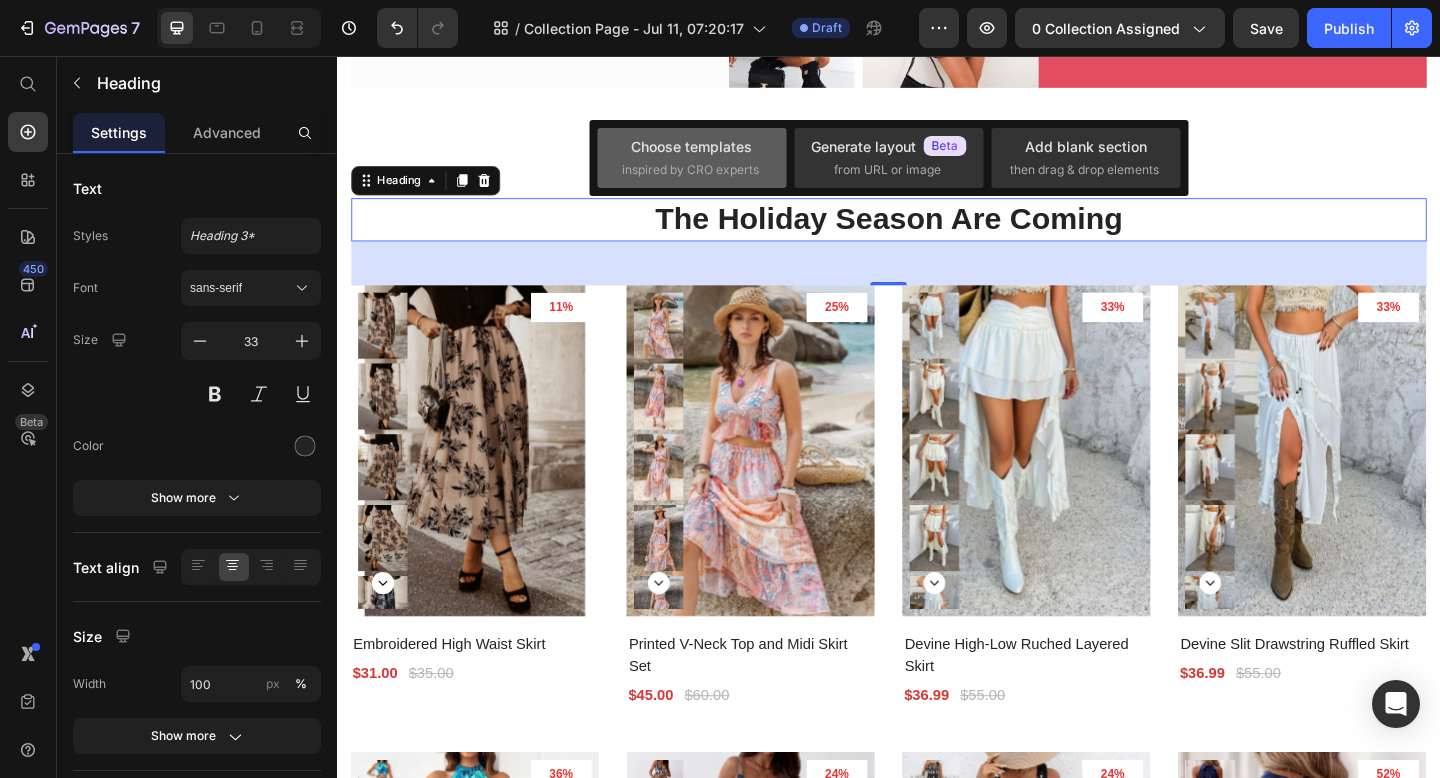 click on "inspired by CRO experts" at bounding box center [690, 170] 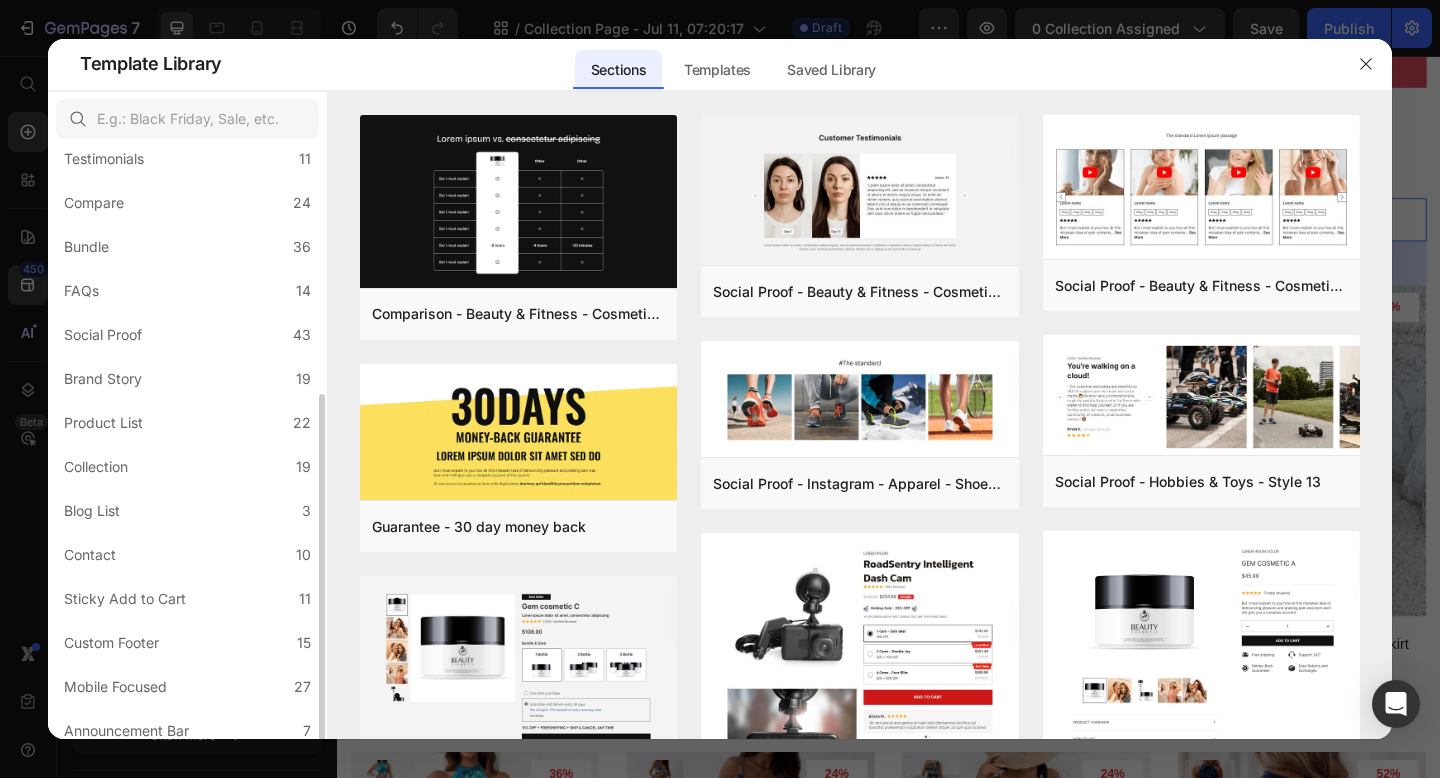 scroll, scrollTop: 388, scrollLeft: 0, axis: vertical 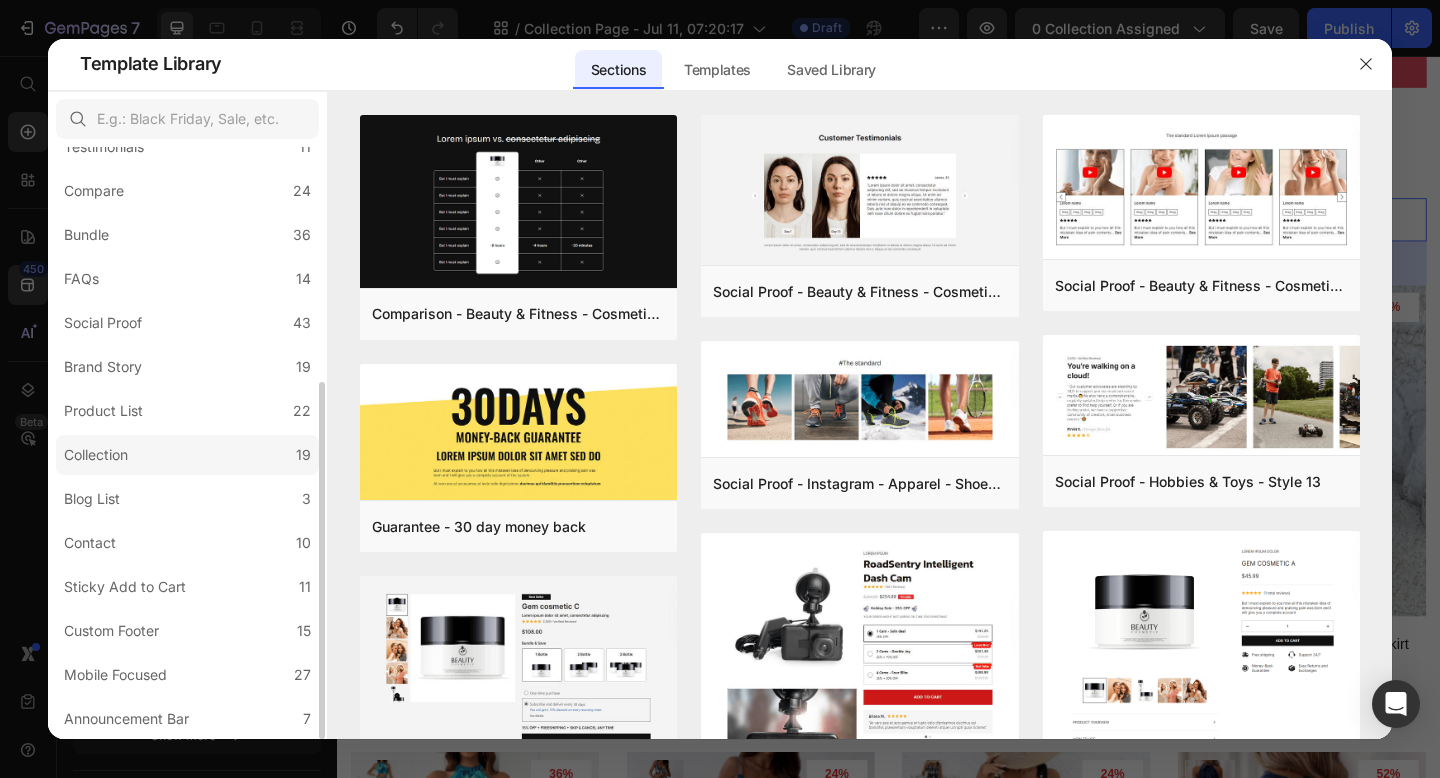 click on "Collection 19" 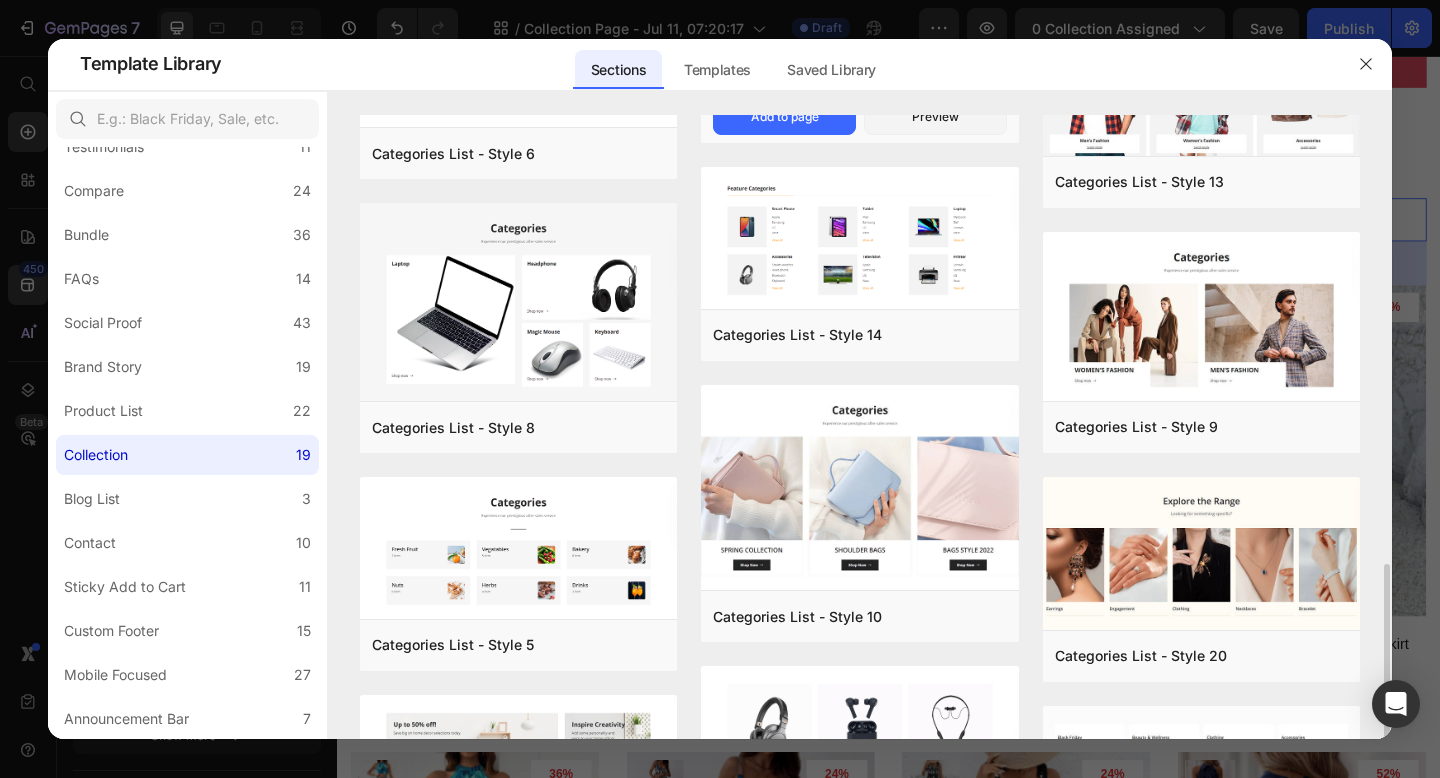 scroll, scrollTop: 0, scrollLeft: 0, axis: both 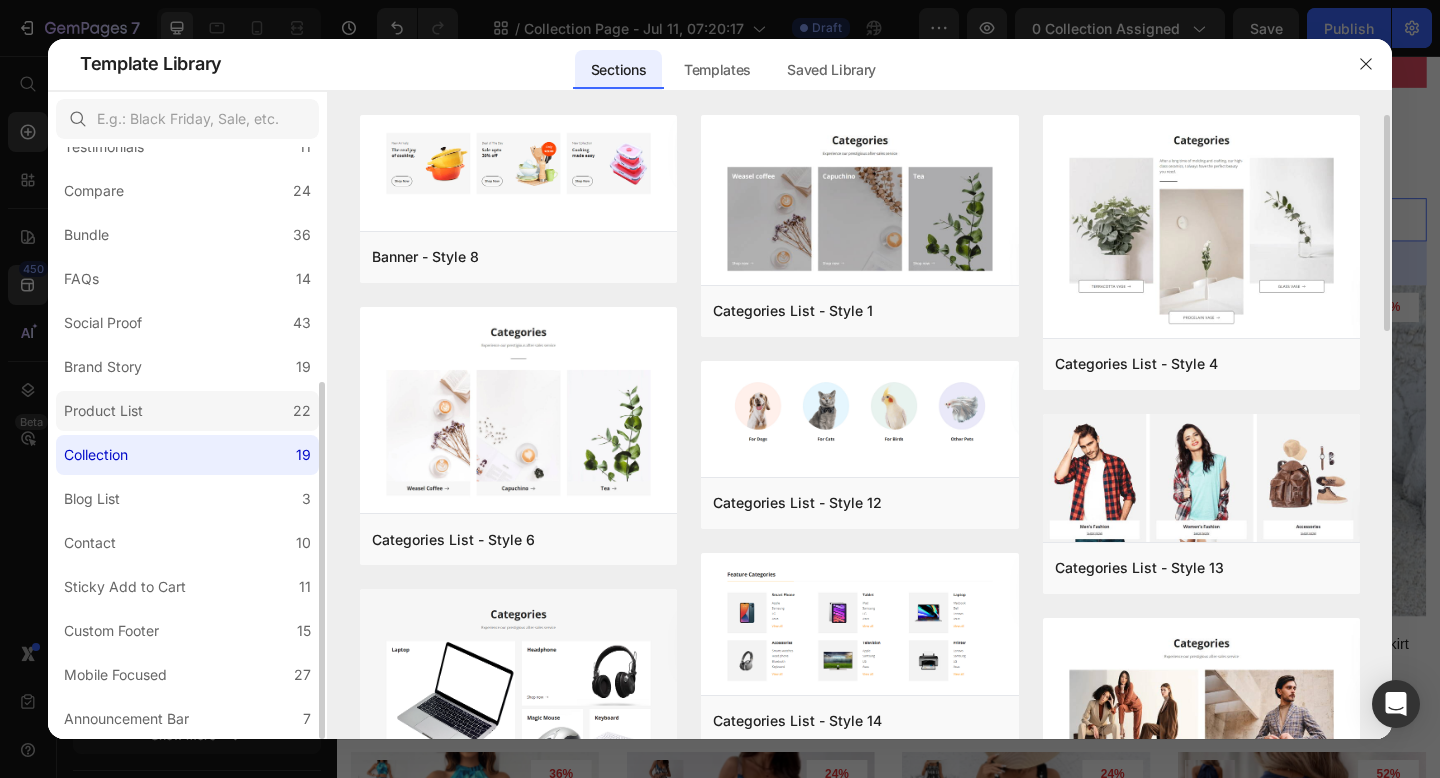 click on "Product List 22" 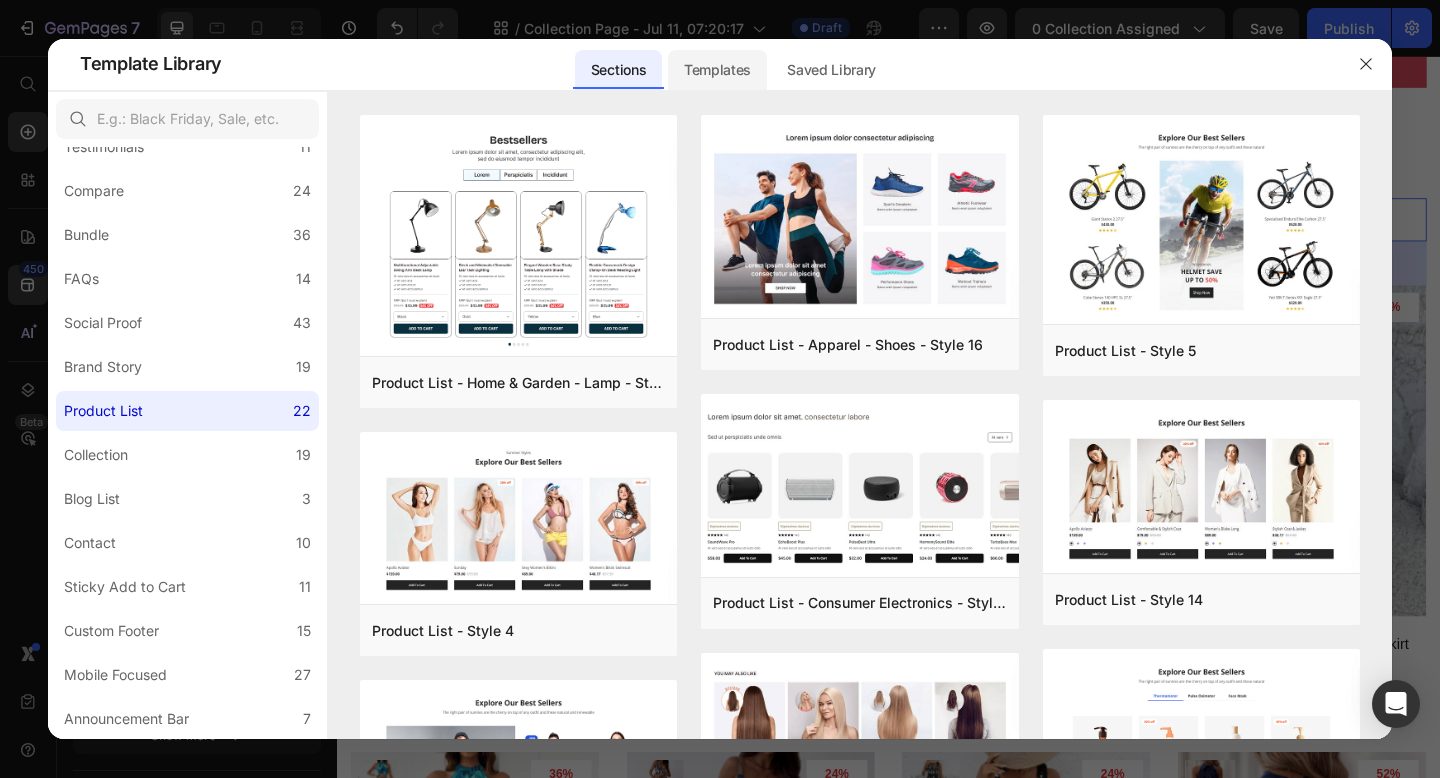 click on "Templates" 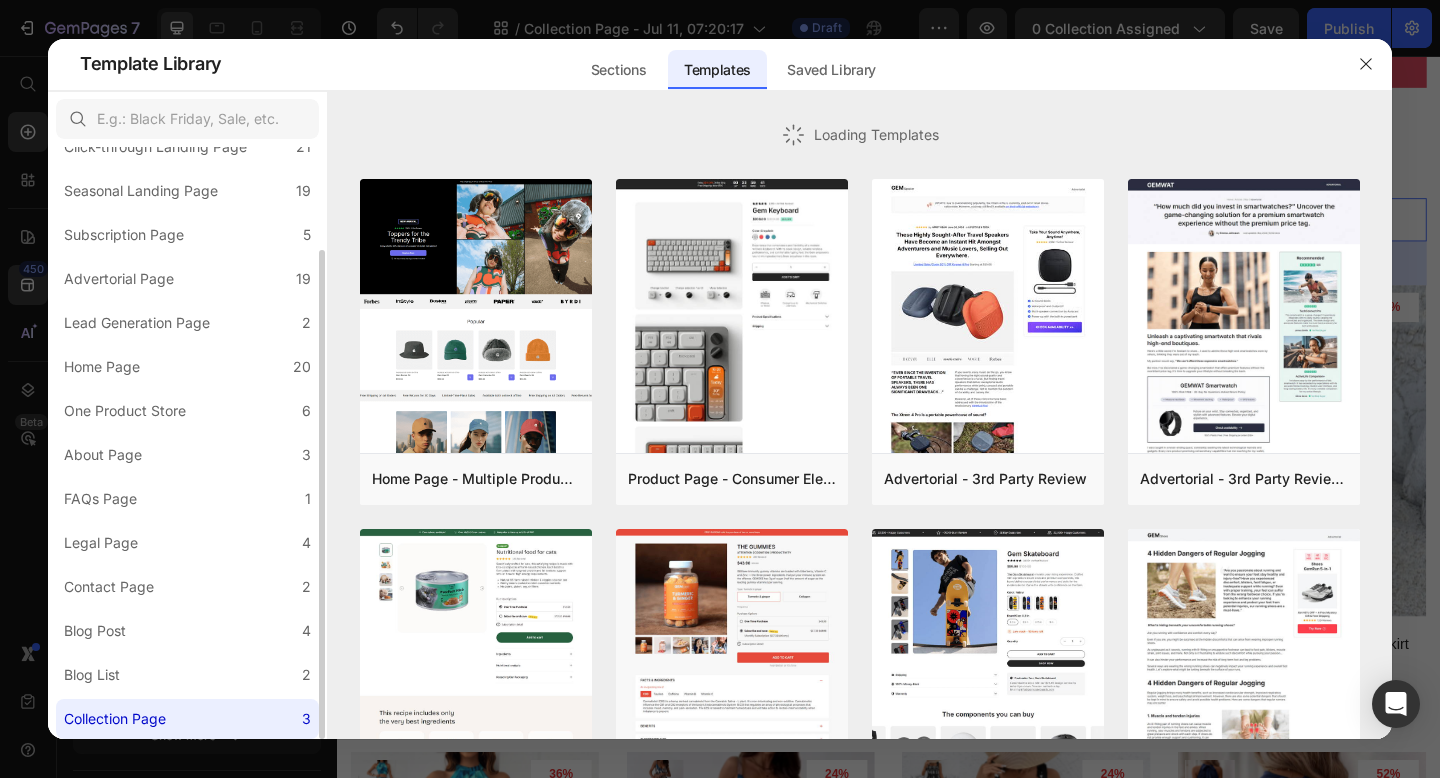scroll, scrollTop: 124, scrollLeft: 0, axis: vertical 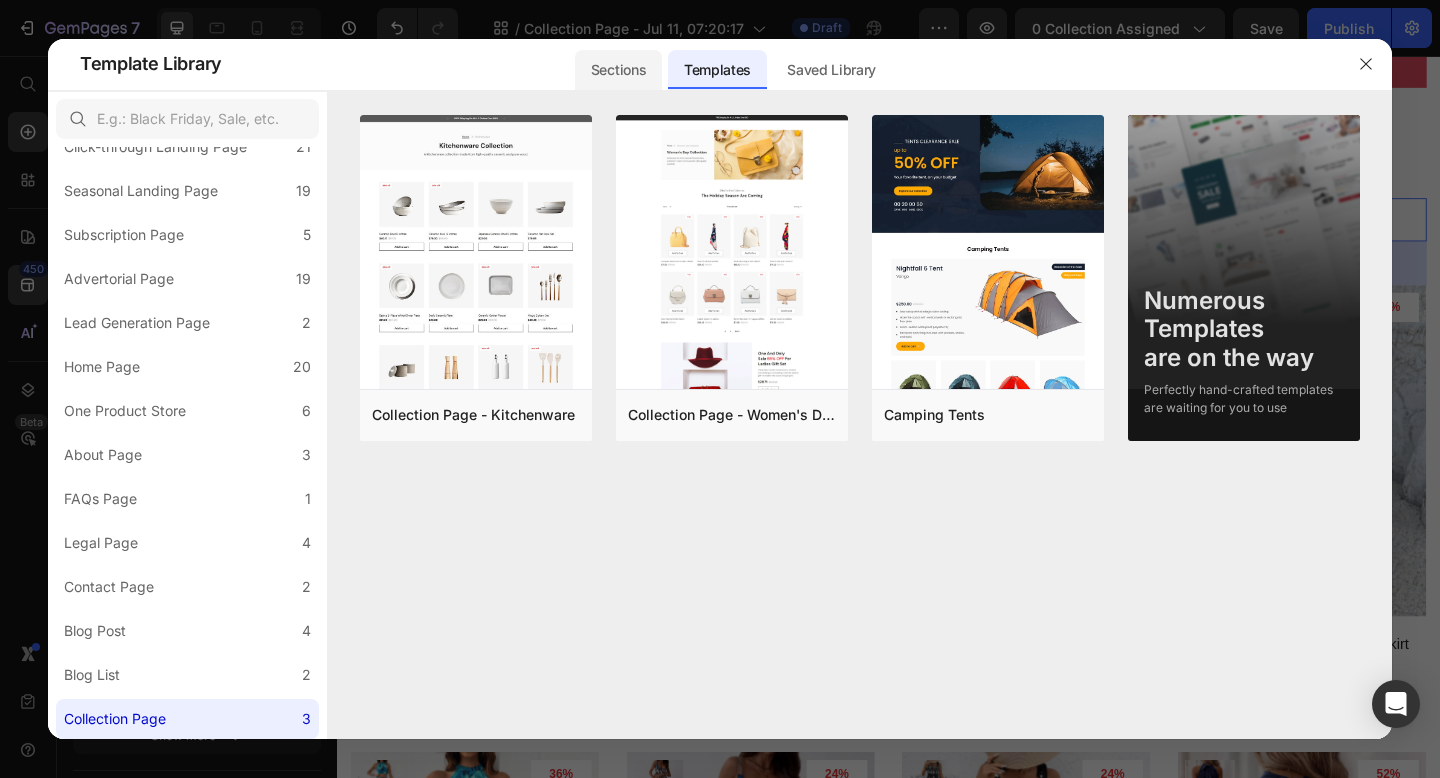click on "Sections" 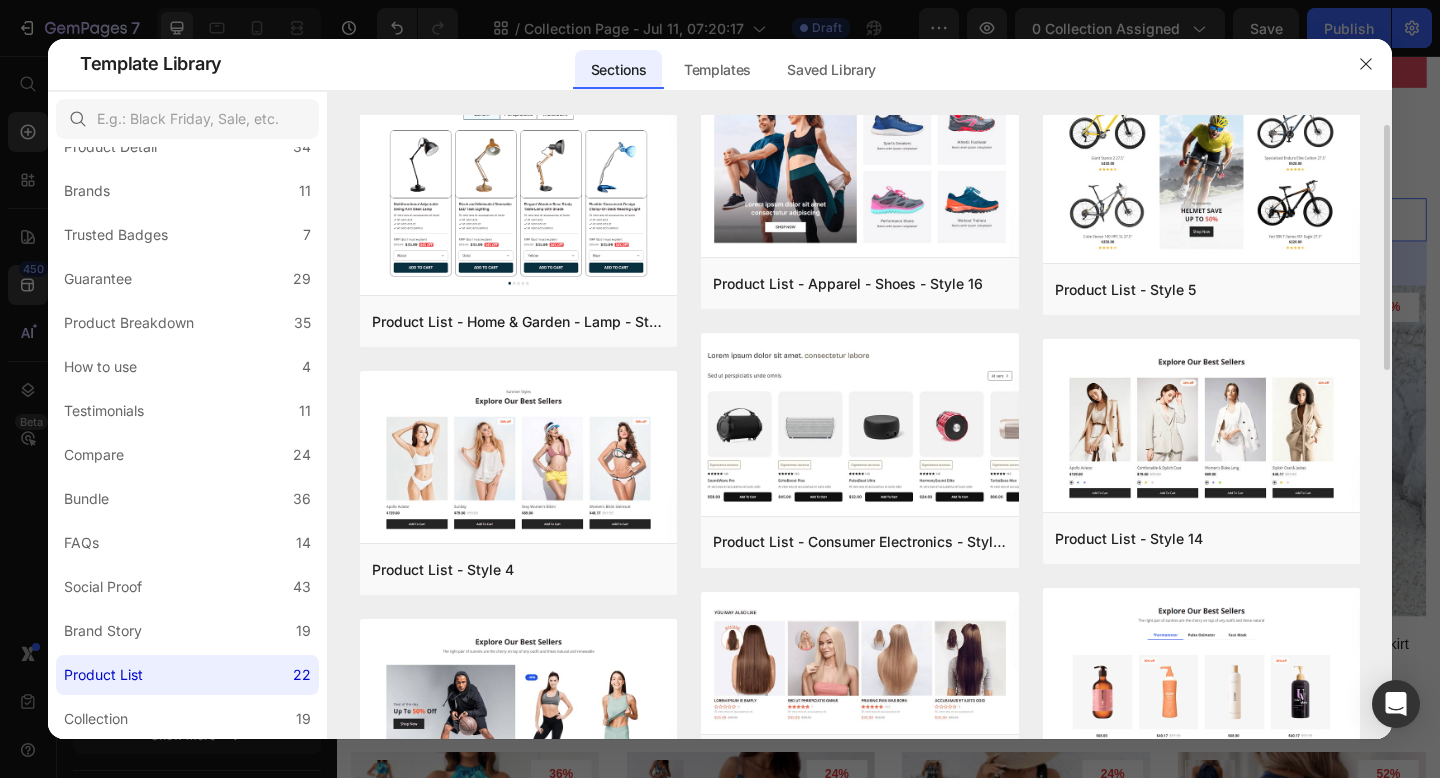 scroll, scrollTop: 63, scrollLeft: 0, axis: vertical 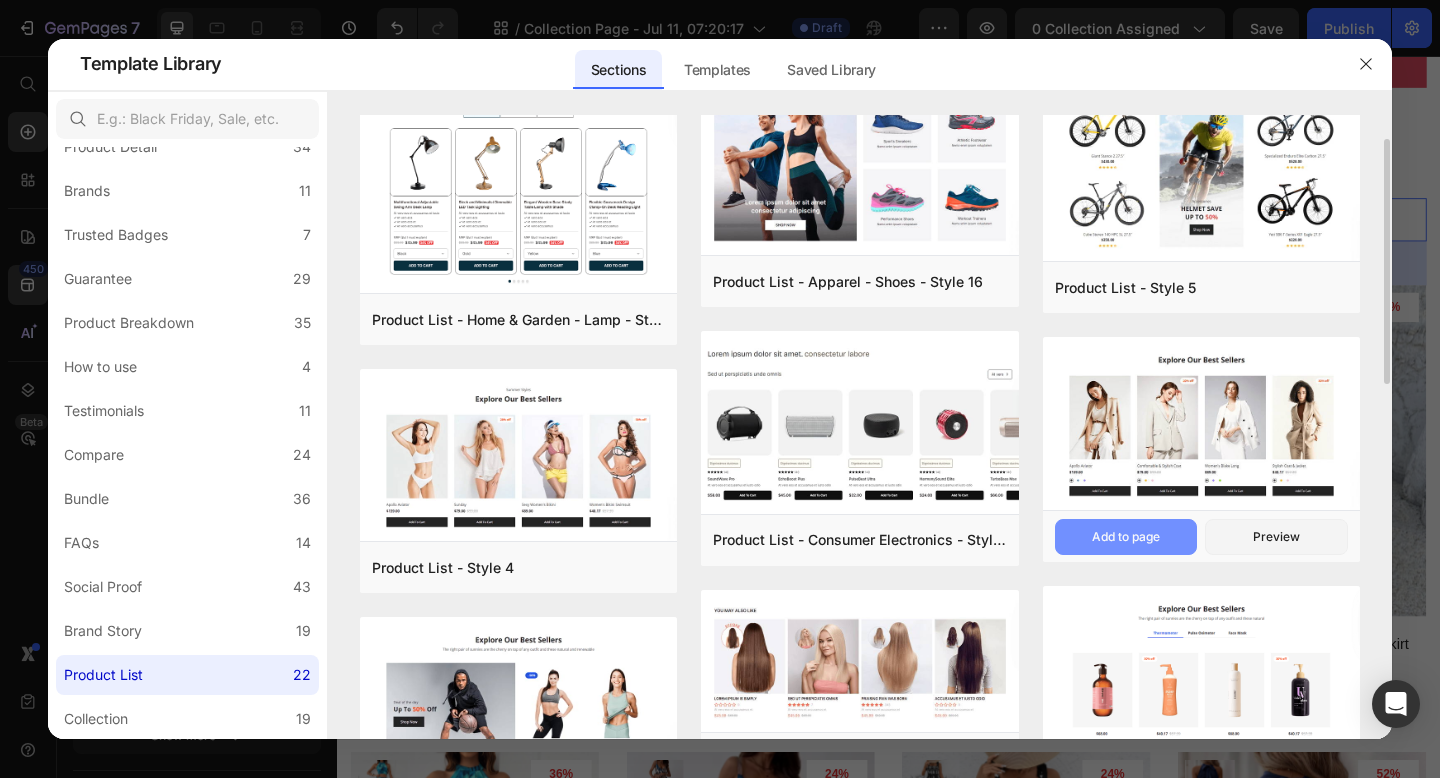 click on "Add to page" at bounding box center [1126, 537] 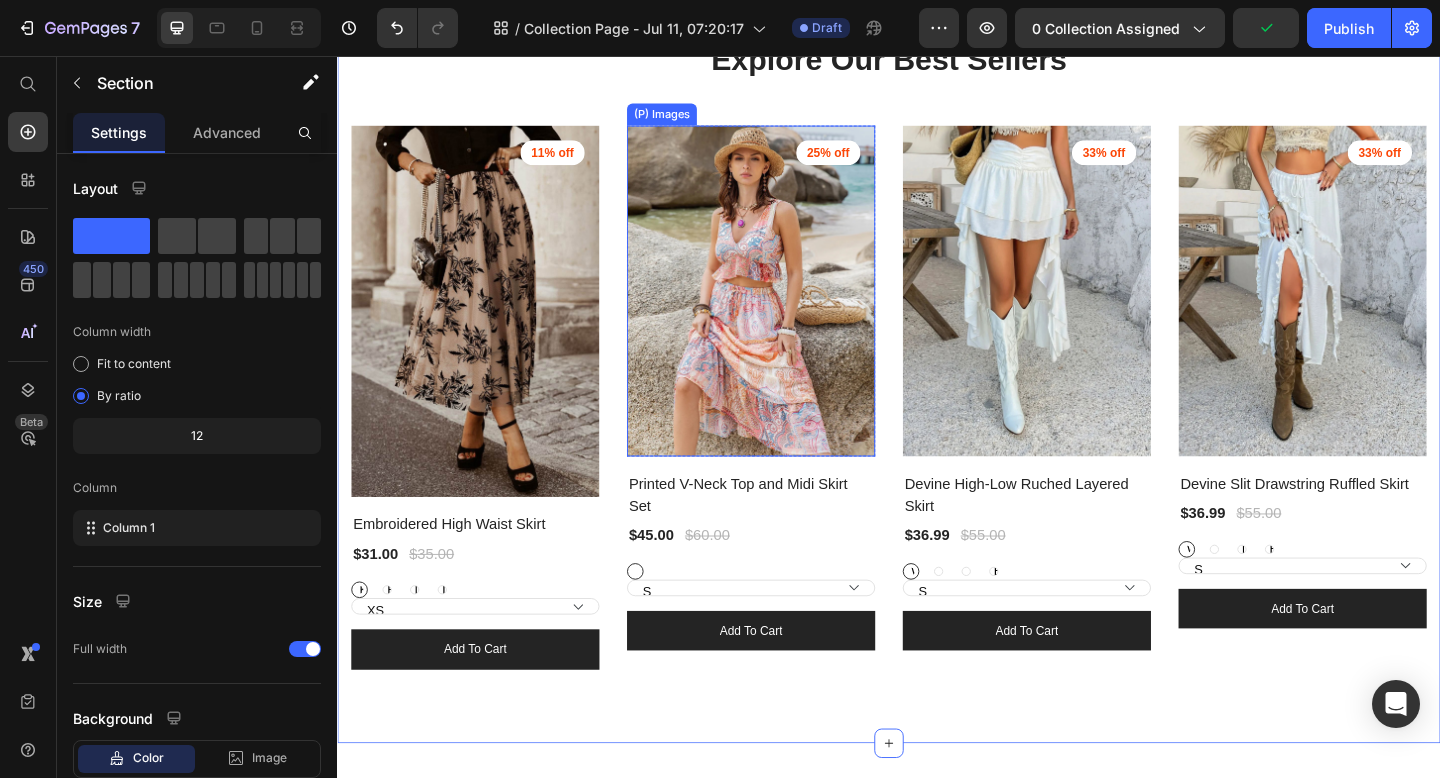 scroll, scrollTop: 650, scrollLeft: 0, axis: vertical 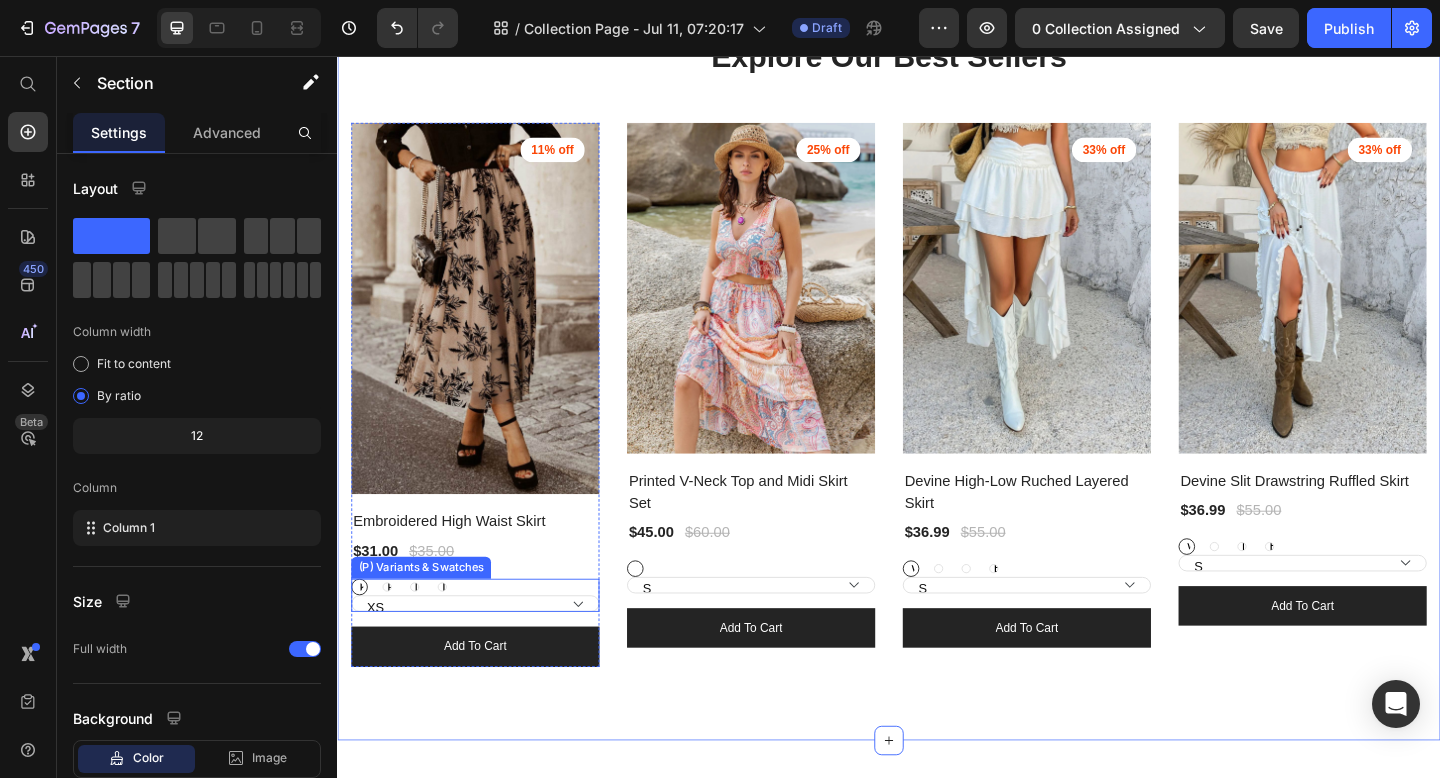 click on "XS S M L XL" at bounding box center [487, 652] 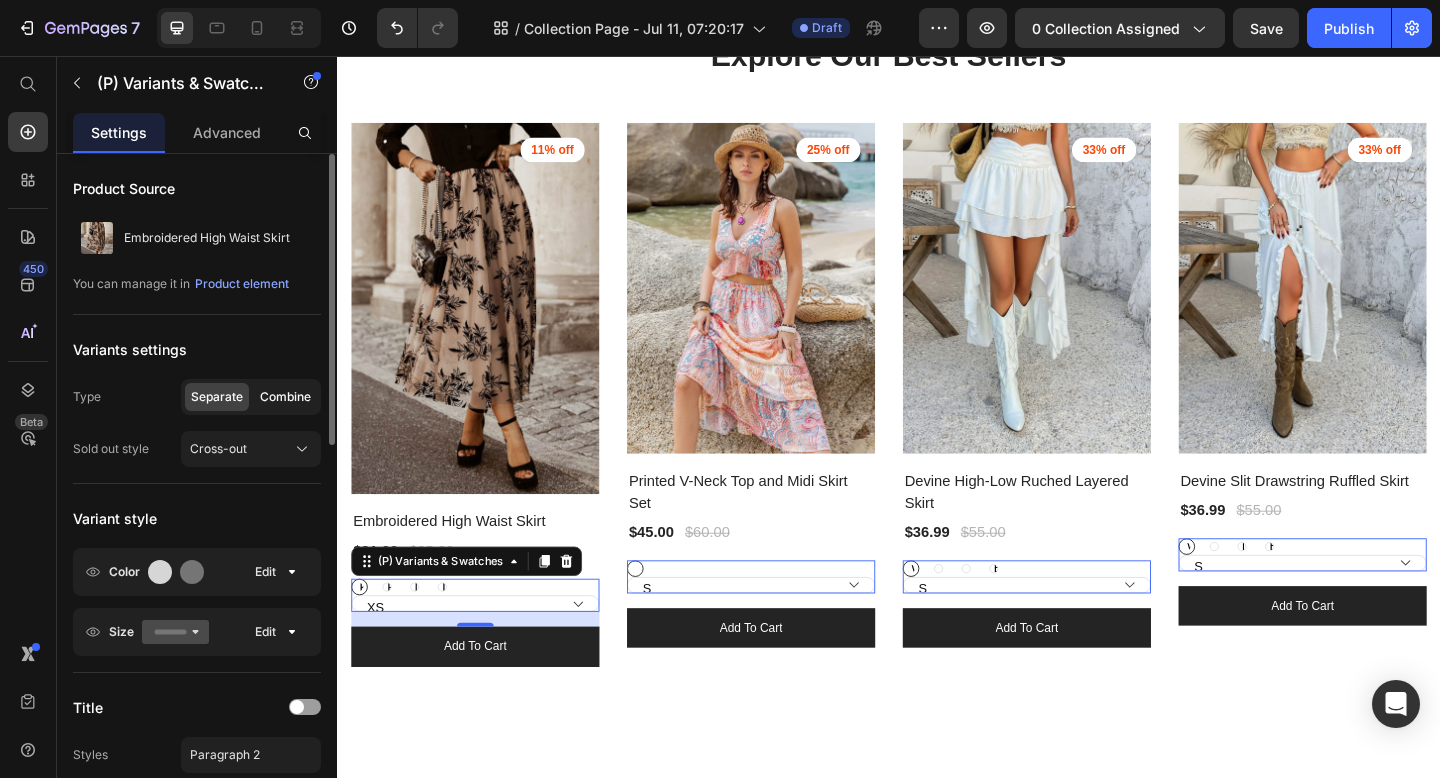 click on "Combine" 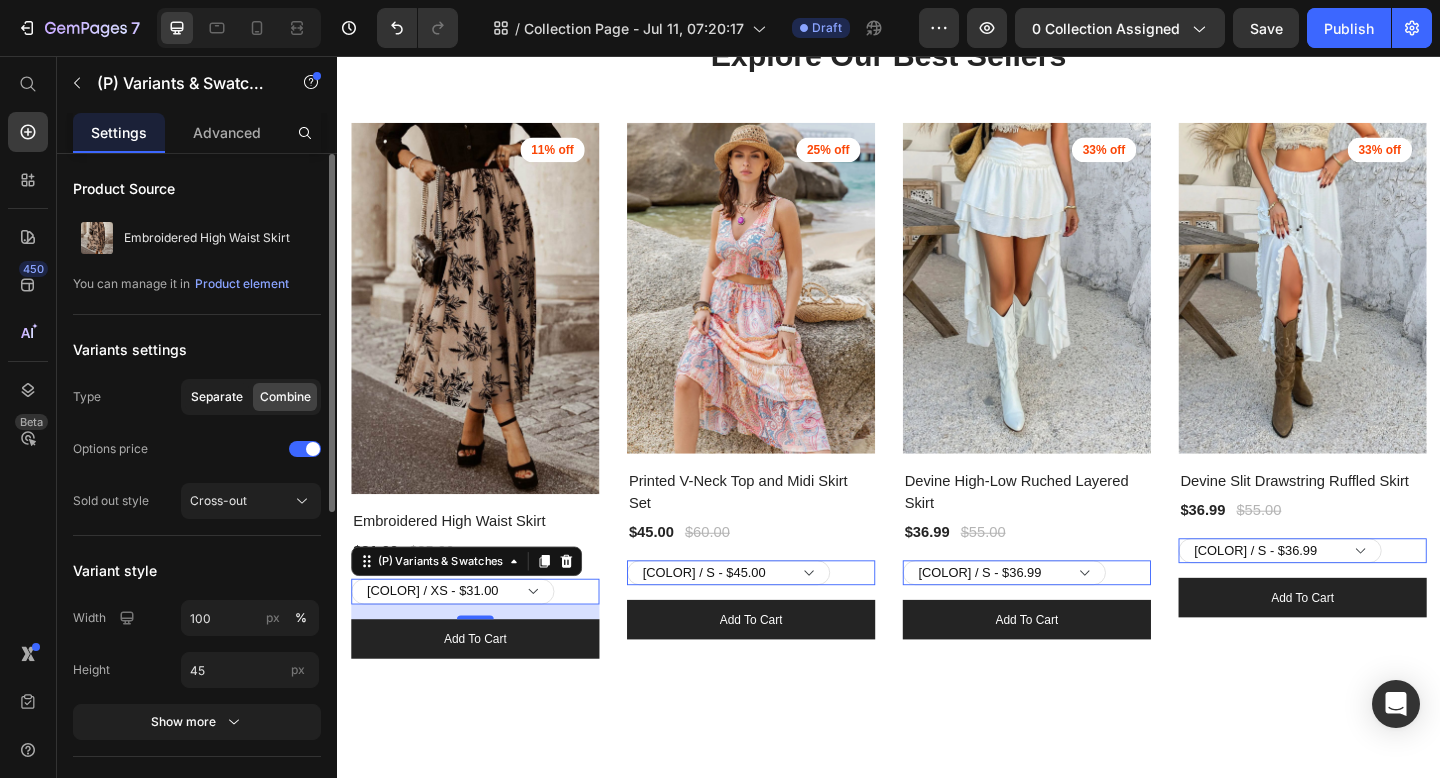 click on "Separate" 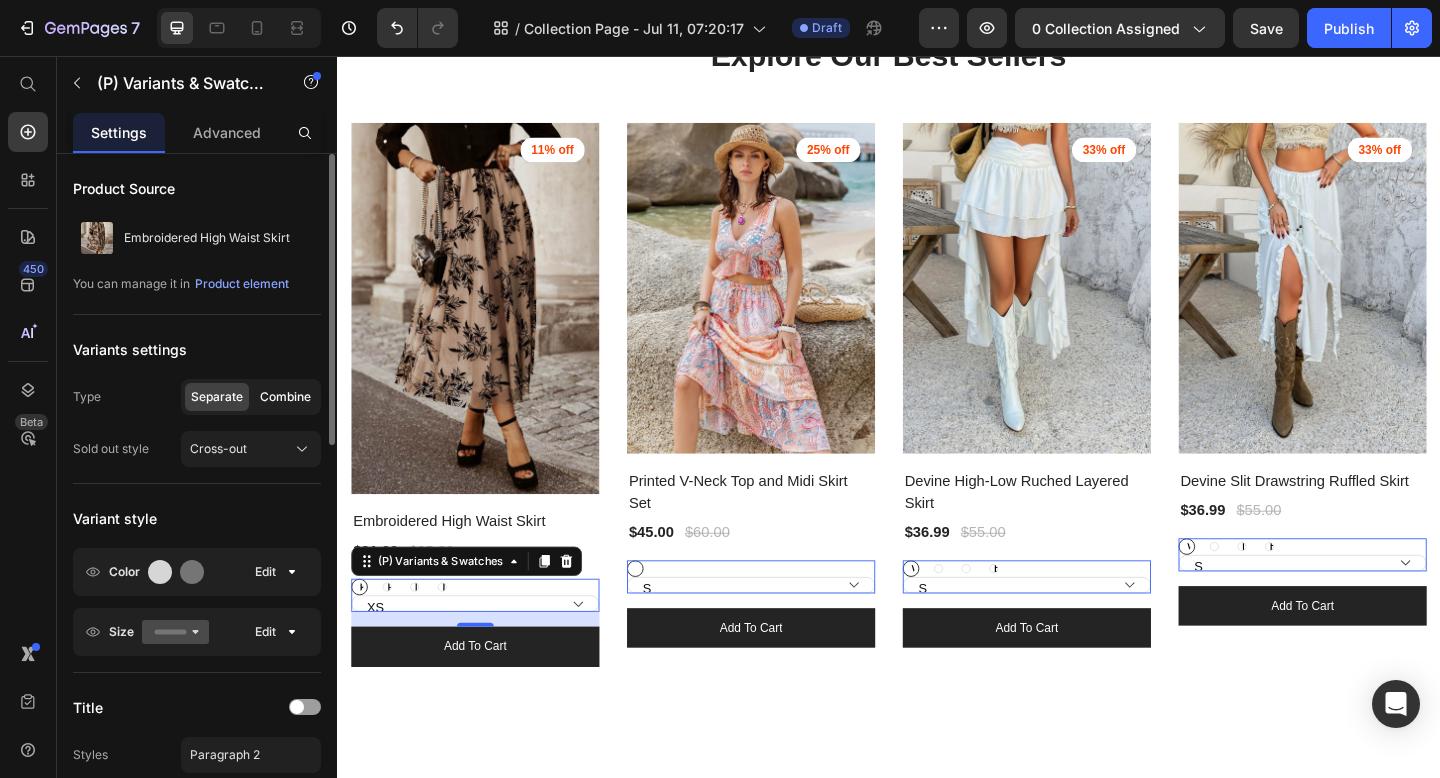 click on "Combine" 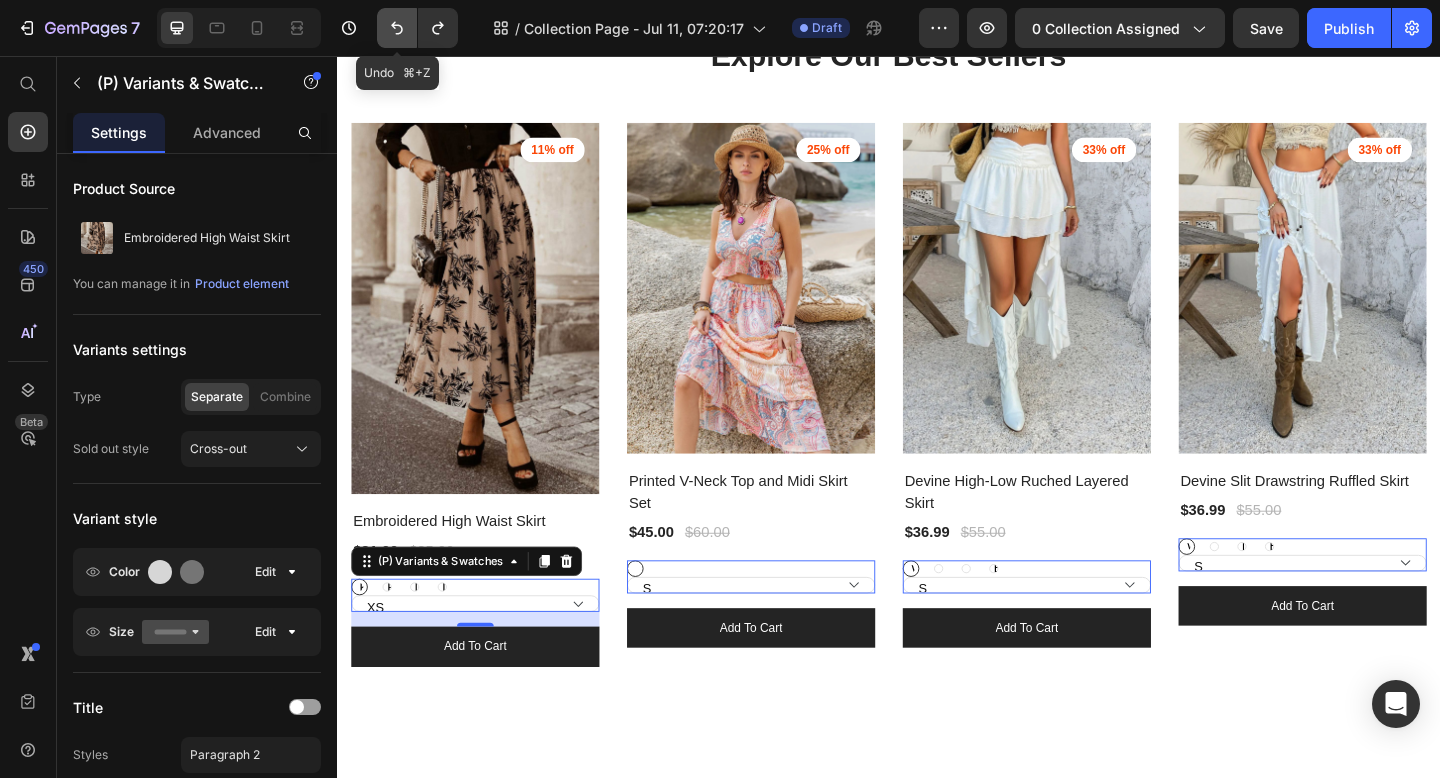 click 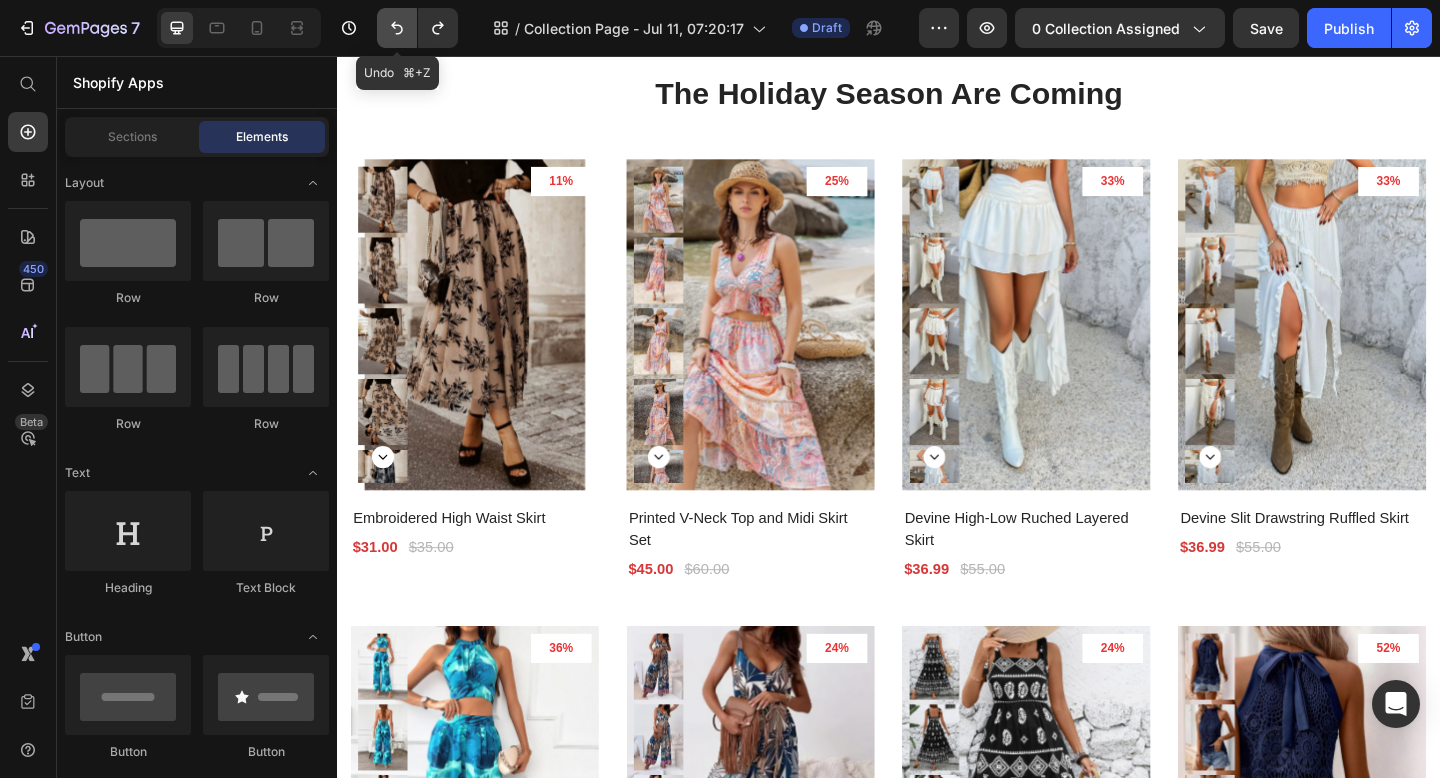 scroll, scrollTop: 0, scrollLeft: 0, axis: both 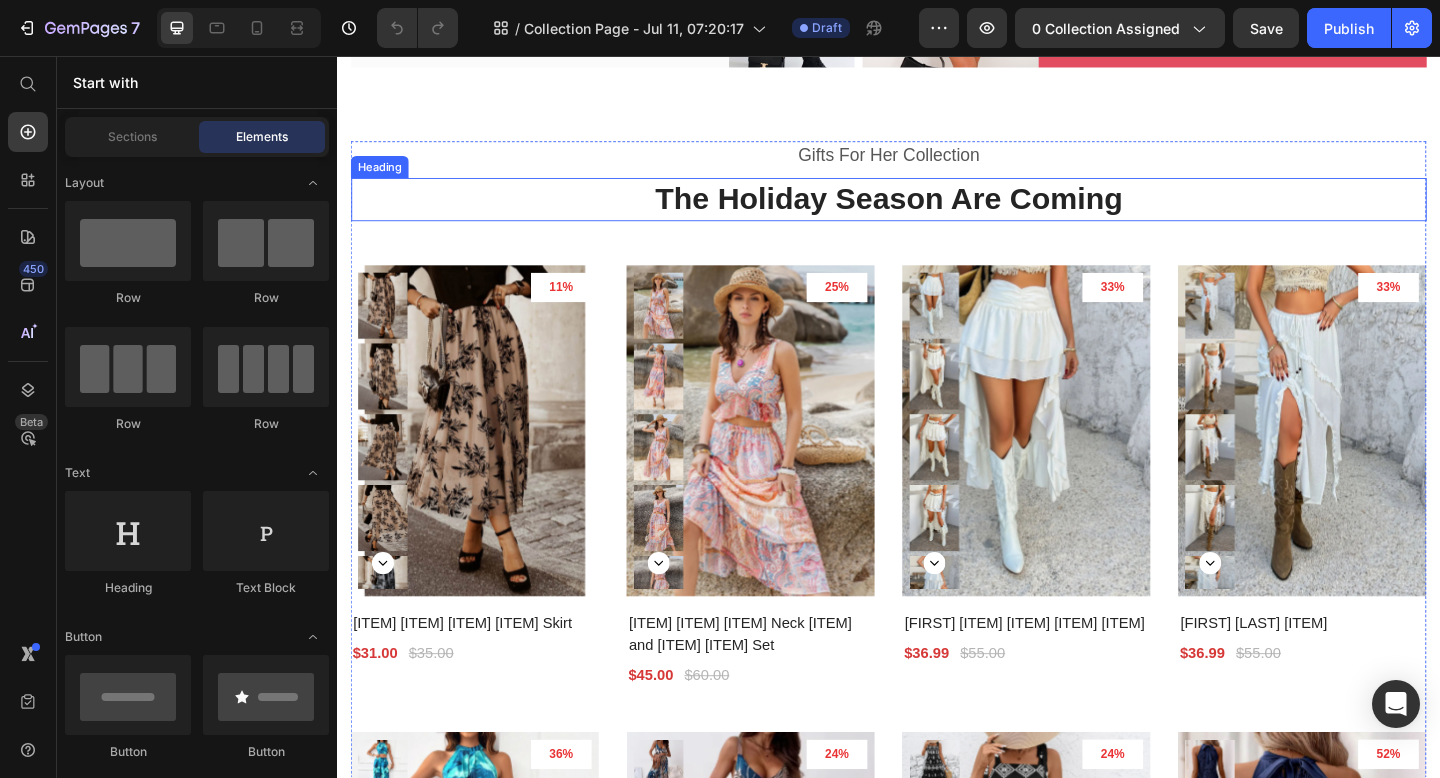 click on "The Holiday Season Are Coming" at bounding box center [937, 212] 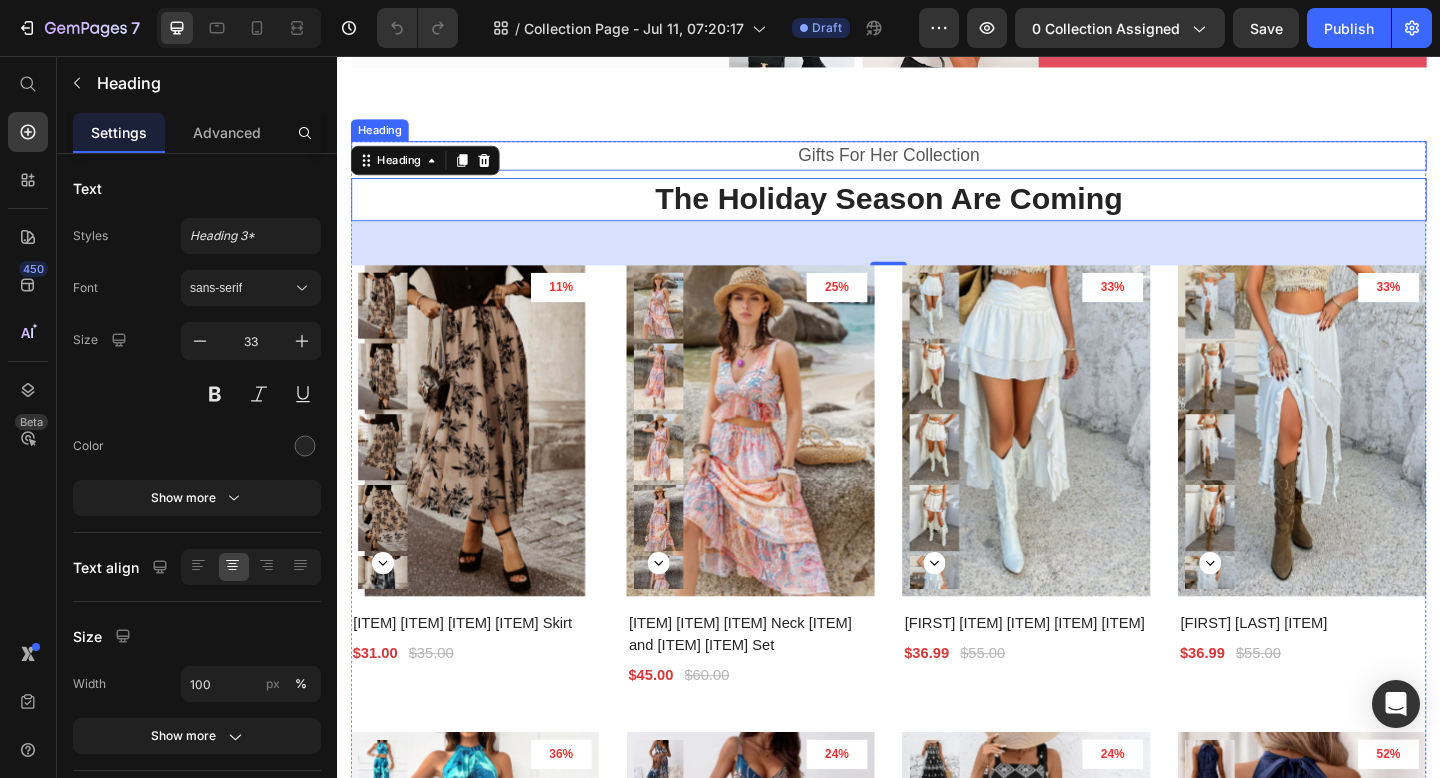 click on "Gifts For Her Collection" at bounding box center (937, 165) 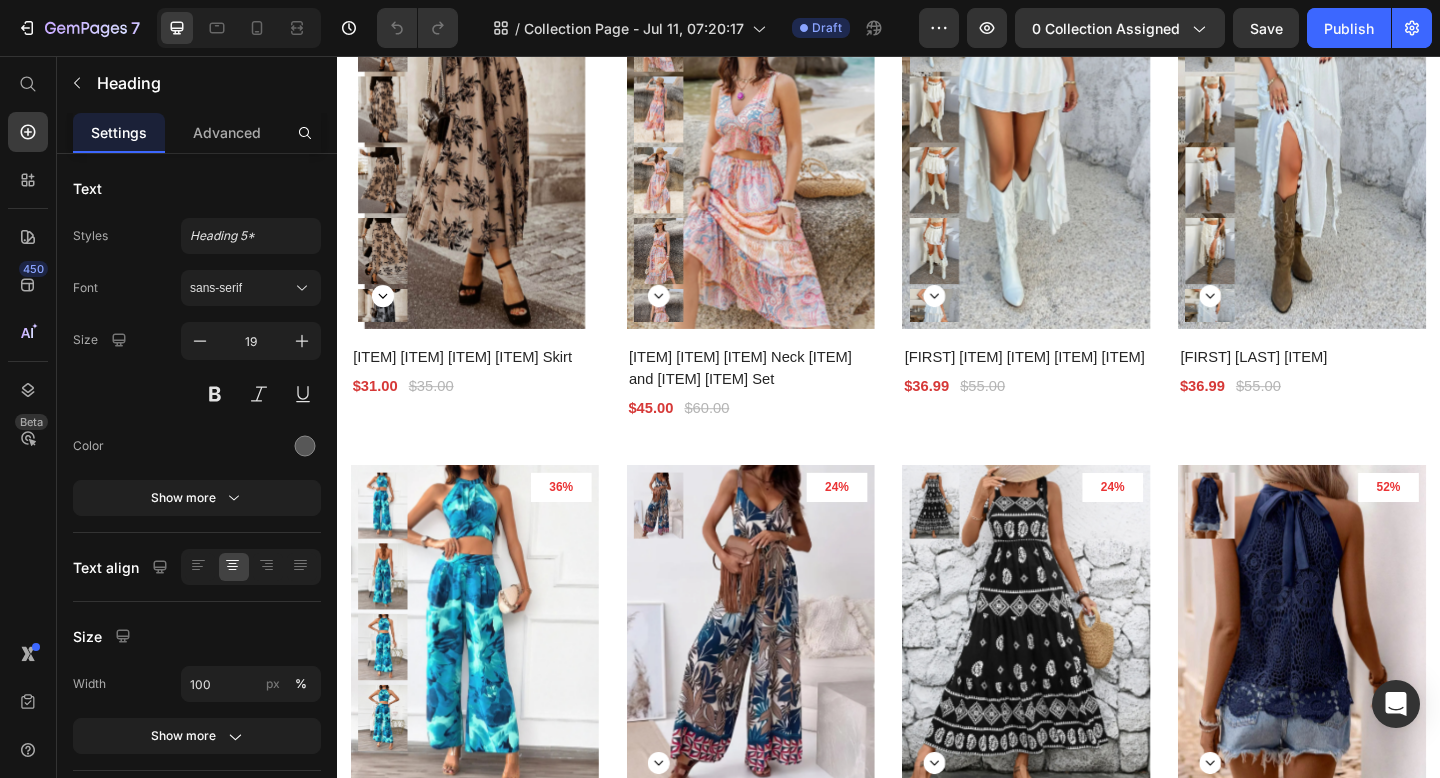 scroll, scrollTop: 583, scrollLeft: 0, axis: vertical 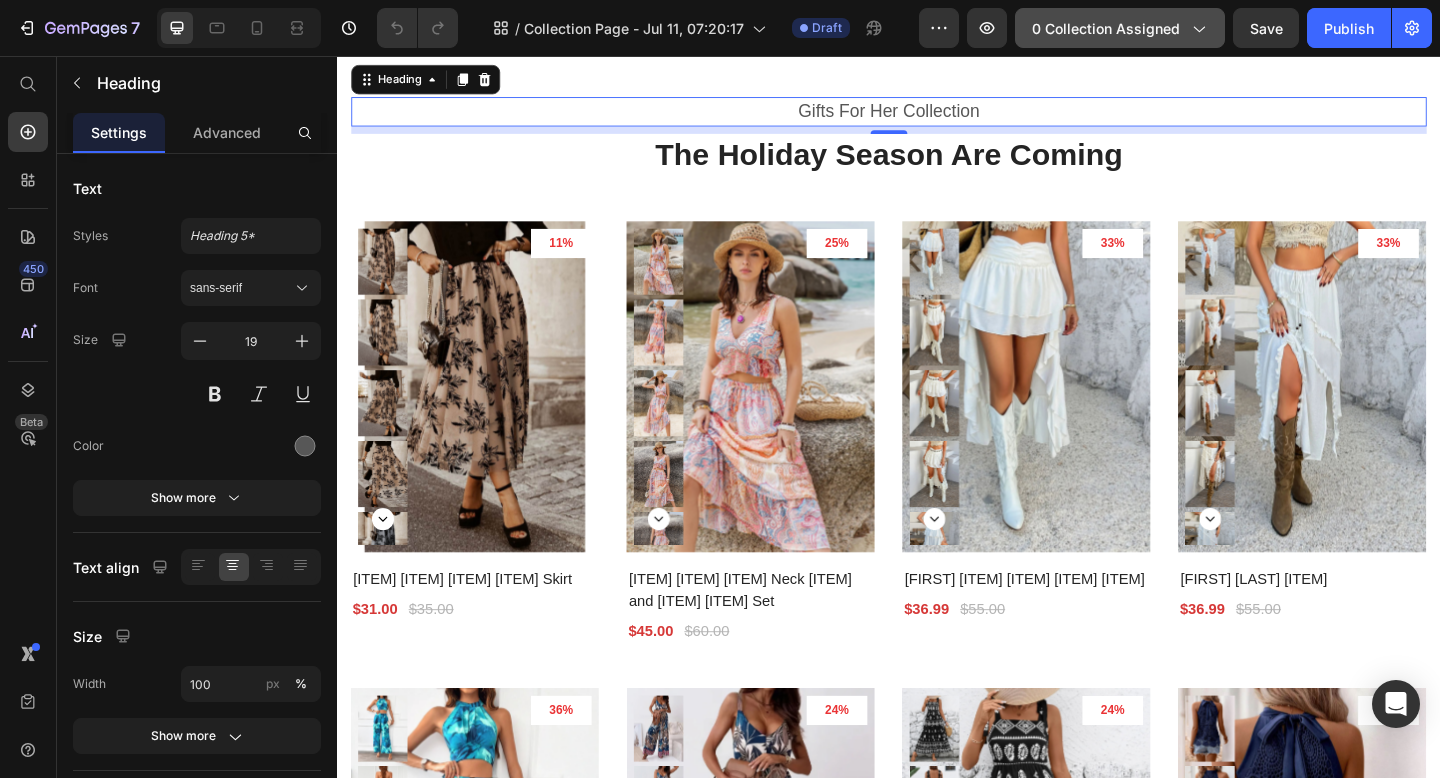 click on "0 collection assigned" 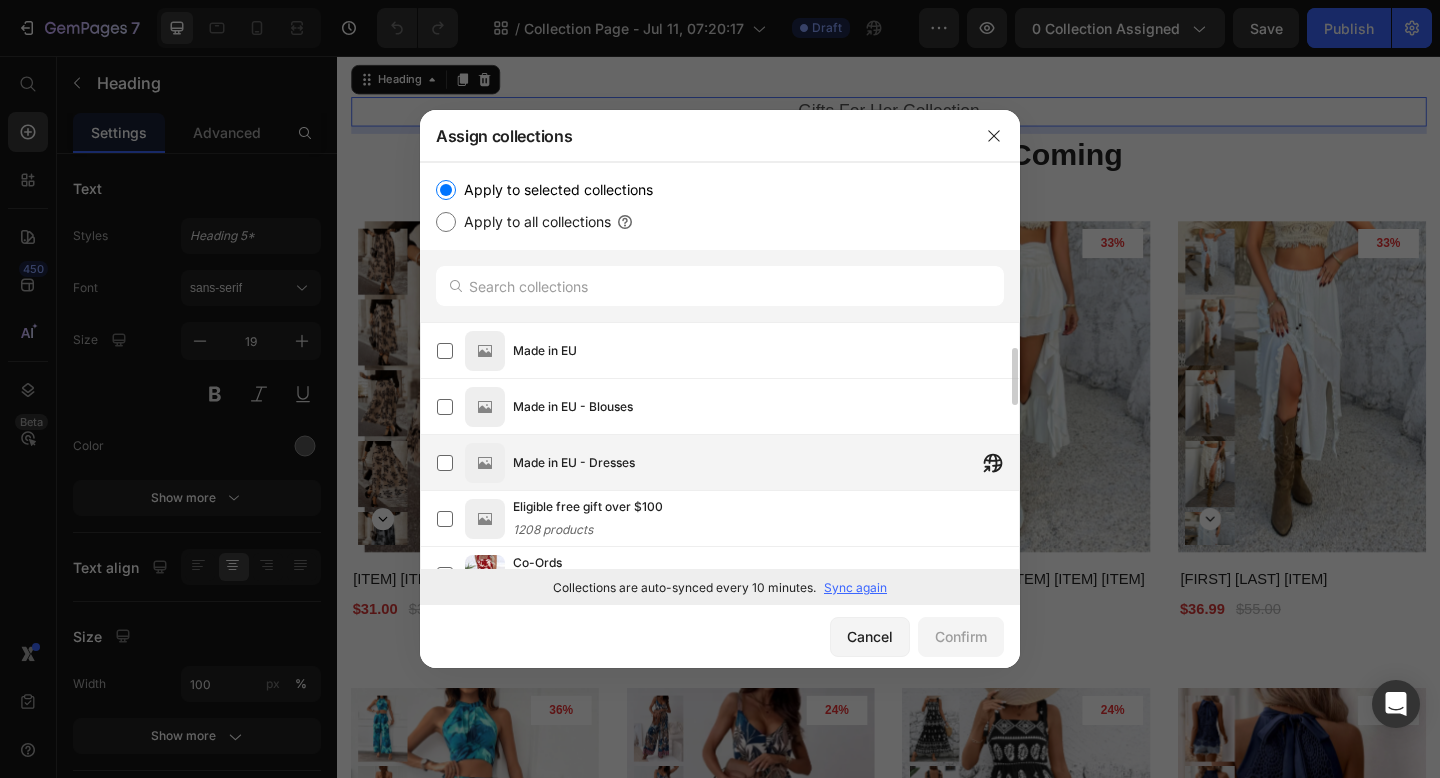 scroll, scrollTop: 102, scrollLeft: 0, axis: vertical 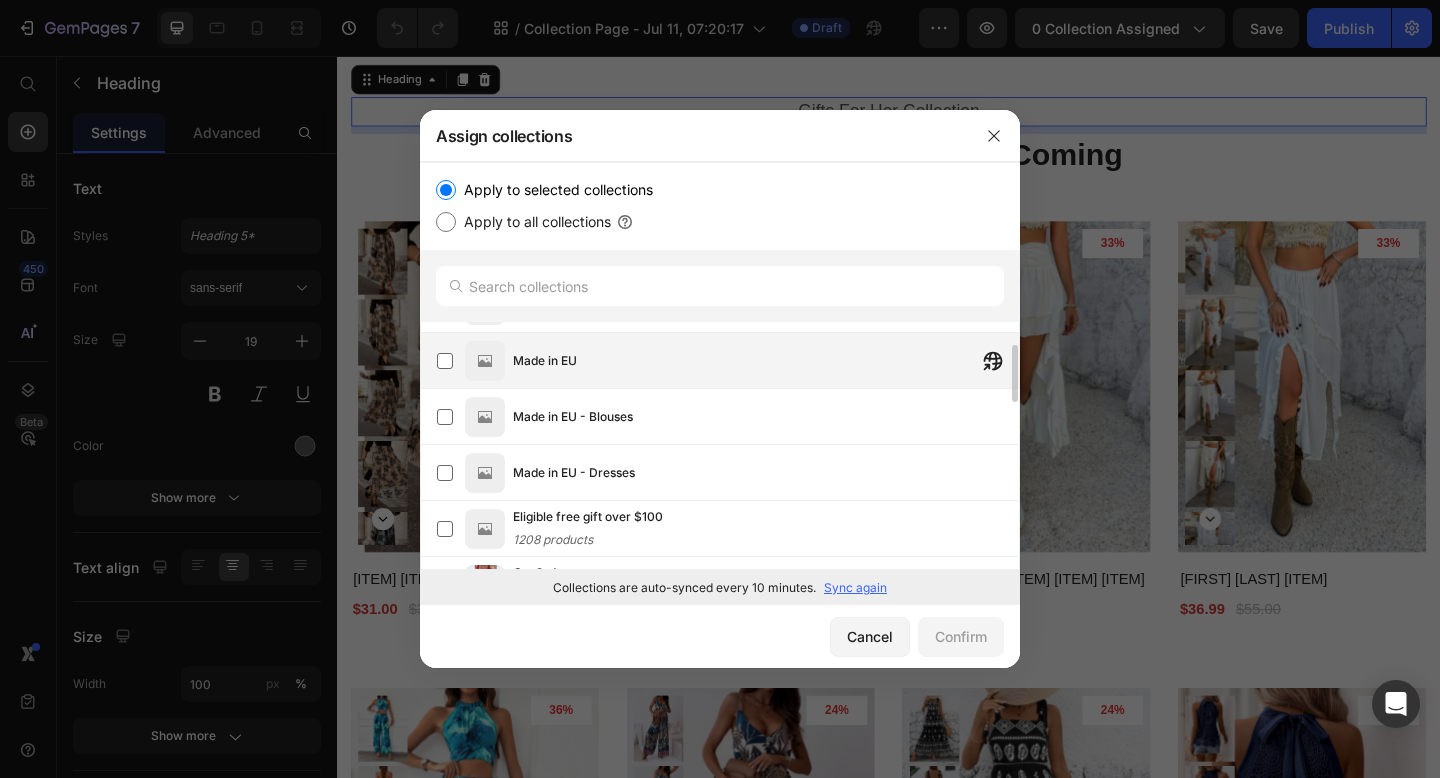 click on "Made in EU" at bounding box center [766, 361] 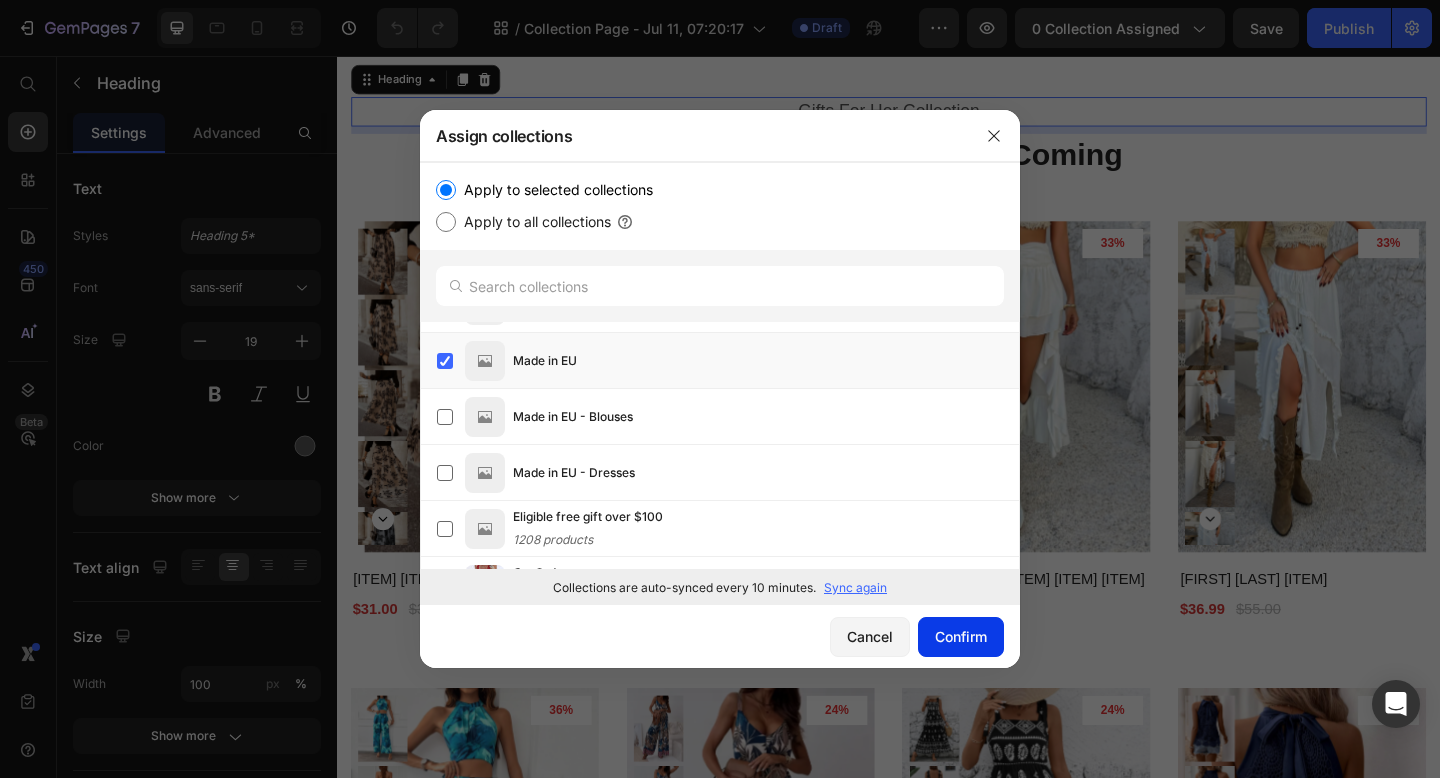 click on "Confirm" at bounding box center (961, 636) 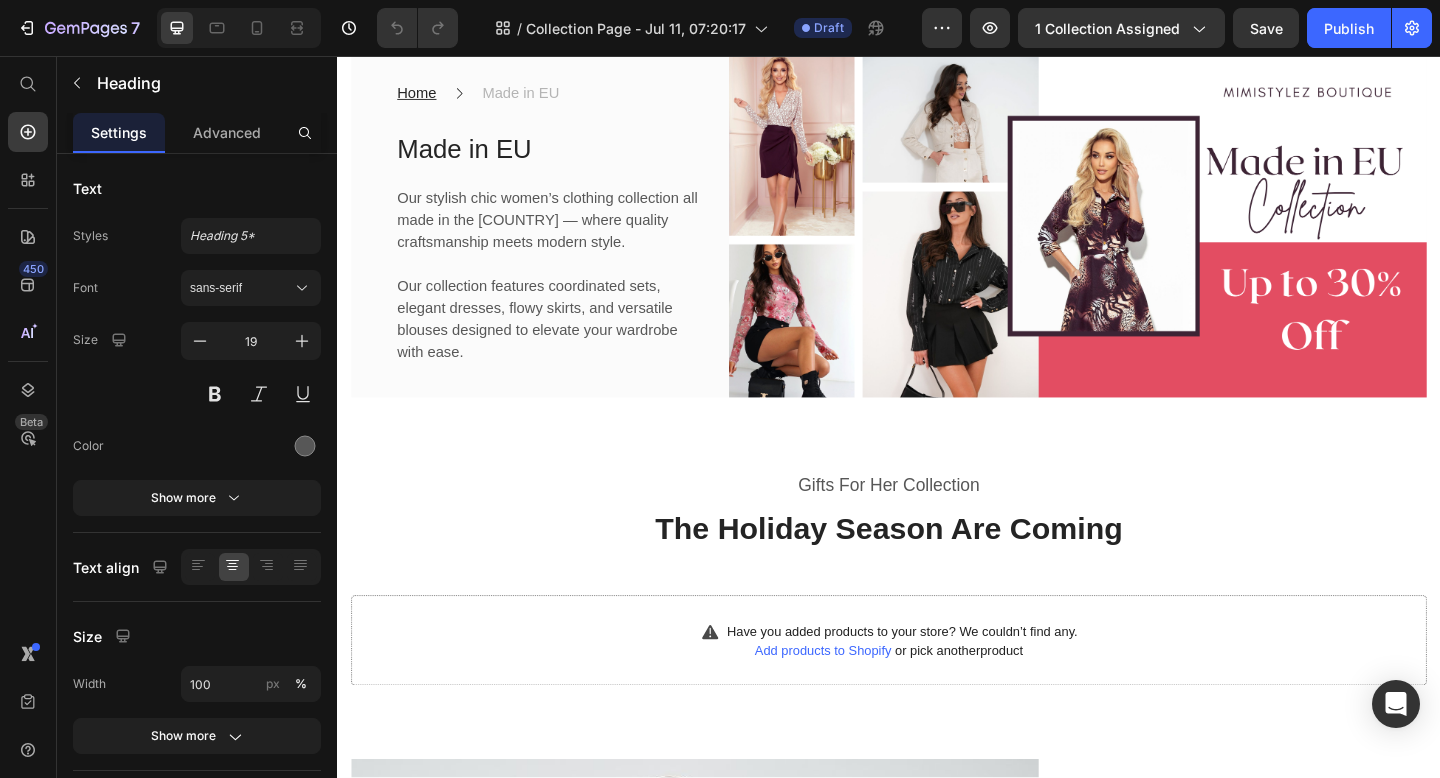 scroll, scrollTop: 303, scrollLeft: 0, axis: vertical 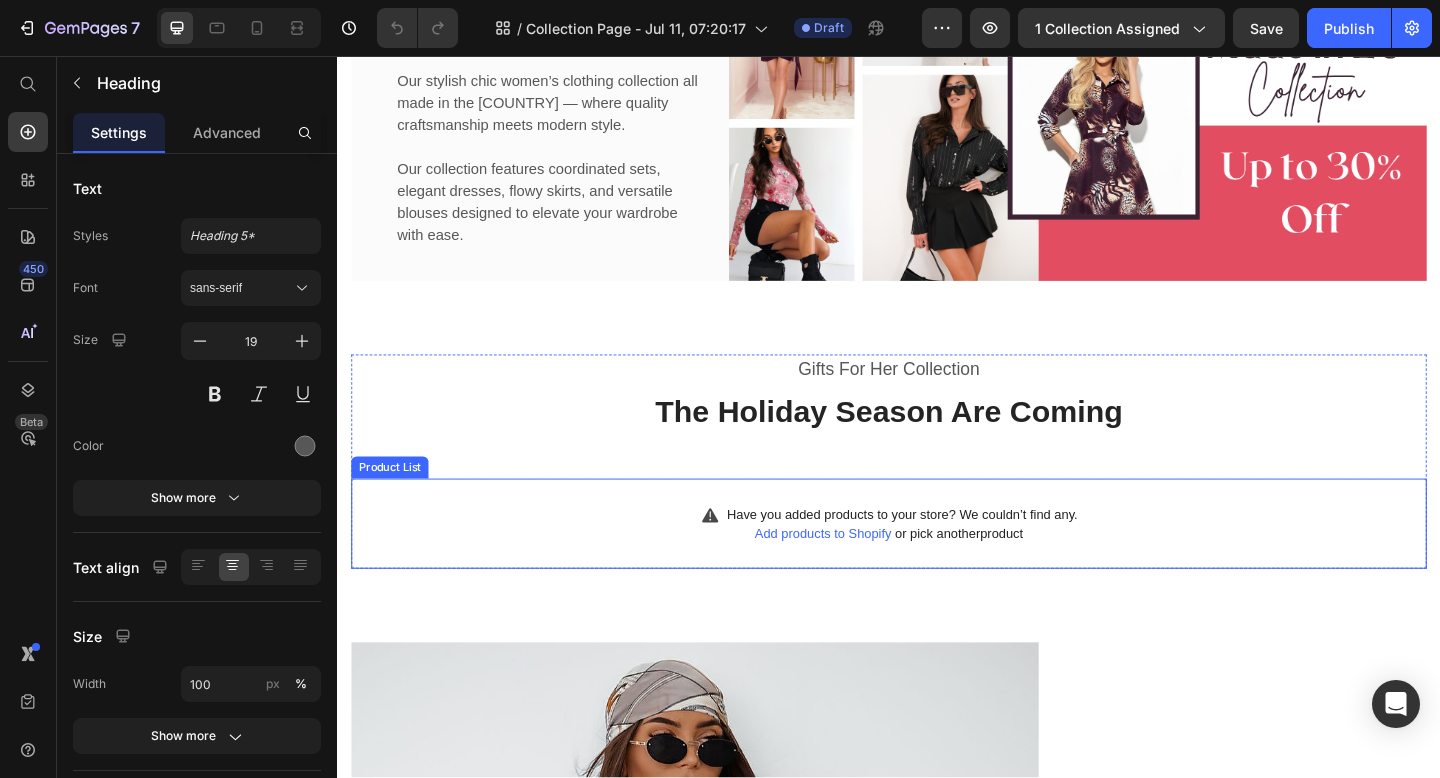 click on "Have you added products to your store? We couldn’t find any. Add products to Shopify   or pick another  product" at bounding box center (937, 565) 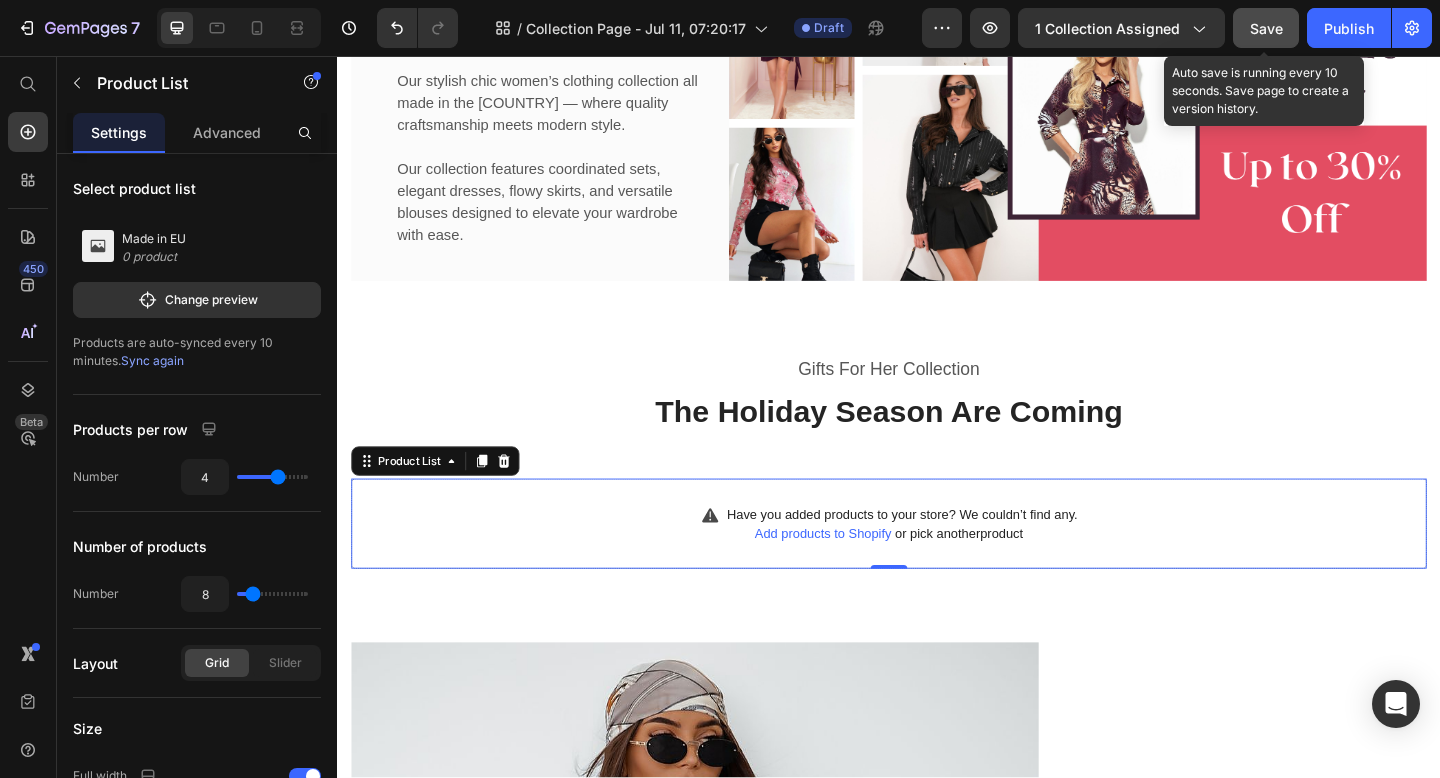 click on "Save" at bounding box center (1266, 28) 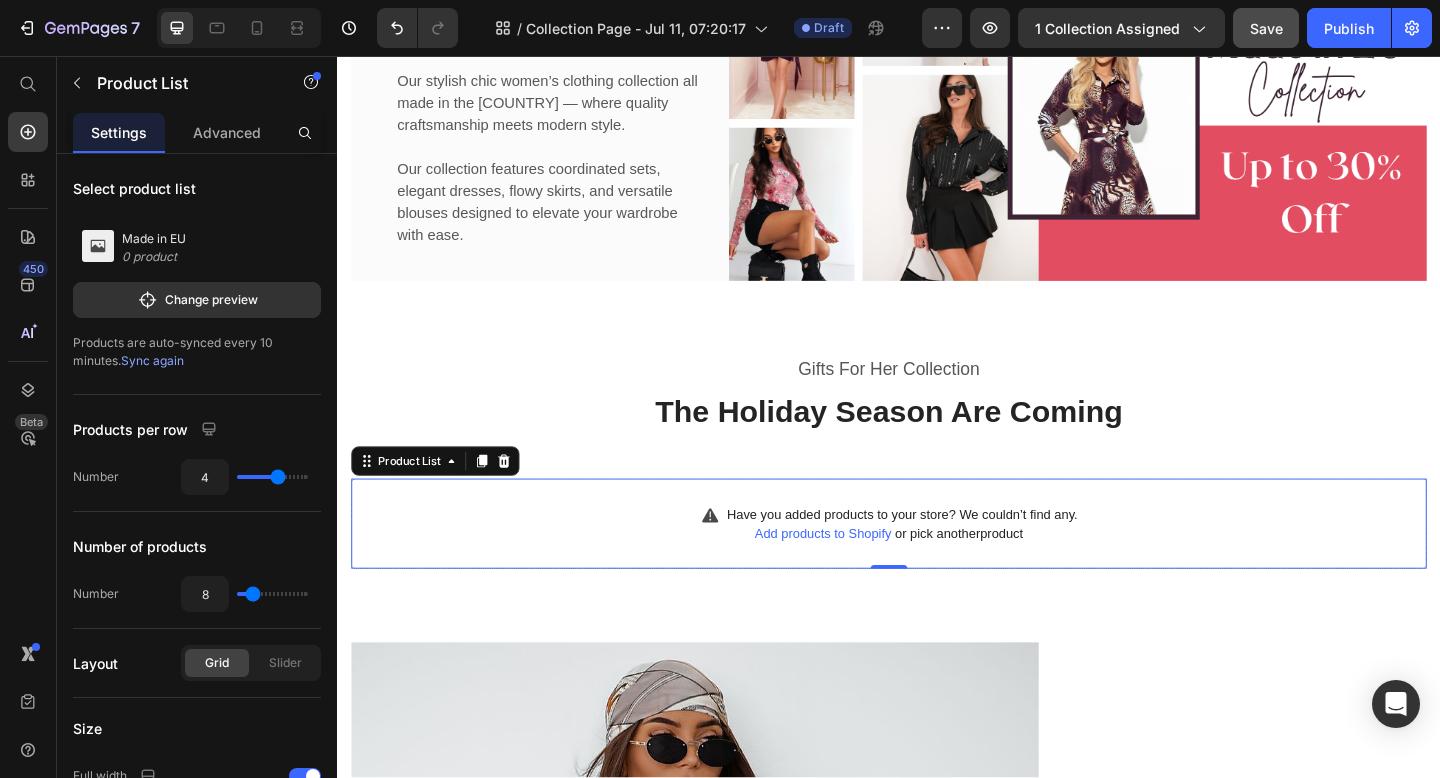 click on "Have you added products to your store? We couldn’t find any. Add products to Shopify   or pick another  product" at bounding box center [937, 565] 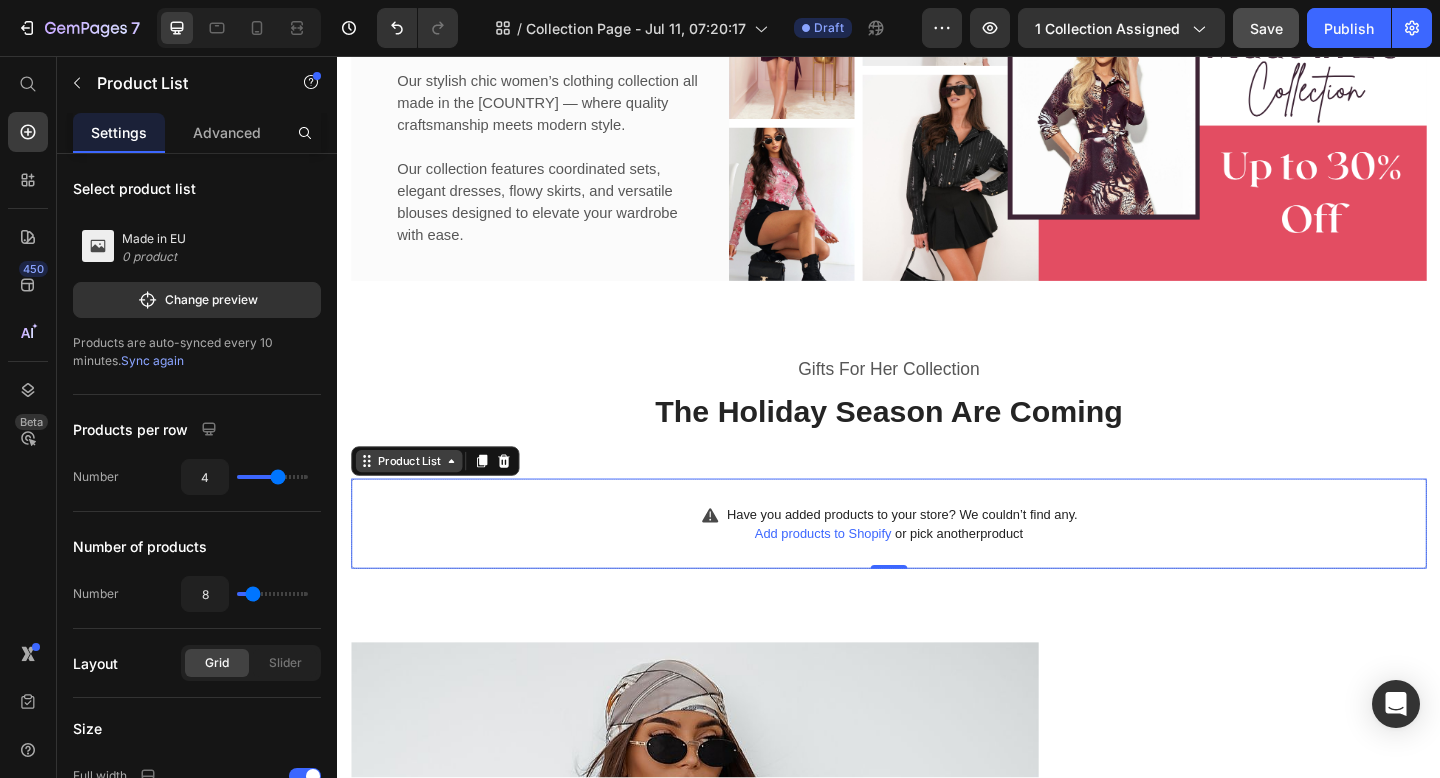click on "Product List" at bounding box center [415, 497] 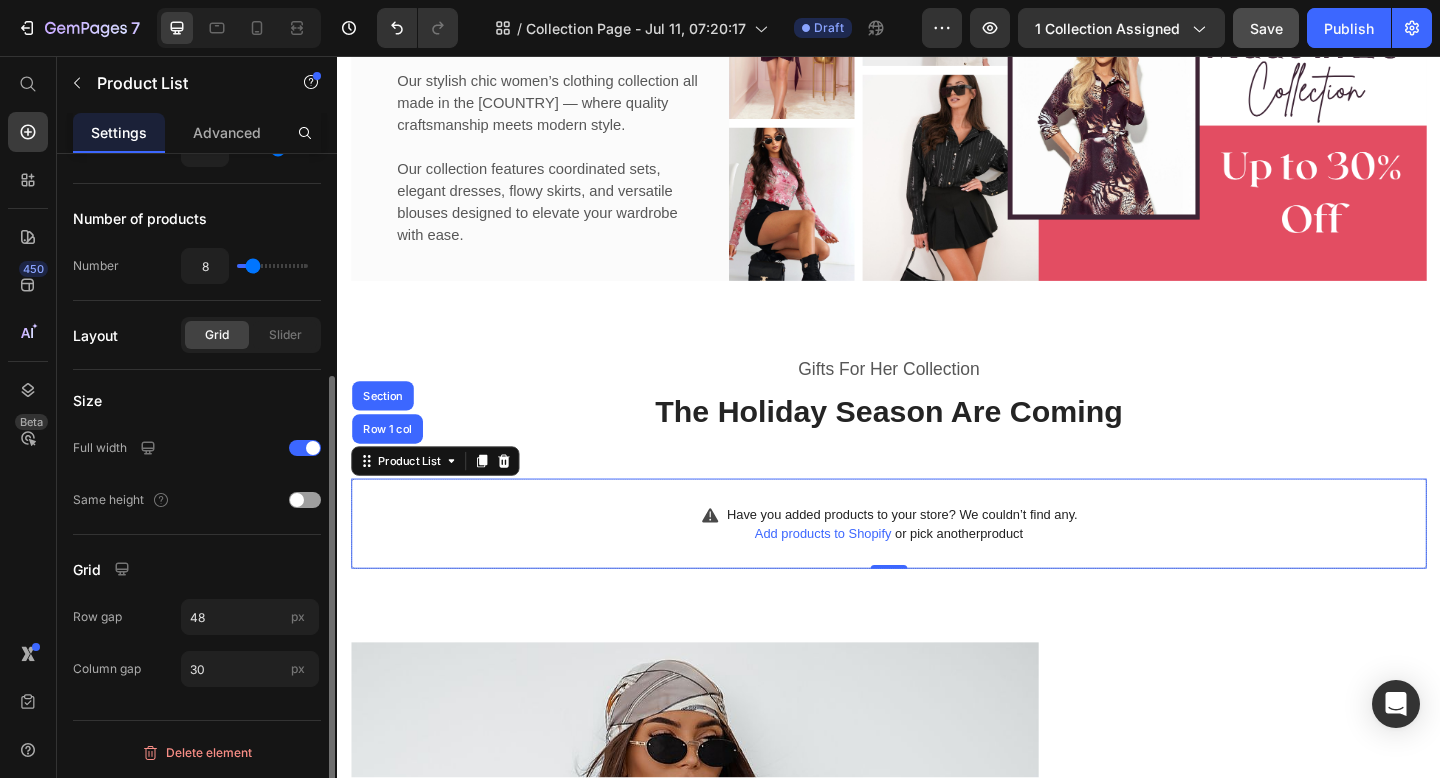 scroll, scrollTop: 0, scrollLeft: 0, axis: both 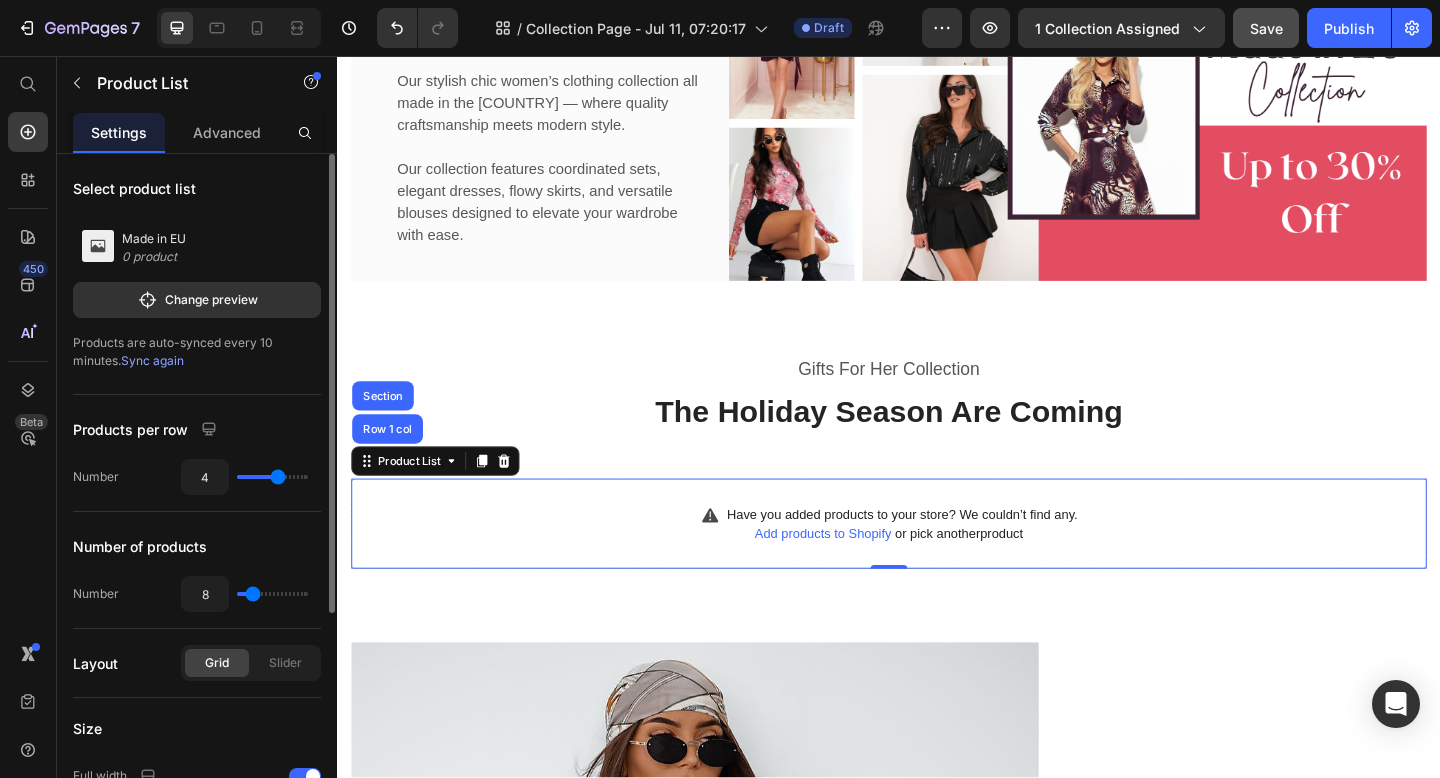 click on "Made in EU" at bounding box center (154, 239) 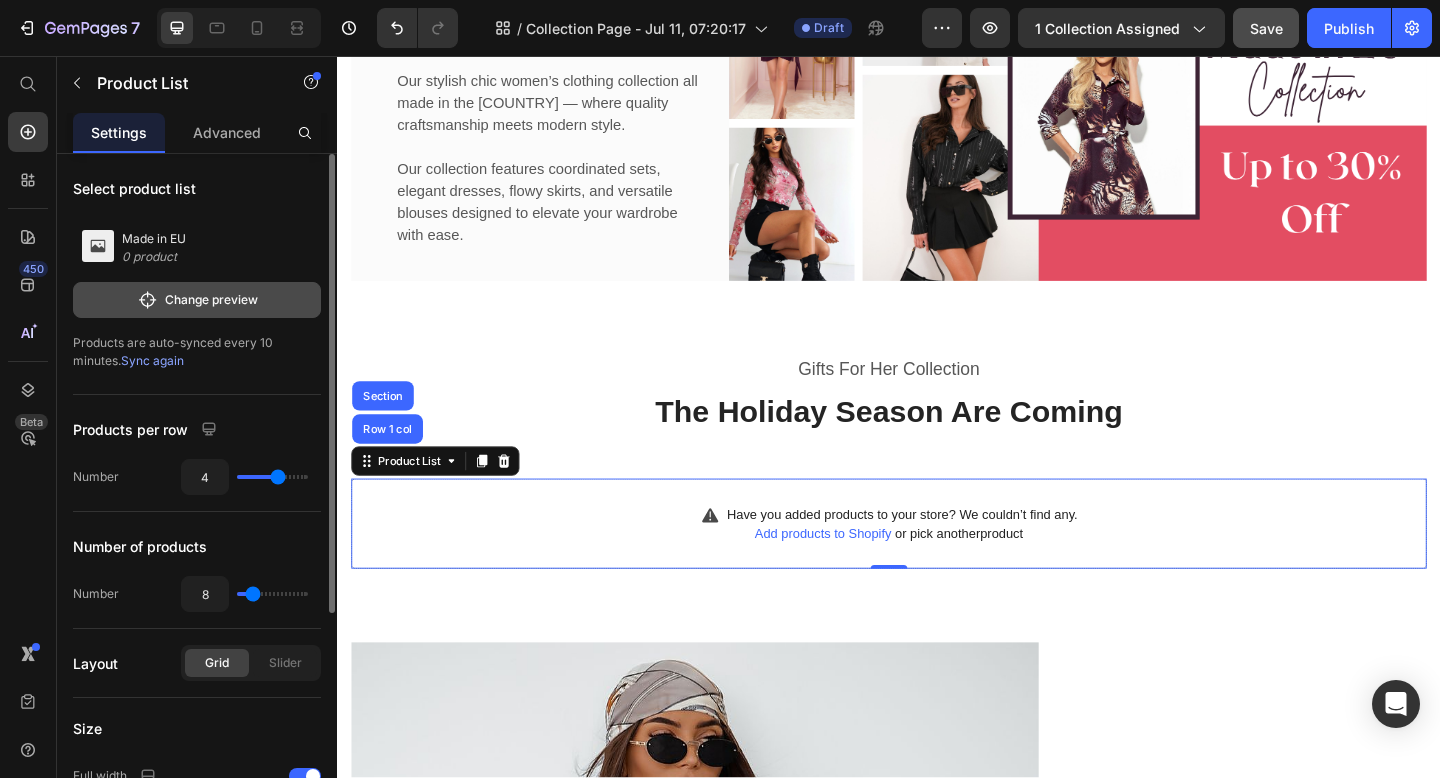 click 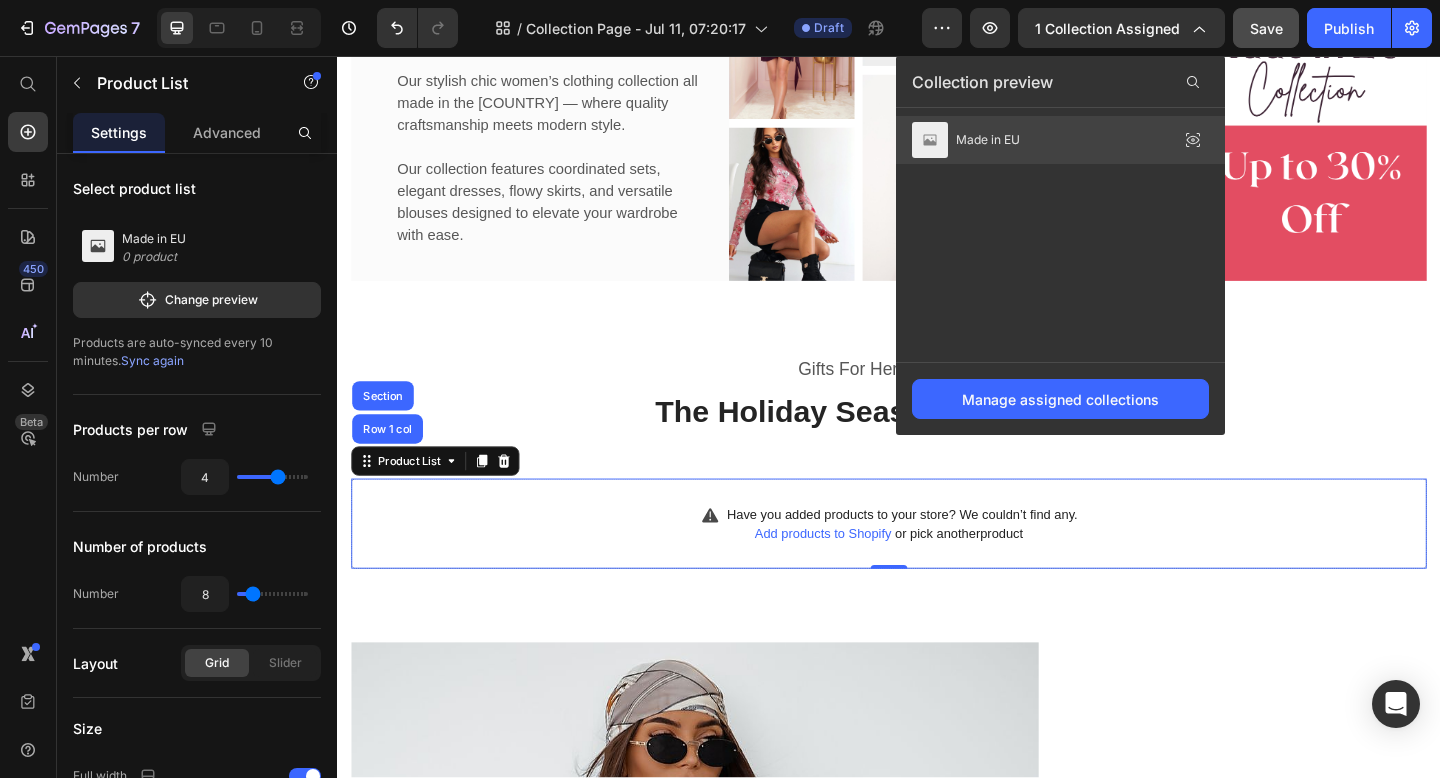 click on "Made in EU" 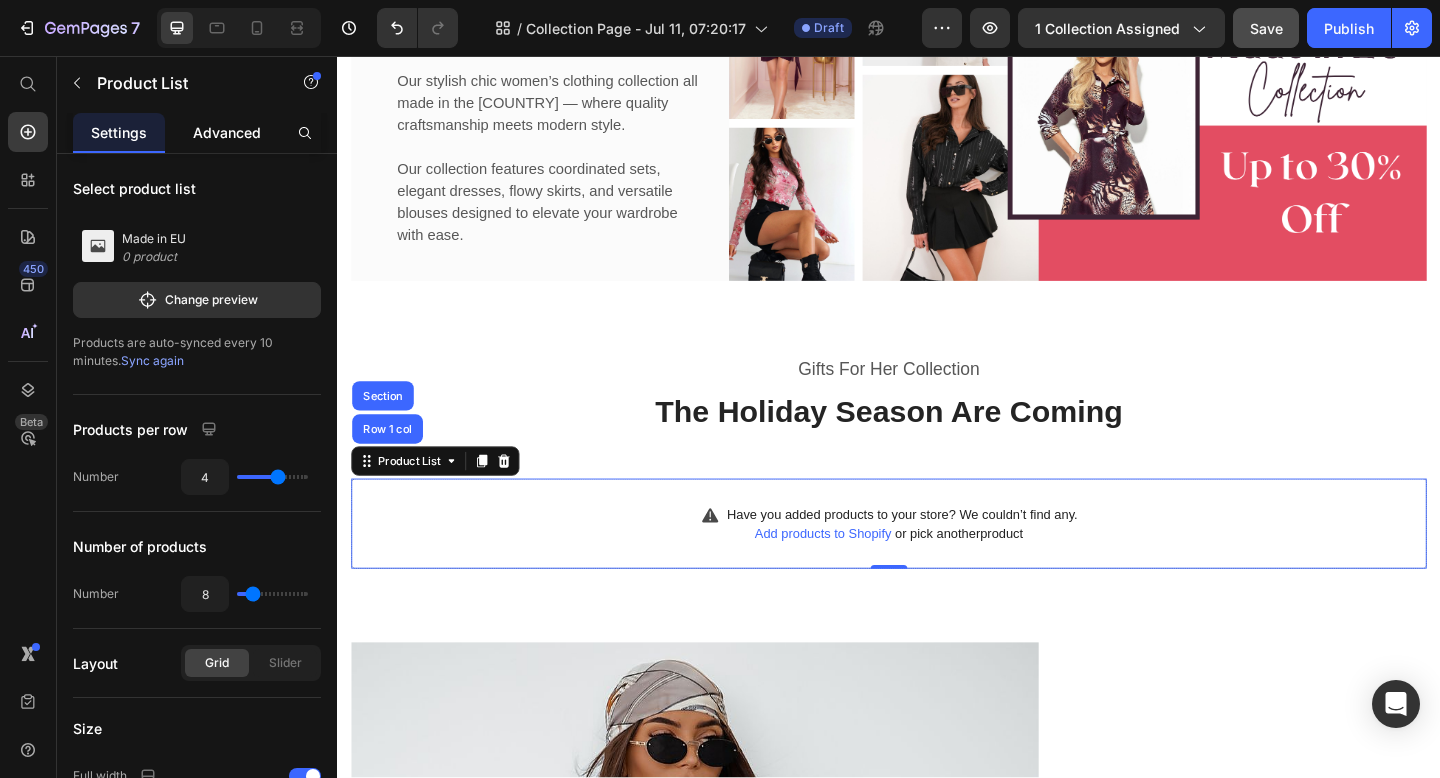 click on "Advanced" at bounding box center [227, 132] 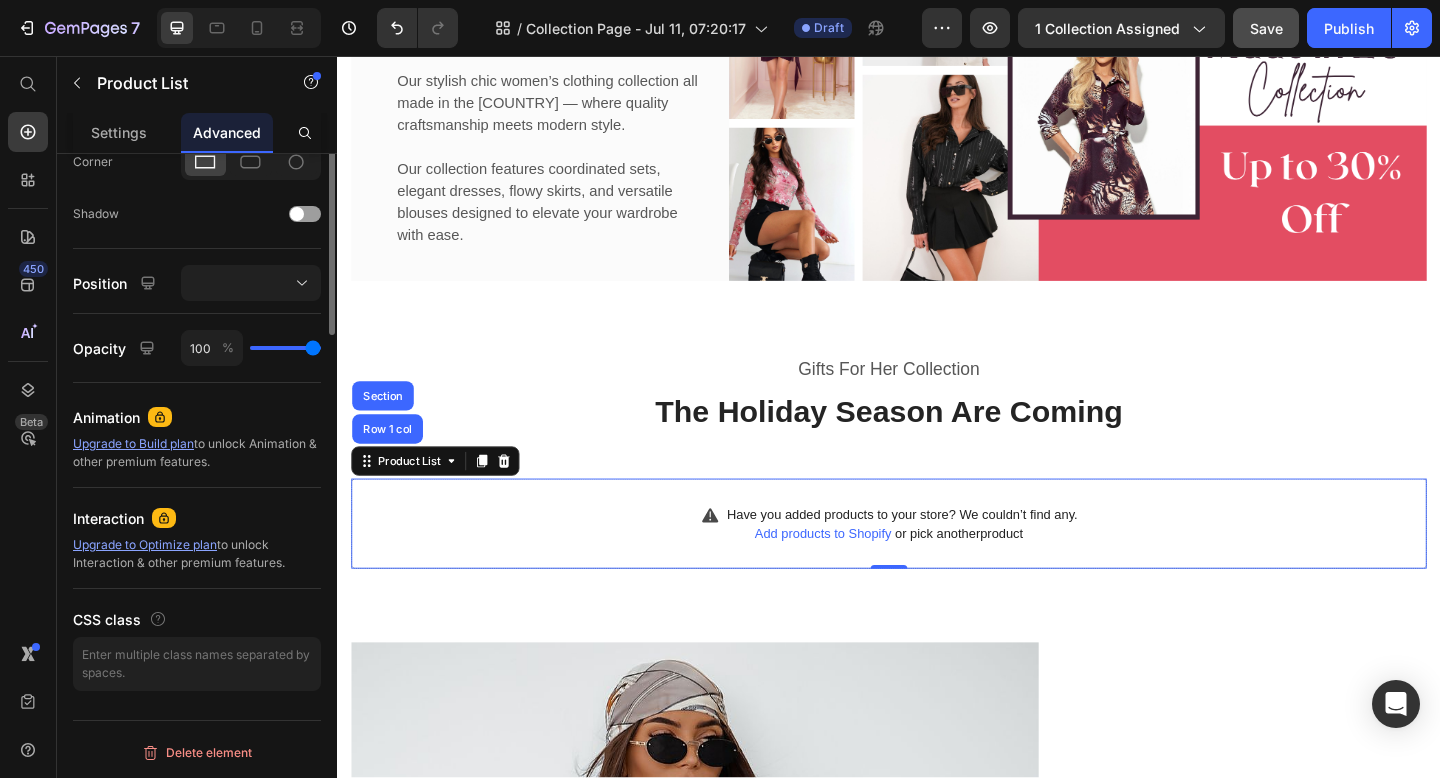scroll, scrollTop: 0, scrollLeft: 0, axis: both 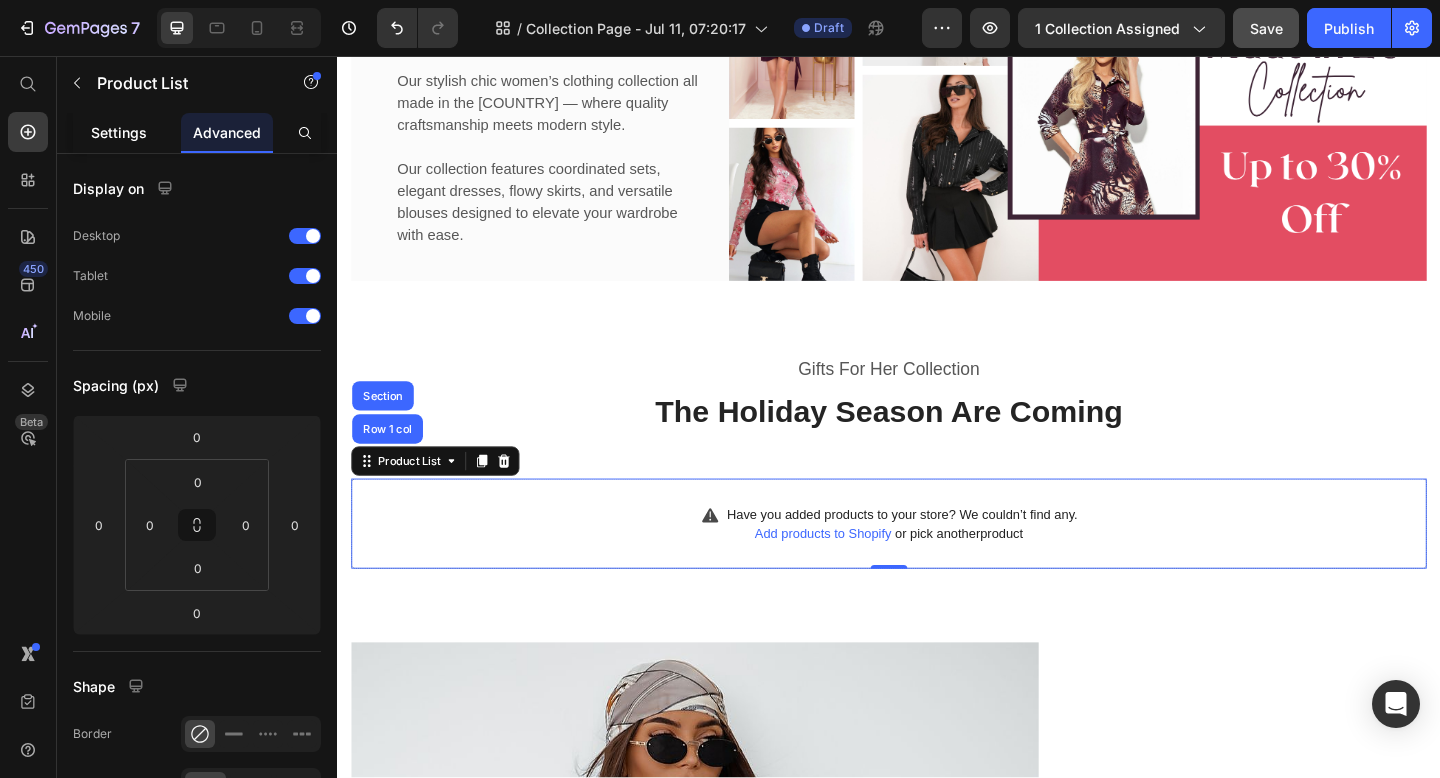 click on "Settings" at bounding box center (119, 132) 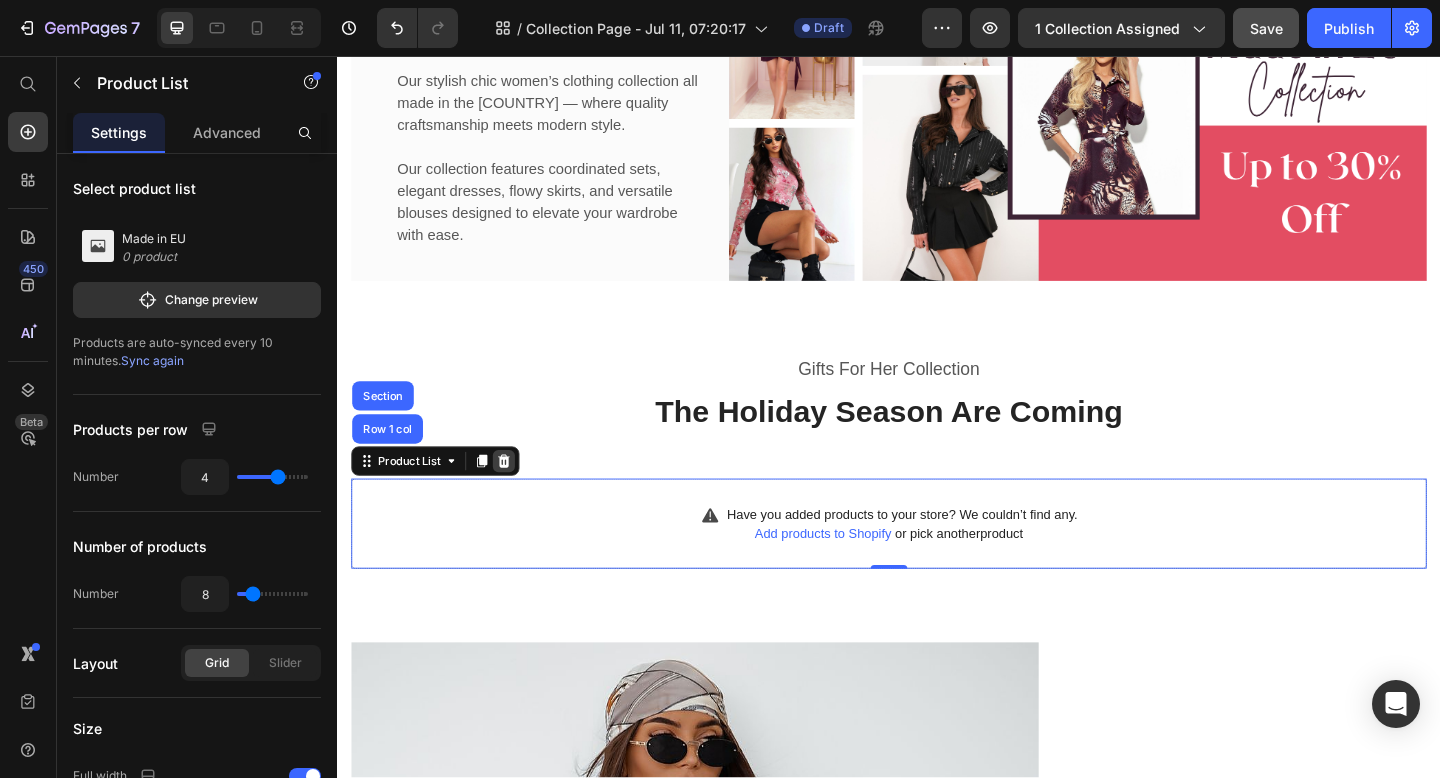 click 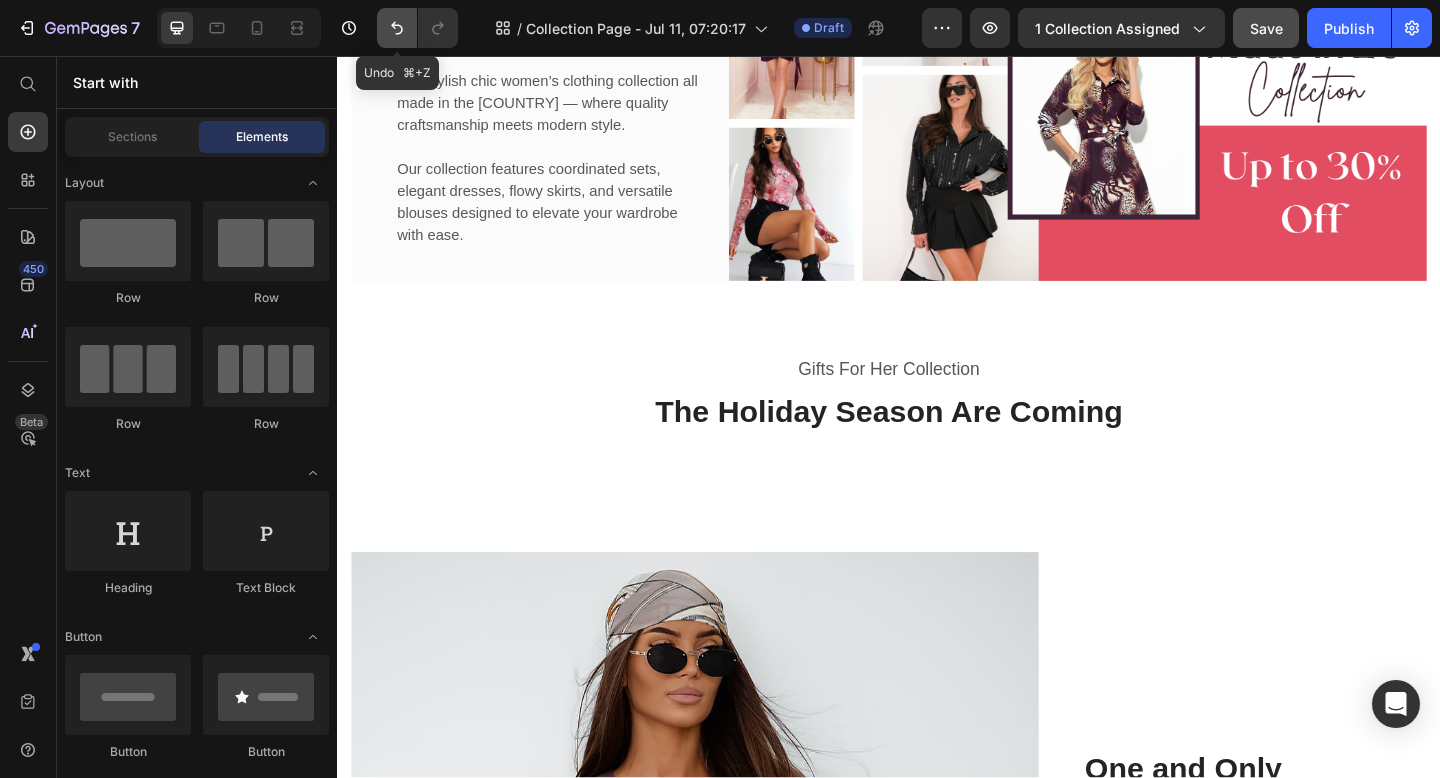 click 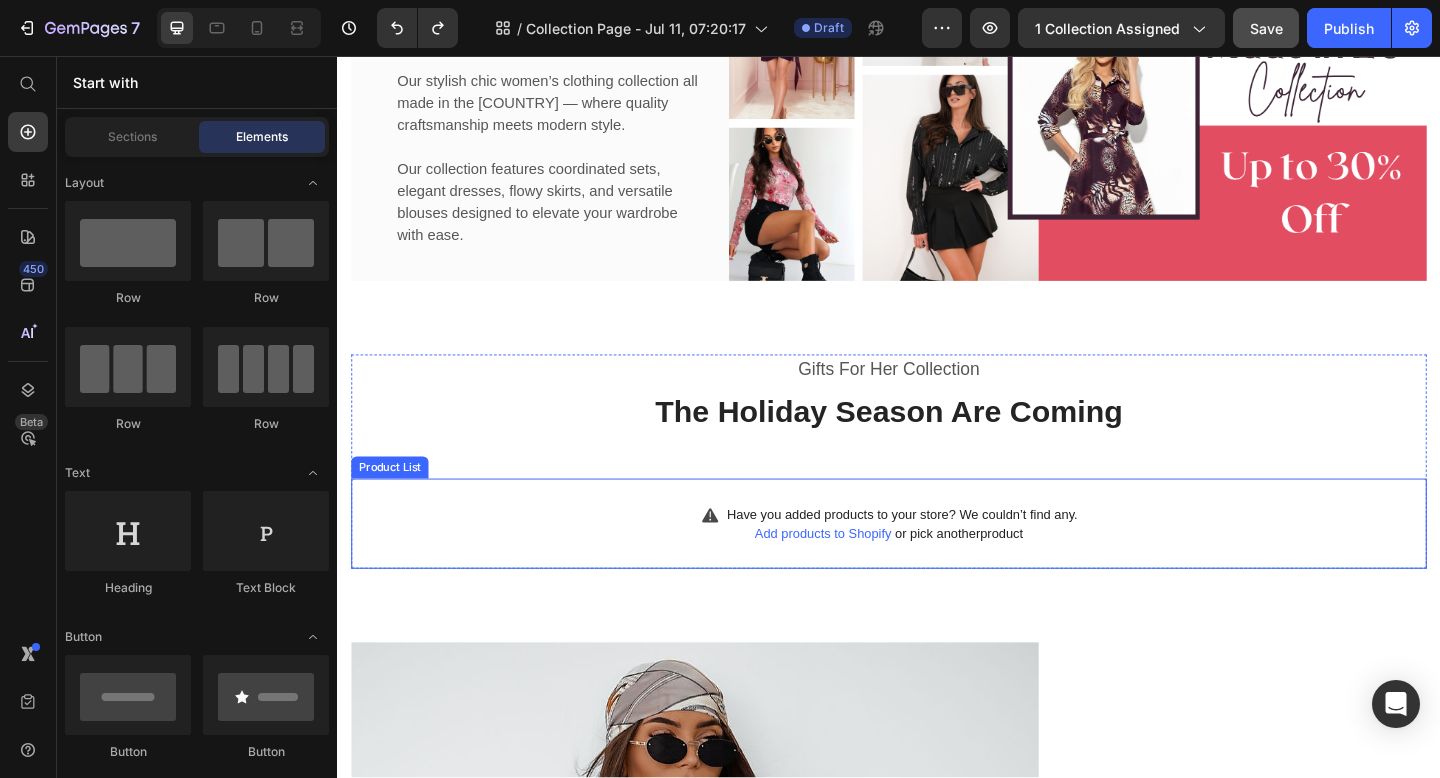 click on "Have you added products to your store? We couldn’t find any. Add products to Shopify   or pick another  product" at bounding box center (937, 565) 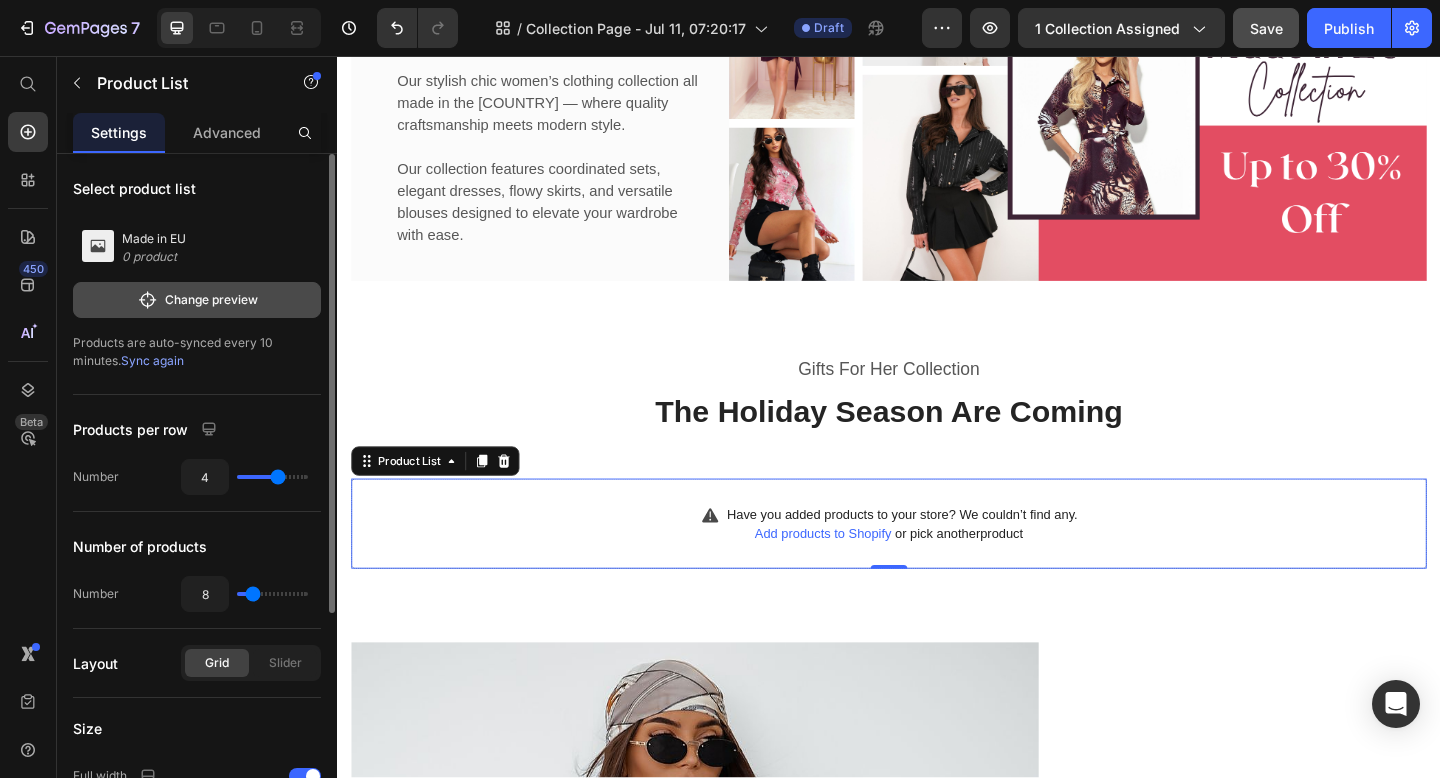 click on "Change preview" at bounding box center (197, 300) 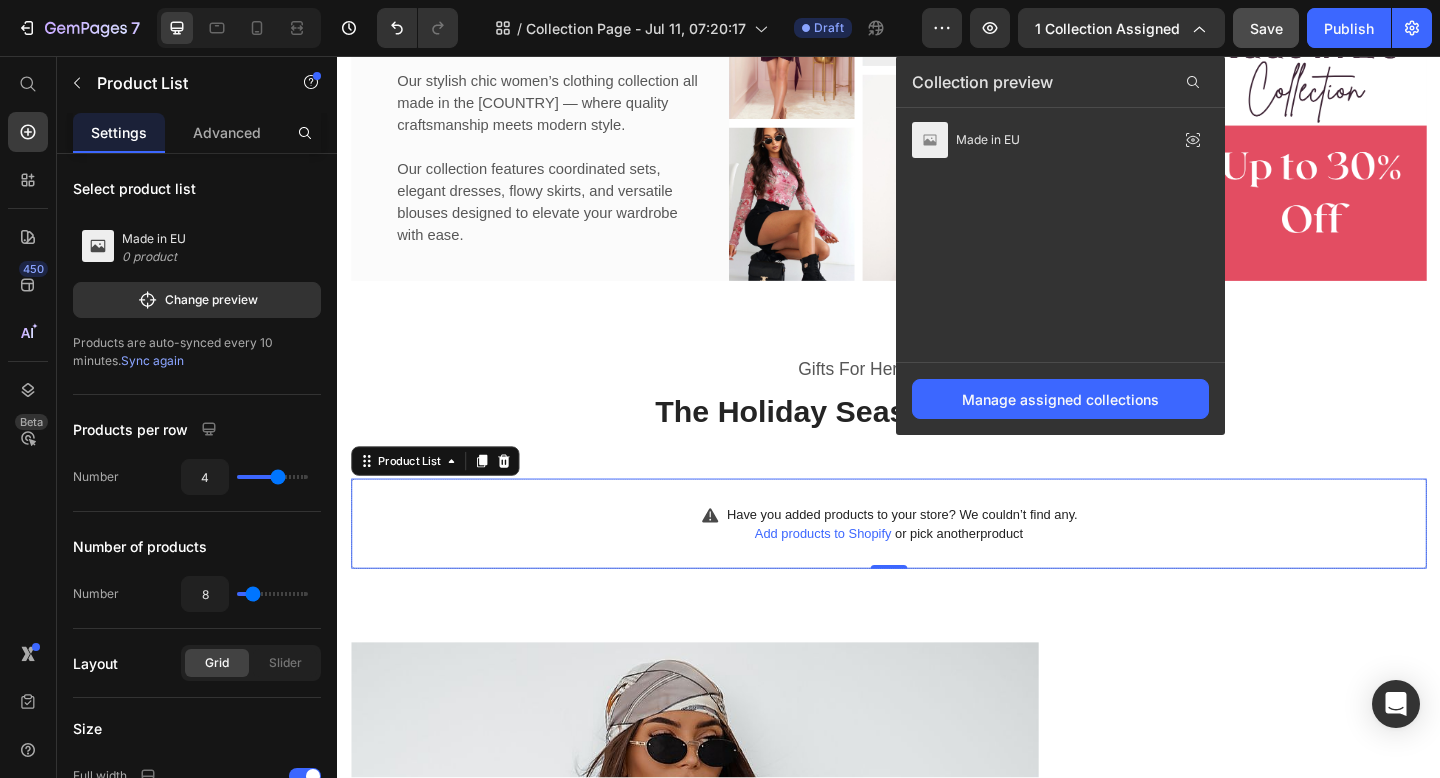 click on "Collection preview" at bounding box center [1060, 82] 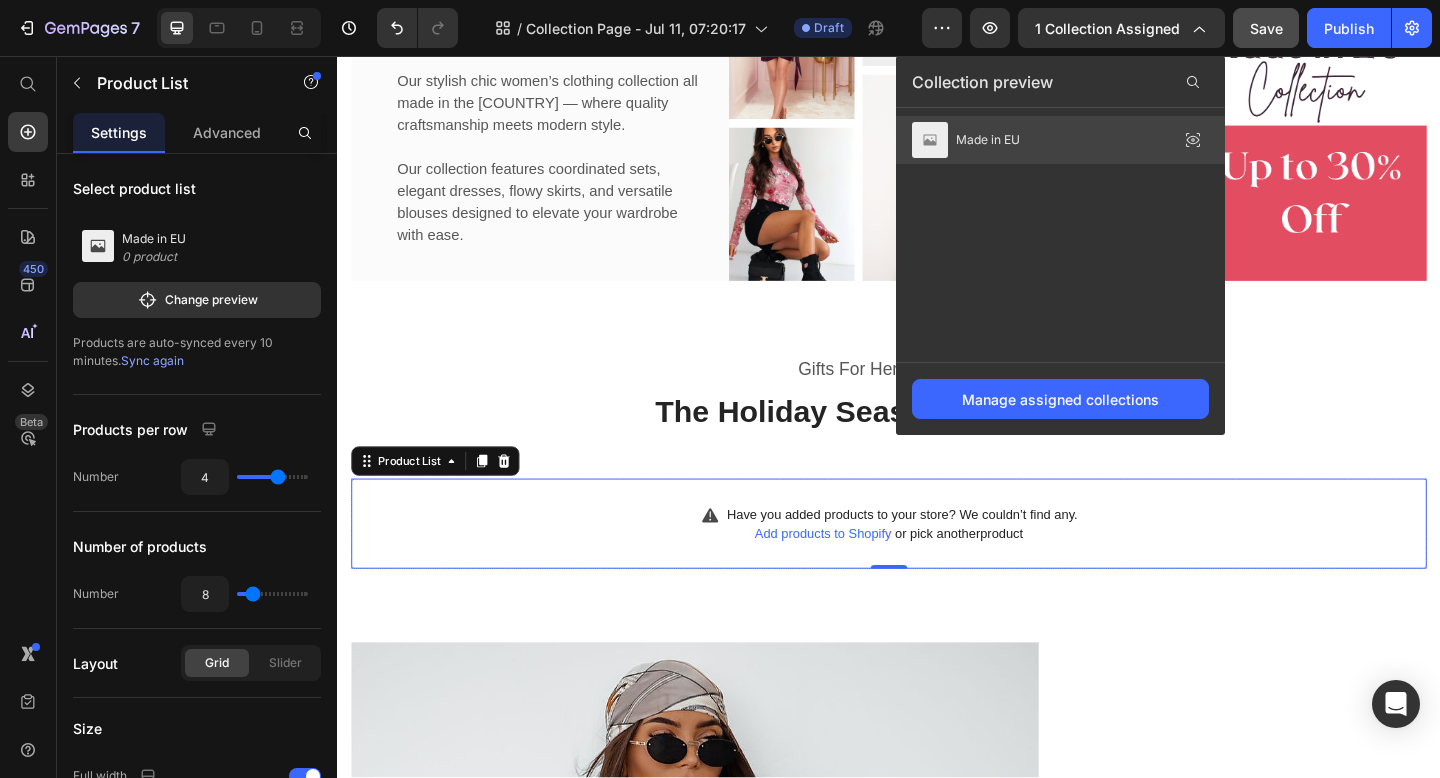 click 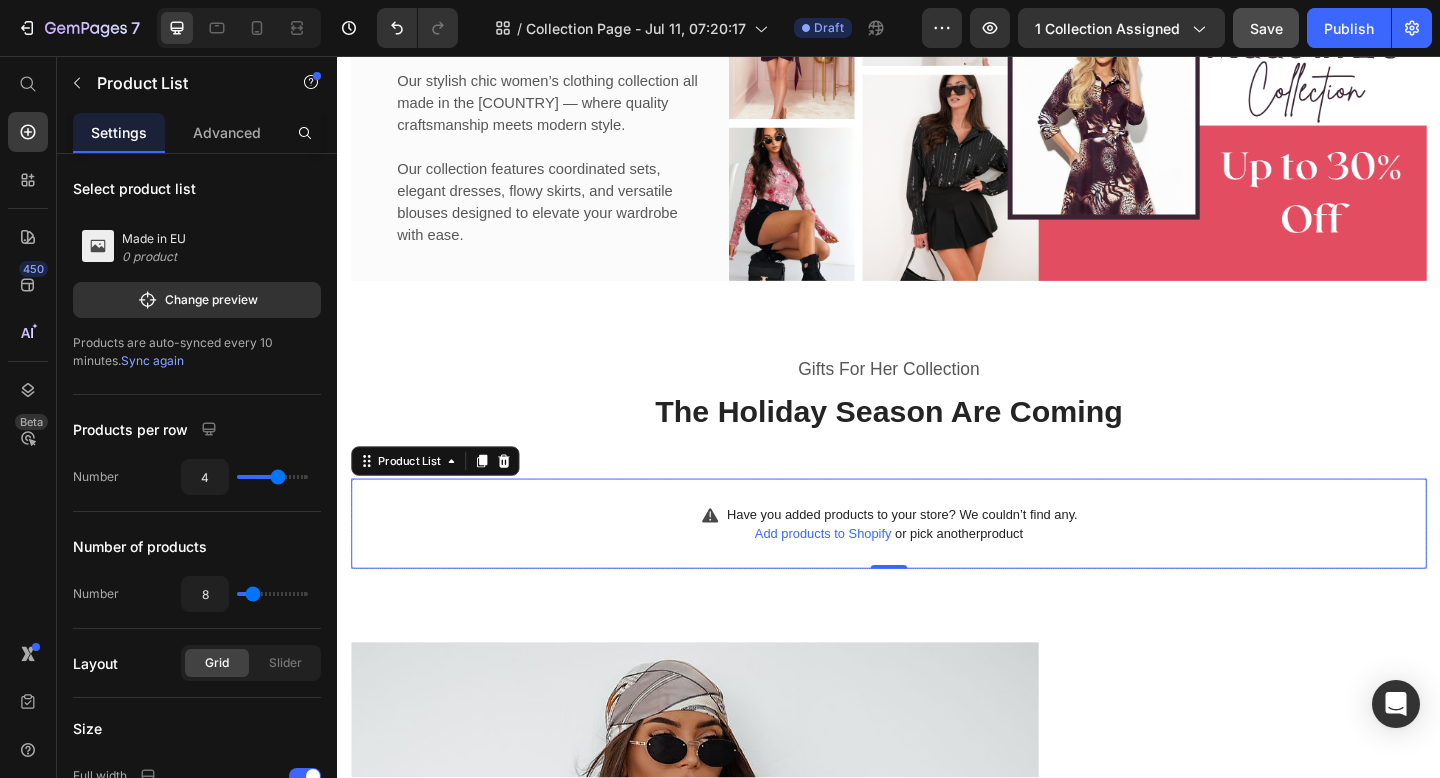 click on "Add products to Shopify" at bounding box center [865, 576] 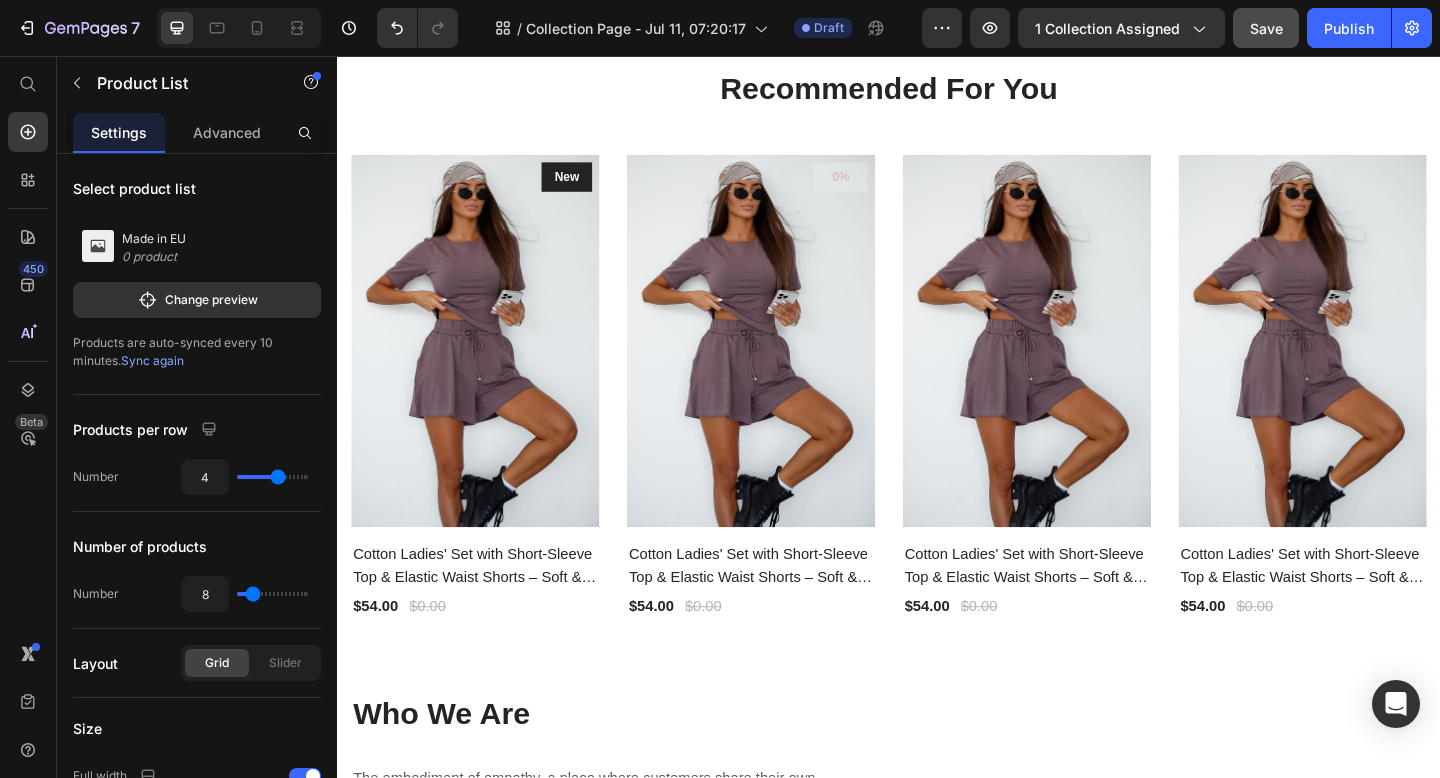 scroll, scrollTop: 2024, scrollLeft: 0, axis: vertical 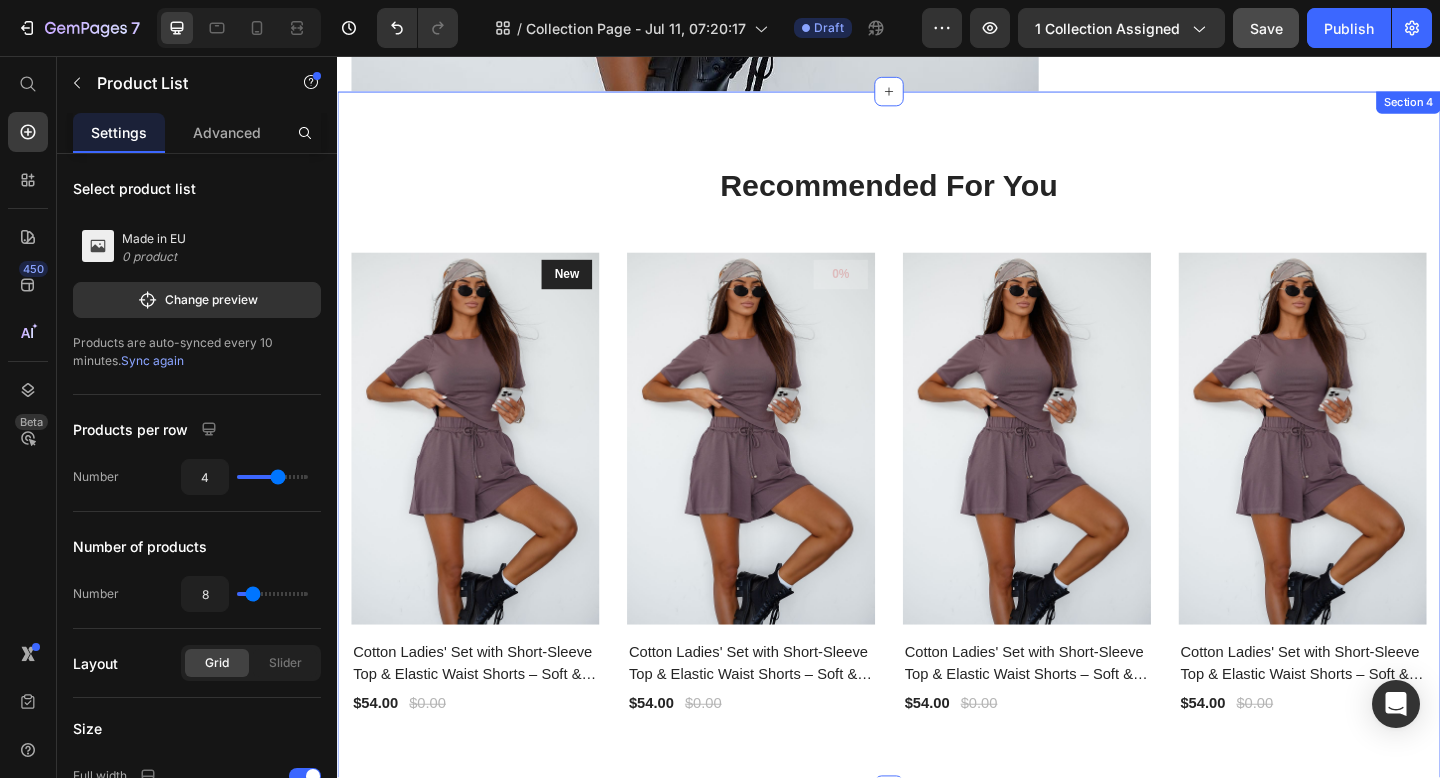 click on "Recommended For You Heading Row Product Images & Gallery New Text block Row Cotton Ladies' Set with Short-Sleeve Top & Elastic Waist Shorts – Soft & Breathable (P) Title $54.00 (P) Price $0.00 (P) Price Row Product 0% (P) Tag Product Images & Gallery Cotton Ladies' Set with Short-Sleeve Top & Elastic Waist Shorts – Soft & Breathable (P) Title $54.00 (P) Price $0.00 (P) Price Row Product Product Images & Gallery Cotton Ladies' Set with Short-Sleeve Top & Elastic Waist Shorts – Soft & Breathable (P) Title $54.00 (P) Price $0.00 (P) Price Row Product Product Images & Gallery Cotton Ladies' Set with Short-Sleeve Top & Elastic Waist Shorts – Soft & Breathable (P) Title $54.00 (P) Price $0.00 (P) Price Row Row" at bounding box center [937, 475] 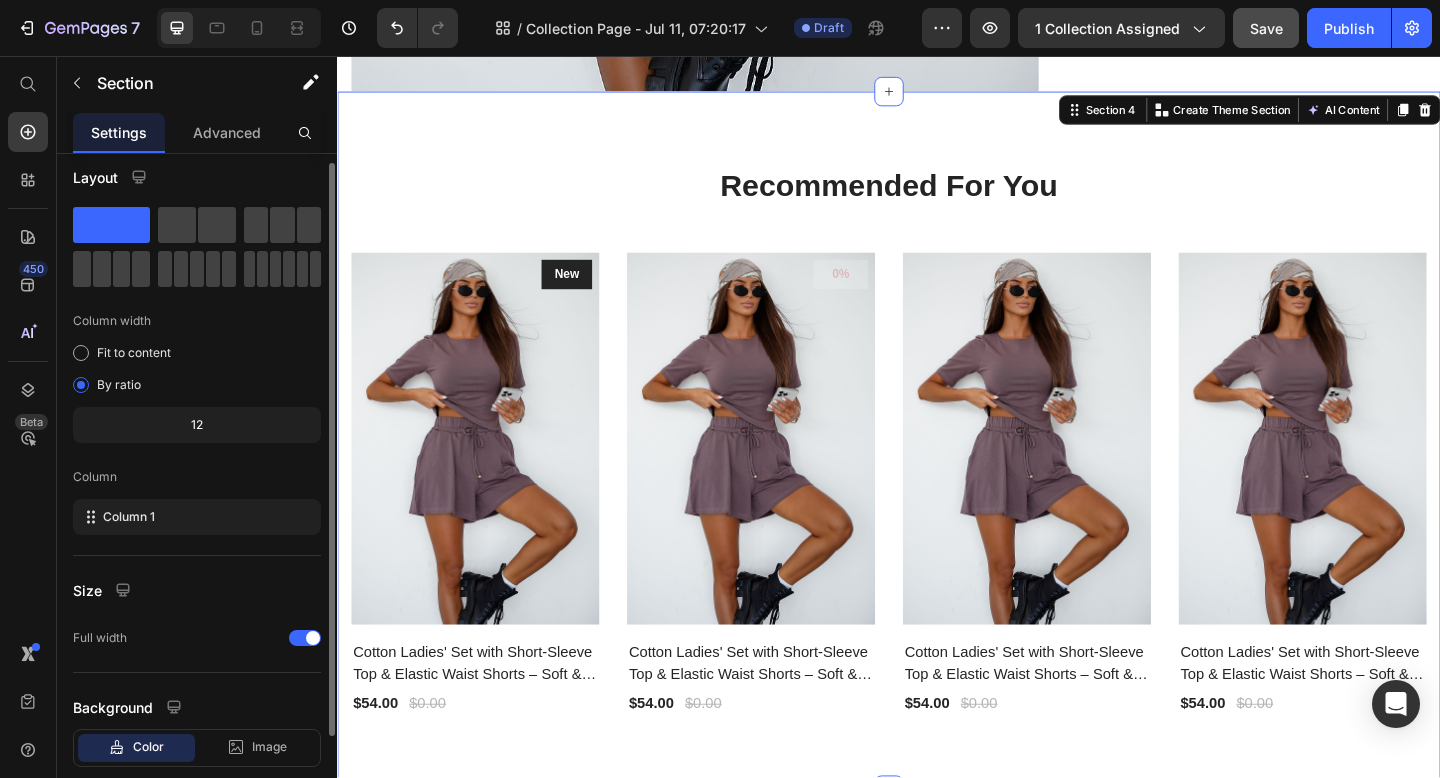 scroll, scrollTop: 0, scrollLeft: 0, axis: both 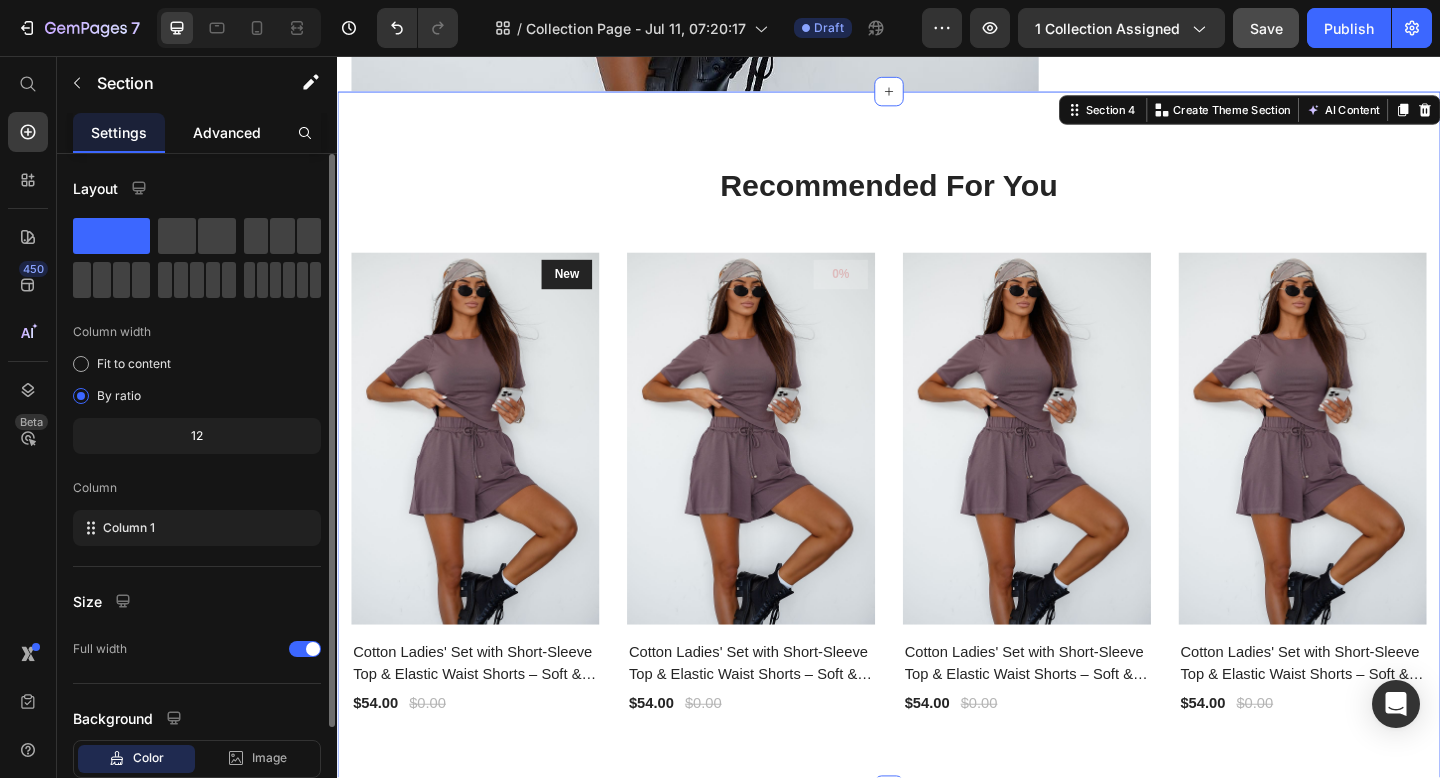 click on "Advanced" 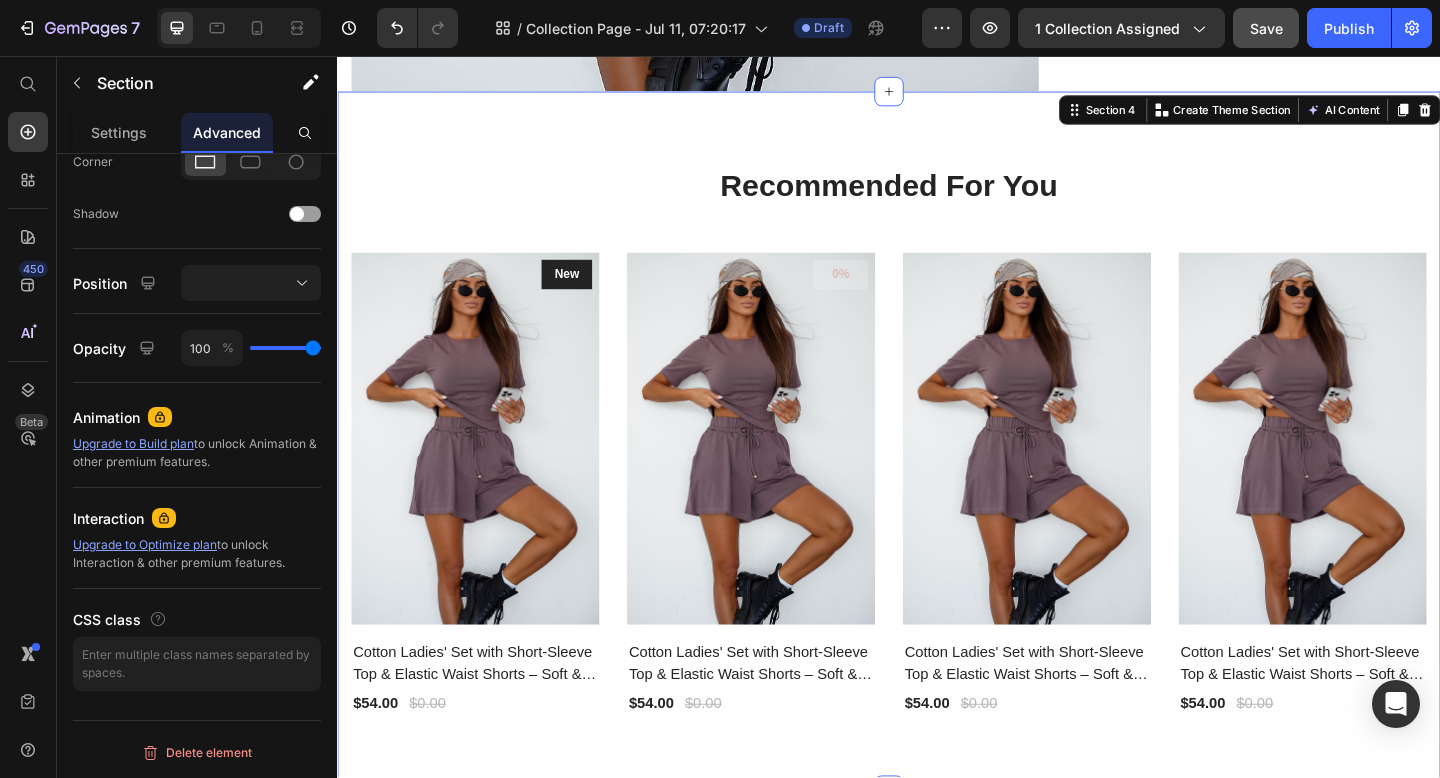 scroll, scrollTop: 0, scrollLeft: 0, axis: both 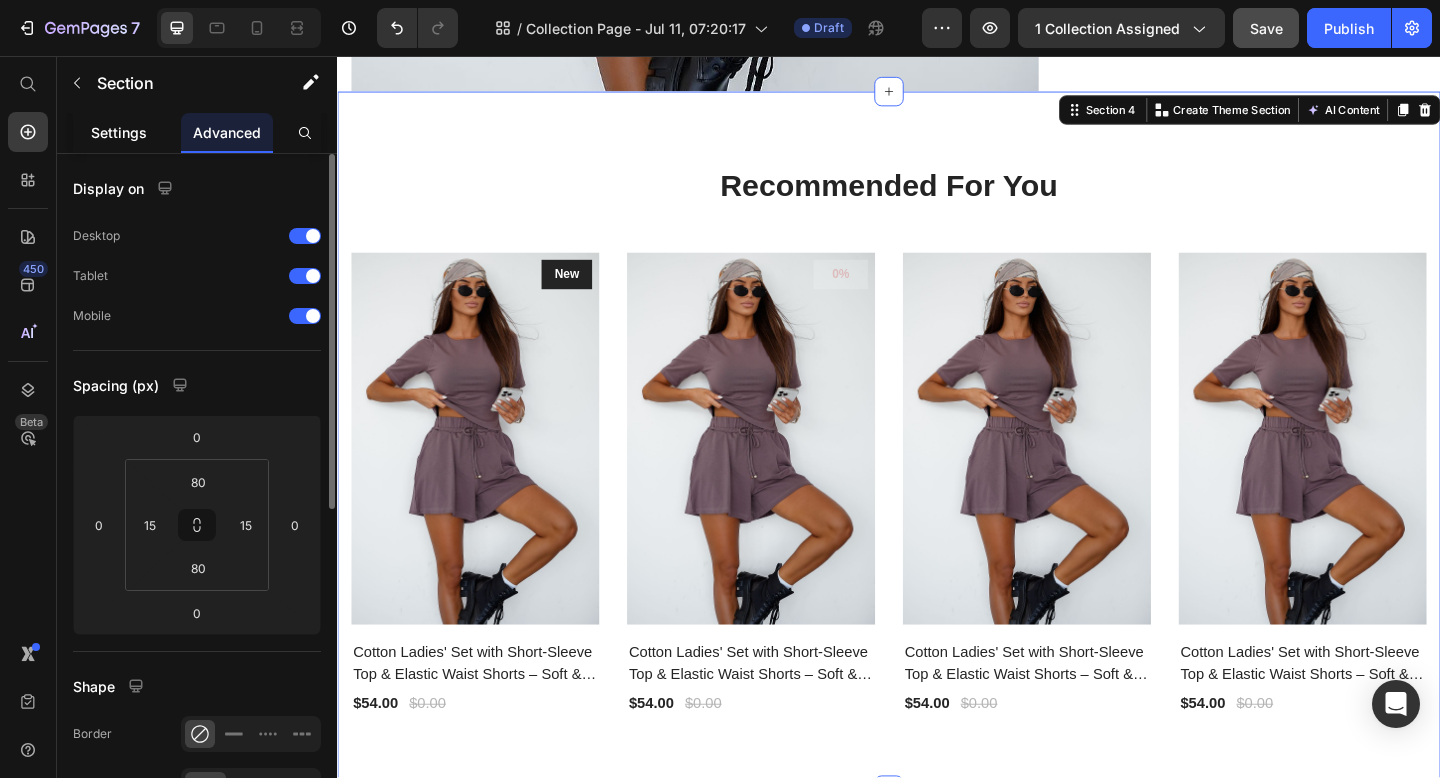 click on "Settings" 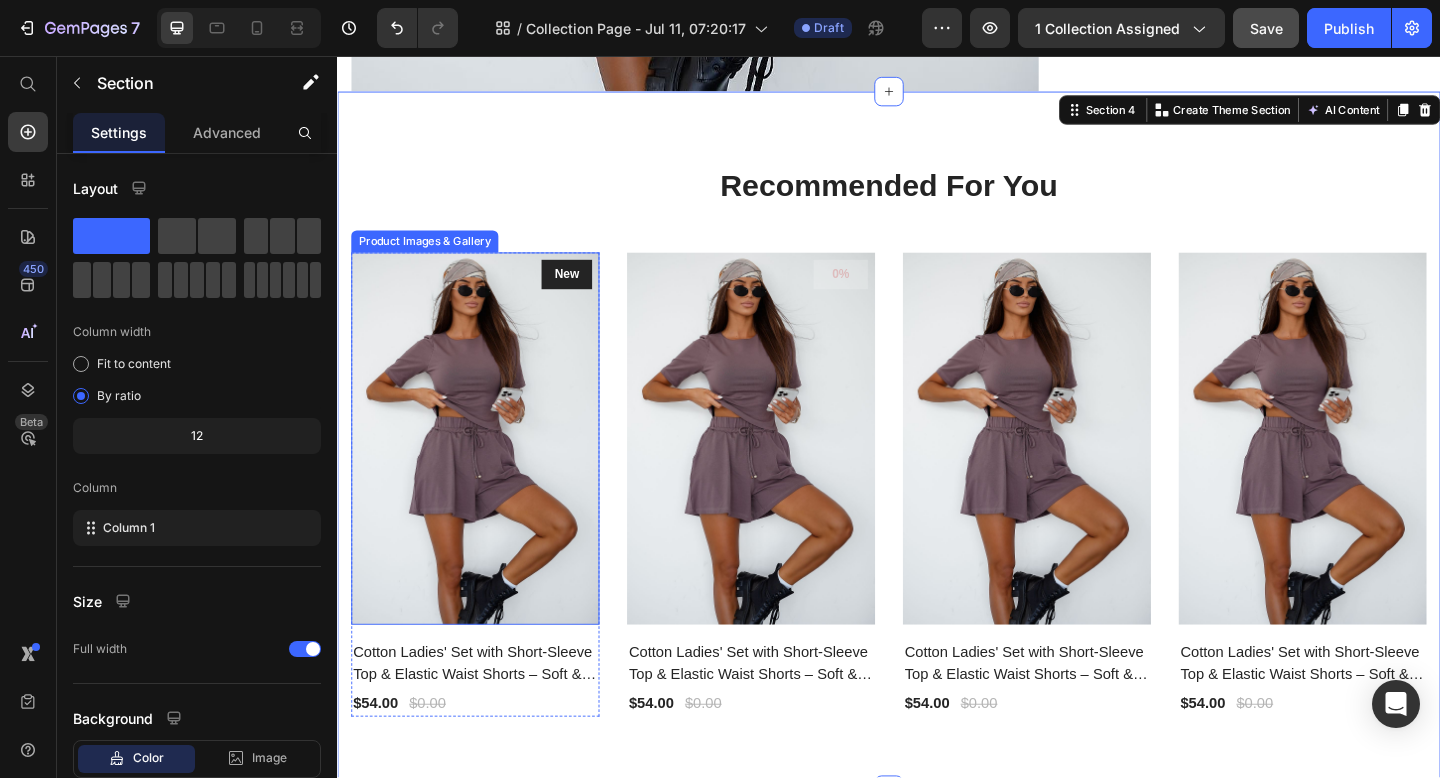 click at bounding box center [487, 472] 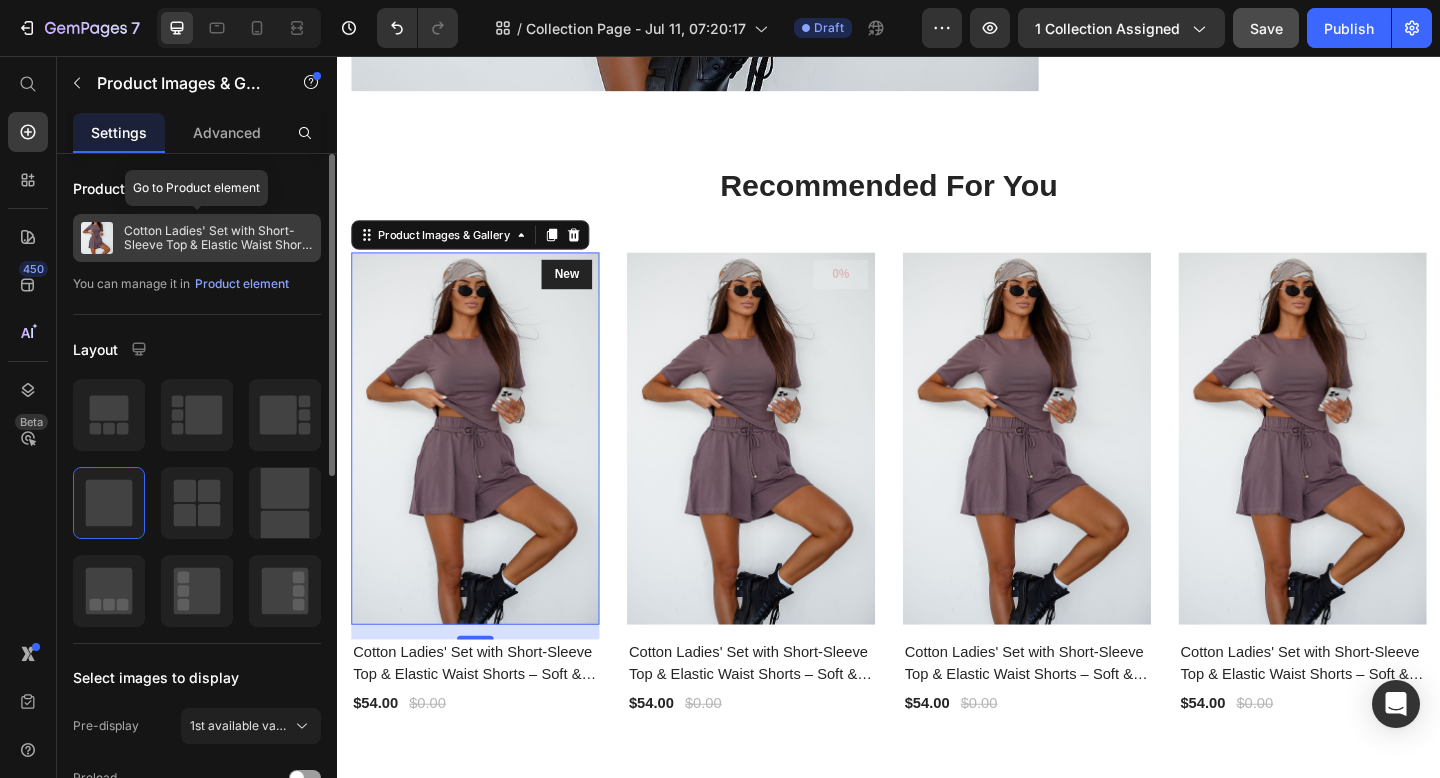 click on "Cotton Ladies' Set with Short-Sleeve Top & Elastic Waist Shorts – Soft & Breathable" at bounding box center [218, 238] 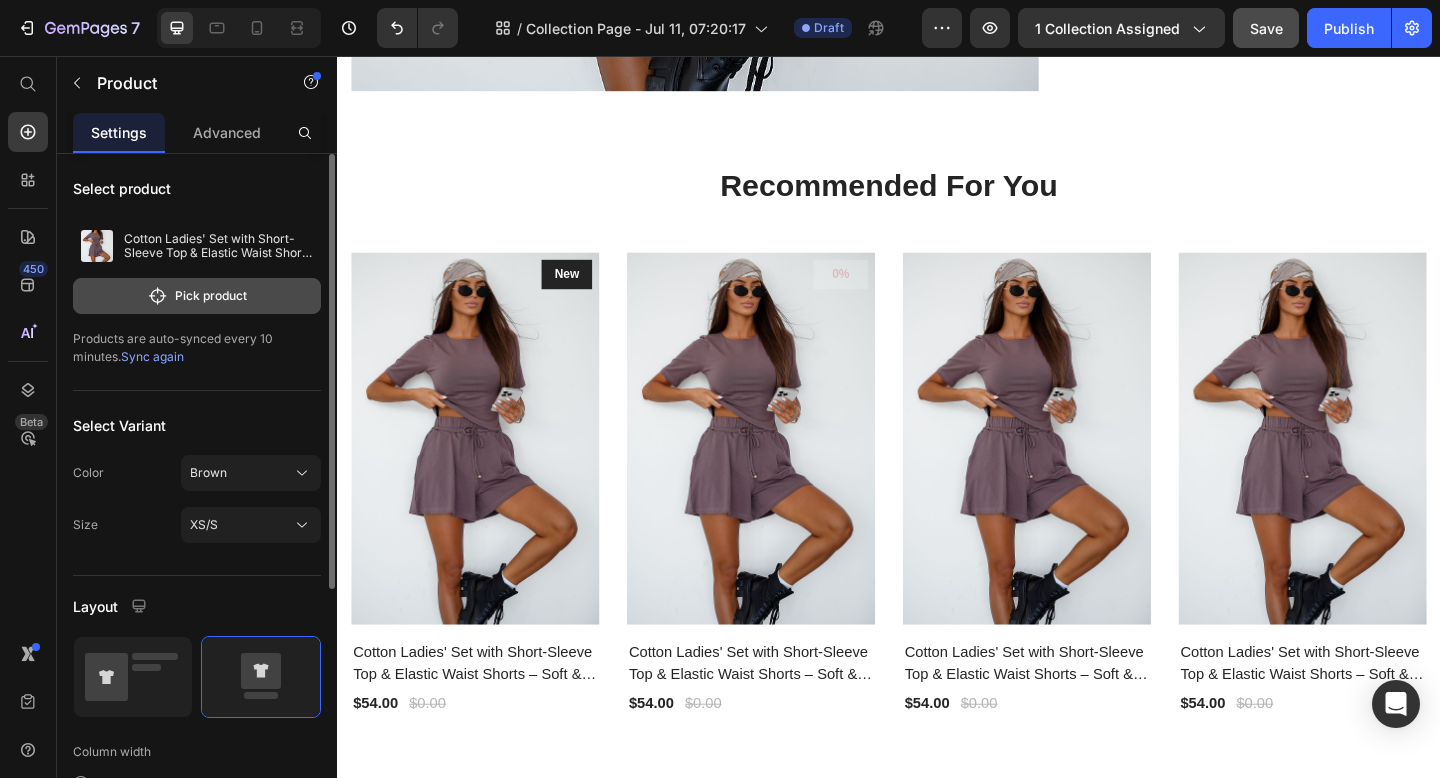 click on "Pick product" 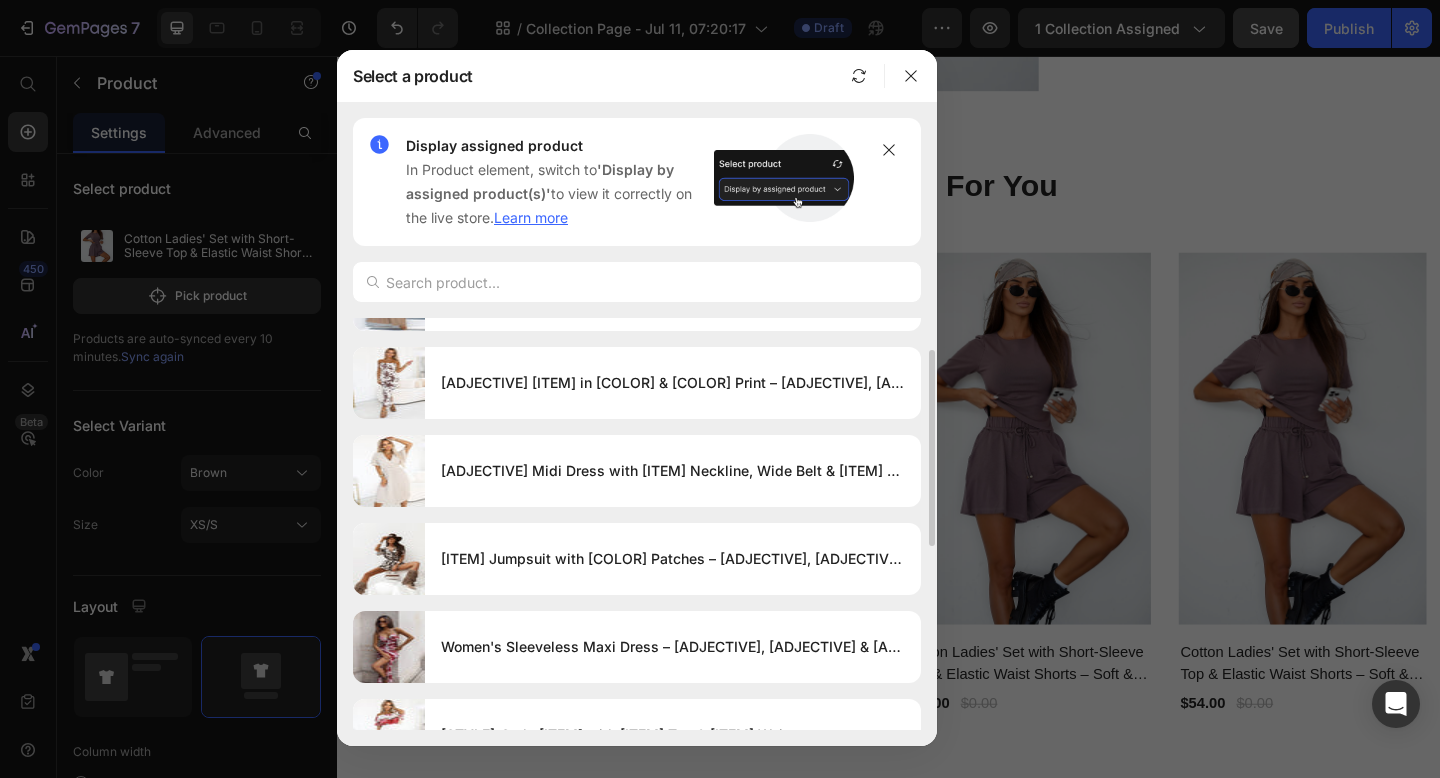 scroll, scrollTop: 529, scrollLeft: 0, axis: vertical 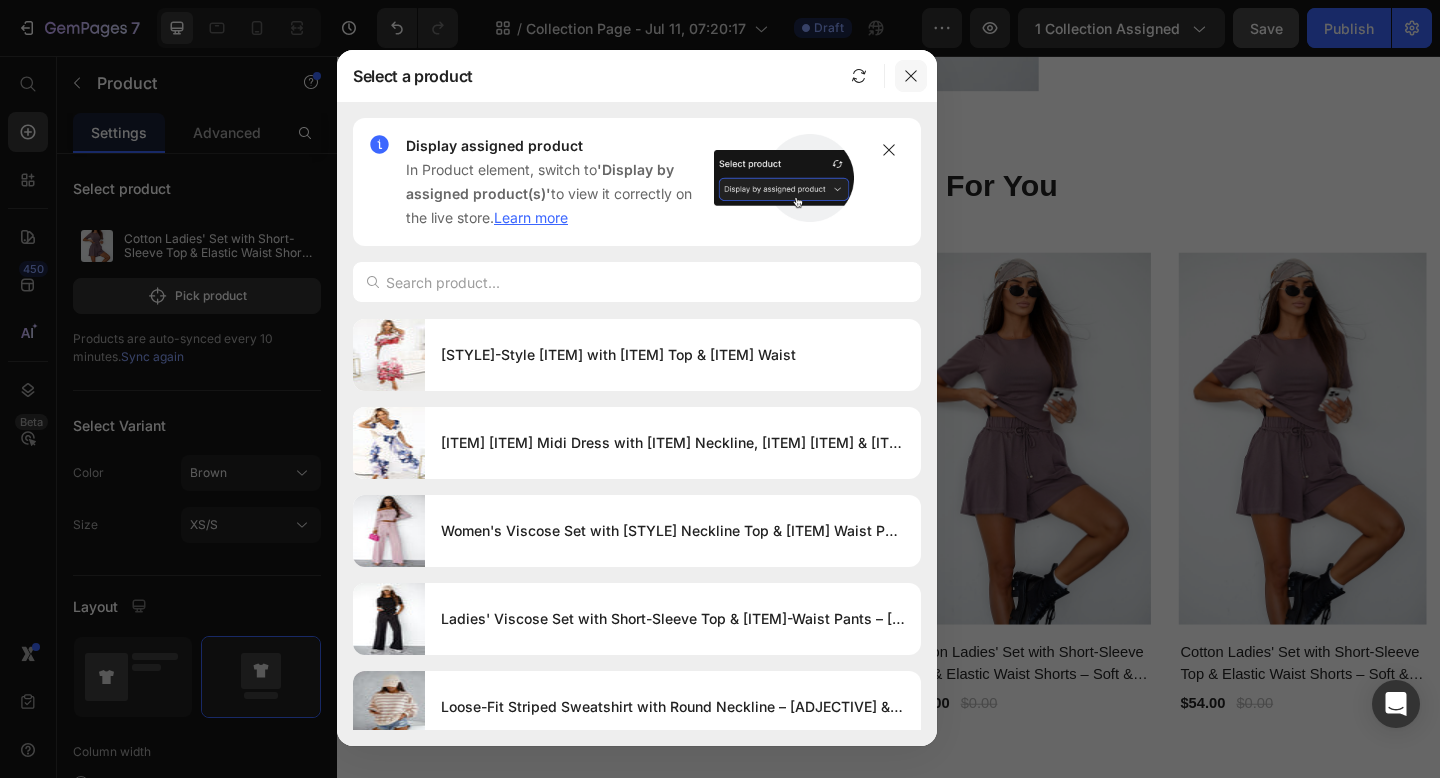 click 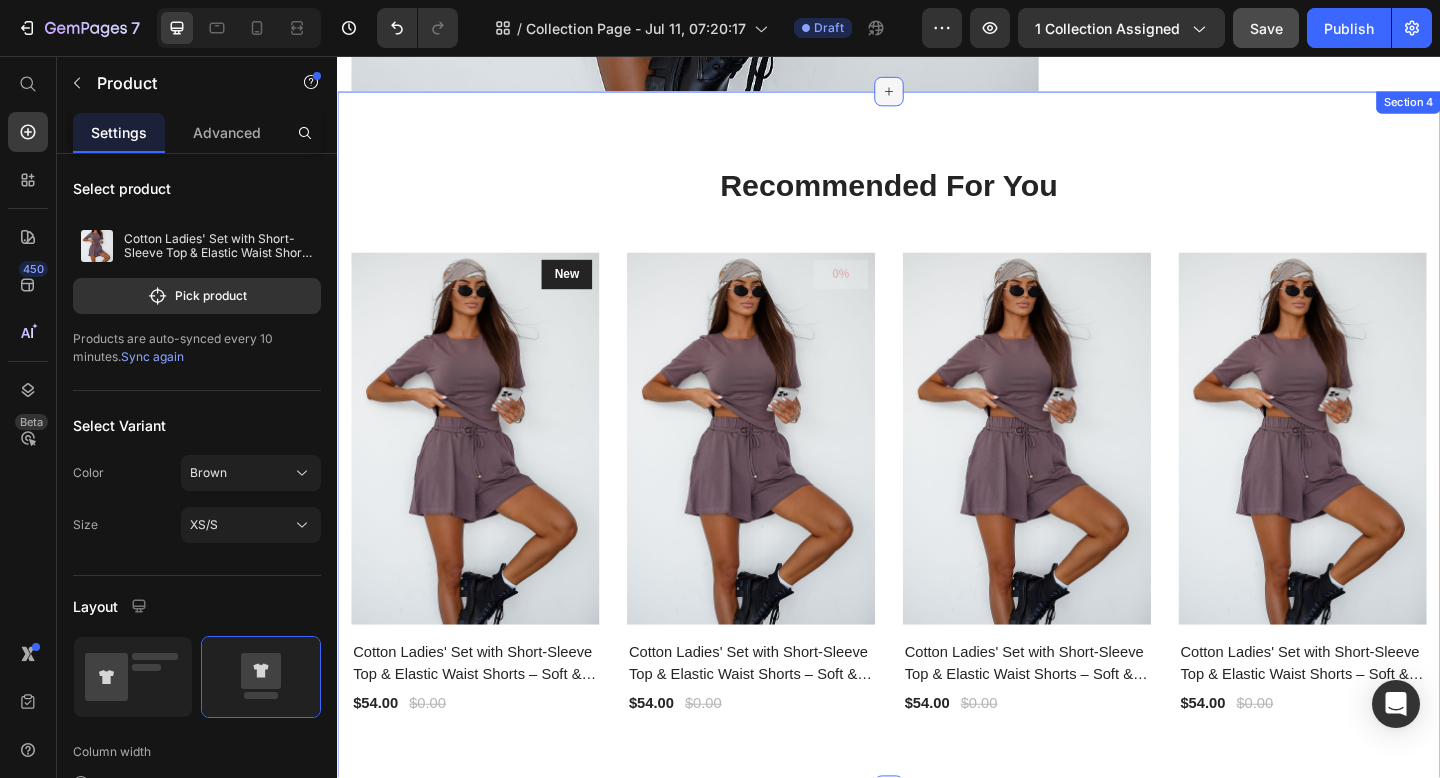 click 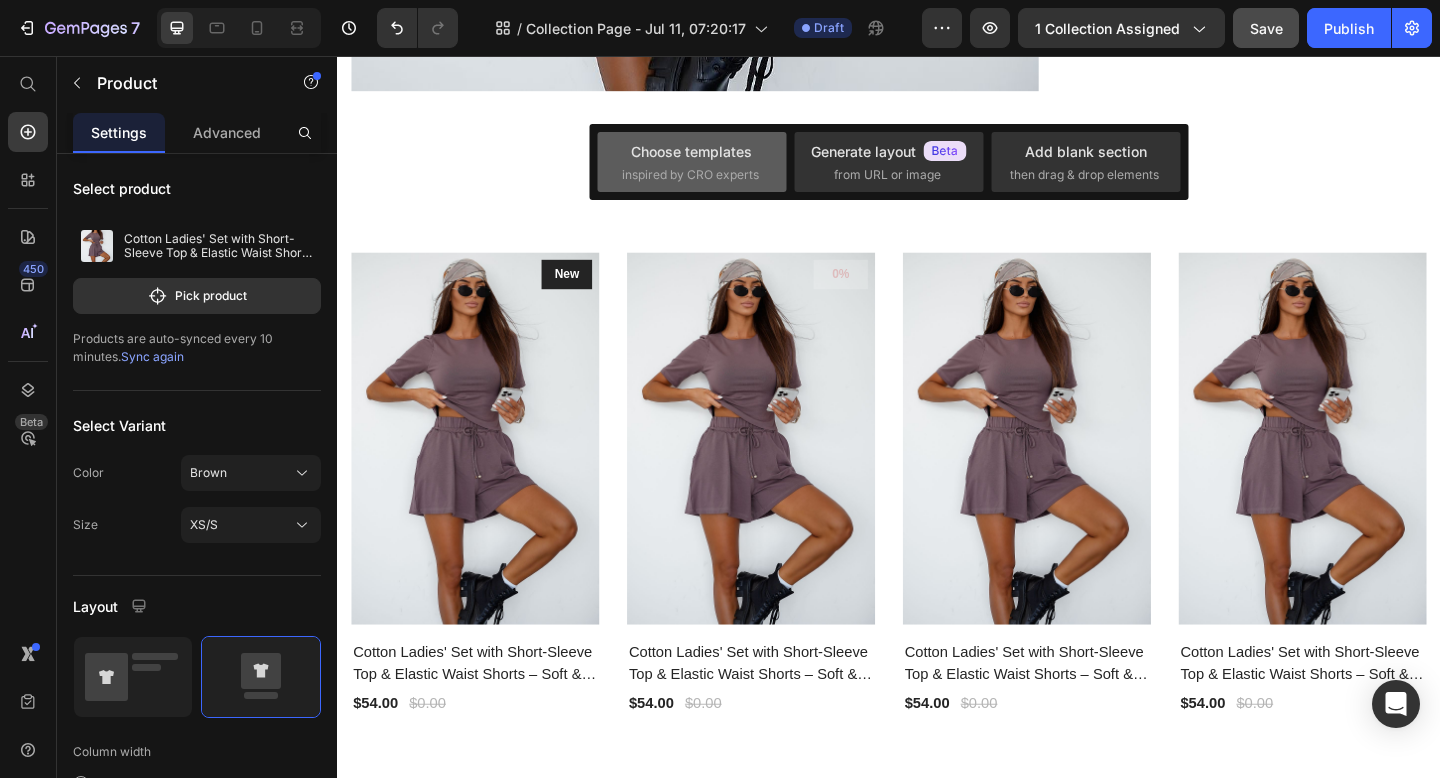click on "Choose templates  inspired by CRO experts" 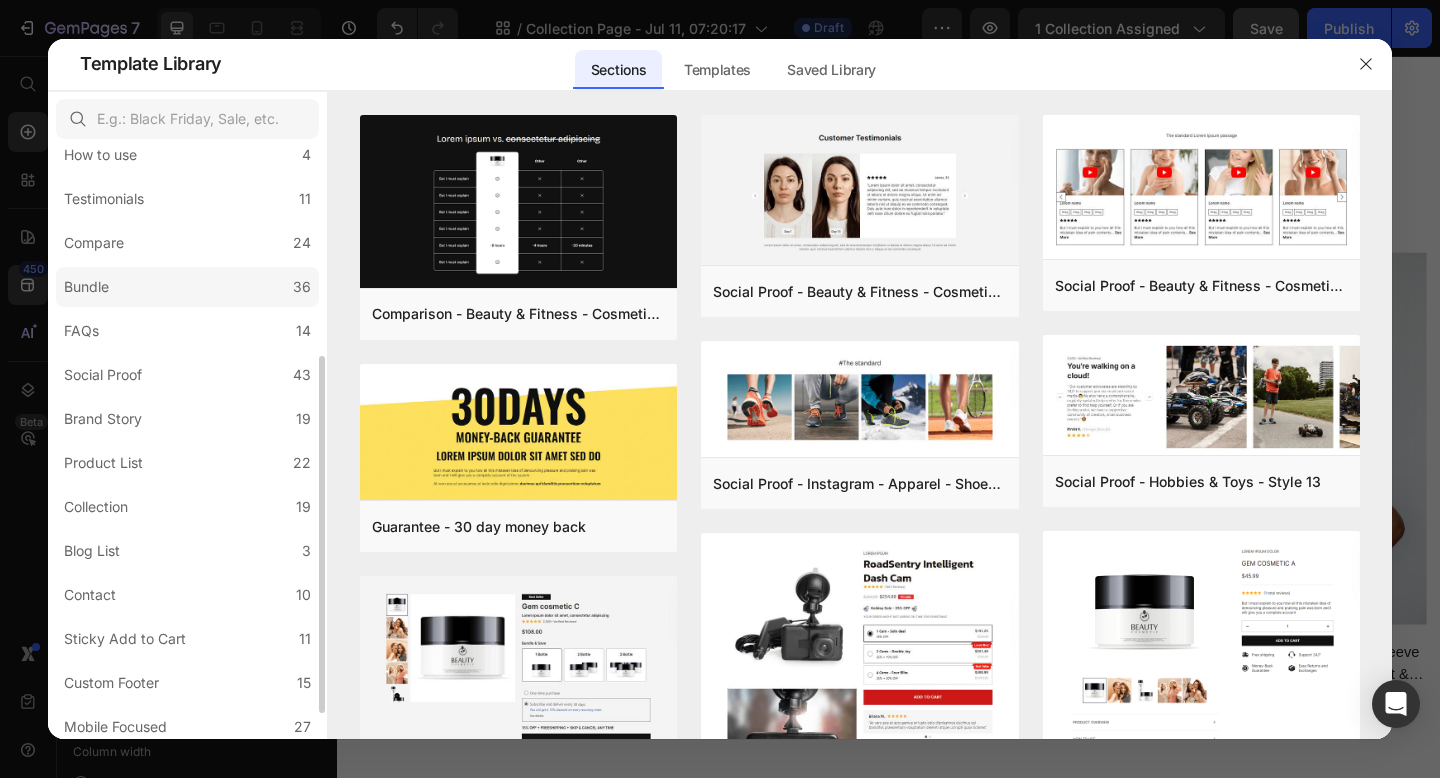 scroll, scrollTop: 388, scrollLeft: 0, axis: vertical 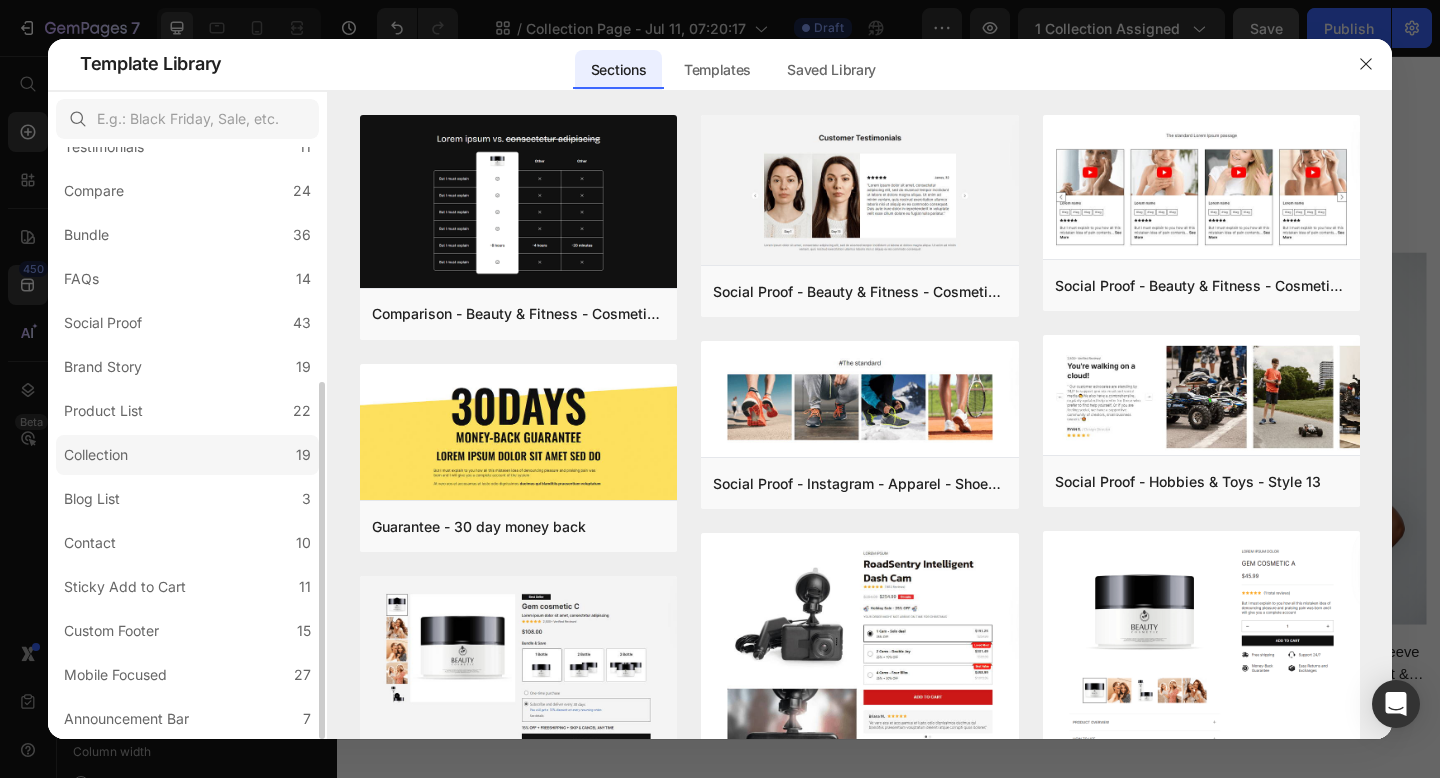 click on "Collection 19" 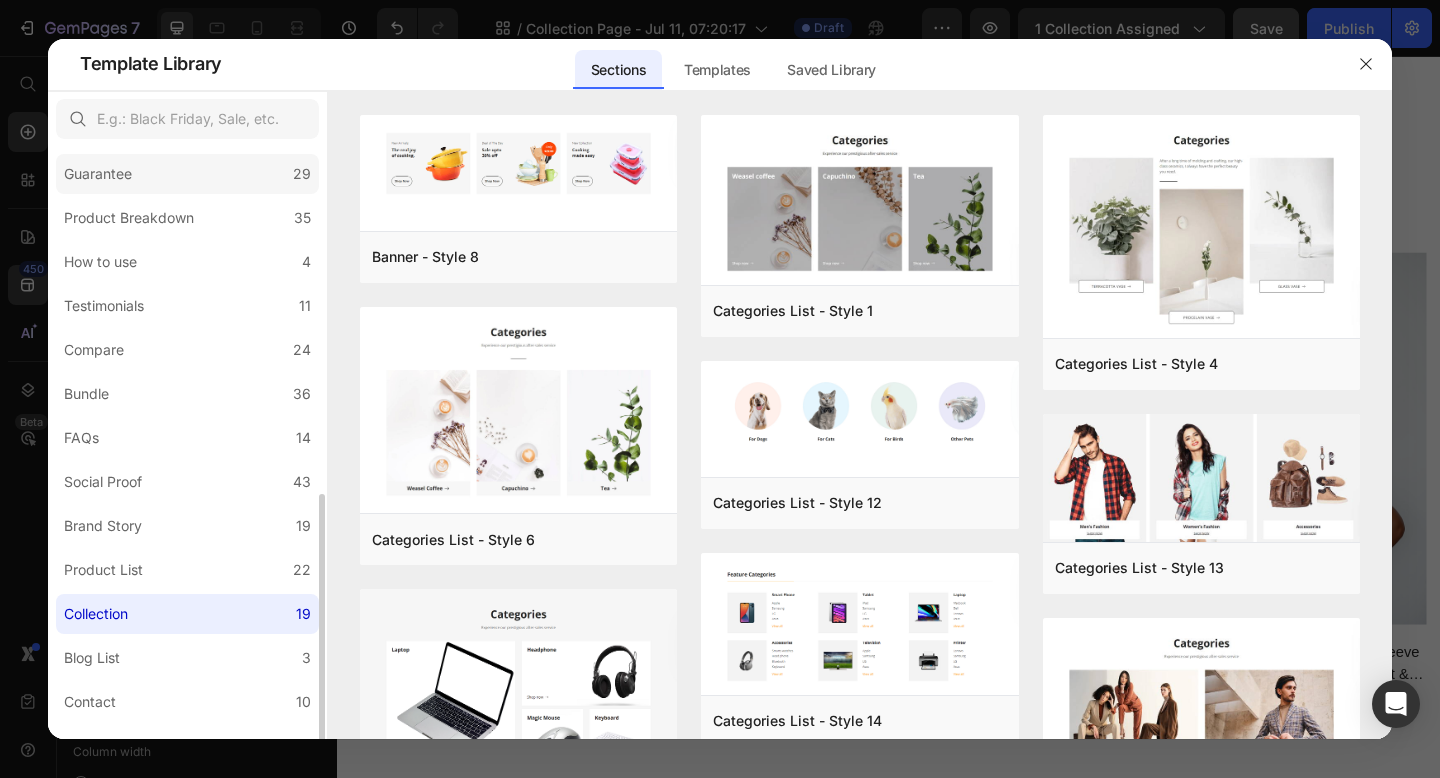 scroll, scrollTop: 388, scrollLeft: 0, axis: vertical 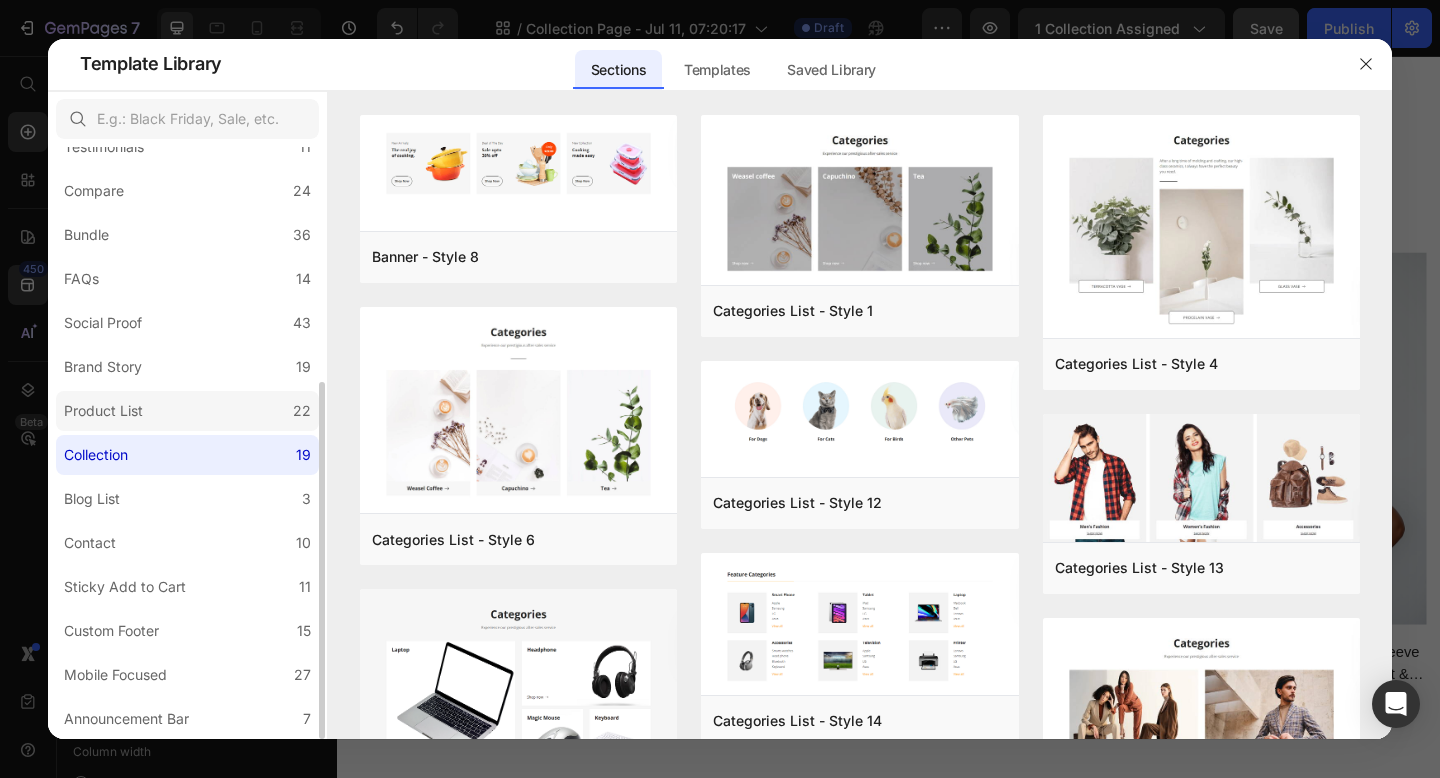 click on "Product List 22" 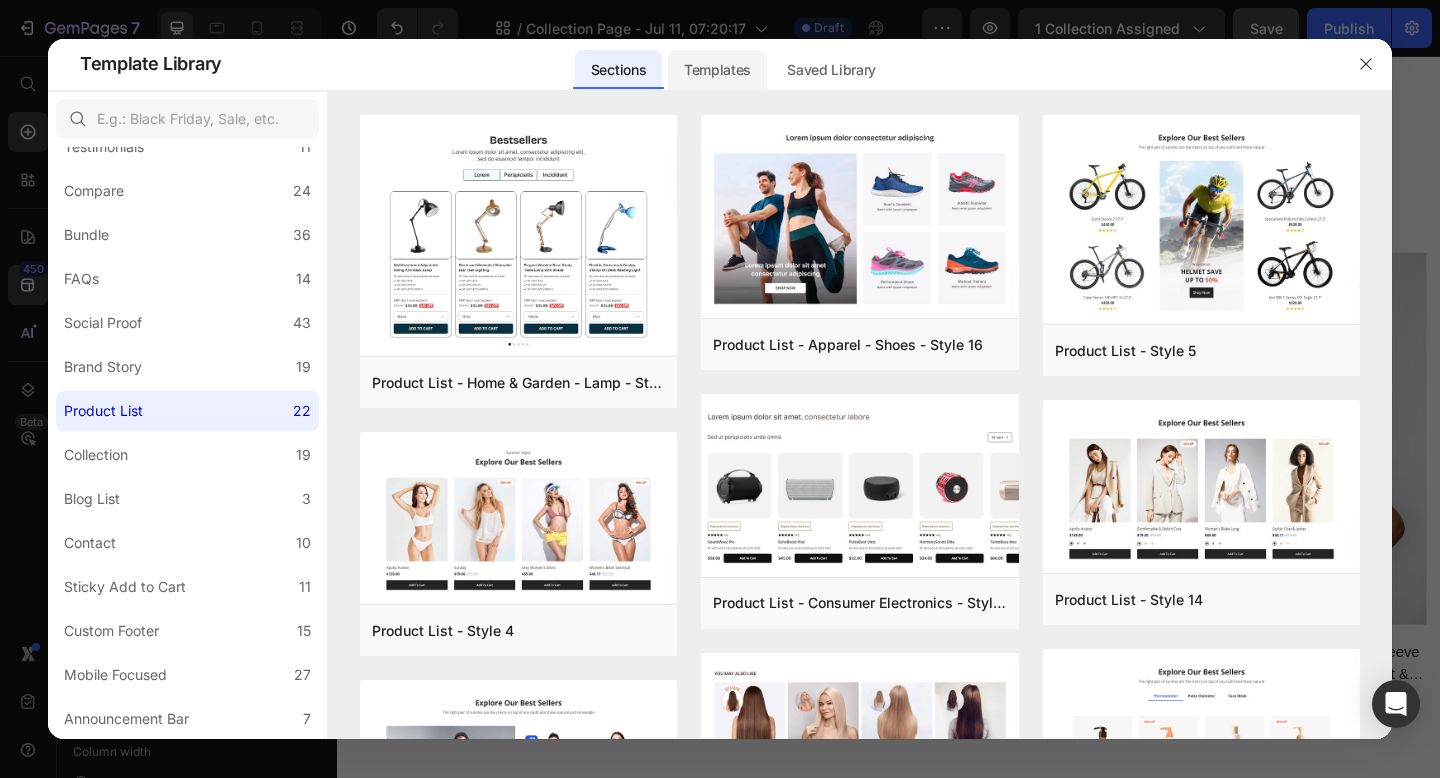 click on "Templates" 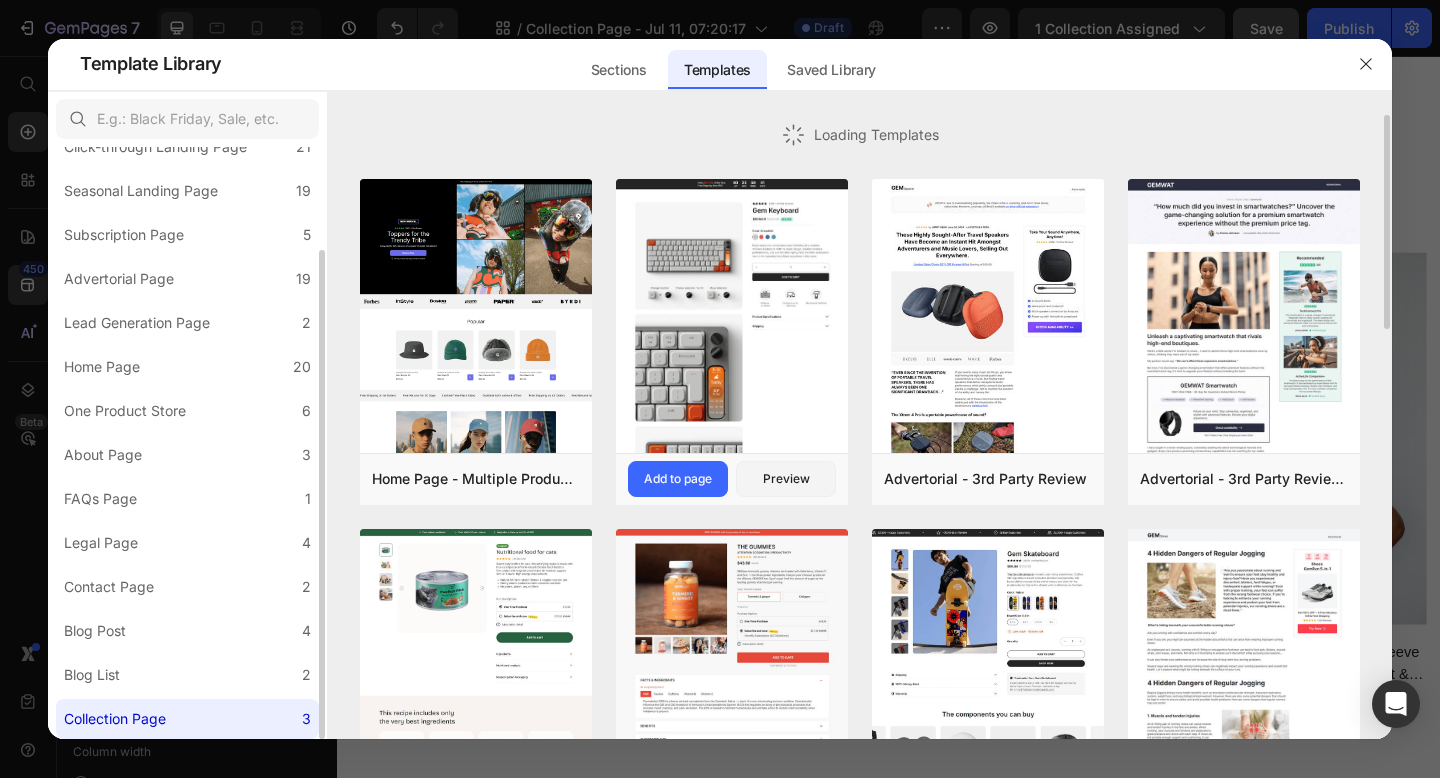 scroll, scrollTop: 124, scrollLeft: 0, axis: vertical 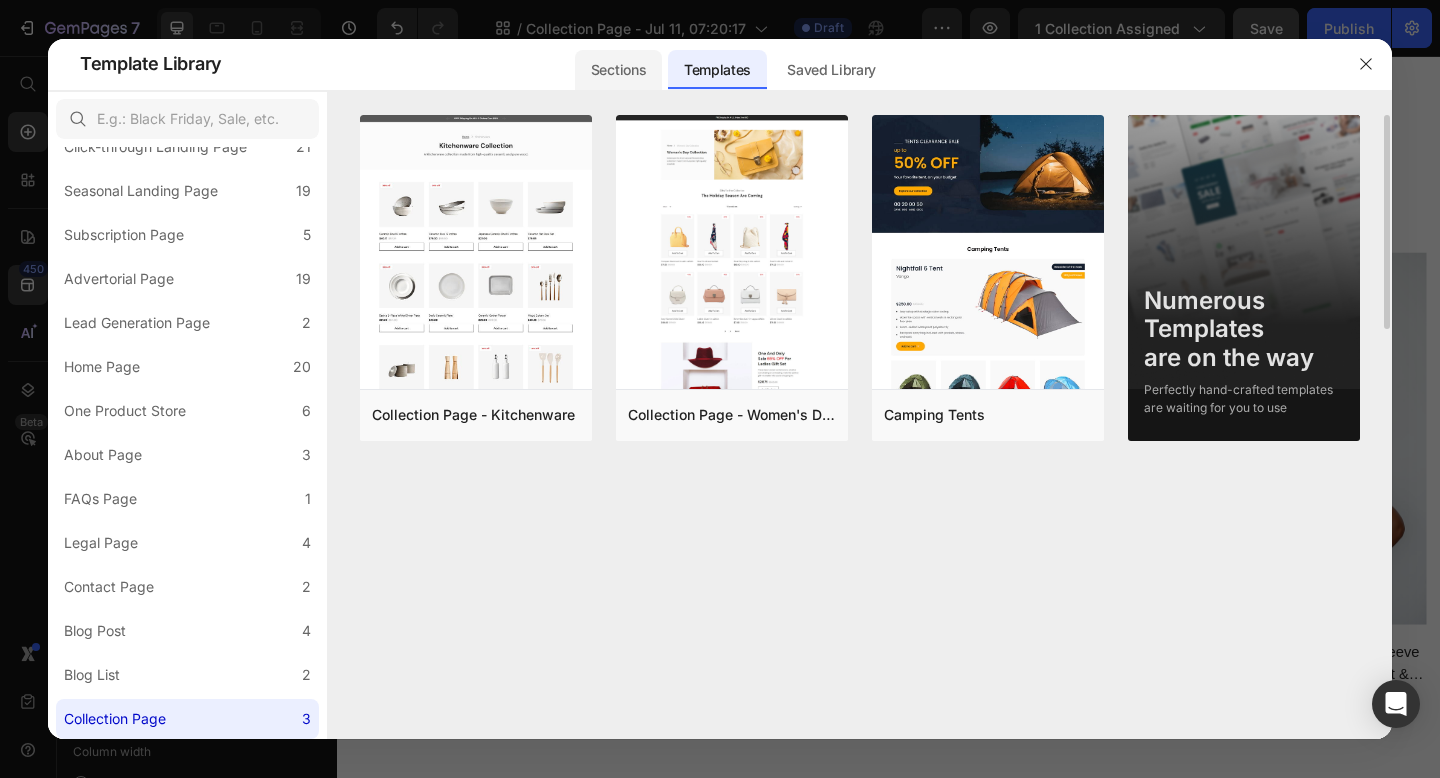 click on "Sections" 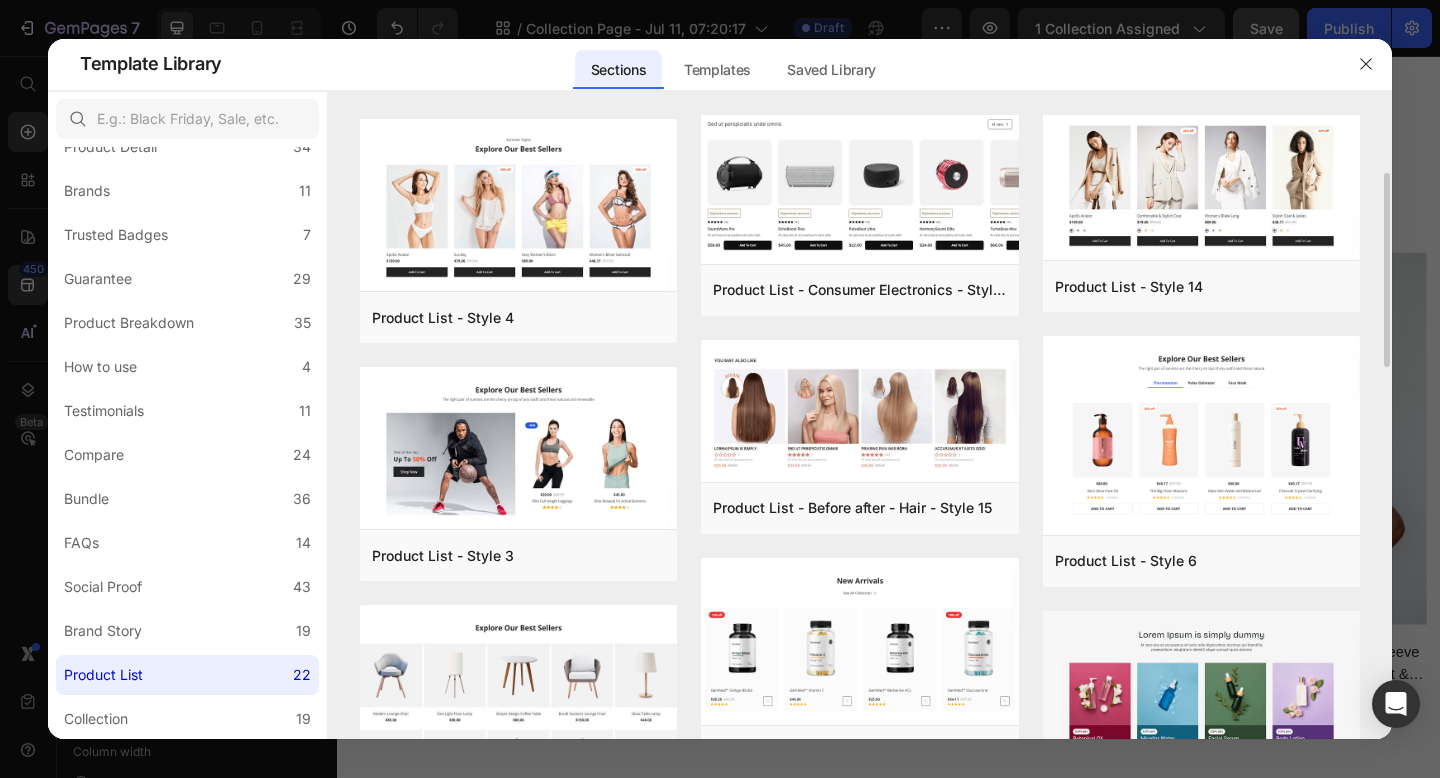 scroll, scrollTop: 266, scrollLeft: 0, axis: vertical 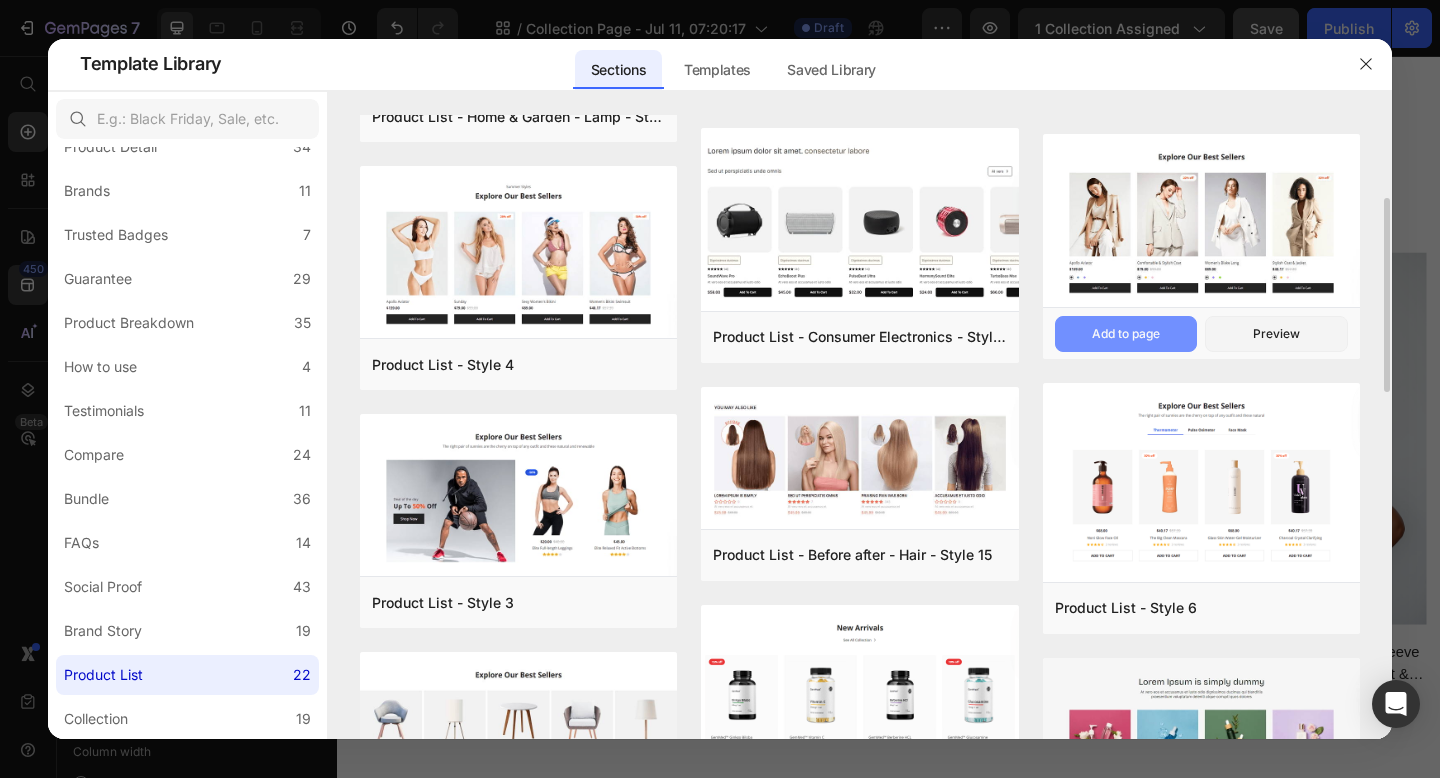 click on "Add to page" at bounding box center [1126, 334] 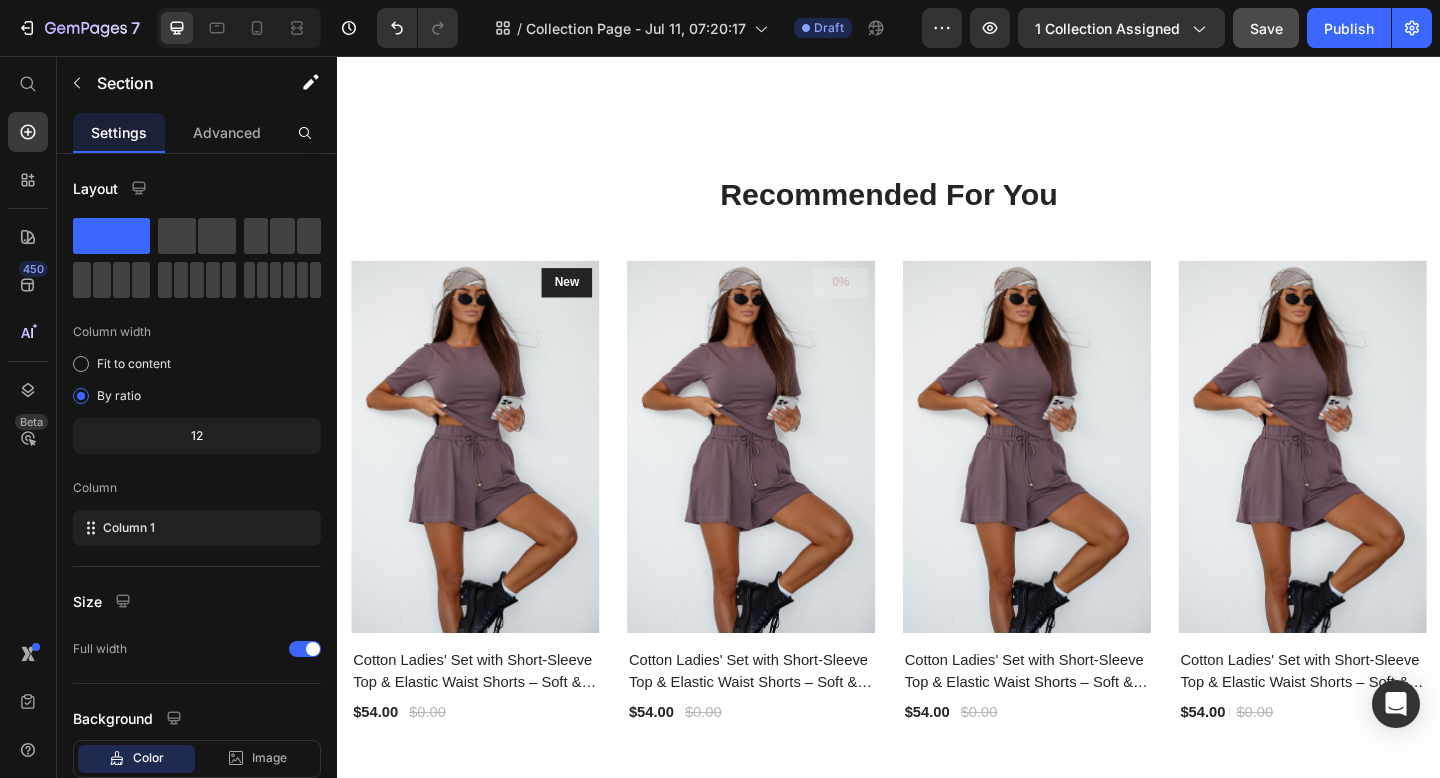 scroll, scrollTop: 2587, scrollLeft: 0, axis: vertical 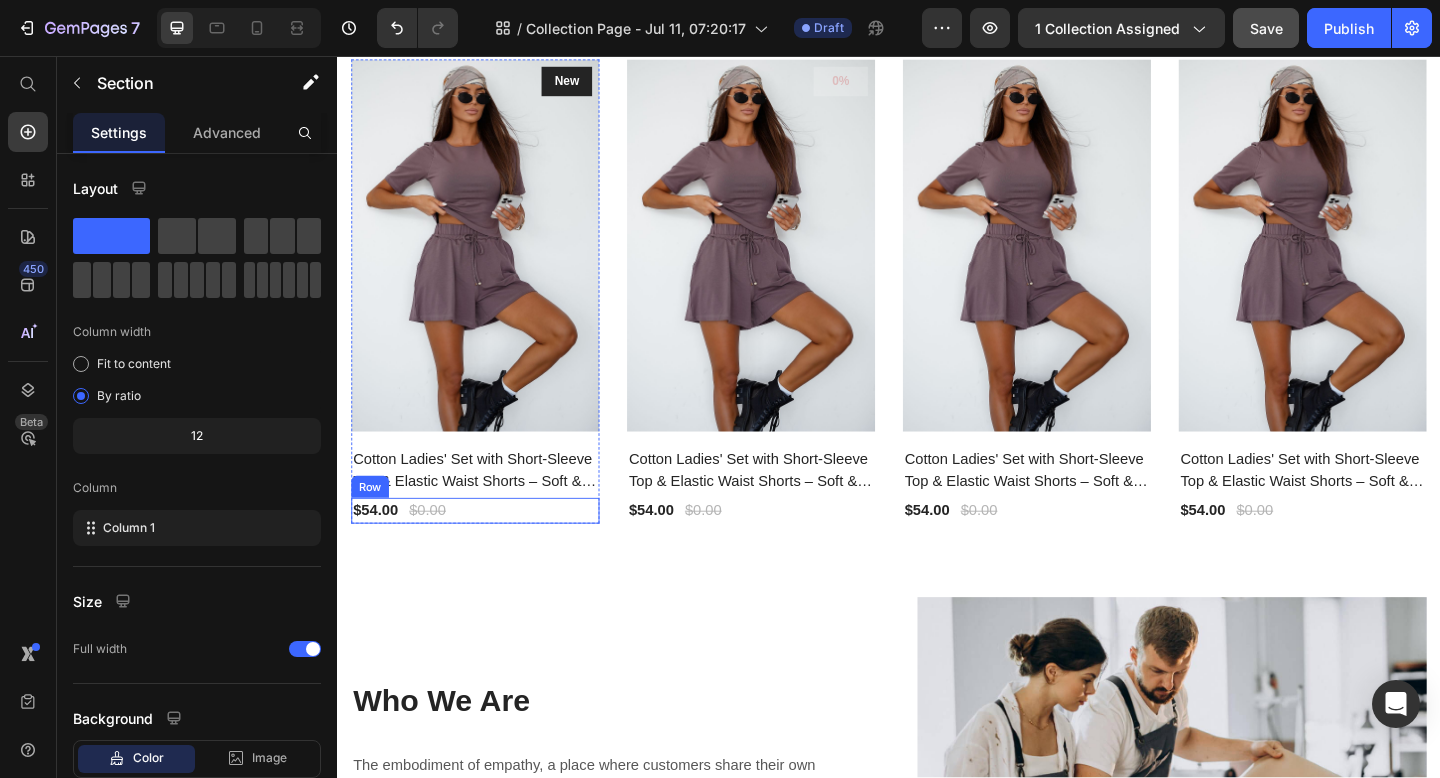 click on "$54.00 (P) Price $0.00 (P) Price Row" at bounding box center [487, 551] 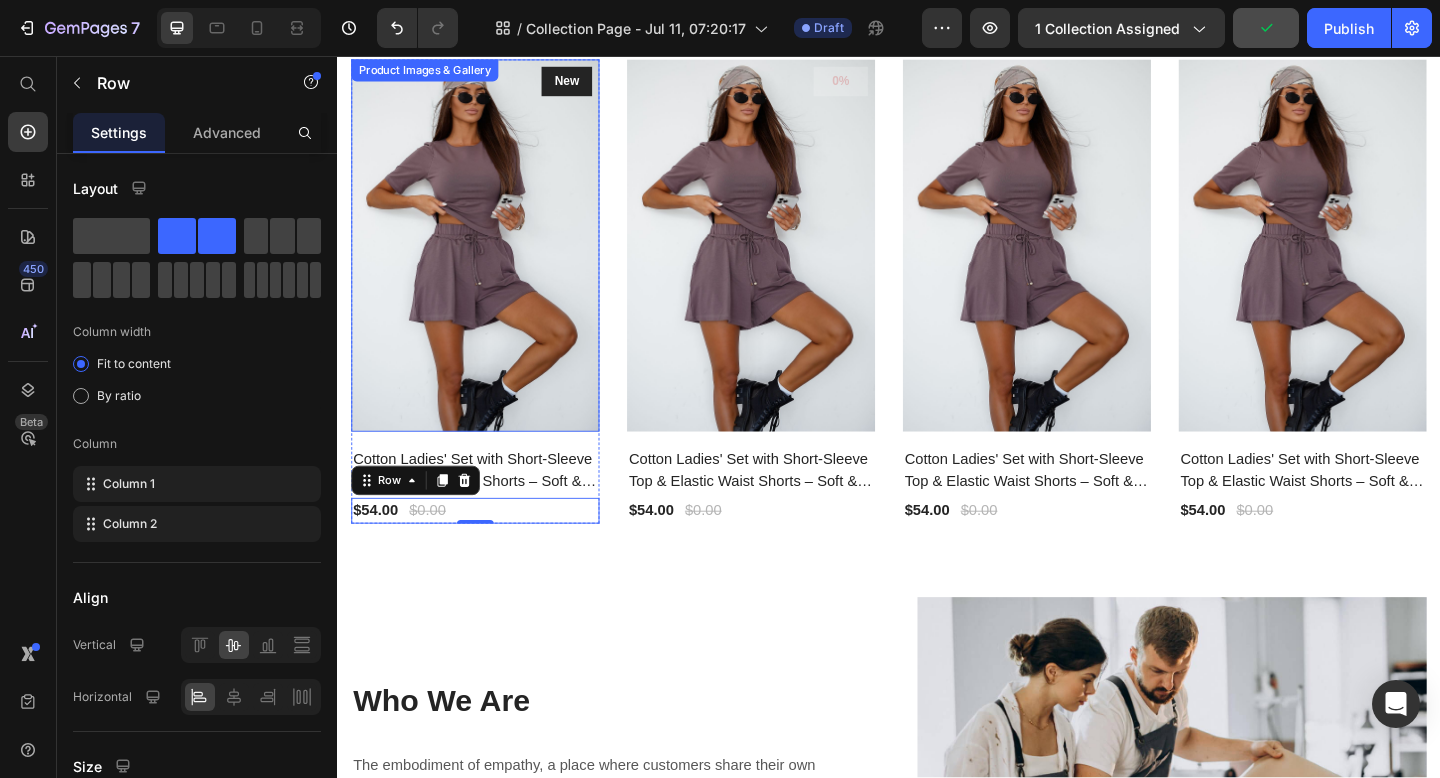 click at bounding box center (487, 262) 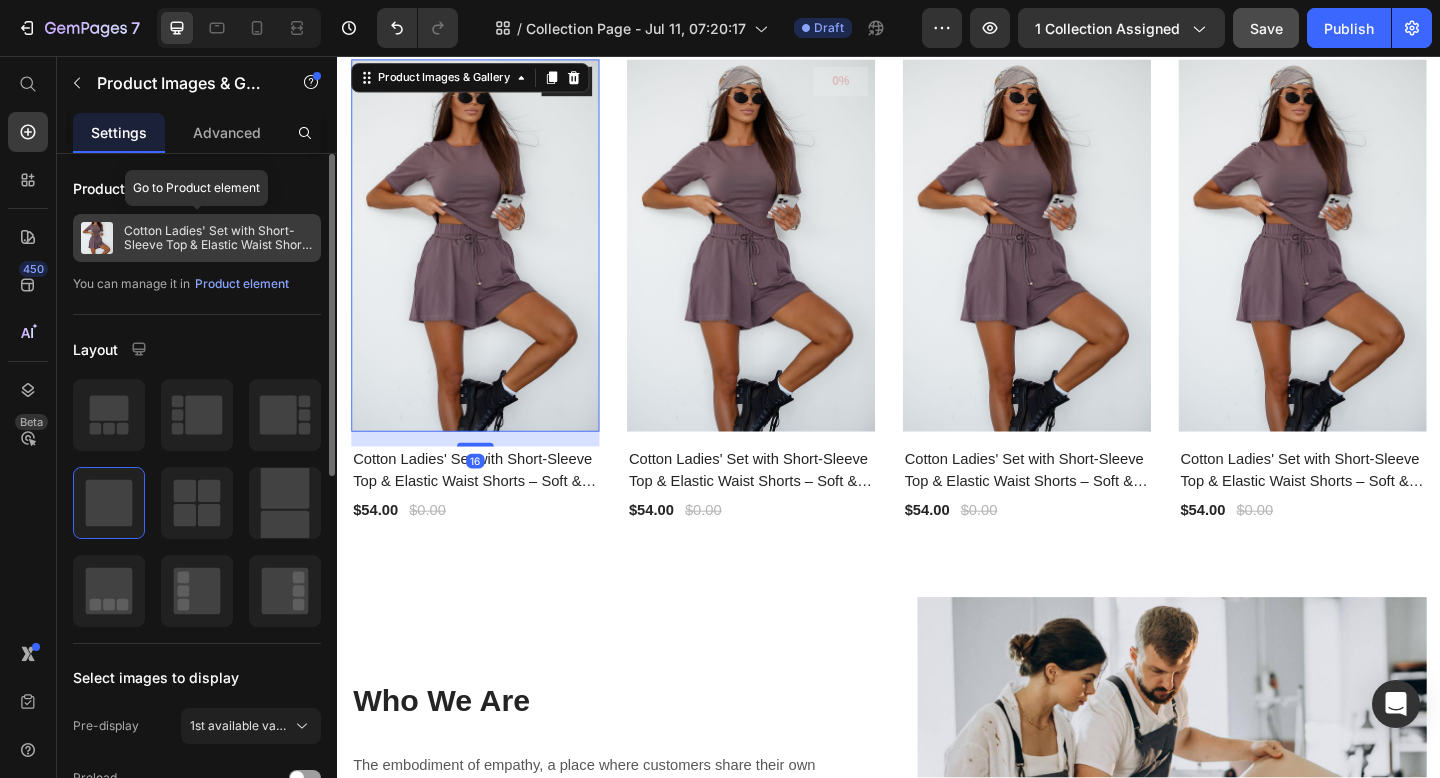 click on "Cotton Ladies' Set with Short-Sleeve Top & Elastic Waist Shorts – Soft & Breathable" at bounding box center (218, 238) 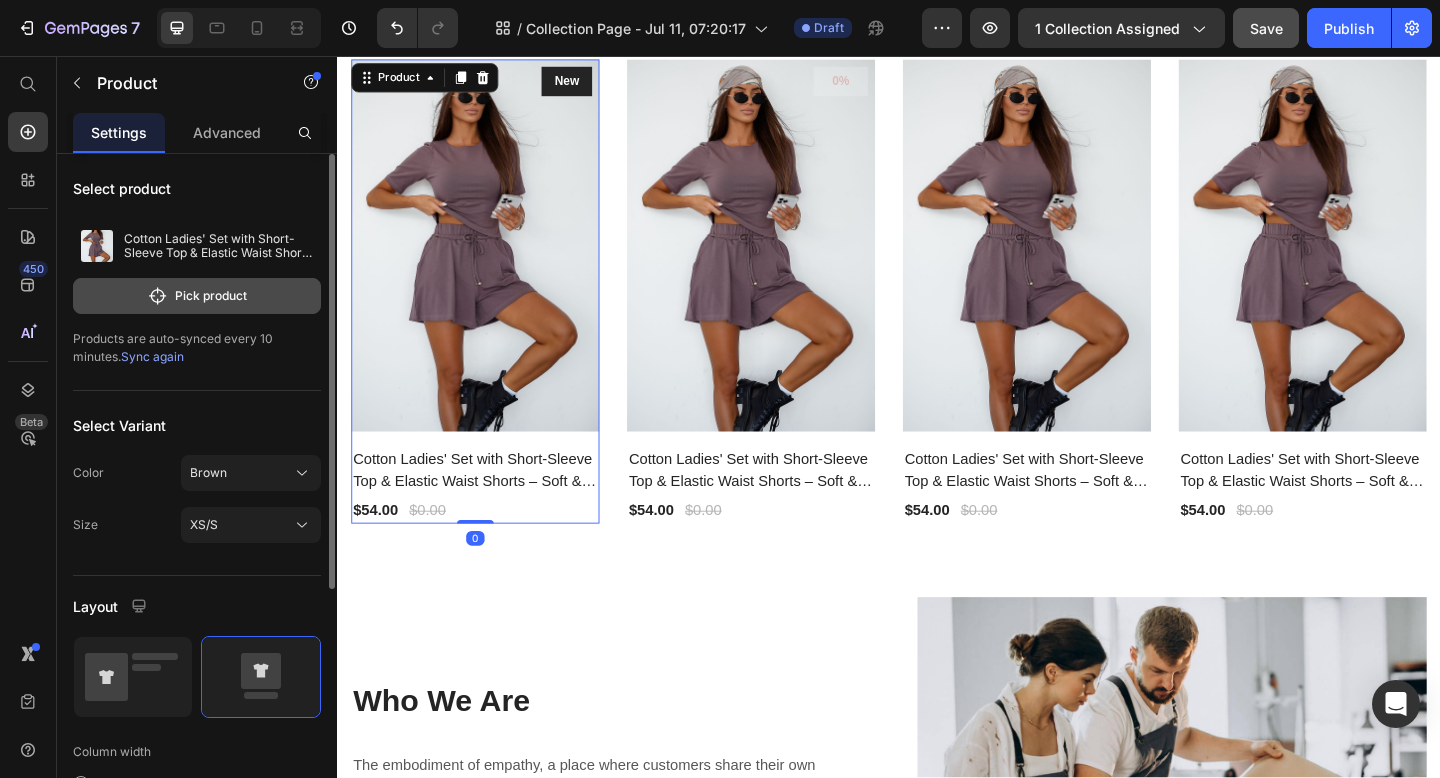 click on "Pick product" 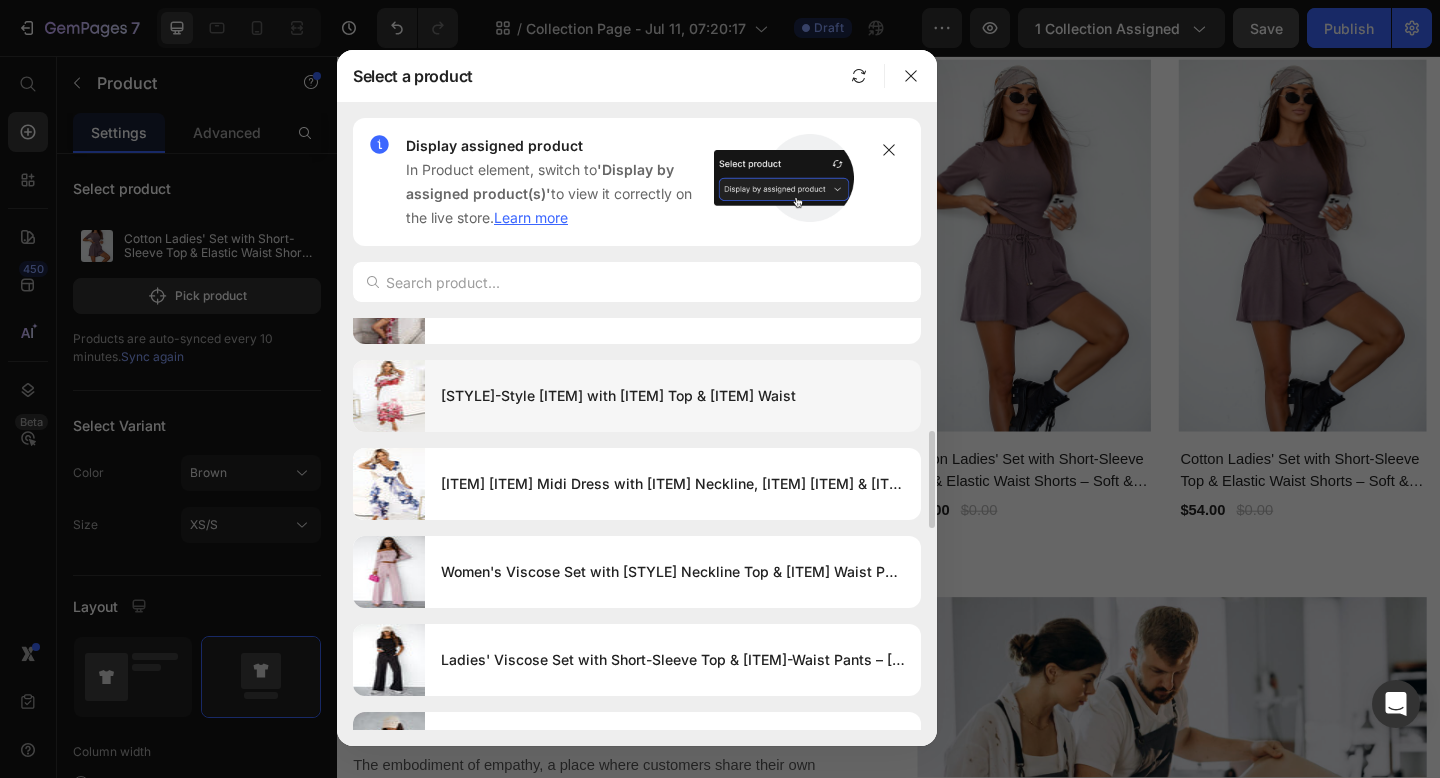 scroll, scrollTop: 487, scrollLeft: 0, axis: vertical 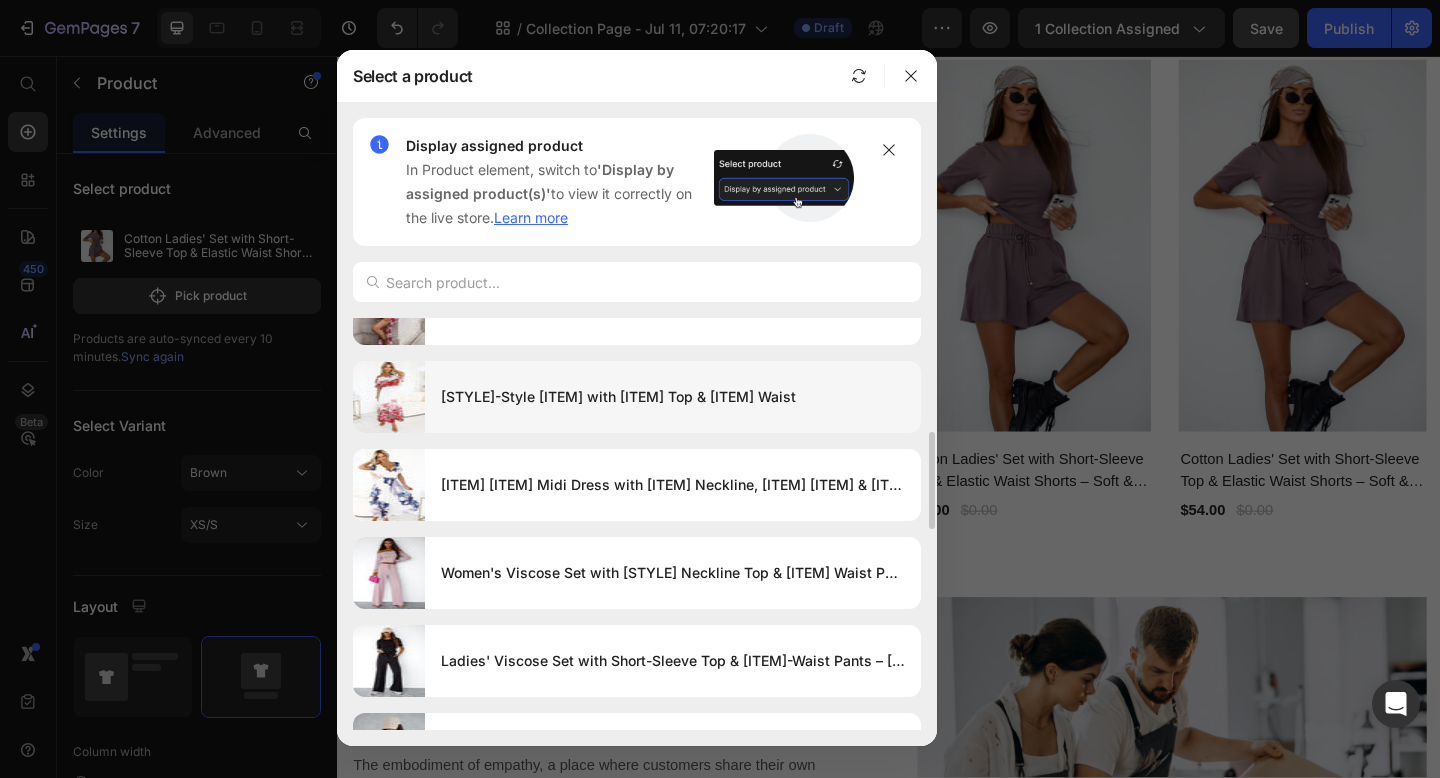 click on "[STYLE]-Style [ITEM] with [ITEM] Top & [ITEM] Waist" at bounding box center (673, 397) 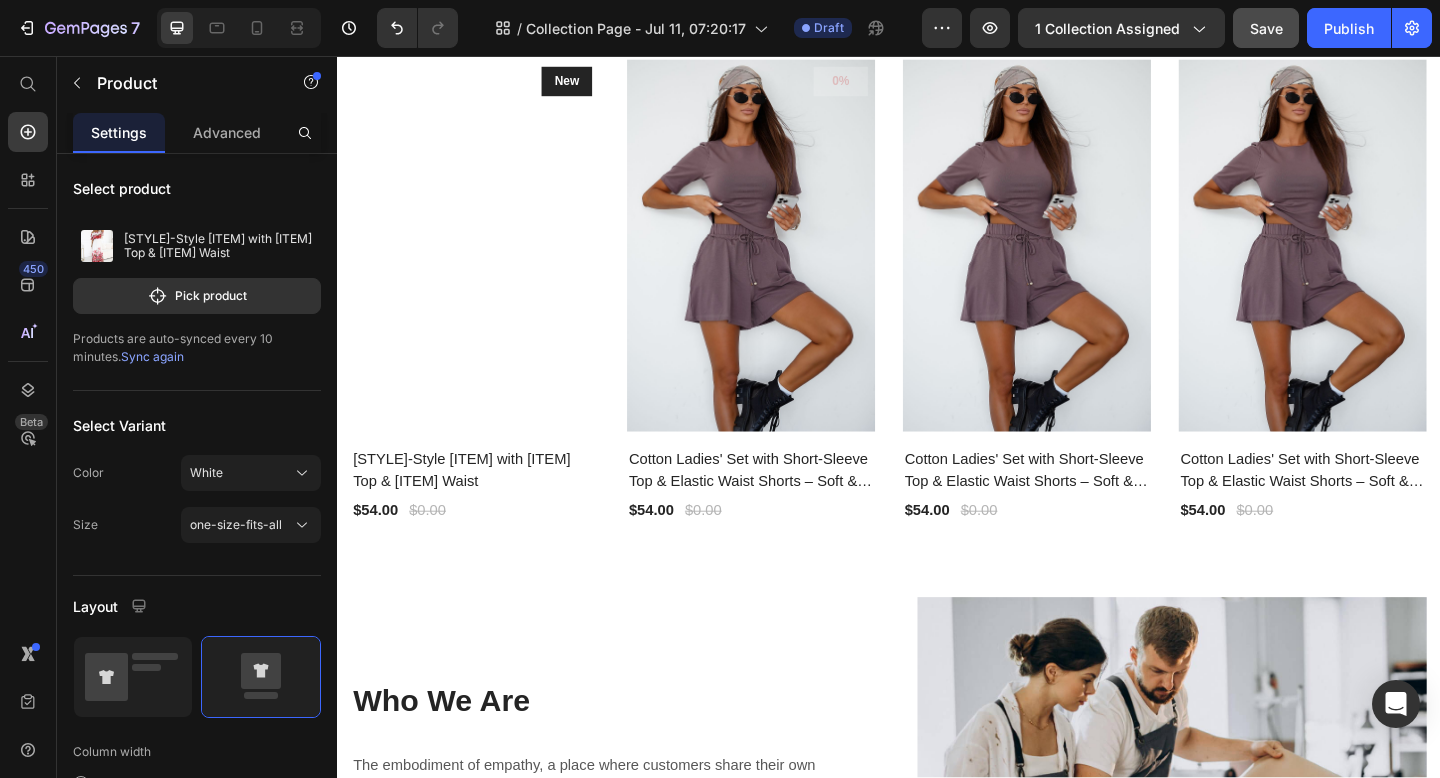 scroll, scrollTop: 2456, scrollLeft: 0, axis: vertical 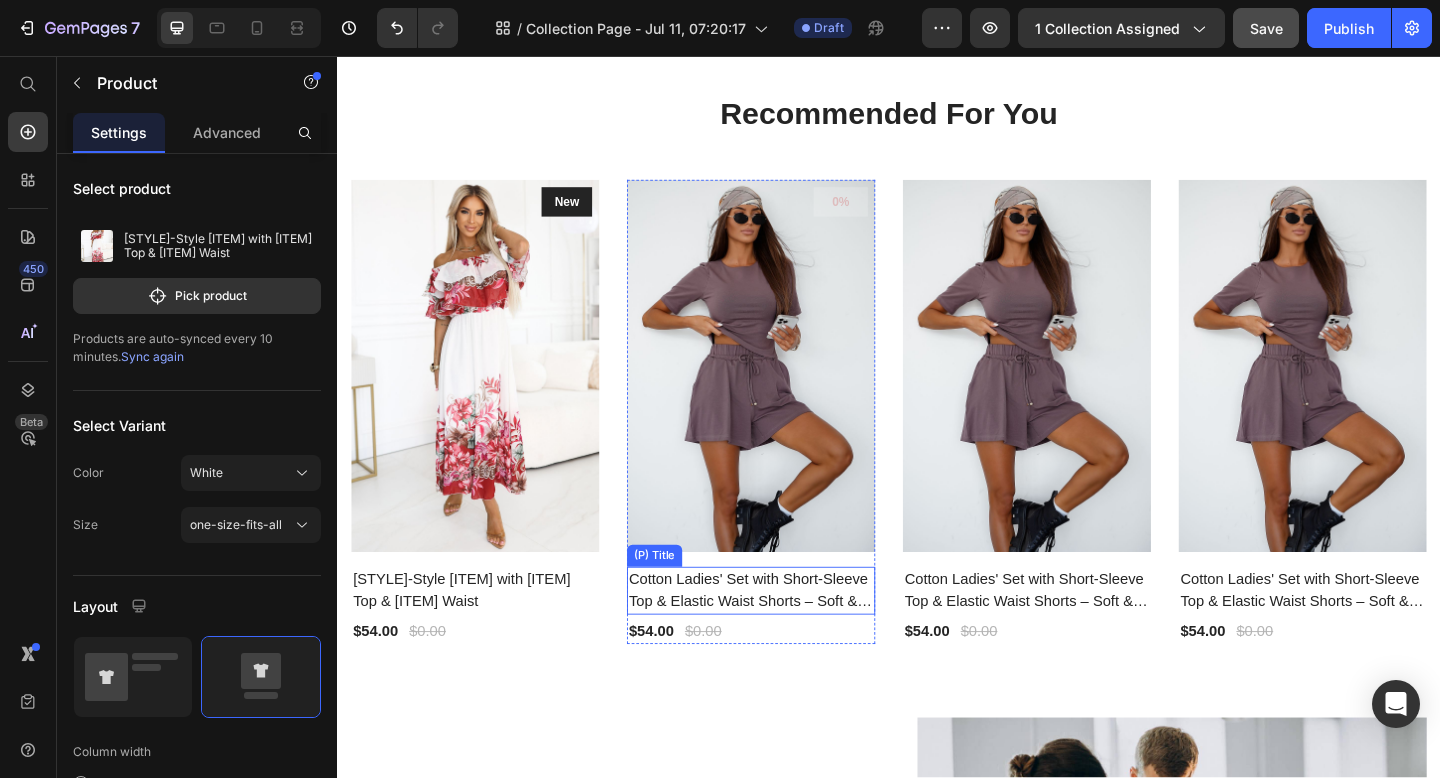 click on "Cotton Ladies' Set with Short-Sleeve Top & Elastic Waist Shorts – Soft & Breathable" at bounding box center [787, 638] 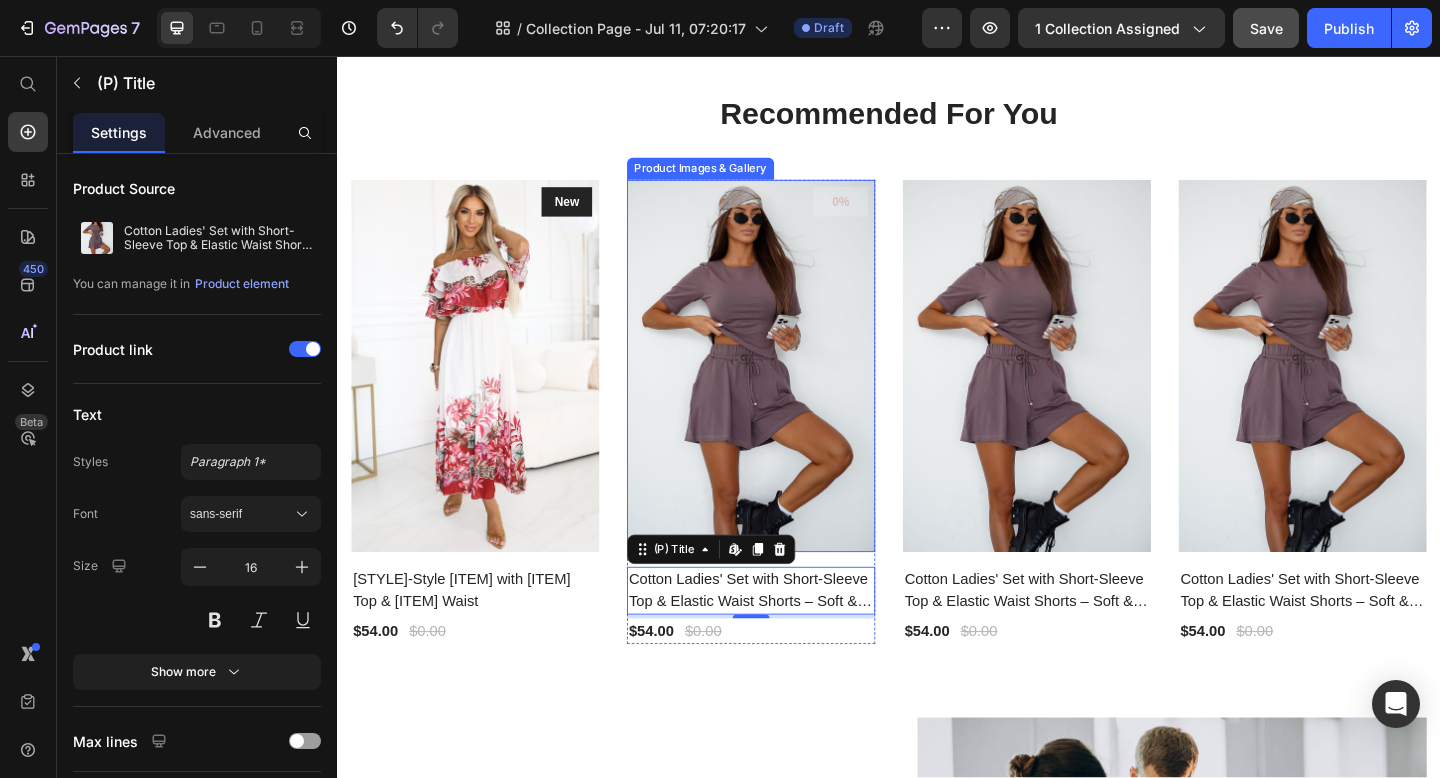 click at bounding box center (787, 393) 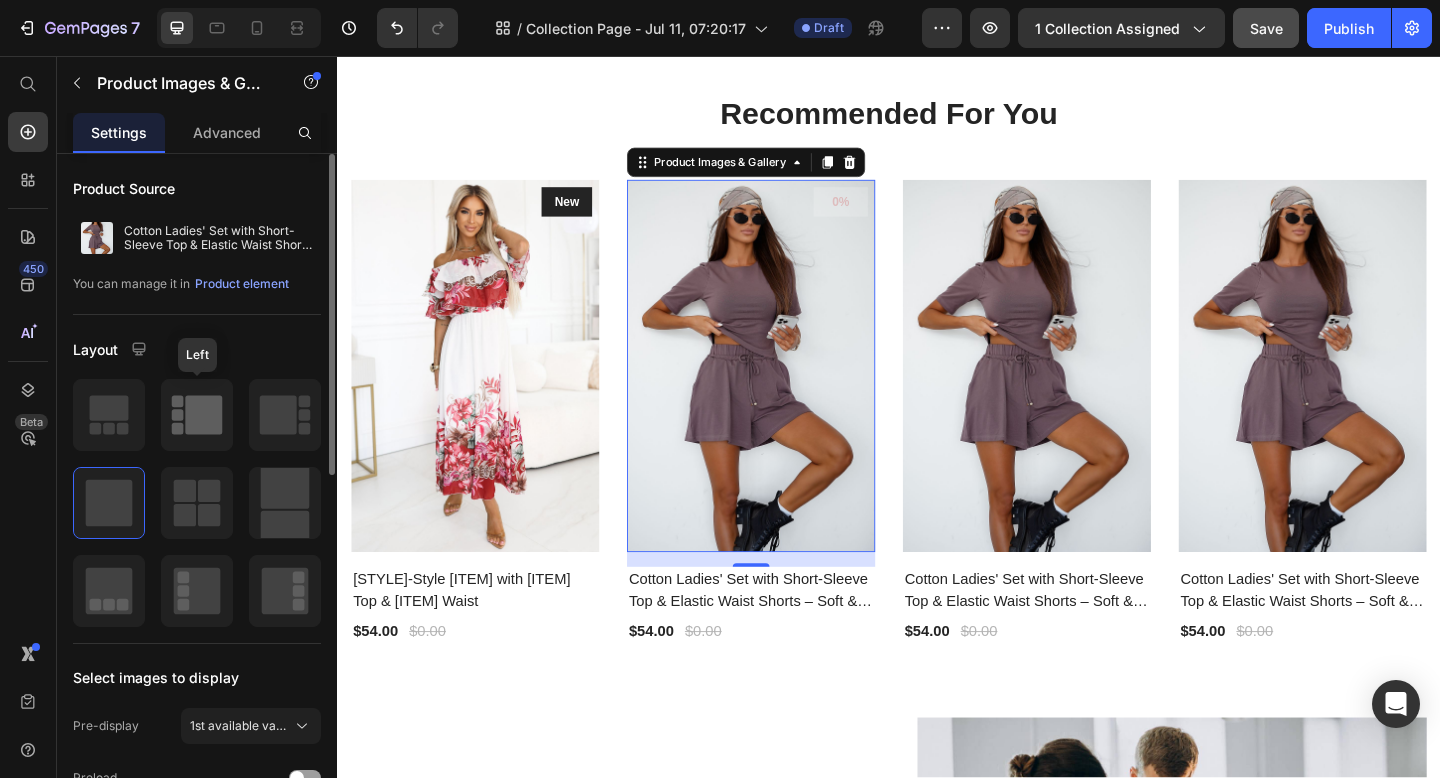 click 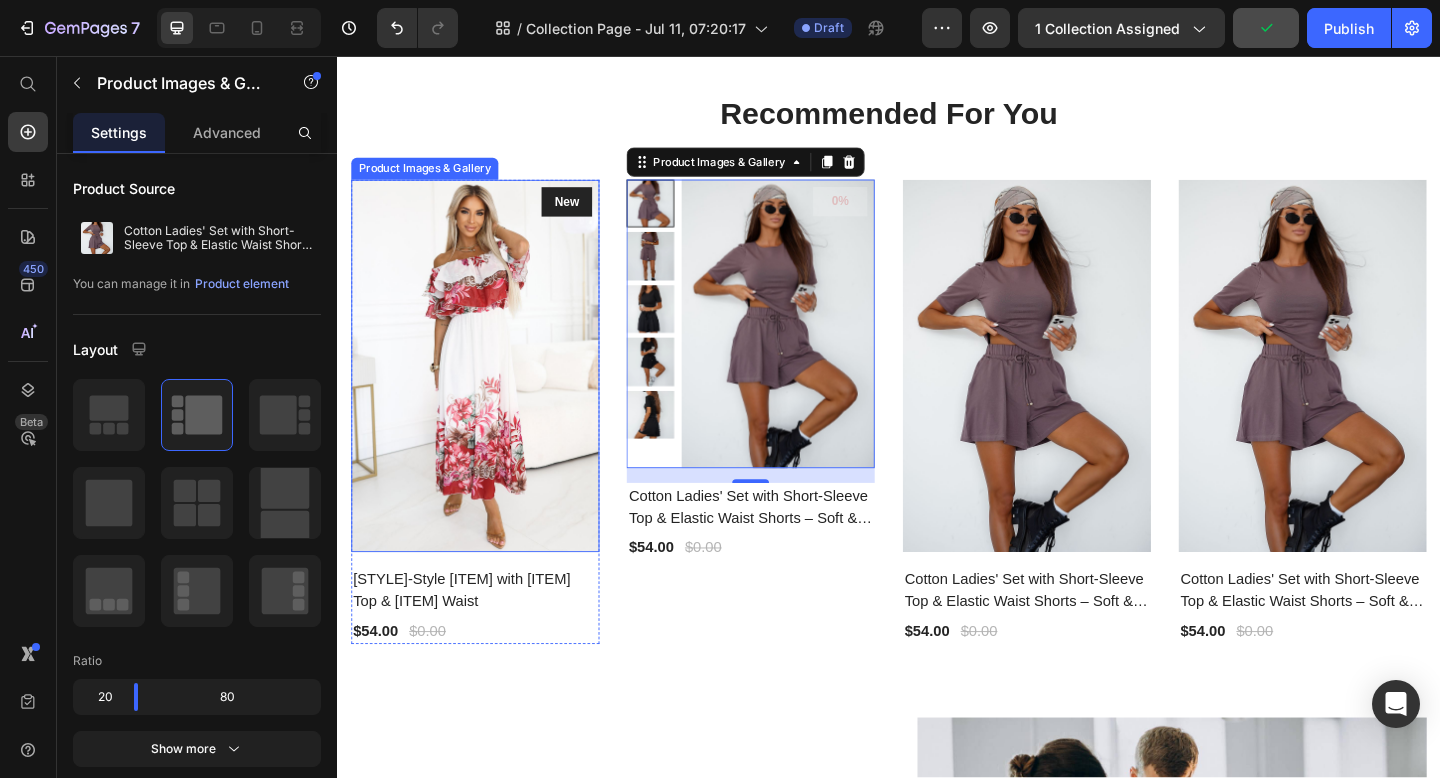 click at bounding box center (487, 393) 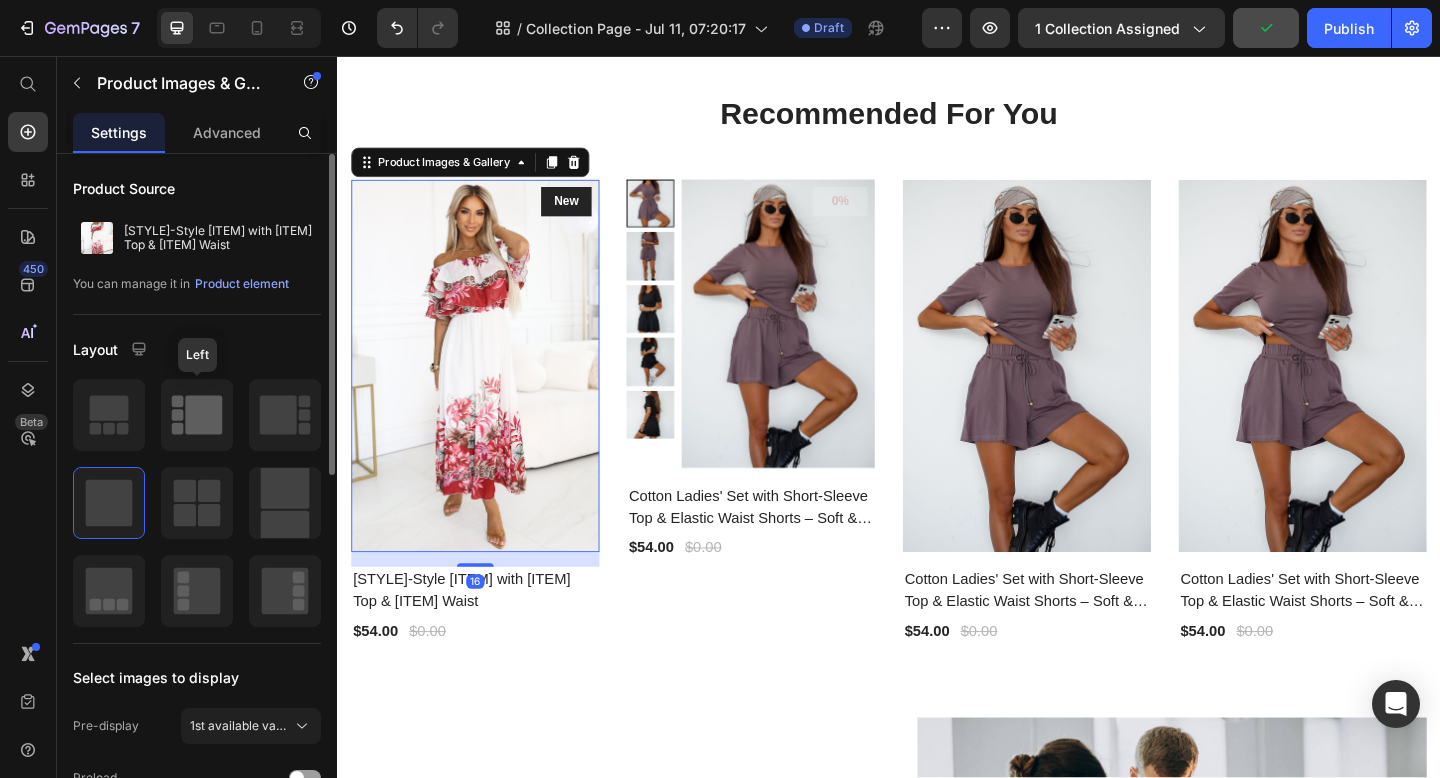 click 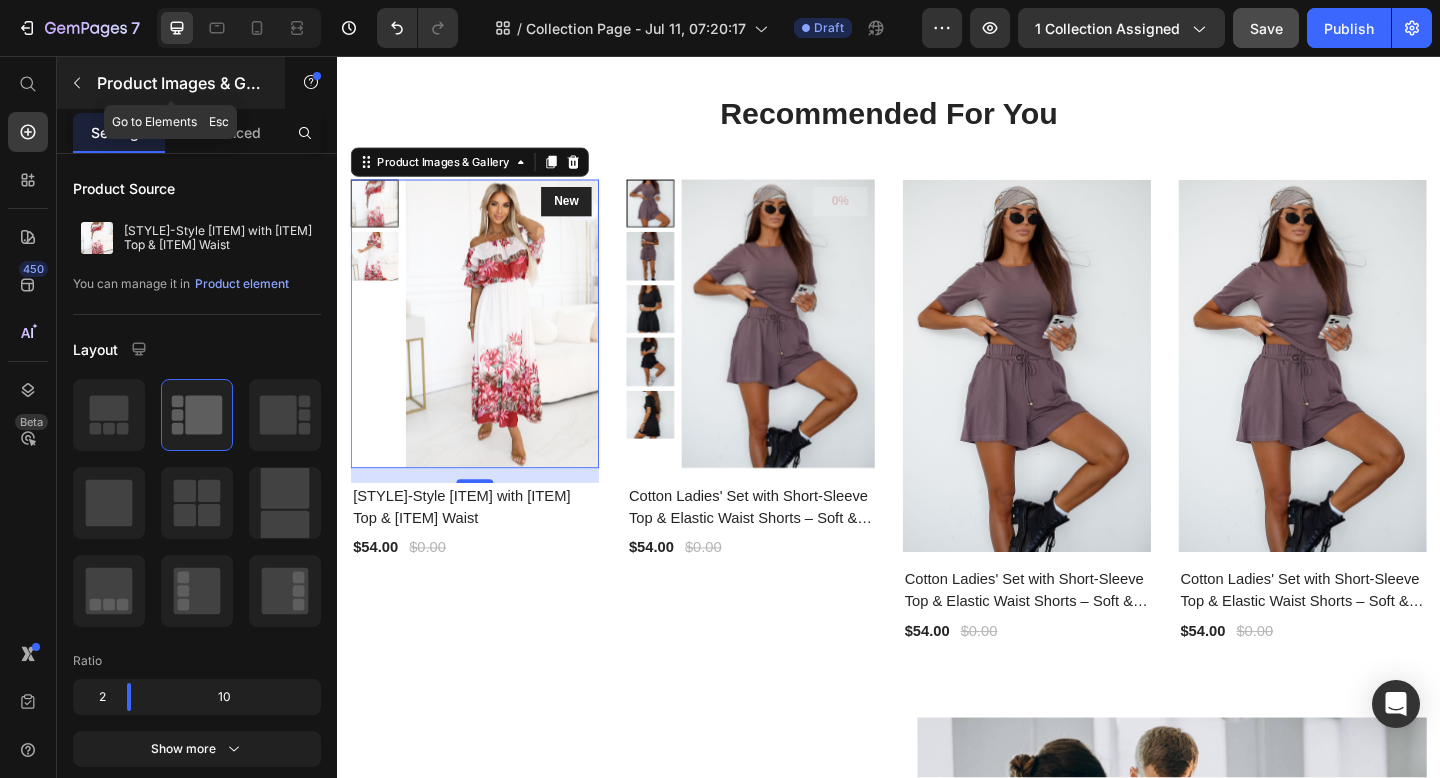 click 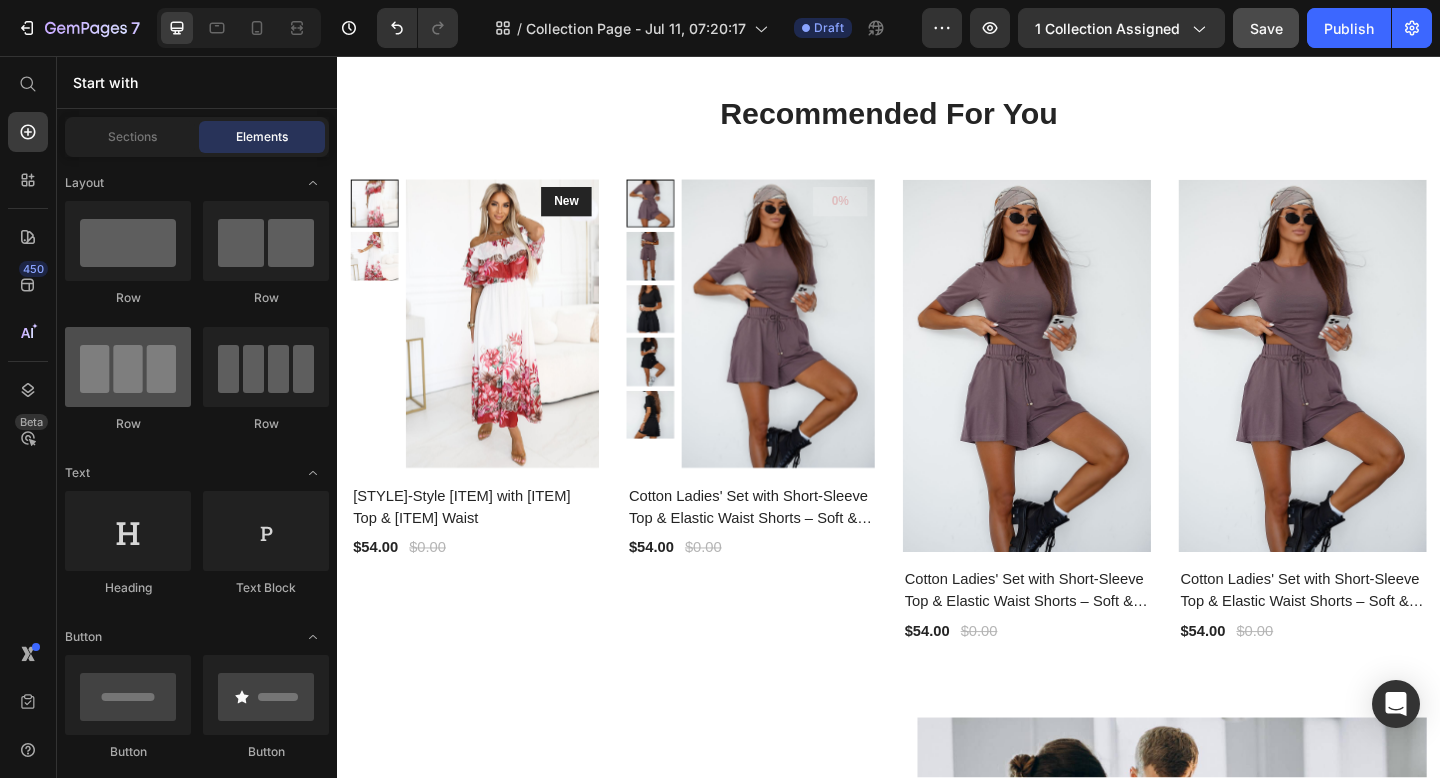 click at bounding box center [128, 367] 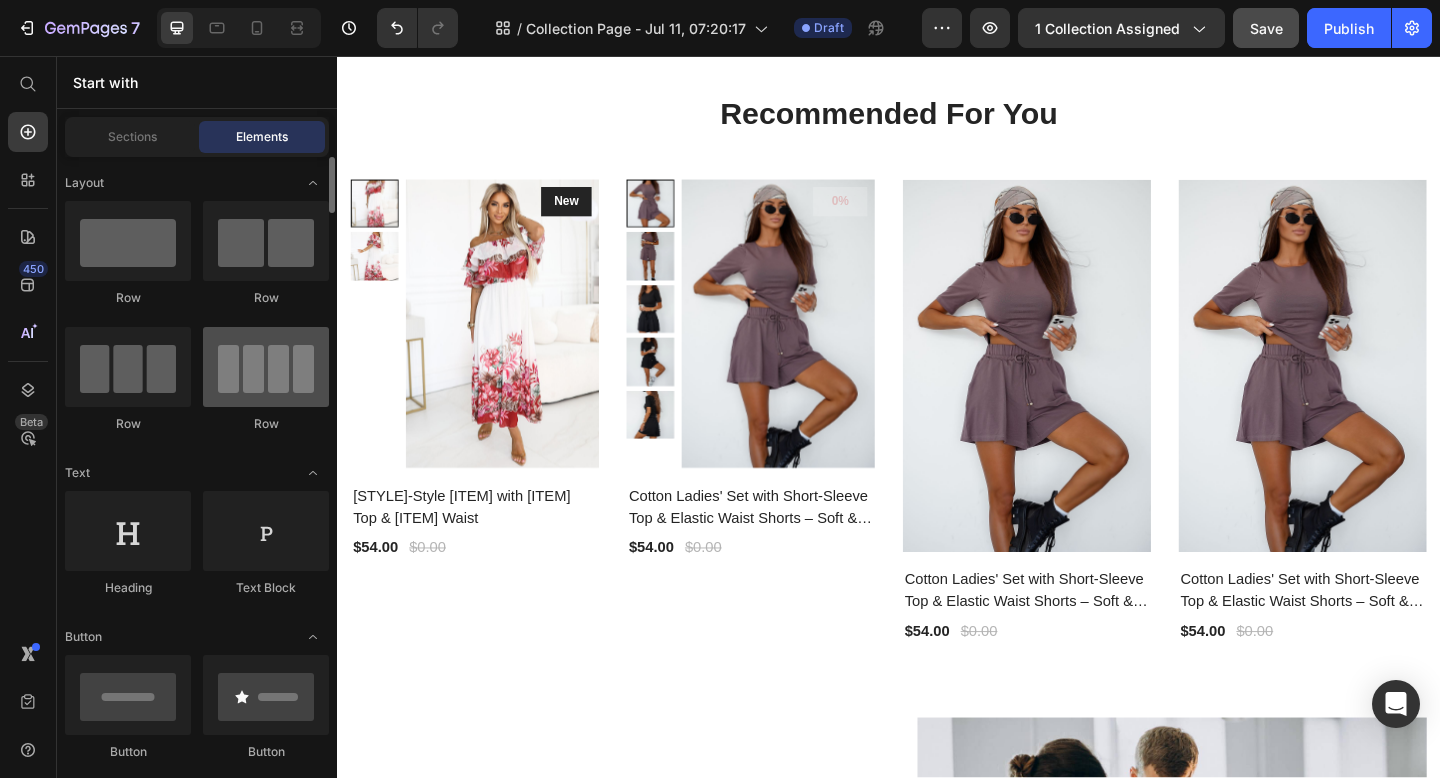 click at bounding box center [266, 367] 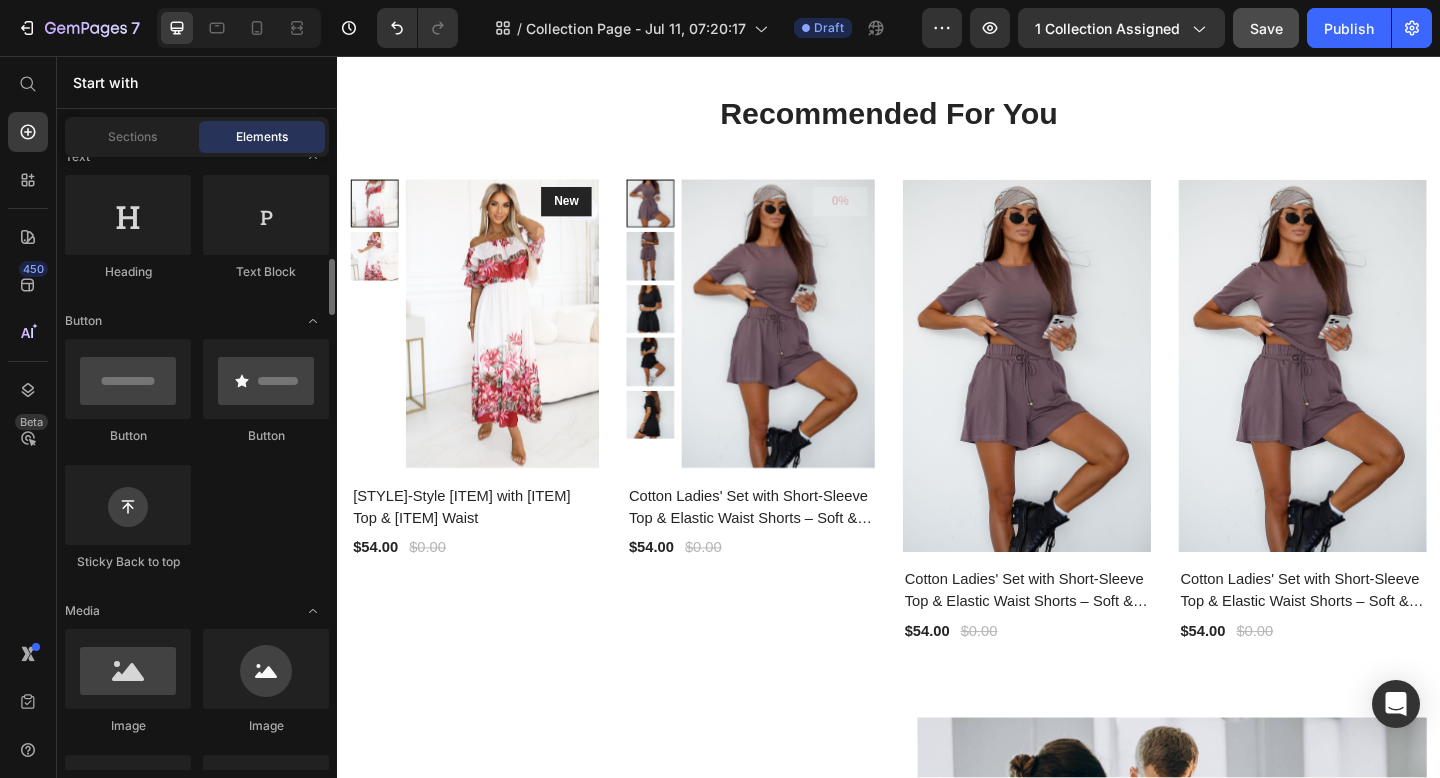 scroll, scrollTop: 0, scrollLeft: 0, axis: both 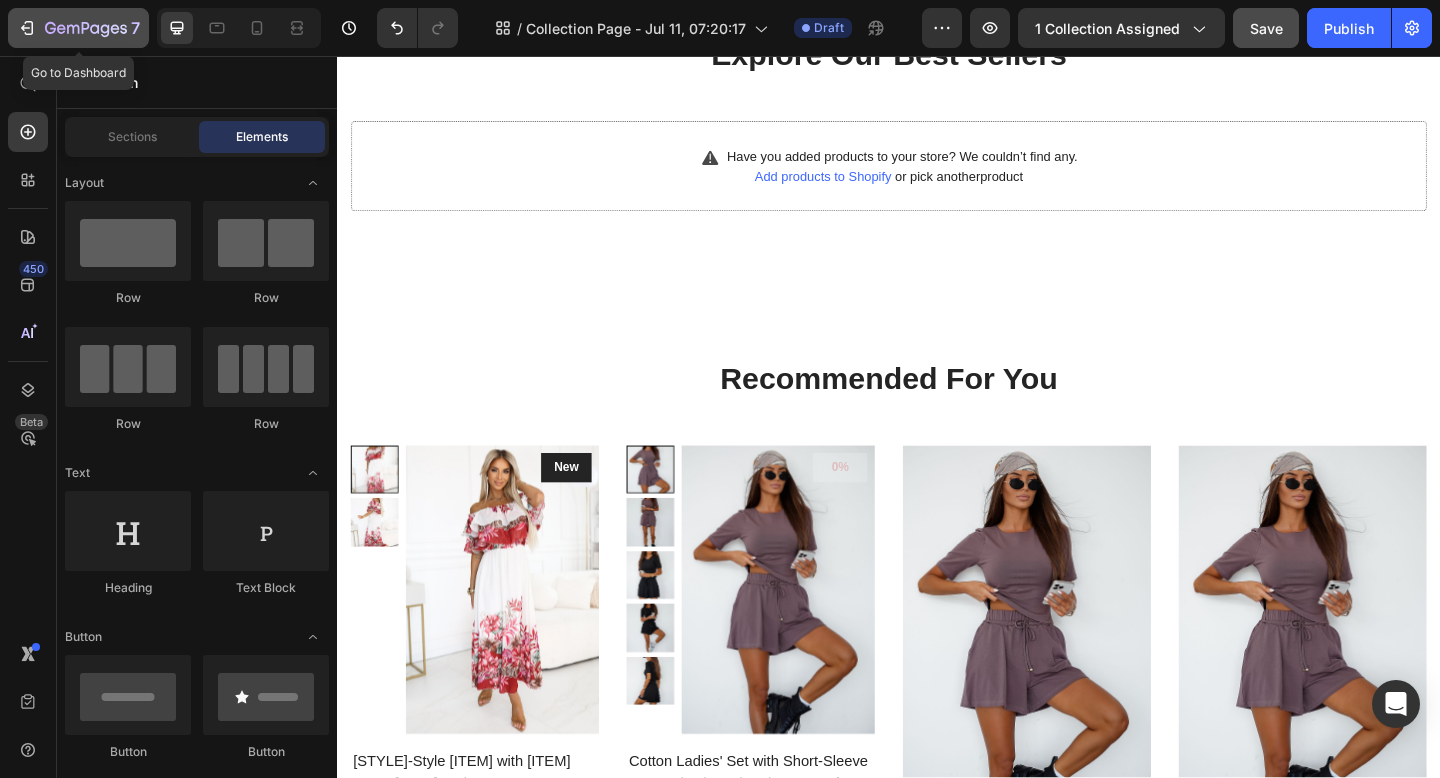 click on "7" at bounding box center [78, 28] 